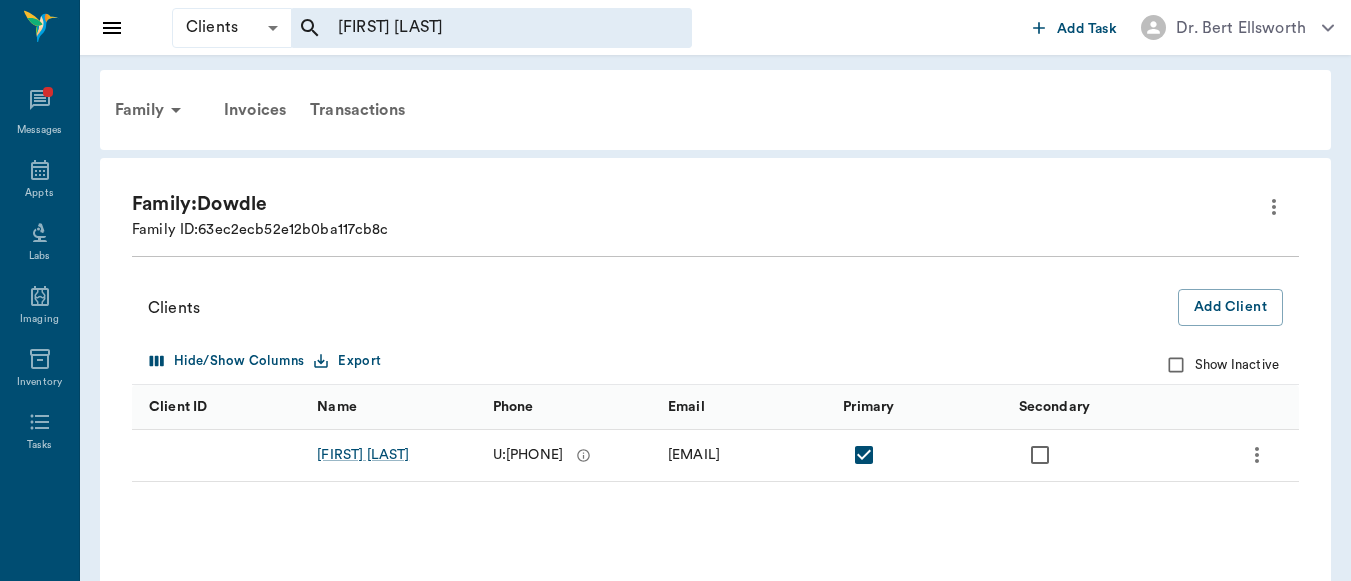 scroll, scrollTop: 0, scrollLeft: 0, axis: both 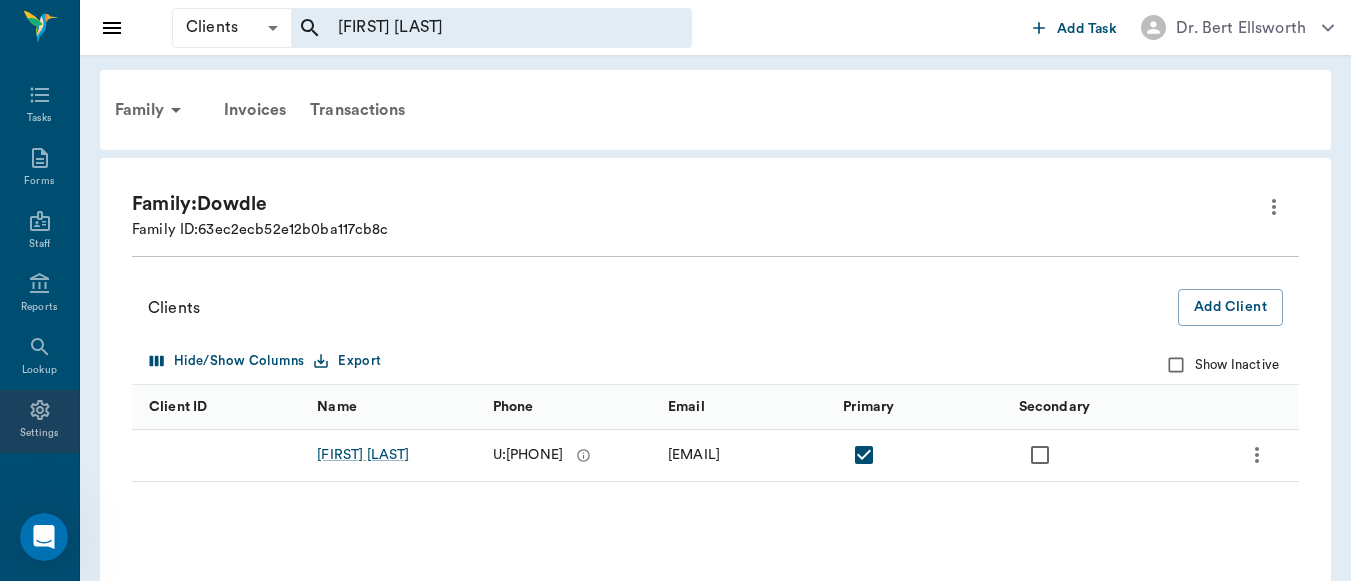 click 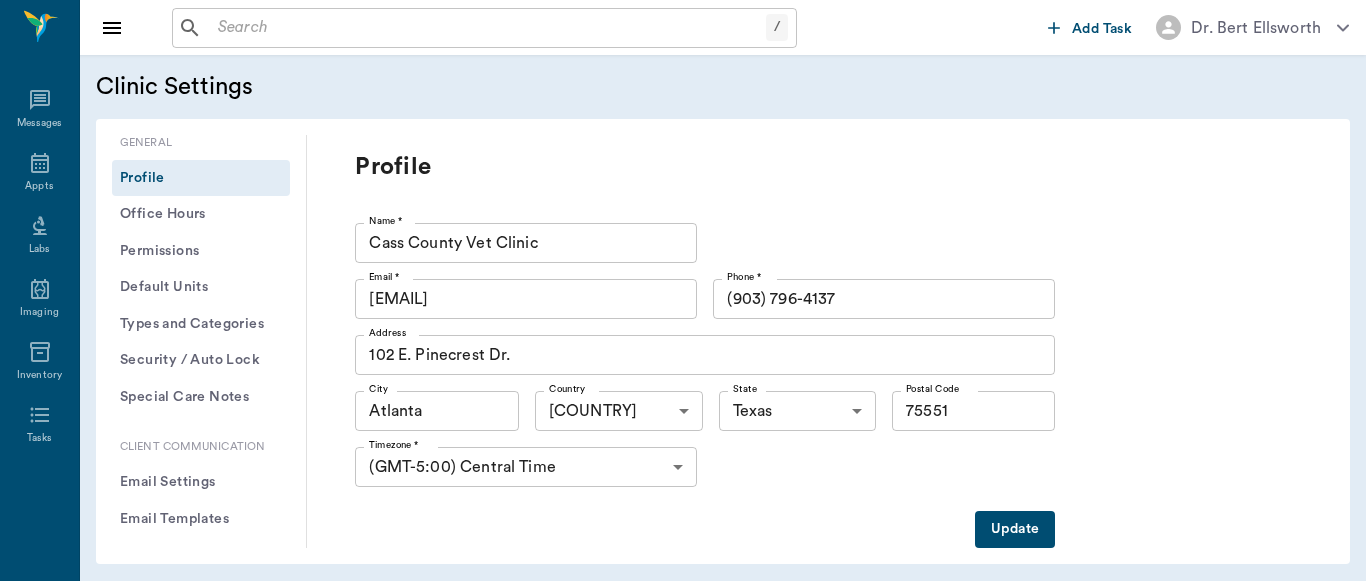 scroll, scrollTop: 0, scrollLeft: 0, axis: both 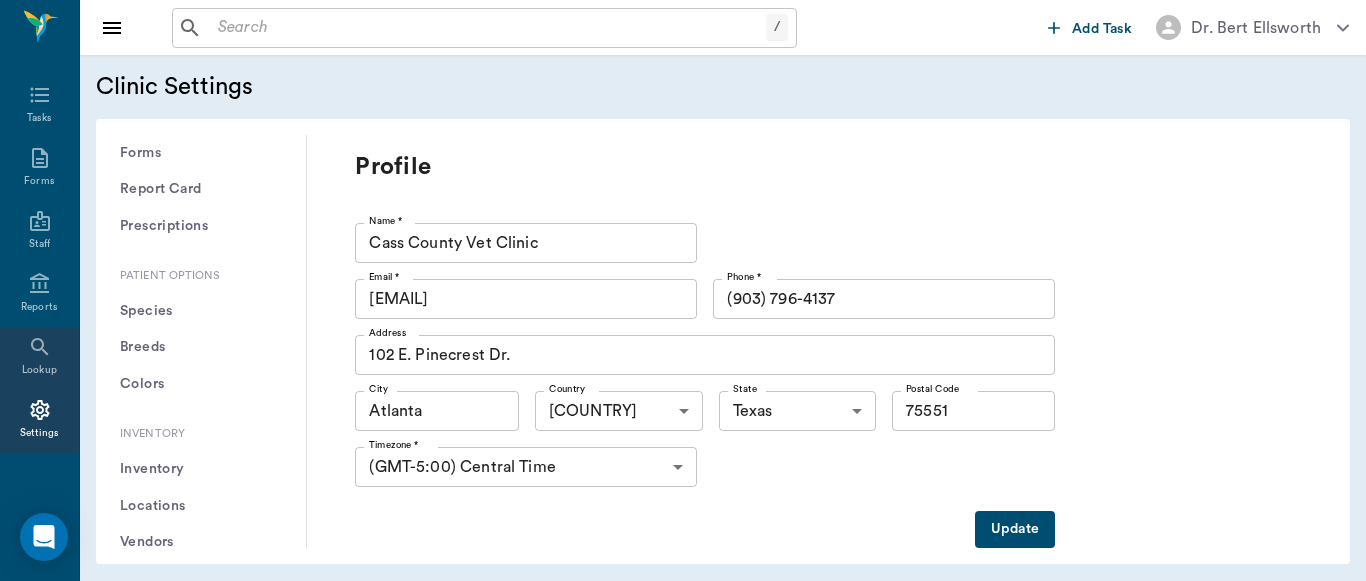 click 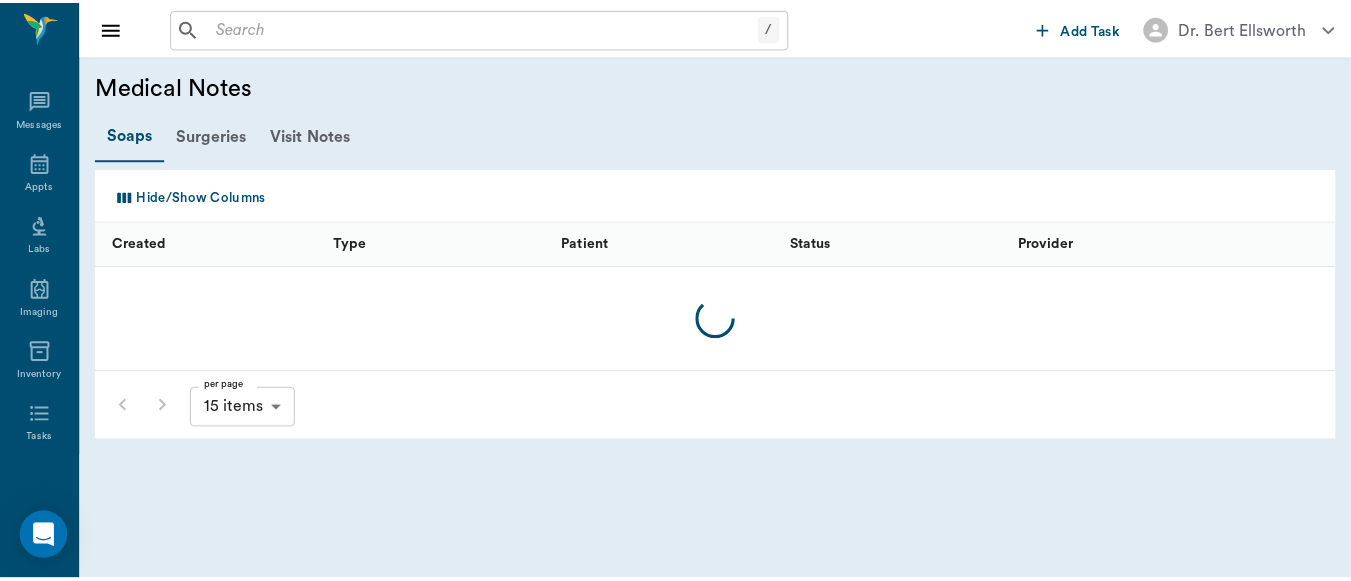 scroll, scrollTop: 320, scrollLeft: 0, axis: vertical 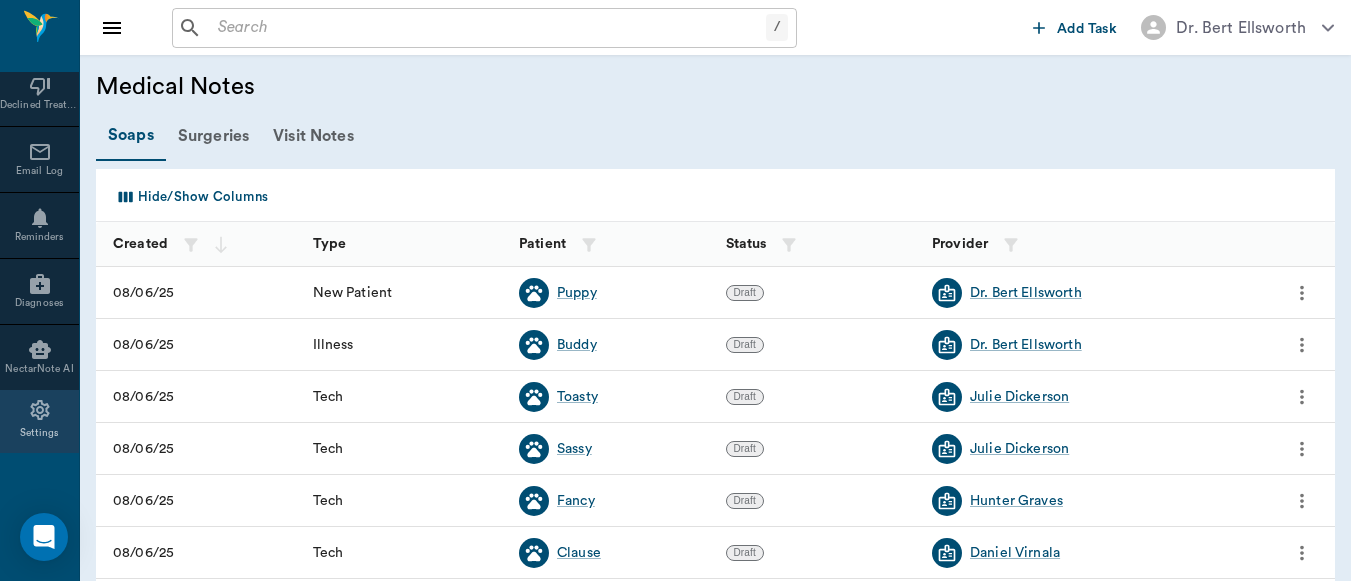 click 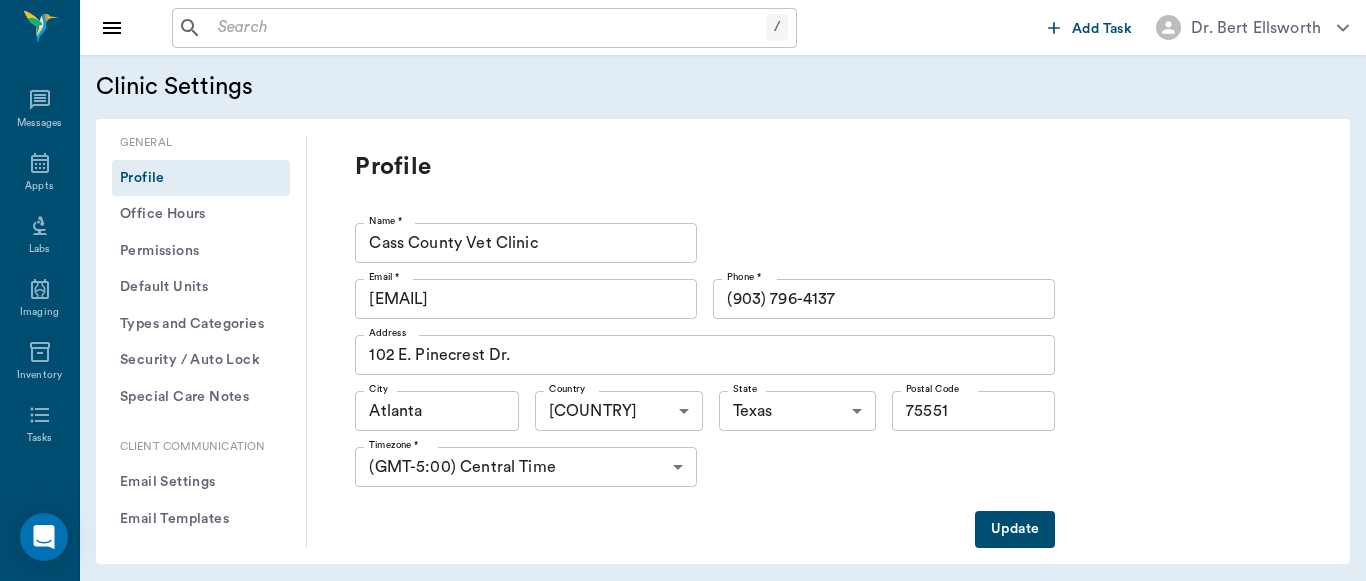 scroll, scrollTop: 320, scrollLeft: 0, axis: vertical 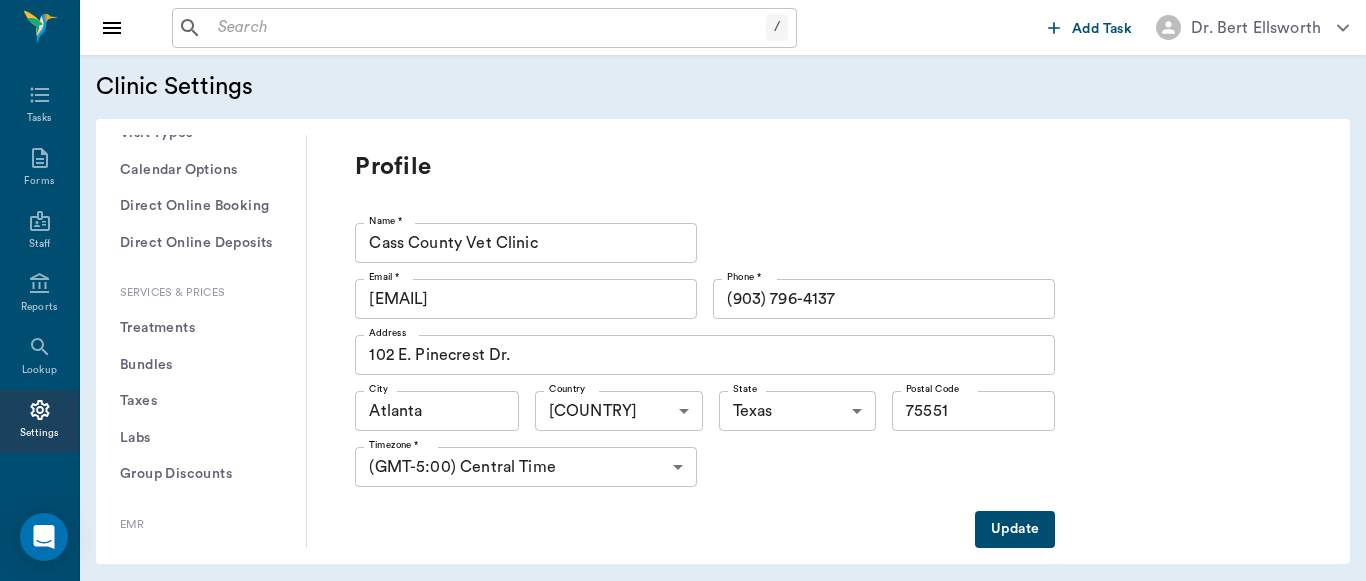 click on "Treatments" at bounding box center (201, 328) 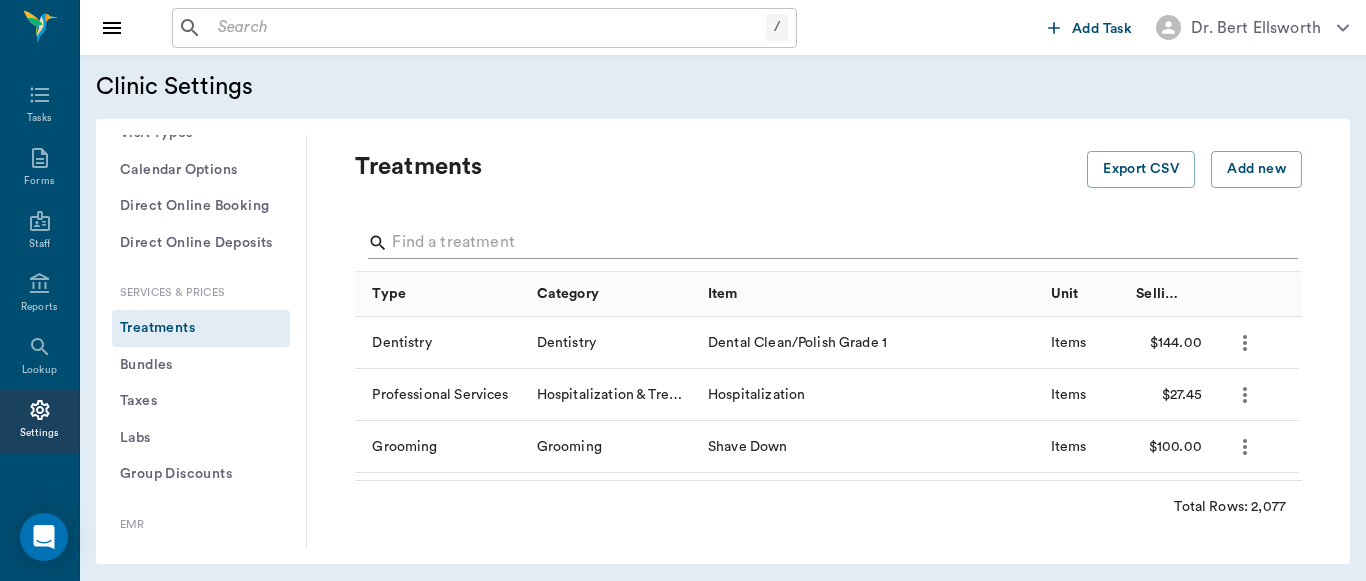 click at bounding box center [830, 243] 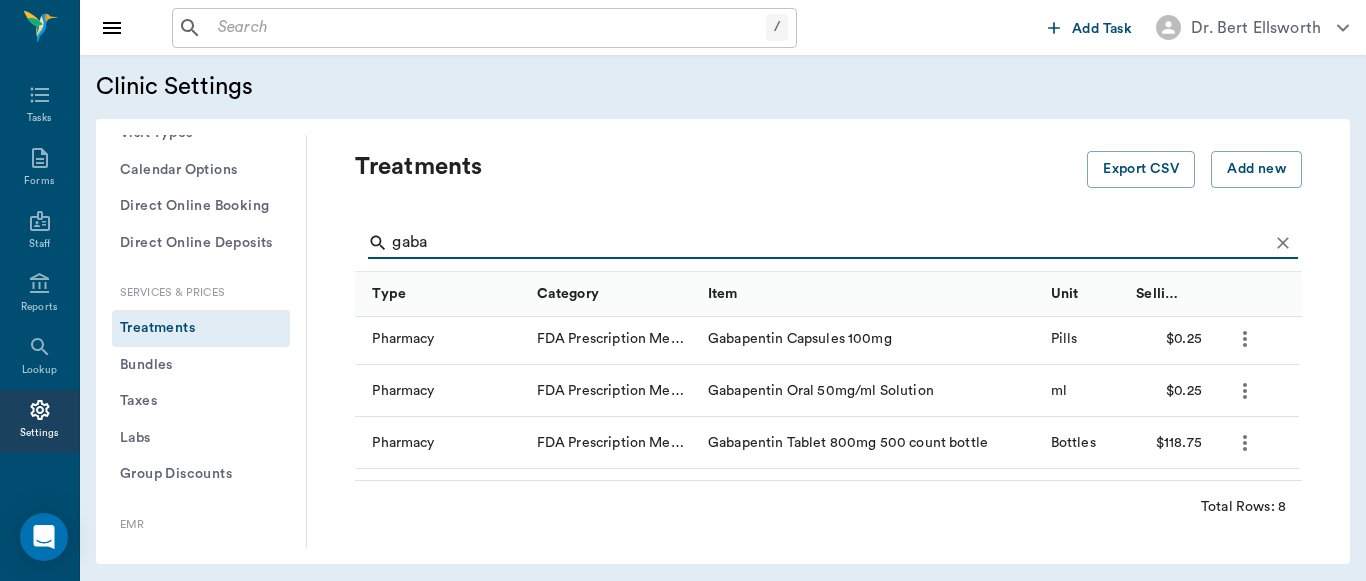 scroll, scrollTop: 112, scrollLeft: 0, axis: vertical 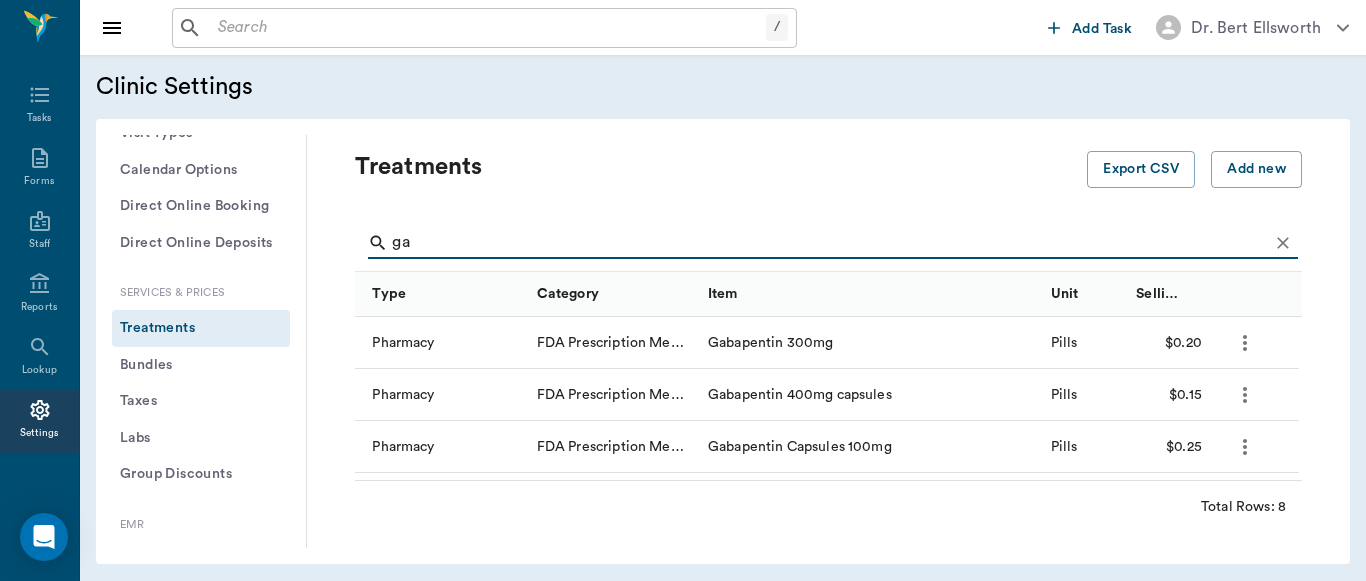 type on "g" 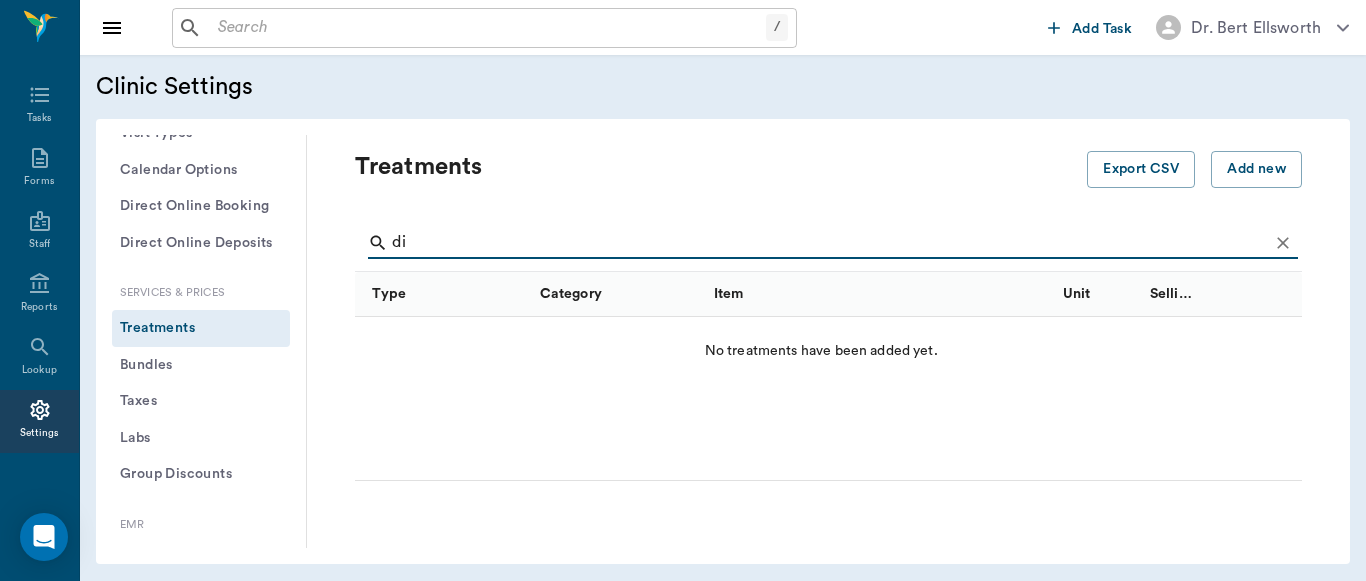 type on "d" 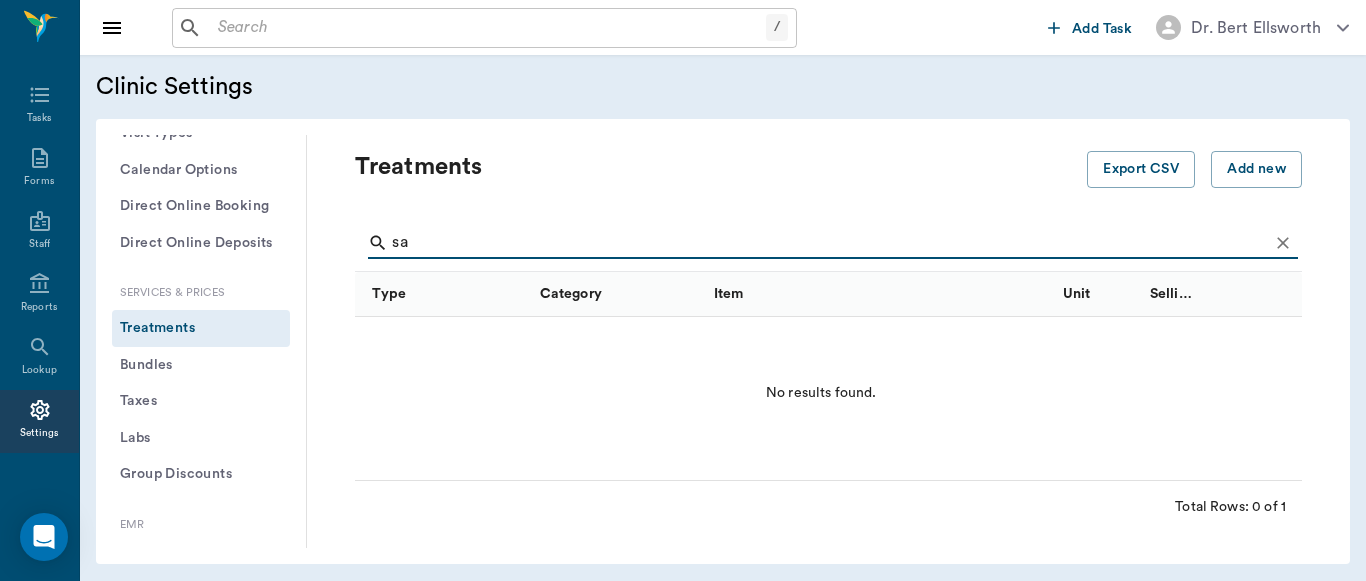 type on "s" 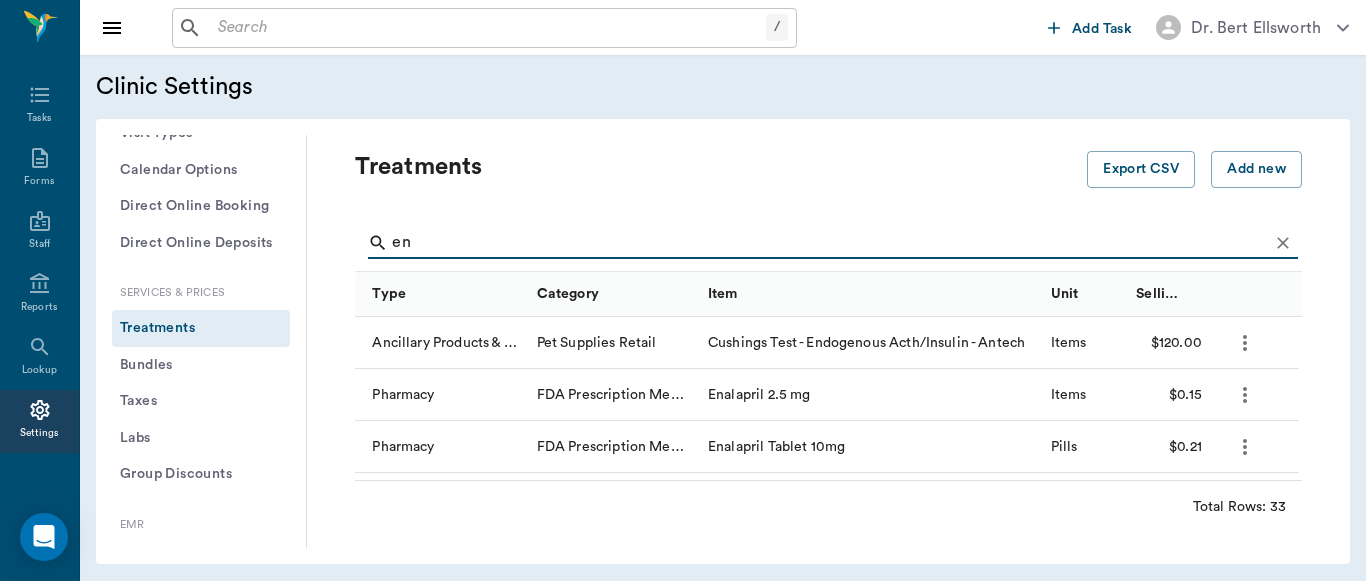 type on "e" 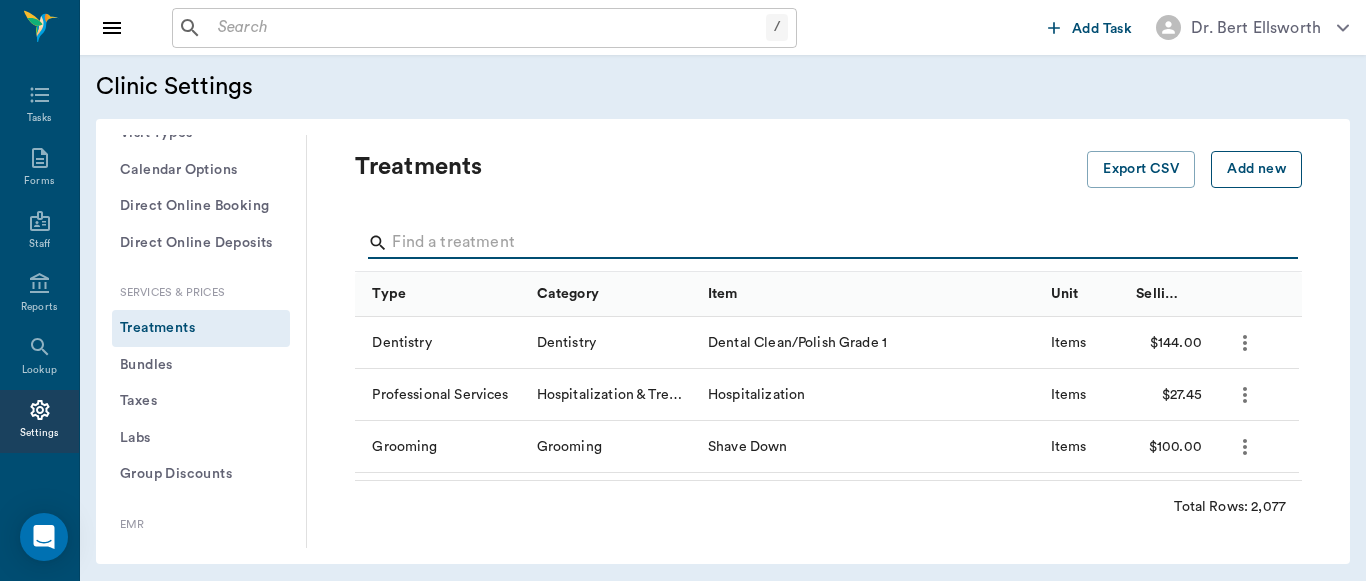 type 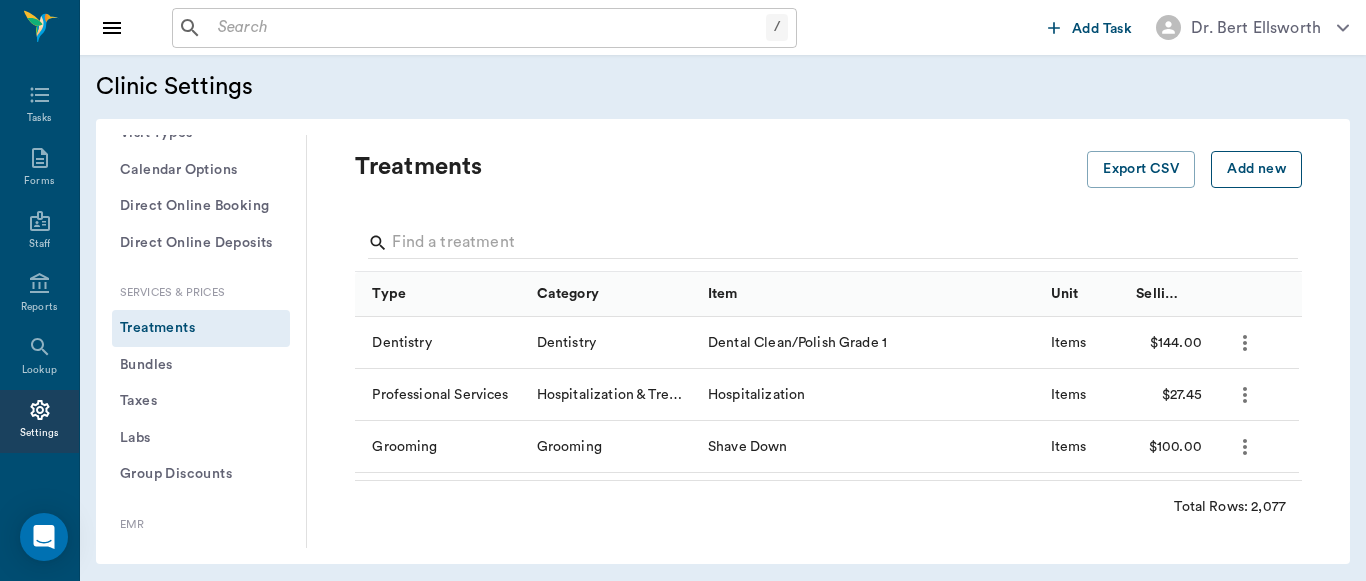 click on "Add new" at bounding box center [1256, 169] 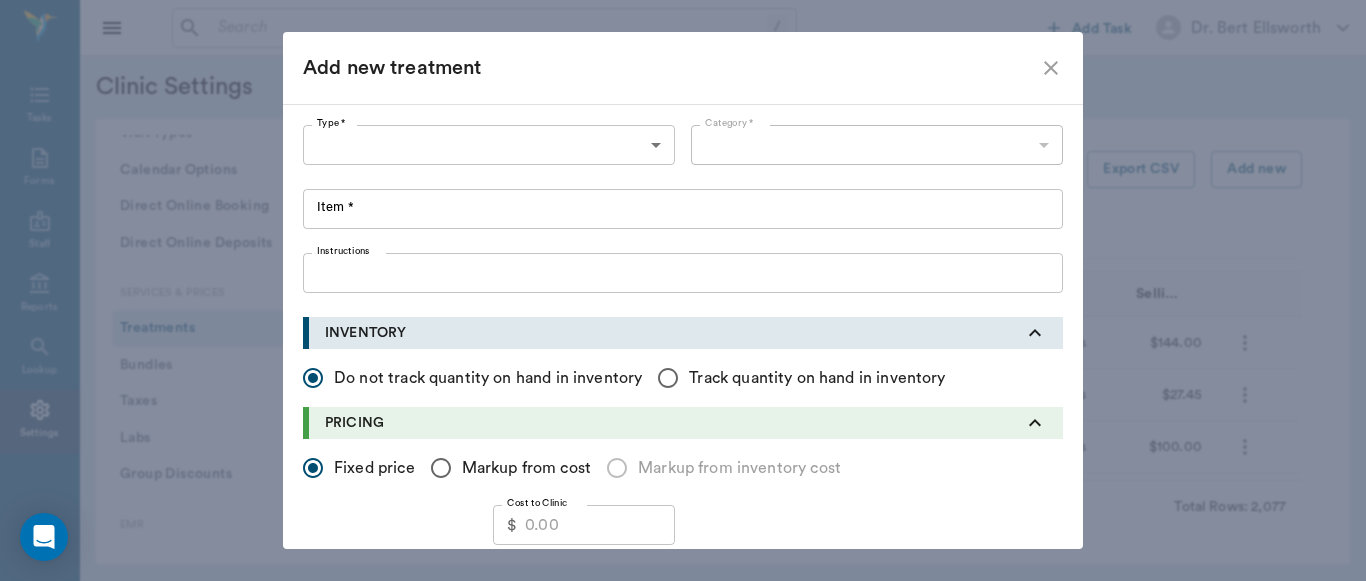 click on "/ ​ Add Task Dr. Bert Ellsworth Nectar Messages Appts Labs Imaging Inventory Tasks Forms Staff Reports Lookup Settings Clinic Settings General Profile Office Hours Permissions Feature Flags AI Prompts Default Units Types and Categories Security / Auto Lock Special Care Notes App Version Client Communication Email Settings Email Templates SMS Settings SMS Templates VOIP Mango Voice Client Portal Appointments Visit Types Calendar Options Direct Online Booking Direct Online Deposits Services & Prices Treatments Bundles Taxes Labs Group Discounts EMR SOAP Templates Surgery Templates Visit Note Templates Surgery Chart Diagnoses Documents Patient Diagrams Forms Report Card Prescriptions Patient Options Species Breeds Colors Inventory Inventory Locations Vendors Finances Payment Estimates & Invoices Interest Greenline Boarding Kennels Imaging Integration IDEXX Soundvet Extras Labels PDF Settings MISC Treatments Export CSV Add new Type Category Item Unit Selling Price/Unit Dentistry Dentistry Items $144.00 Items" at bounding box center [683, 290] 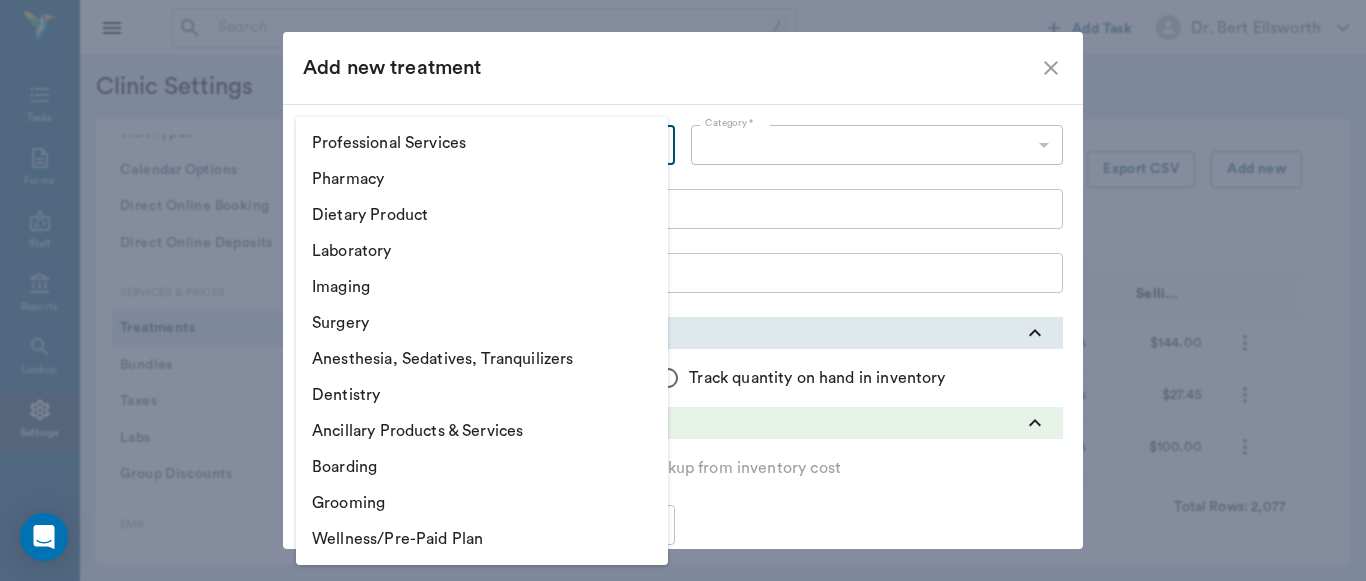 click on "Pharmacy" at bounding box center [482, 179] 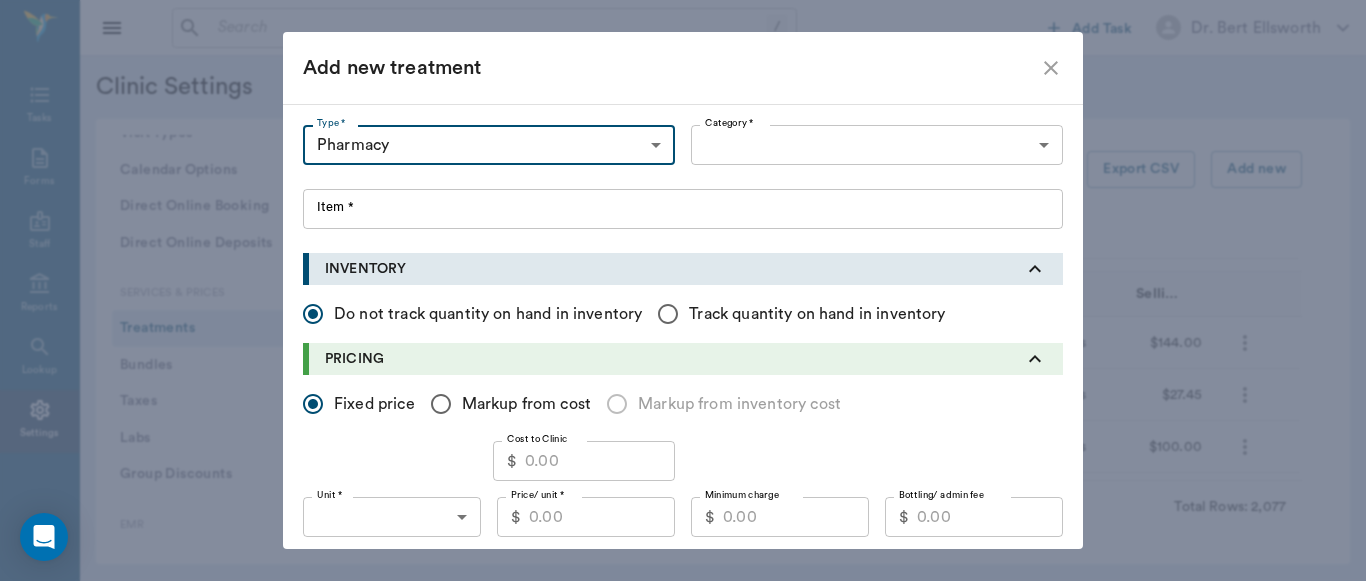 click on "/ ​ Add Task Dr. Bert Ellsworth Nectar Messages Appts Labs Imaging Inventory Tasks Forms Staff Reports Lookup Settings Clinic Settings General Profile Office Hours Permissions Feature Flags AI Prompts Default Units Types and Categories Security / Auto Lock Special Care Notes App Version Client Communication Email Settings Email Templates SMS Settings SMS Templates VOIP Mango Voice Client Portal Appointments Visit Types Calendar Options Direct Online Booking Direct Online Deposits Services & Prices Treatments Bundles Taxes Labs Group Discounts EMR SOAP Templates Surgery Templates Visit Note Templates Surgery Chart Diagnoses Documents Patient Diagrams Forms Report Card Prescriptions Patient Options Species Breeds Colors Inventory Inventory Locations Vendors Finances Payment Estimates & Invoices Interest Greenline Boarding Kennels Imaging Integration IDEXX Soundvet Extras Labels PDF Settings MISC Treatments Export CSV Add new Type Category Item Unit Selling Price/Unit Dentistry Dentistry Items $144.00 Items" at bounding box center (683, 290) 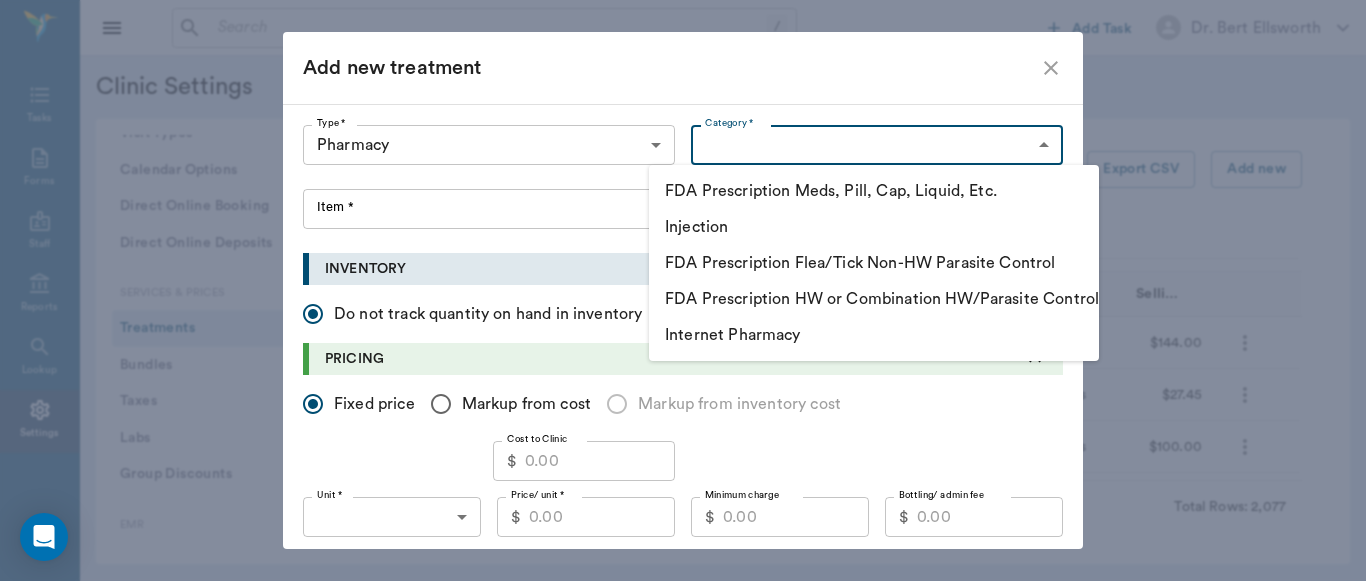 click on "FDA Prescription Meds, Pill, Cap, Liquid, Etc." at bounding box center [874, 191] 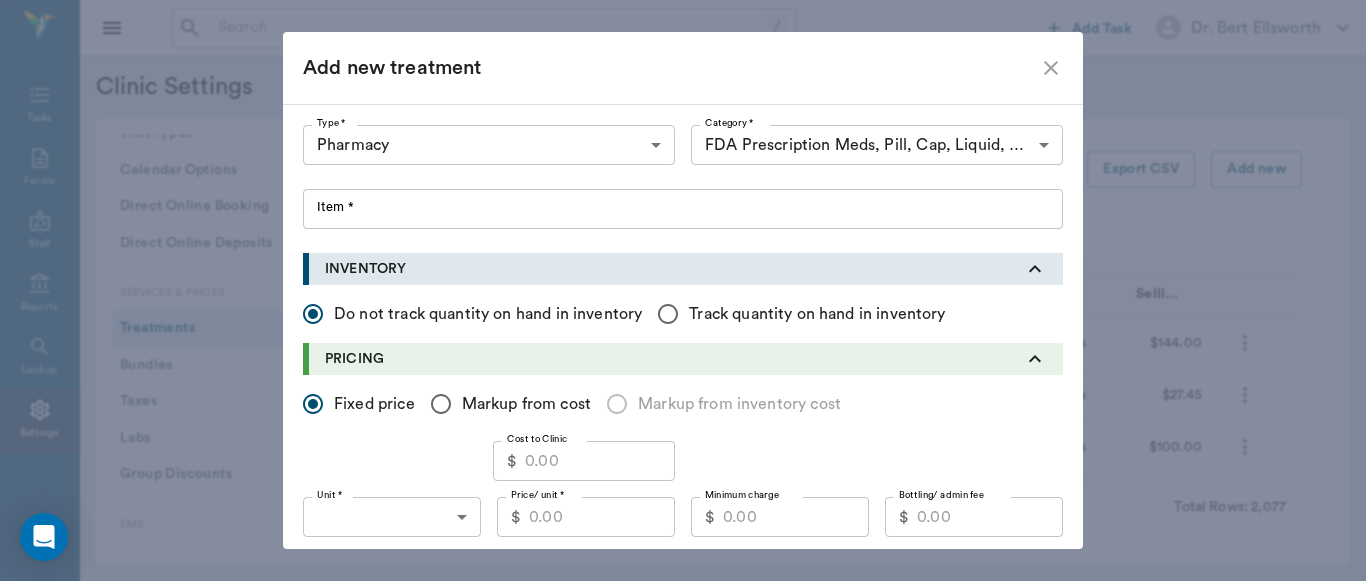 click on "Item *" at bounding box center [683, 209] 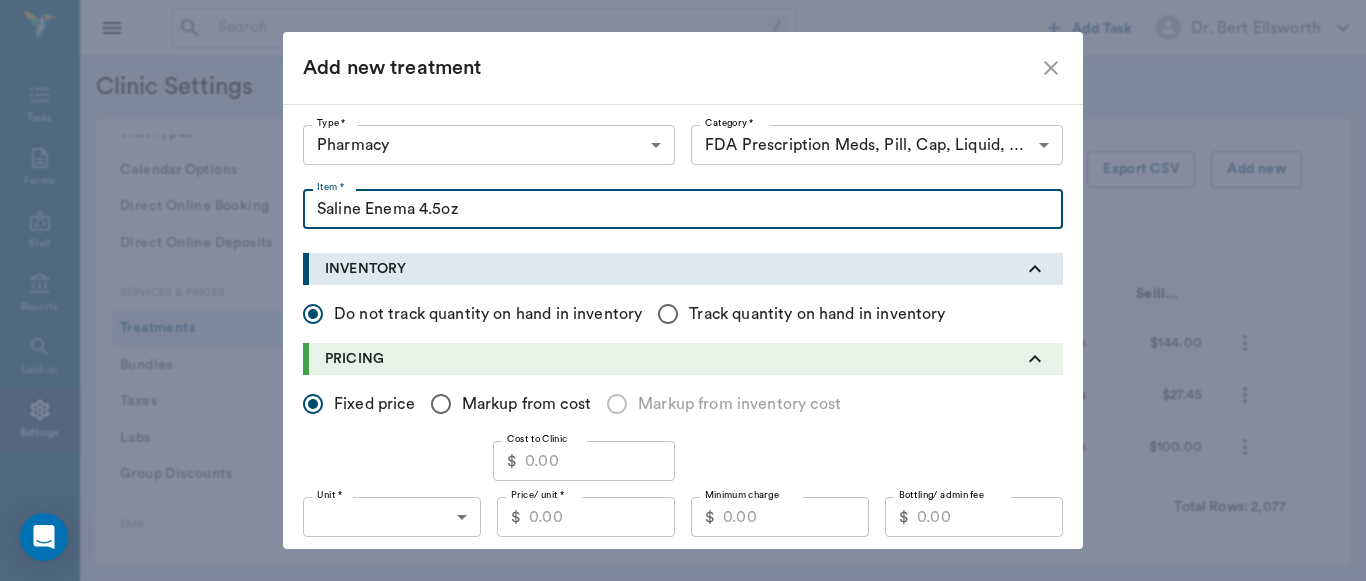 type on "Saline Enema 4.5oz" 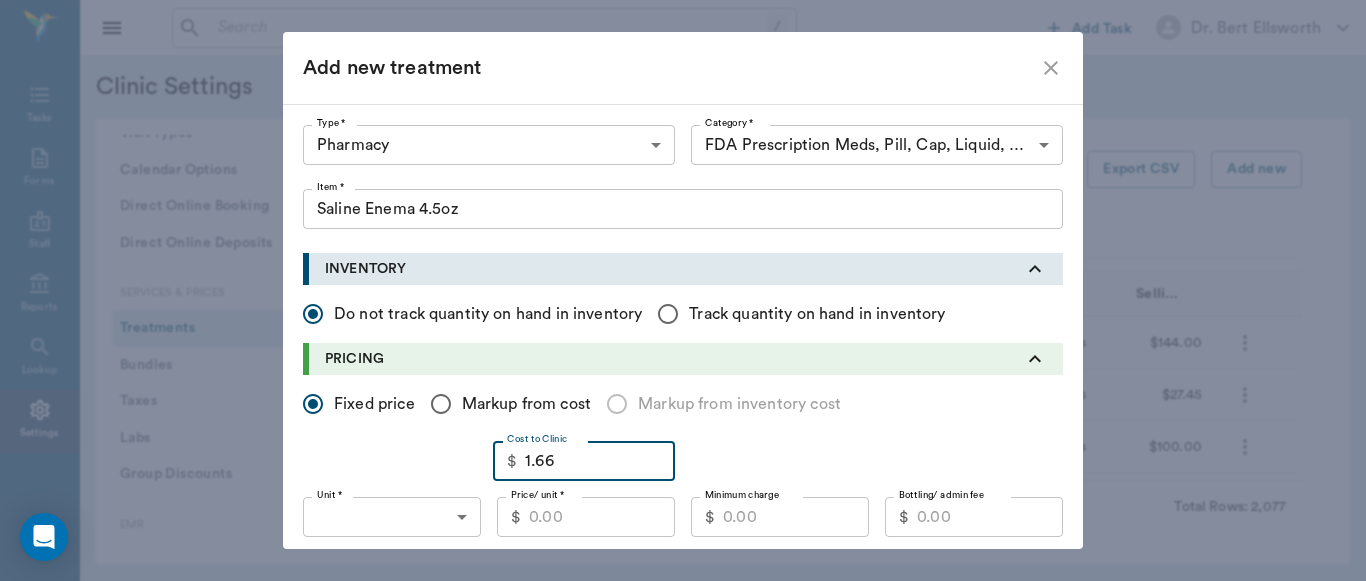 type on "1.66" 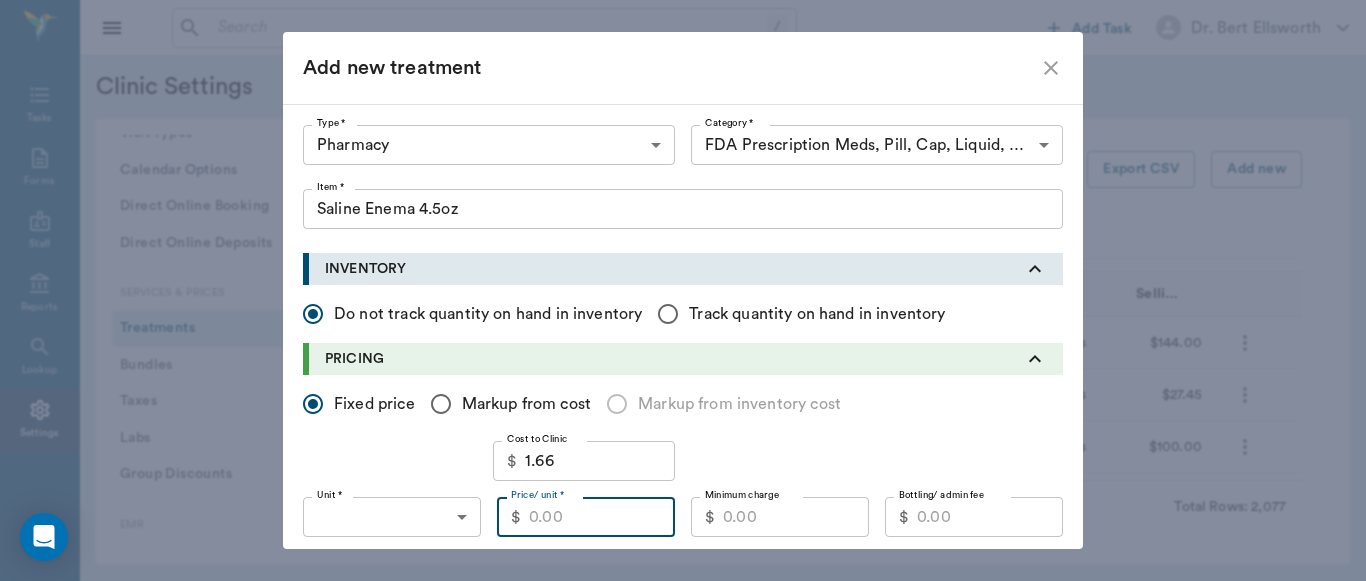click on "Price/ unit *" at bounding box center [602, 517] 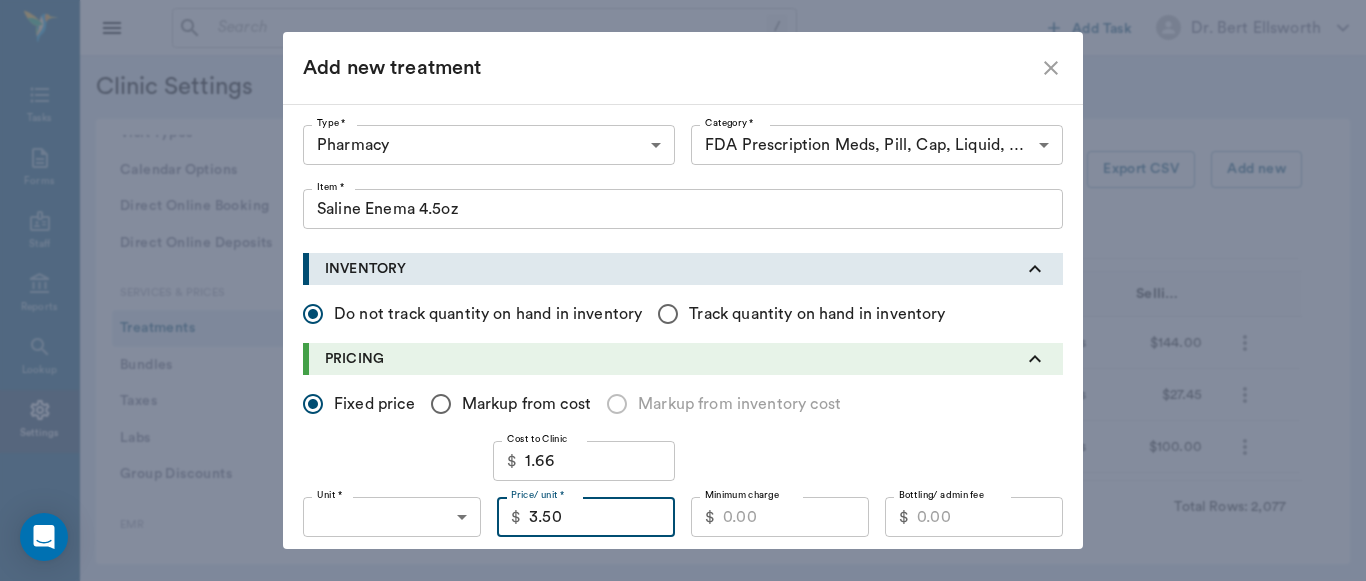 type on "3.50" 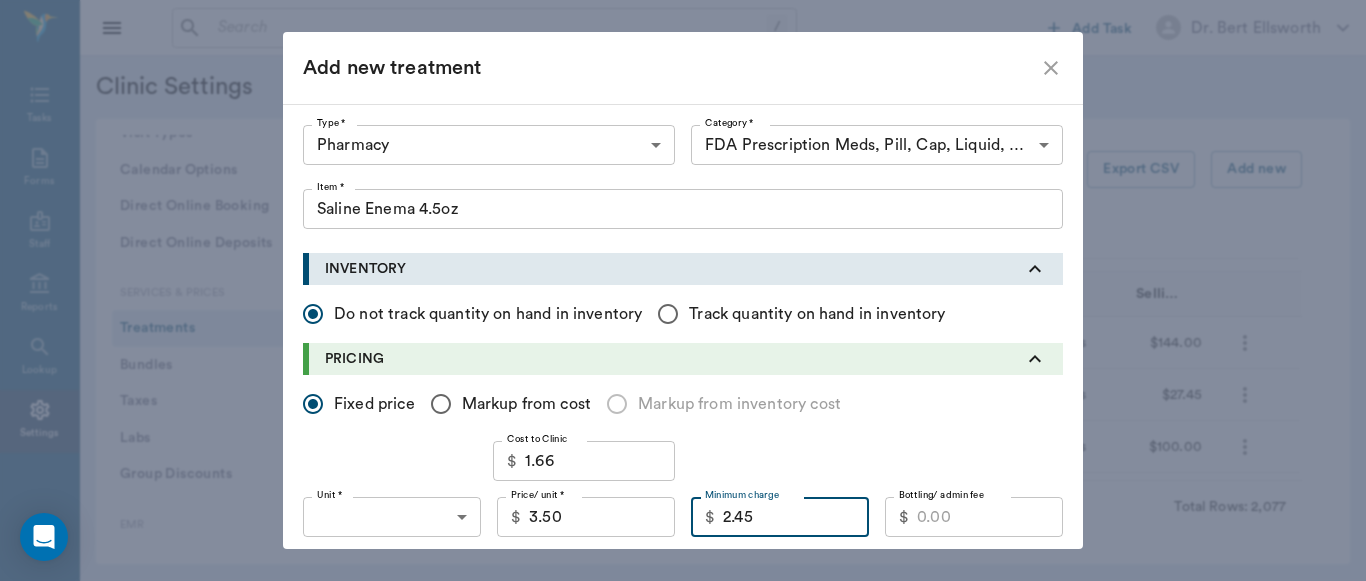 type on "2.45" 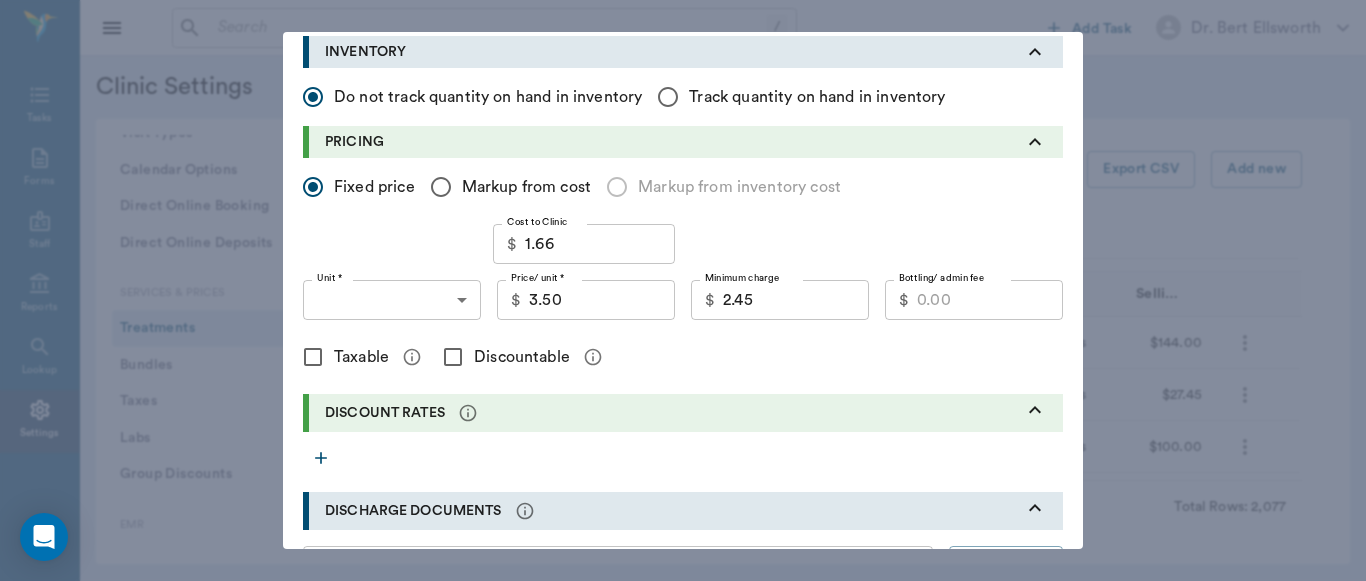 scroll, scrollTop: 225, scrollLeft: 0, axis: vertical 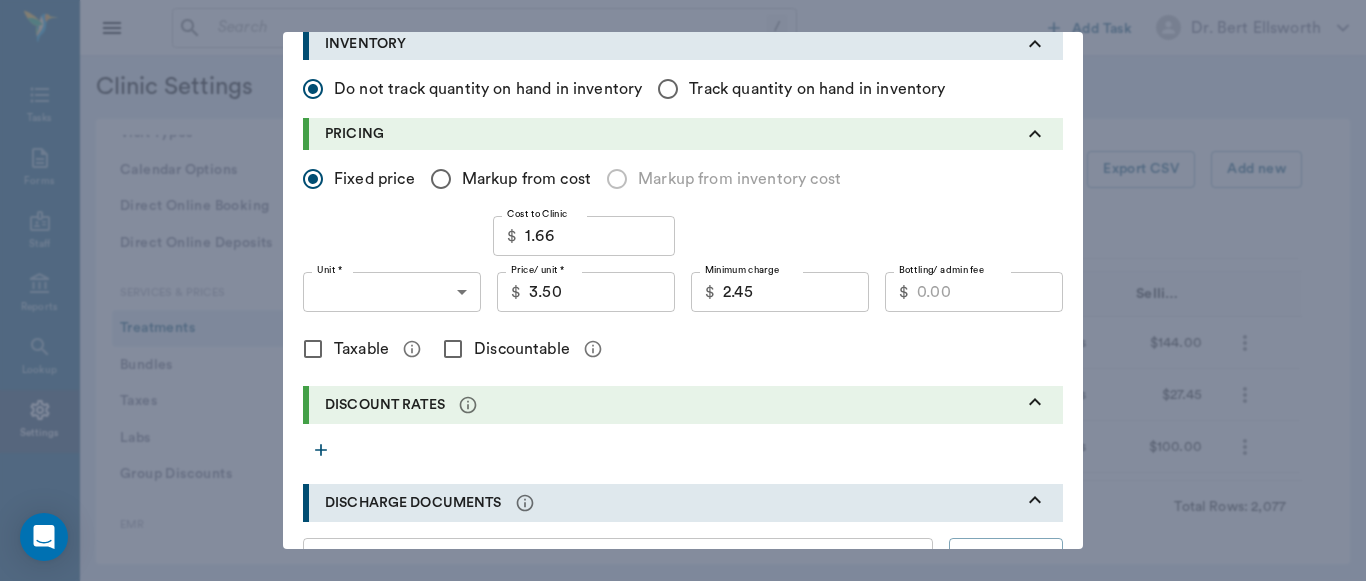 click on "Discountable" at bounding box center (453, 349) 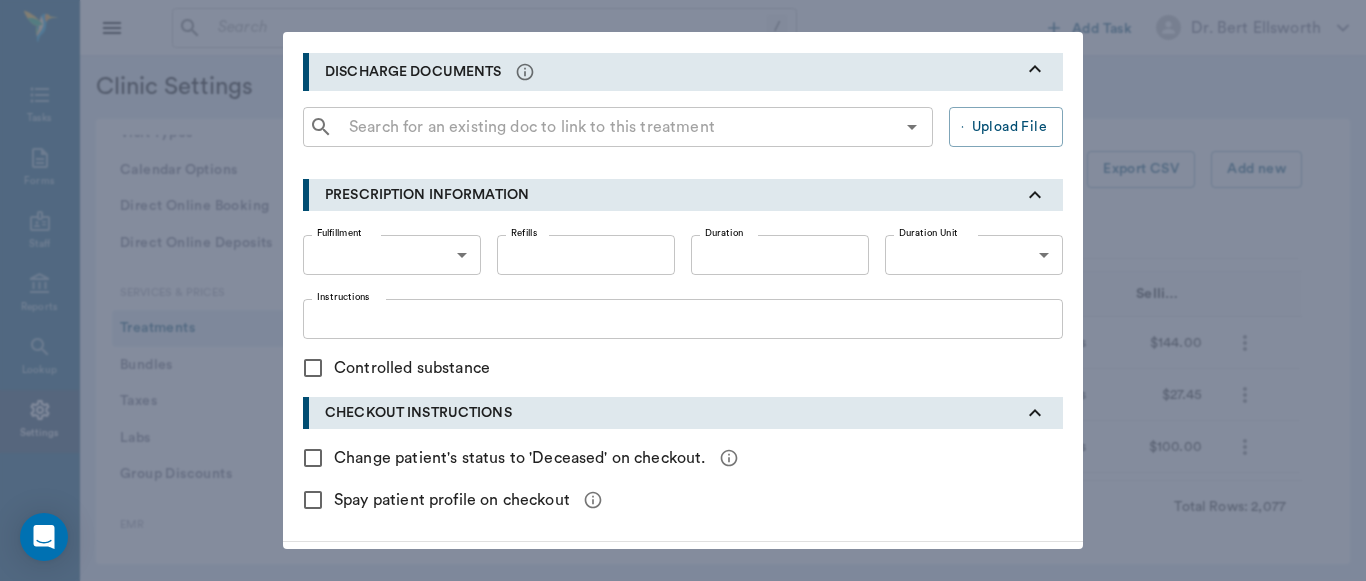 scroll, scrollTop: 726, scrollLeft: 0, axis: vertical 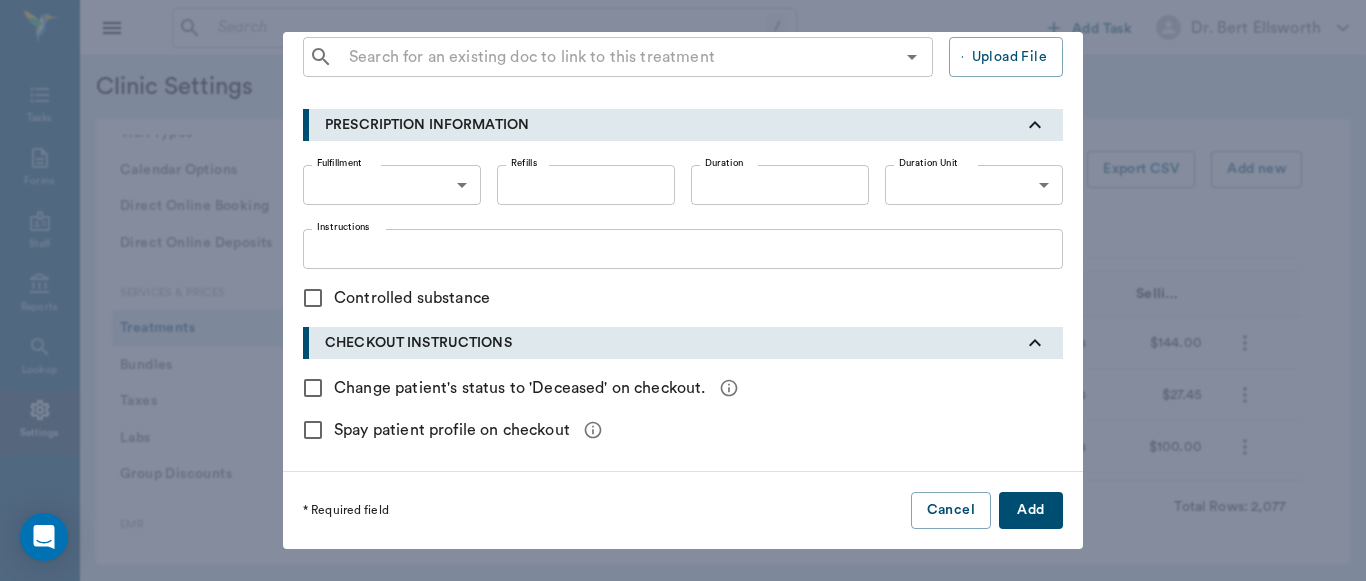click on "Add" at bounding box center (1031, 510) 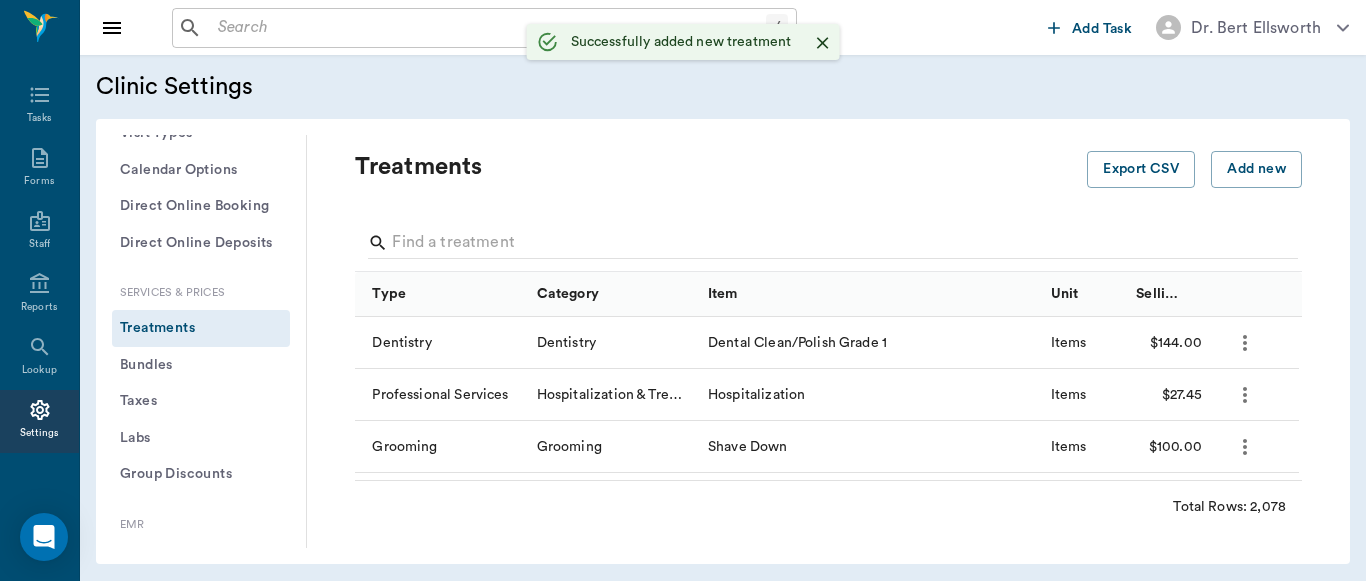 type 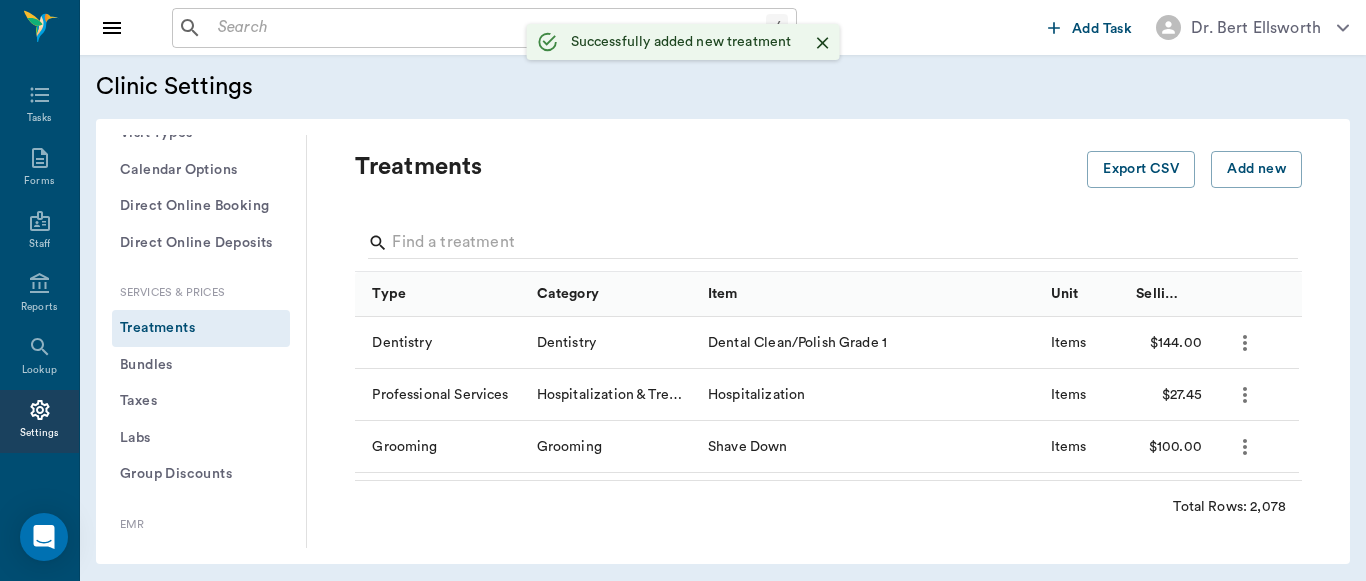 type 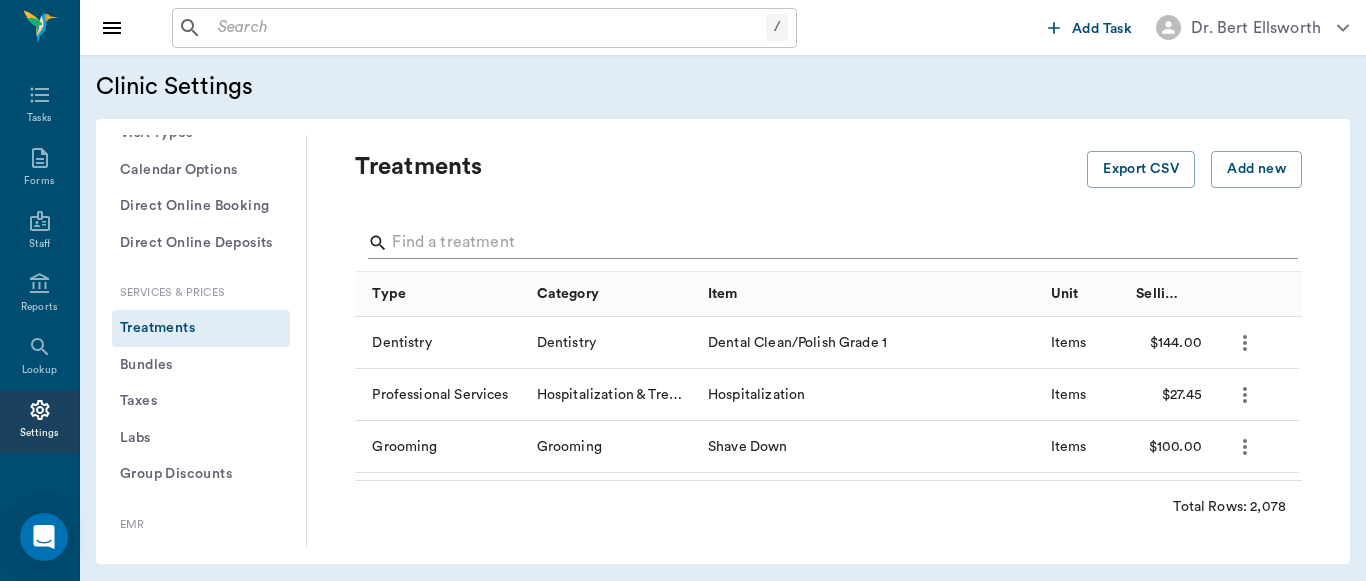 click at bounding box center [830, 243] 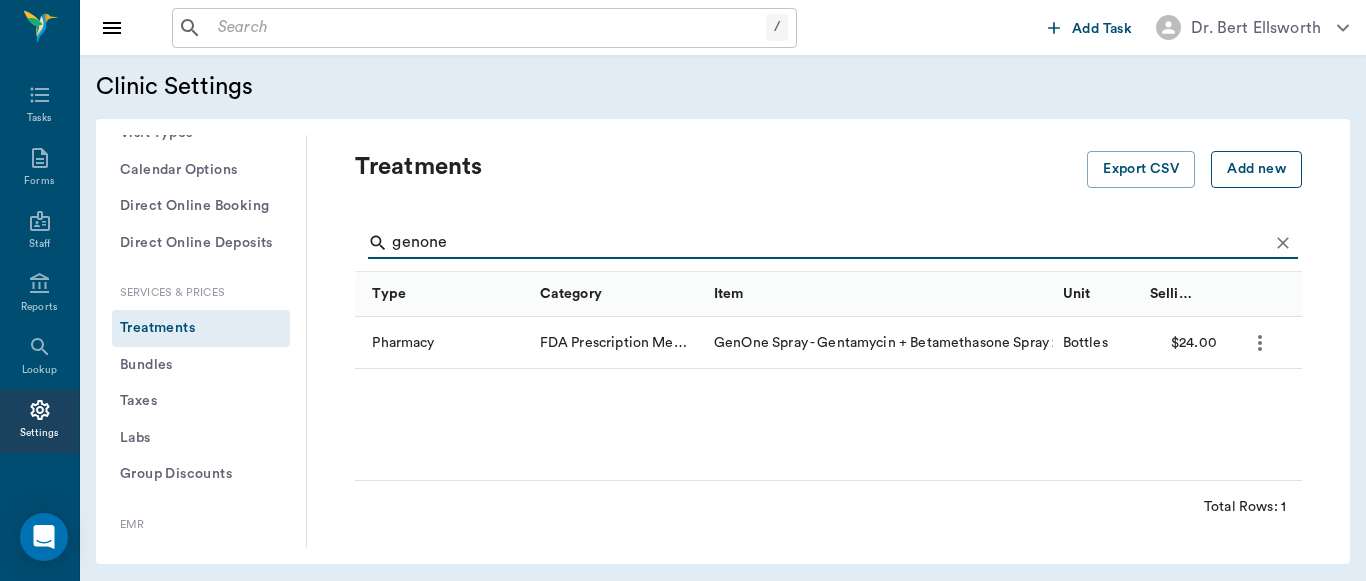 type on "genone" 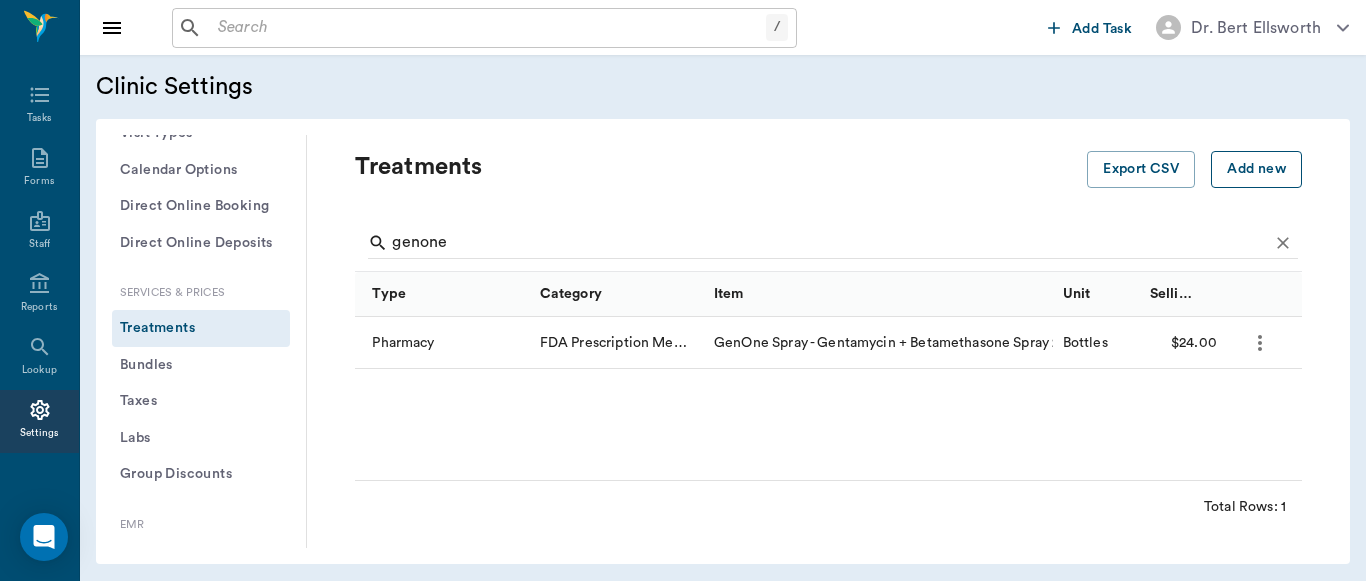 click on "Add new" at bounding box center [1256, 169] 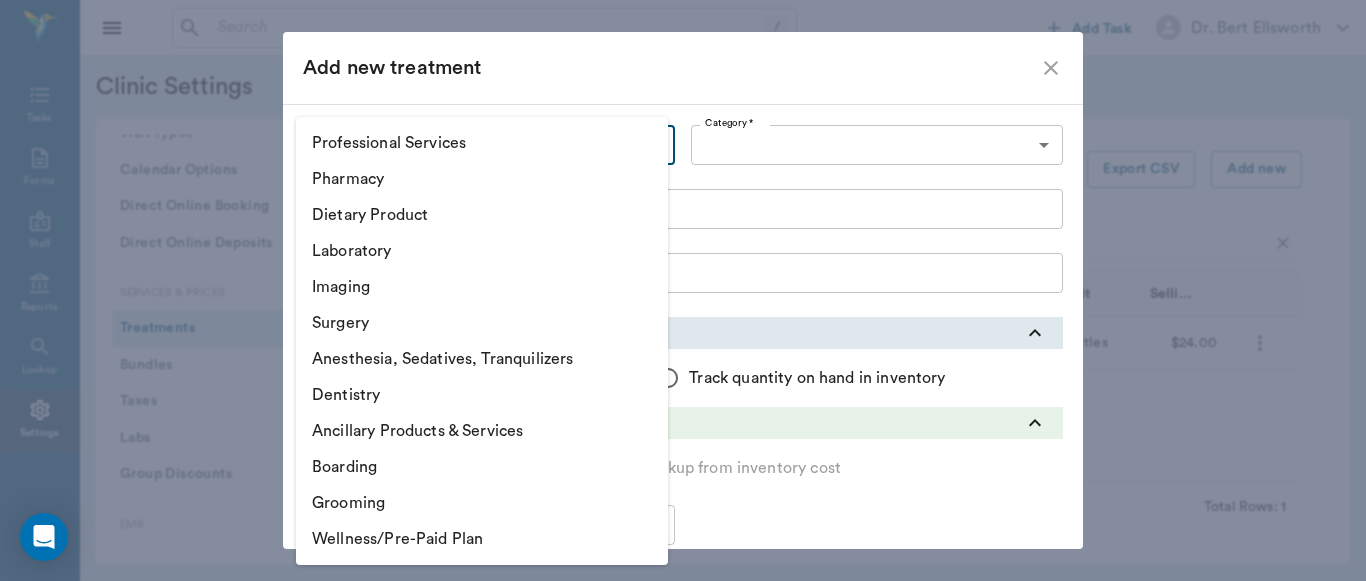 click on "/ ​ Add Task Dr. [LAST] [LAST] Nectar Messages Appts Labs Imaging Inventory Tasks Forms Staff Reports Lookup Settings Clinic Settings General Profile Office Hours Permissions Feature Flags AI Prompts Default Units Types and Categories Security / Auto Lock Special Care Notes App Version Client Communication Email Settings Email Templates SMS Settings SMS Templates VOIP Mango Voice Client Portal Appointments Visit Types Calendar Options Direct Online Booking Direct Online Deposits Services & Prices Treatments Bundles Taxes Labs Group Discounts EMR SOAP Templates Surgery Templates Visit Note Templates Surgery Chart Diagnoses Documents Patient Diagrams Forms Report Card Prescriptions Patient Options Species Breeds Colors Inventory Inventory Locations Vendors Finances Payment Estimates & Invoices Interest Greenline Boarding Kennels Imaging Integration IDEXX Soundvet Extras Labels PDF Settings MISC Treatments Export CSV Add new genone Type Category Item Unit Selling Price/Unit Pharmacy Bottles $24.00 Total Rows:" at bounding box center (683, 290) 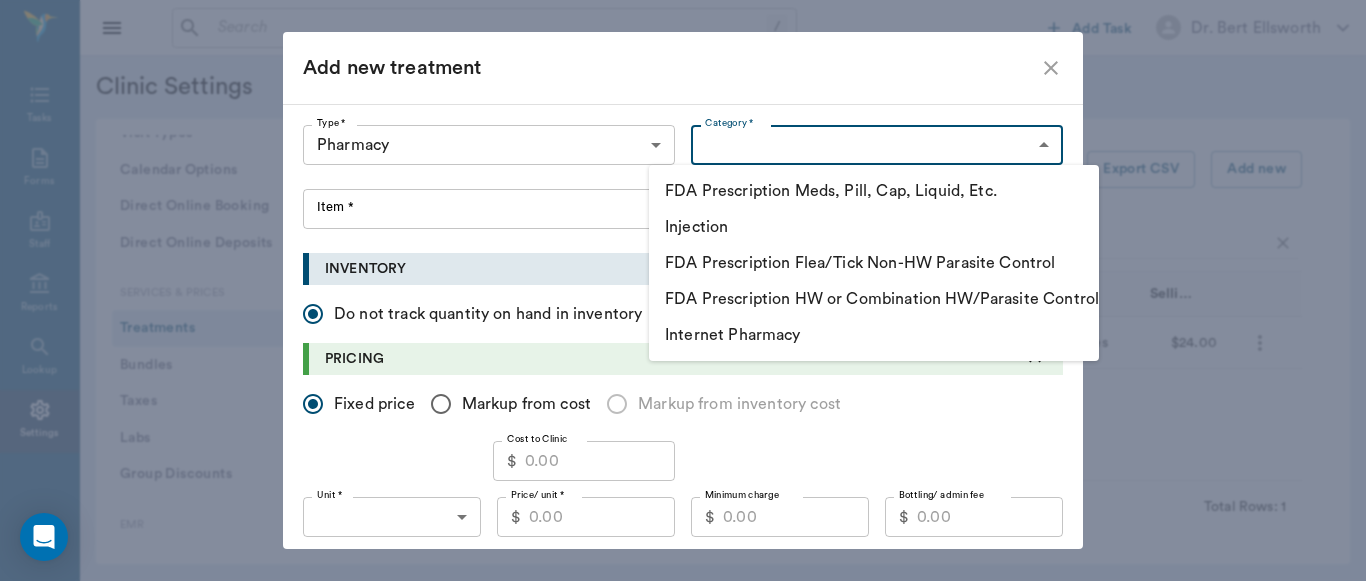 click on "/ ​ Add Task Dr. [LAST] [LAST] Nectar Messages Appts Labs Imaging Inventory Tasks Forms Staff Reports Lookup Settings Clinic Settings General Profile Office Hours Permissions Feature Flags AI Prompts Default Units Types and Categories Security / Auto Lock Special Care Notes App Version Client Communication Email Settings Email Templates SMS Settings SMS Templates VOIP Mango Voice Client Portal Appointments Visit Types Calendar Options Direct Online Booking Direct Online Deposits Services & Prices Treatments Bundles Taxes Labs Group Discounts EMR SOAP Templates Surgery Templates Visit Note Templates Surgery Chart Diagnoses Documents Patient Diagrams Forms Report Card Prescriptions Patient Options Species Breeds Colors Inventory Inventory Locations Vendors Finances Payment Estimates & Invoices Interest Greenline Boarding Kennels Imaging Integration IDEXX Soundvet Extras Labels PDF Settings MISC Treatments Export CSV Add new genone Type Category Item Unit Selling Price/Unit Pharmacy Bottles $24.00 Total Rows:" at bounding box center [683, 290] 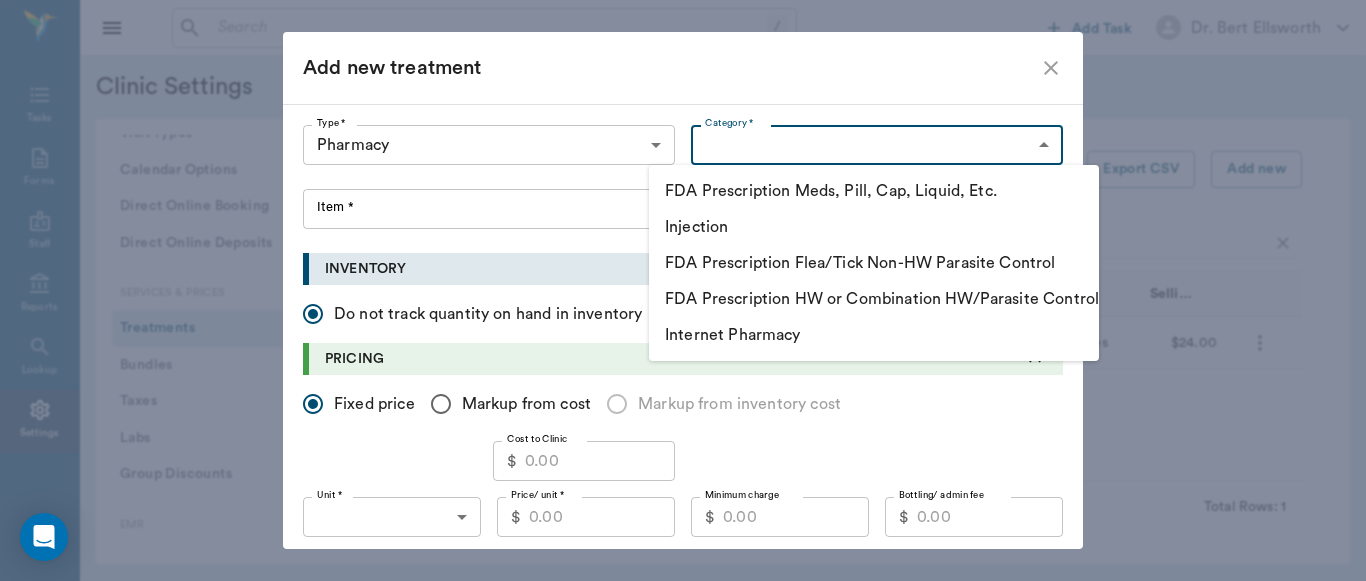 click on "FDA Prescription Meds, Pill, Cap, Liquid, Etc." at bounding box center [874, 191] 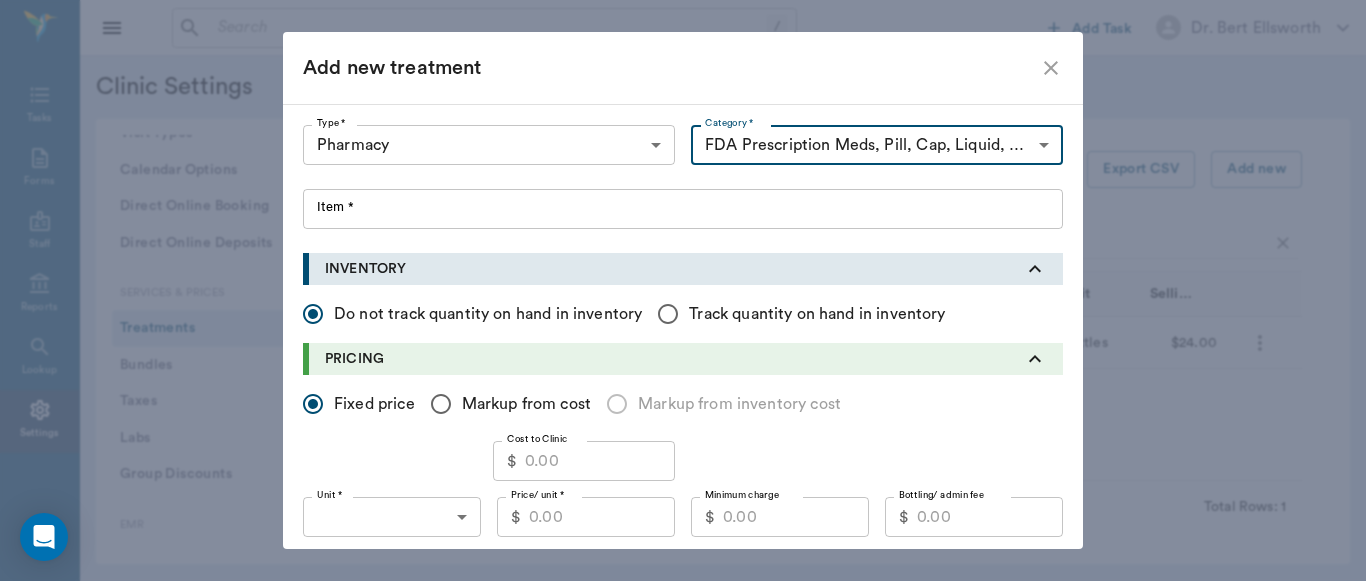 click on "Item *" at bounding box center [683, 209] 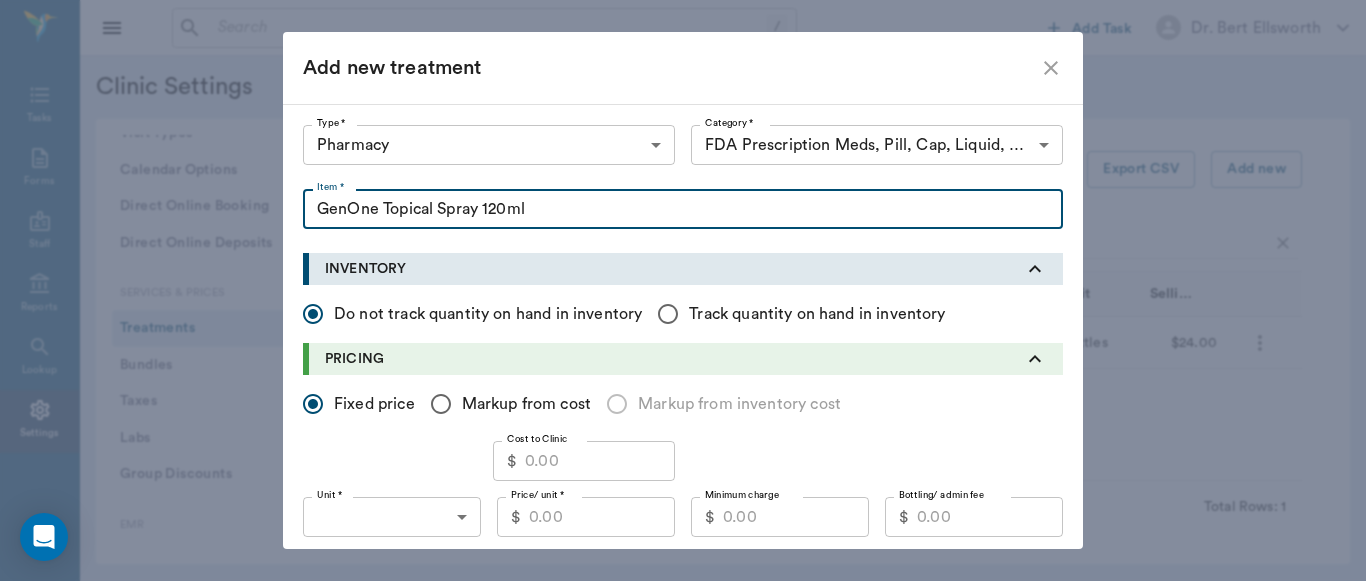 type on "GenOne Topical Spray 120ml" 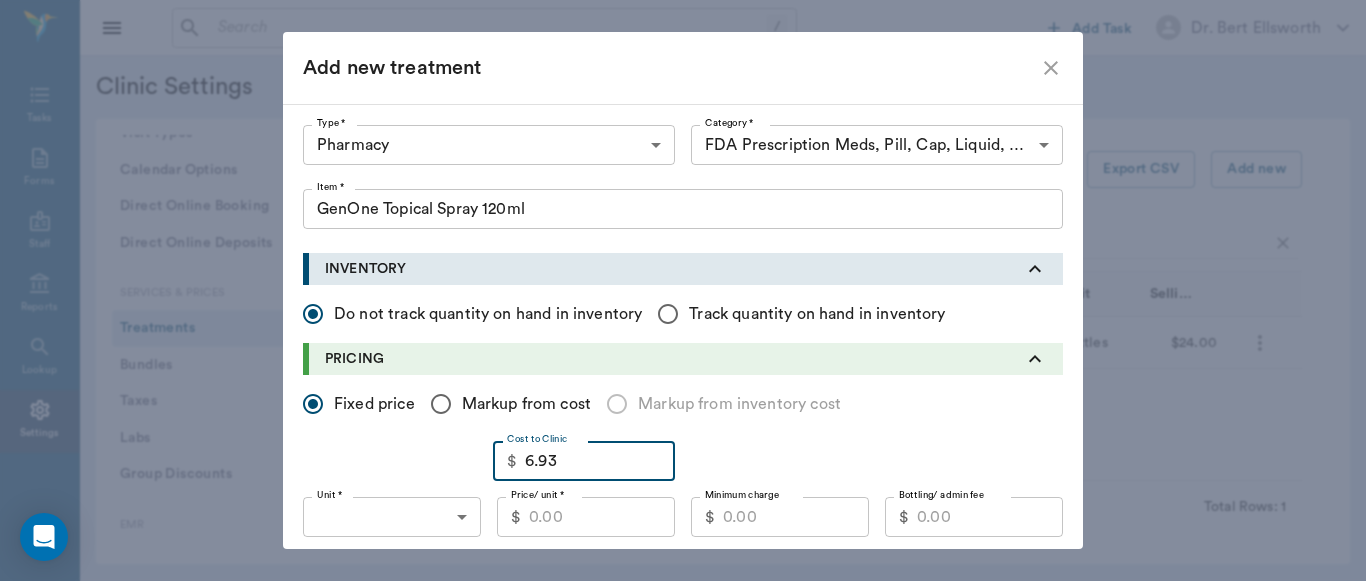 type on "6.93" 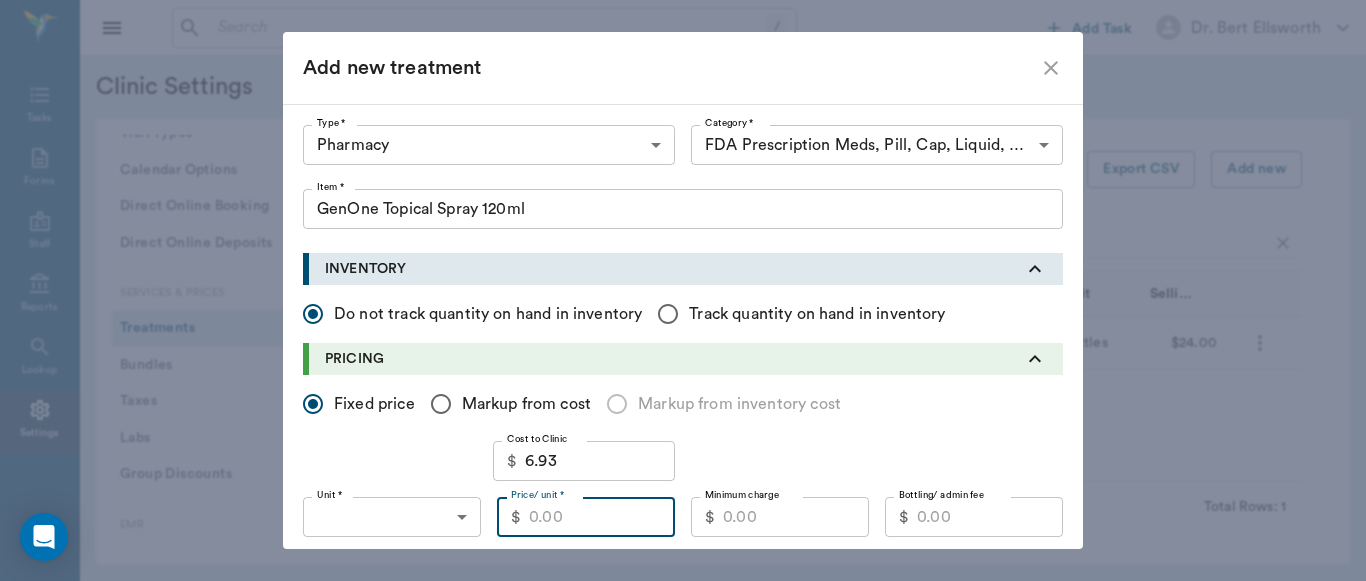 click on "Price/ unit *" at bounding box center (602, 517) 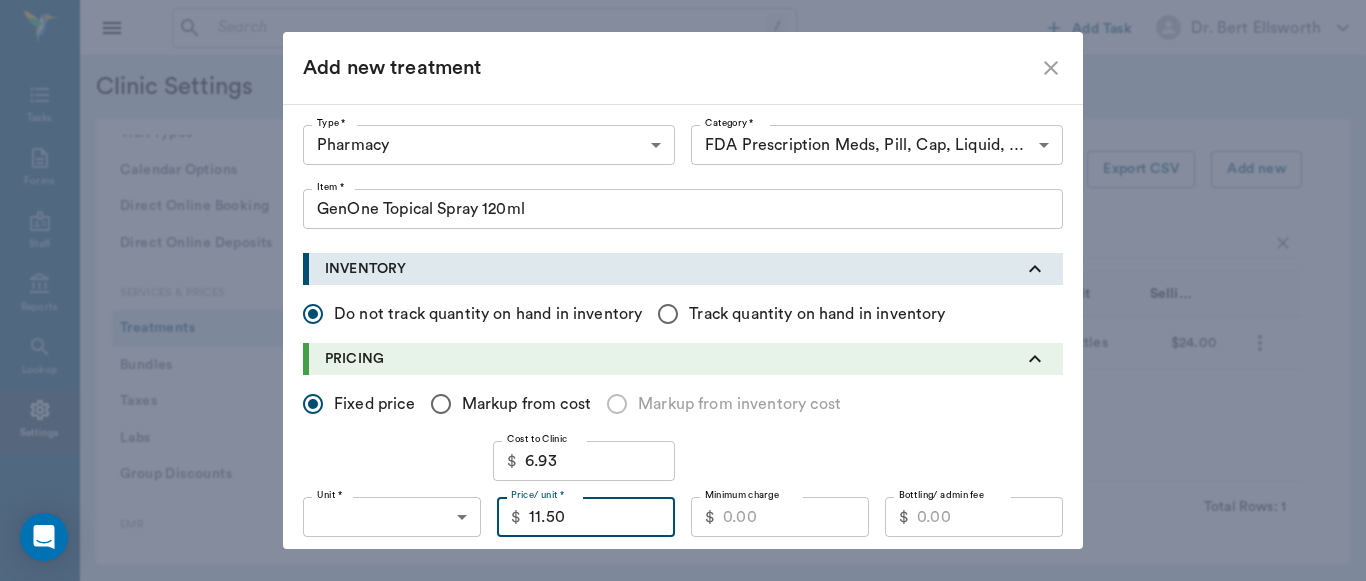 type on "11.50" 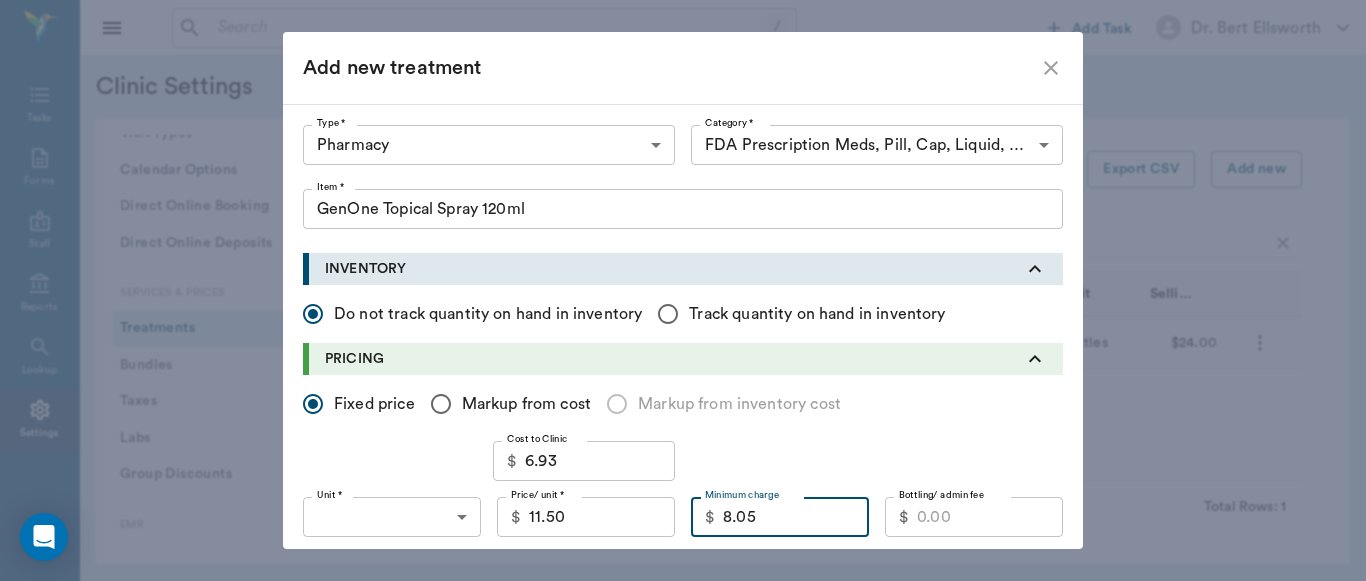 type on "8.05" 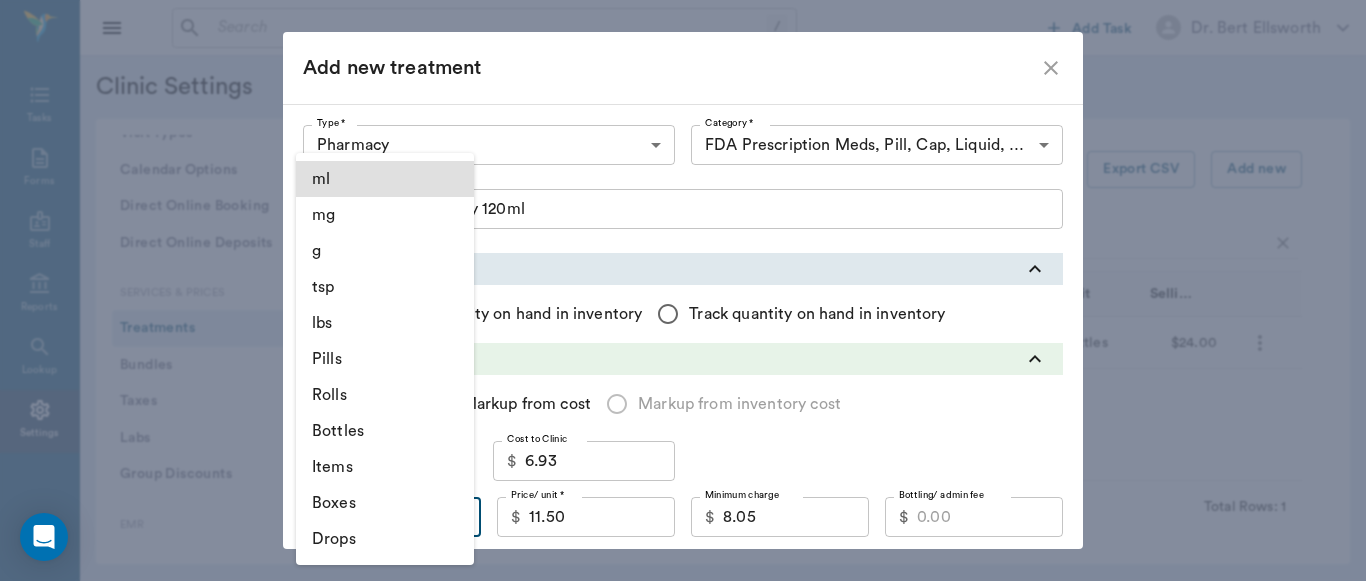 click on "Bottles" at bounding box center [385, 431] 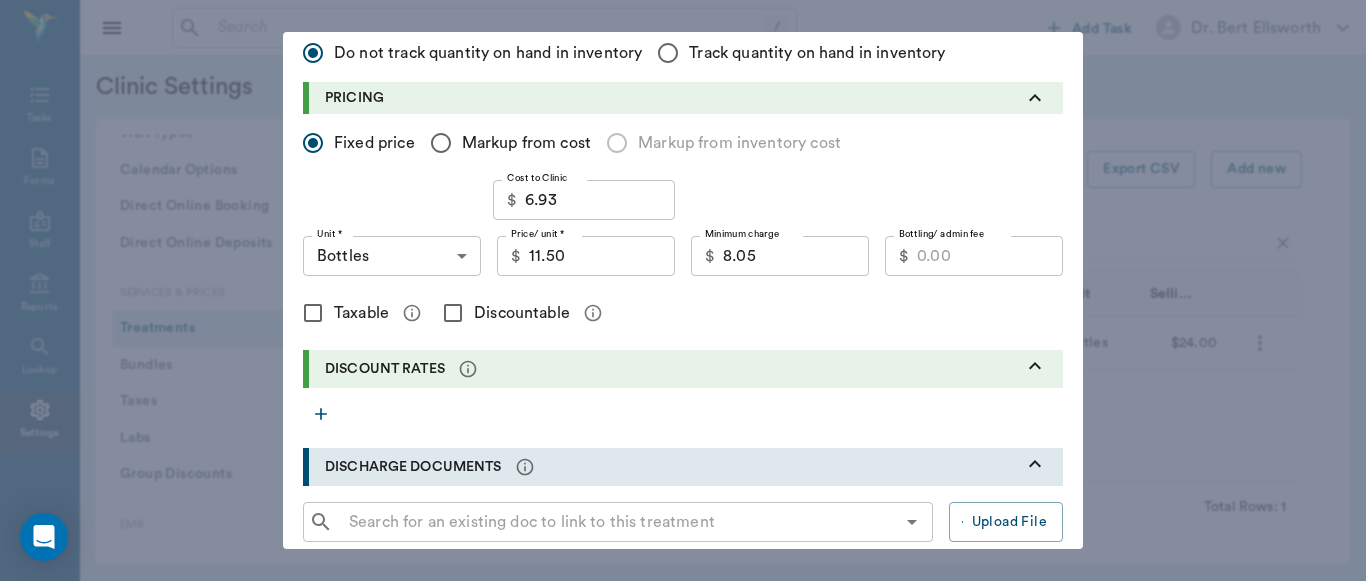 scroll, scrollTop: 302, scrollLeft: 0, axis: vertical 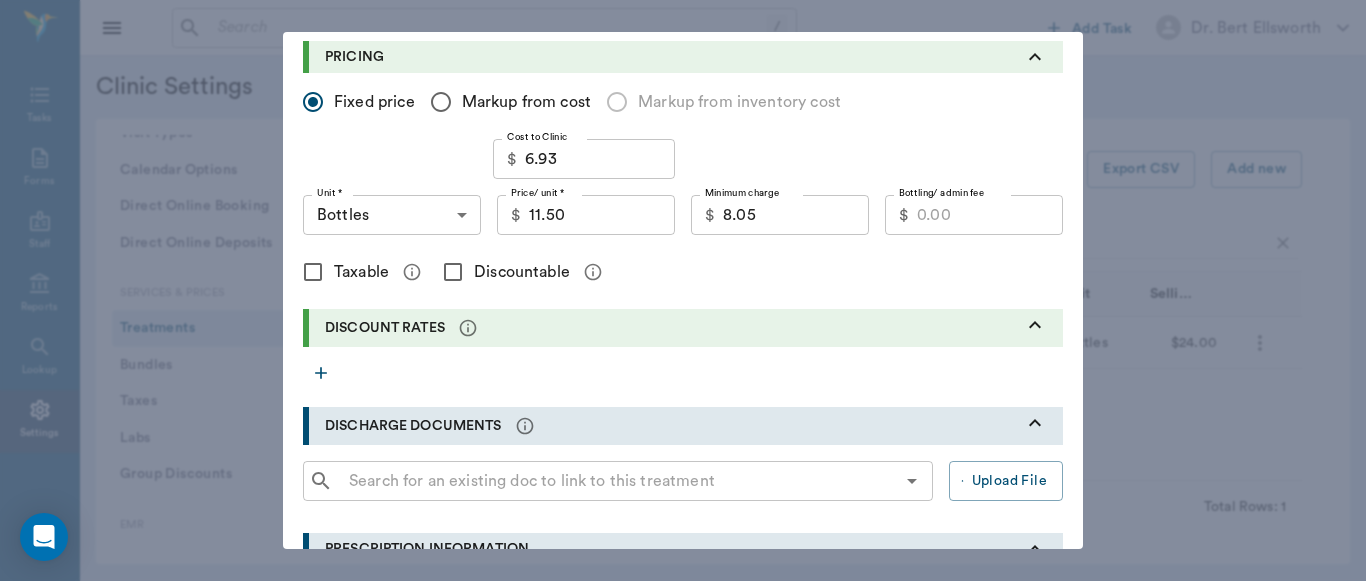 click on "Discountable" at bounding box center [453, 272] 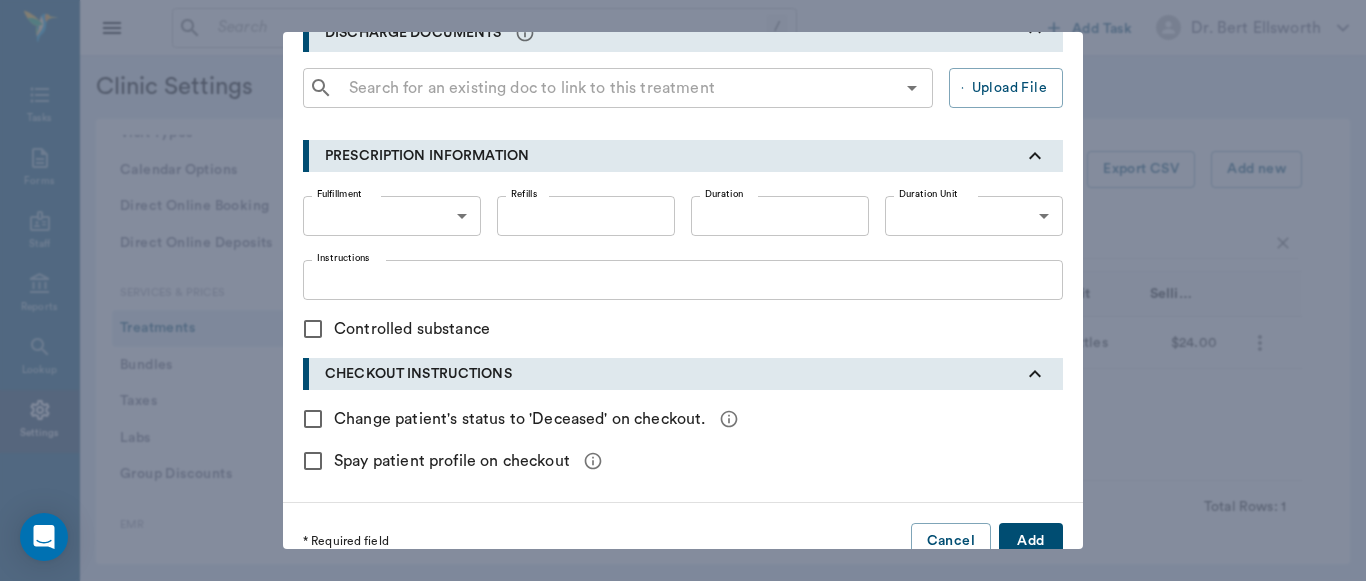 scroll, scrollTop: 726, scrollLeft: 0, axis: vertical 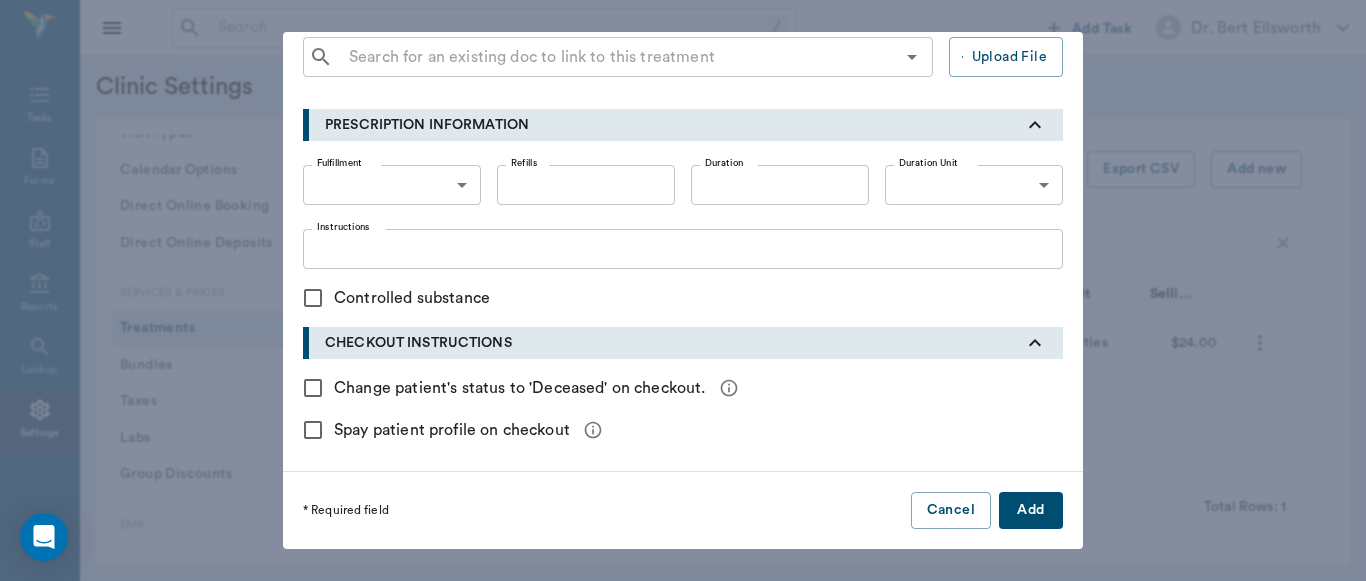 click on "Add" at bounding box center (1031, 510) 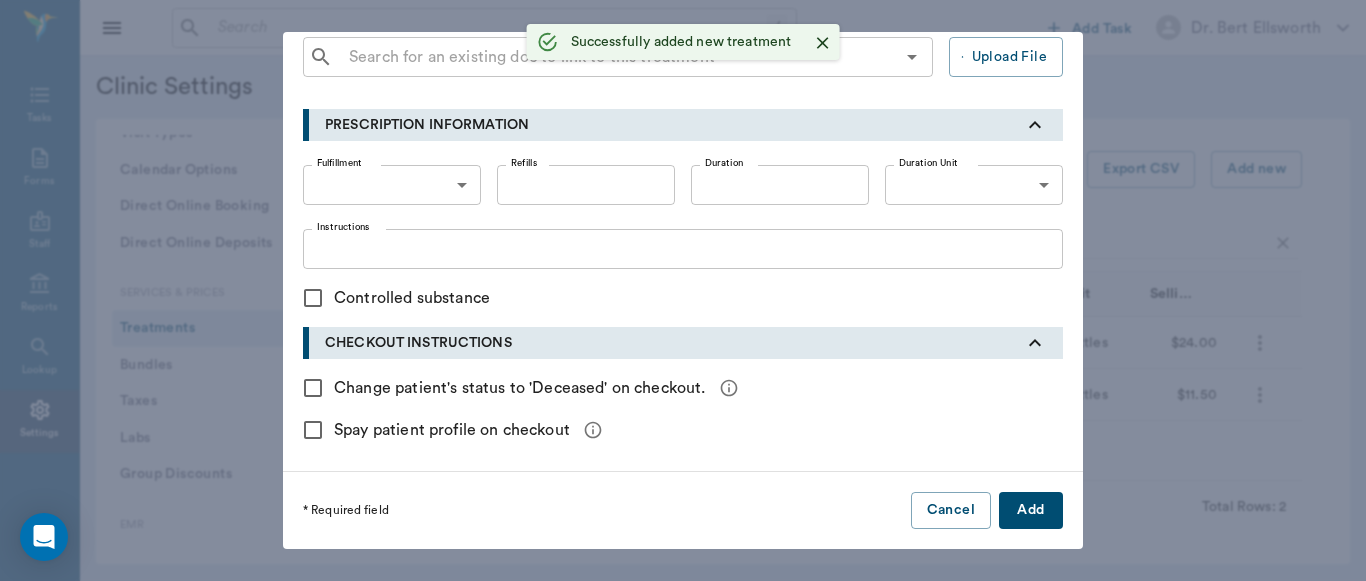 type 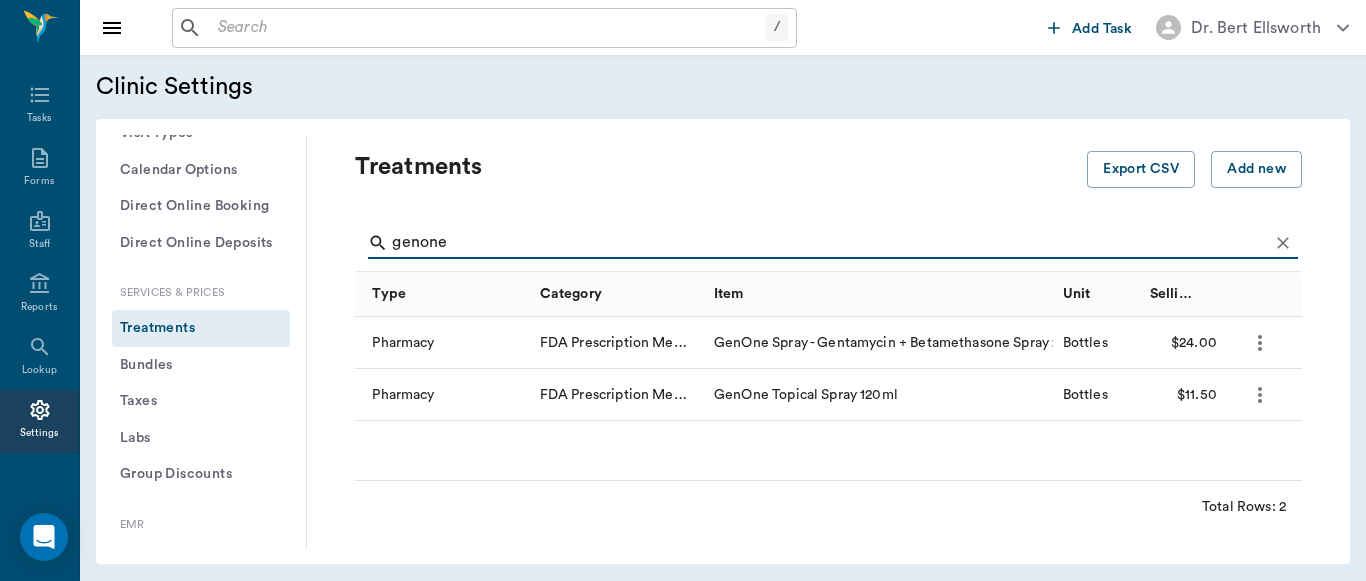 click on "genone" at bounding box center (830, 243) 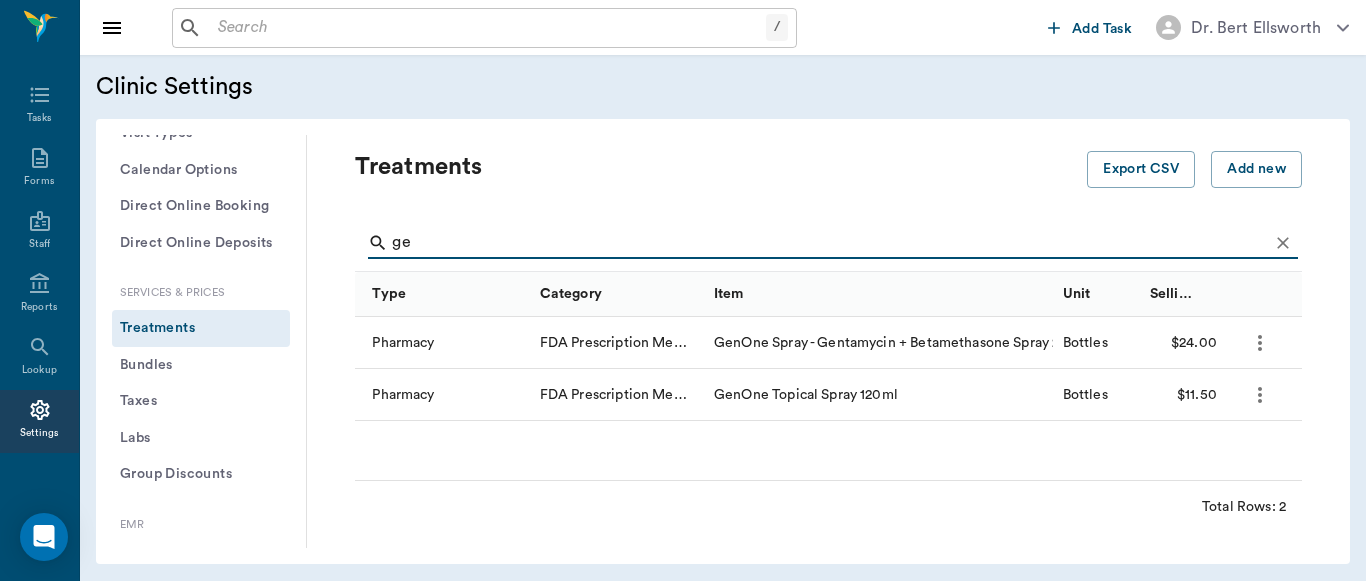 type on "g" 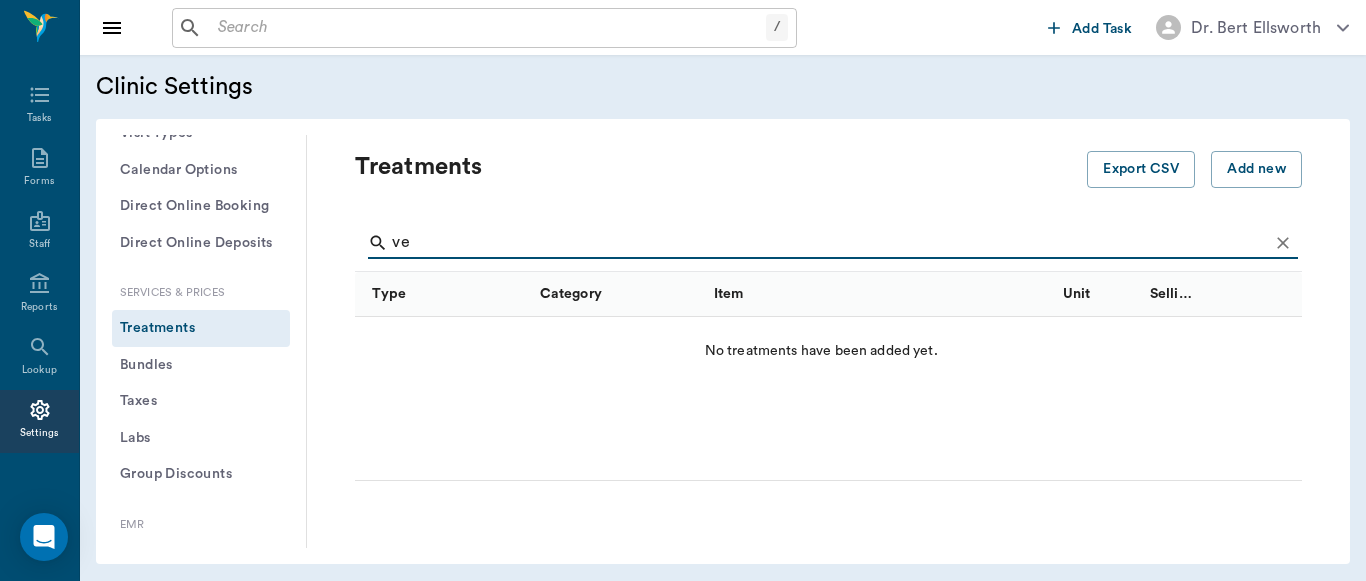 type on "v" 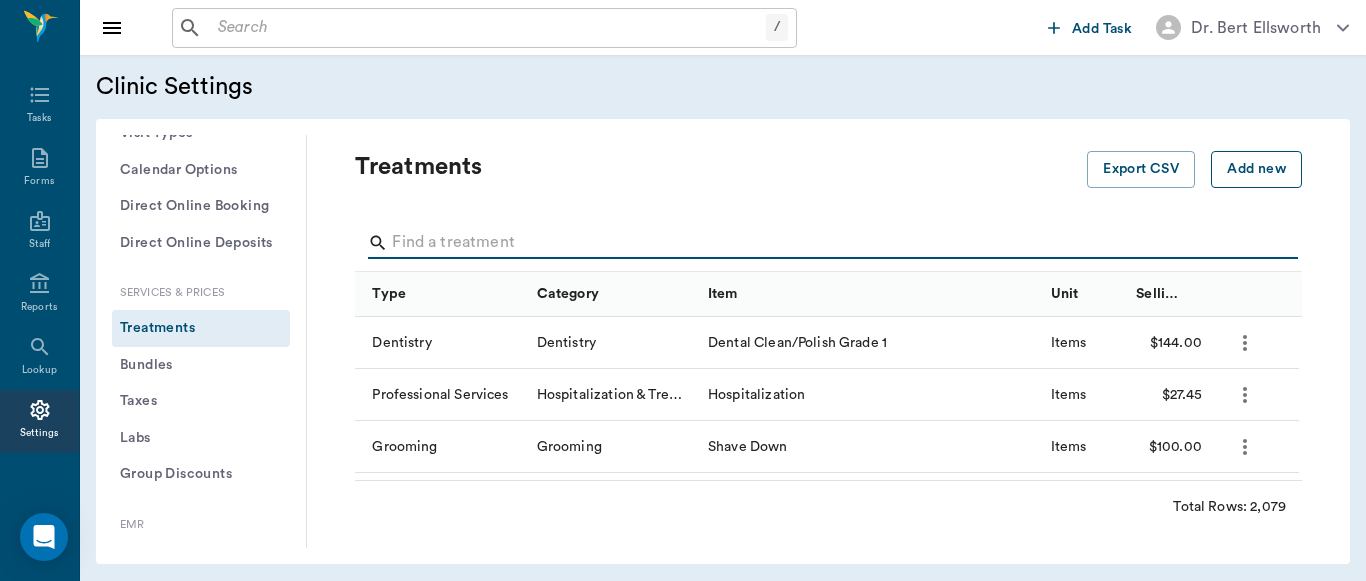 type 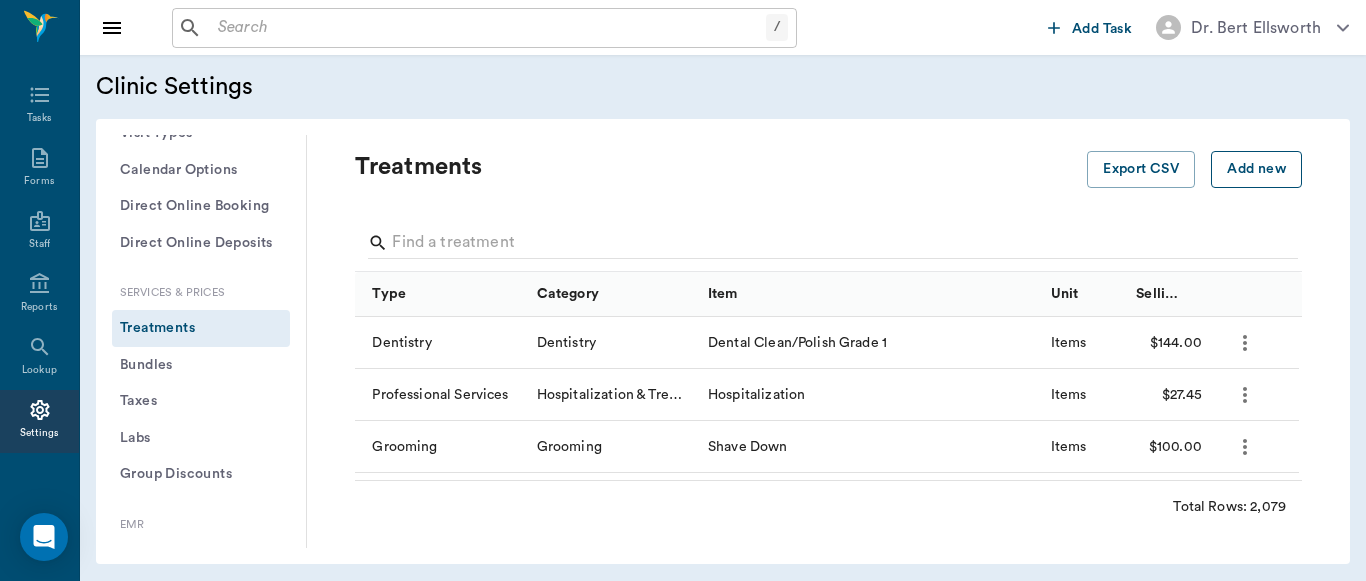 click on "Add new" at bounding box center (1256, 169) 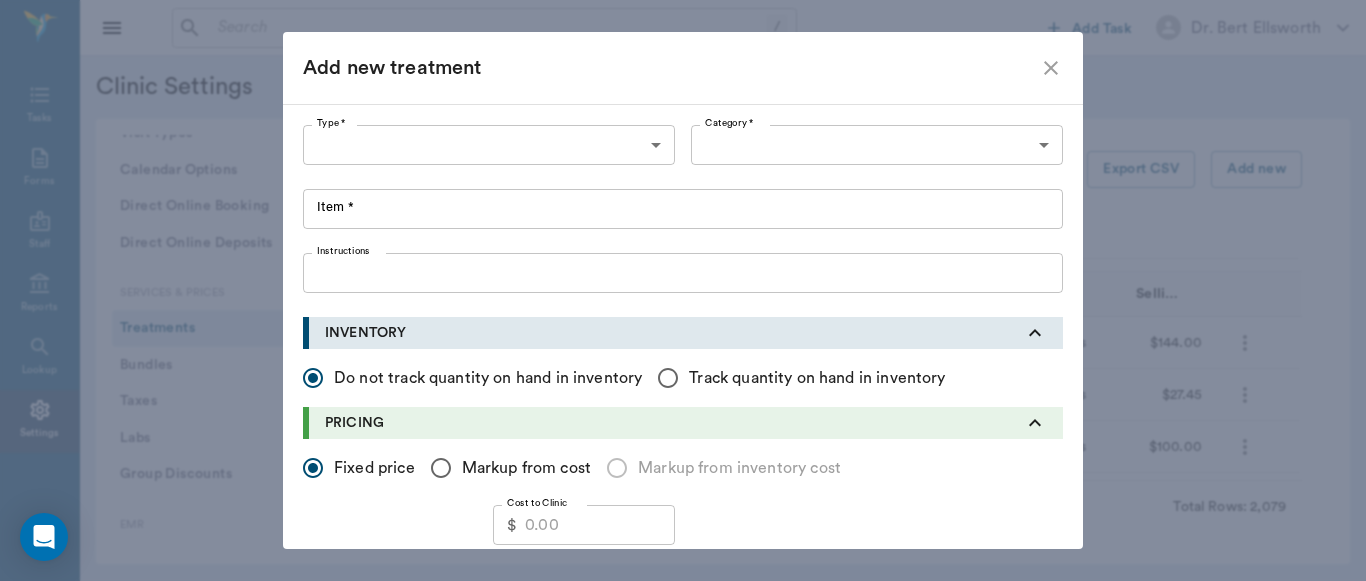 click on "/ ​ Add Task Dr. Bert Ellsworth Nectar Messages Appts Labs Imaging Inventory Tasks Forms Staff Reports Lookup Settings Clinic Settings General Profile Office Hours Permissions Feature Flags AI Prompts Default Units Types and Categories Security / Auto Lock Special Care Notes App Version Client Communication Email Settings Email Templates SMS Settings SMS Templates VOIP Mango Voice Client Portal Appointments Visit Types Calendar Options Direct Online Booking Direct Online Deposits Services & Prices Treatments Bundles Taxes Labs Group Discounts EMR SOAP Templates Surgery Templates Visit Note Templates Surgery Chart Diagnoses Documents Patient Diagrams Forms Report Card Prescriptions Patient Options Species Breeds Colors Inventory Inventory Locations Vendors Finances Payment Estimates & Invoices Interest Greenline Boarding Kennels Imaging Integration IDEXX Soundvet Extras Labels PDF Settings MISC Treatments Export CSV Add new Type Category Item Unit Selling Price/Unit Dentistry Dentistry Items $144.00 Items" at bounding box center [683, 290] 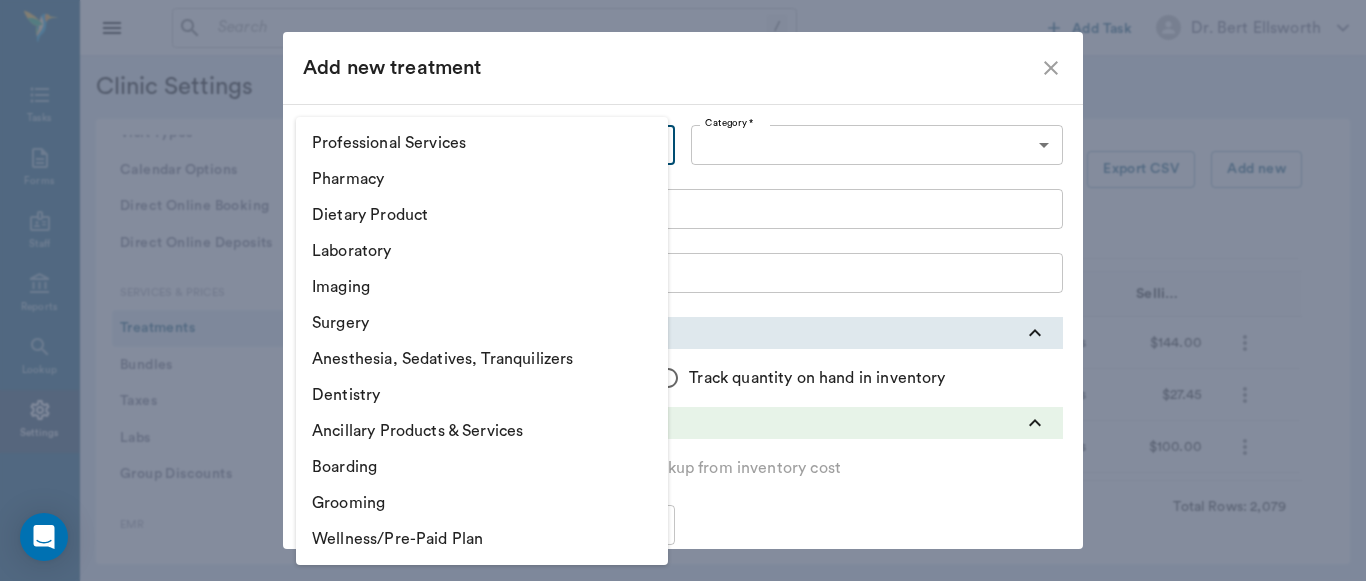click on "Pharmacy" at bounding box center [482, 179] 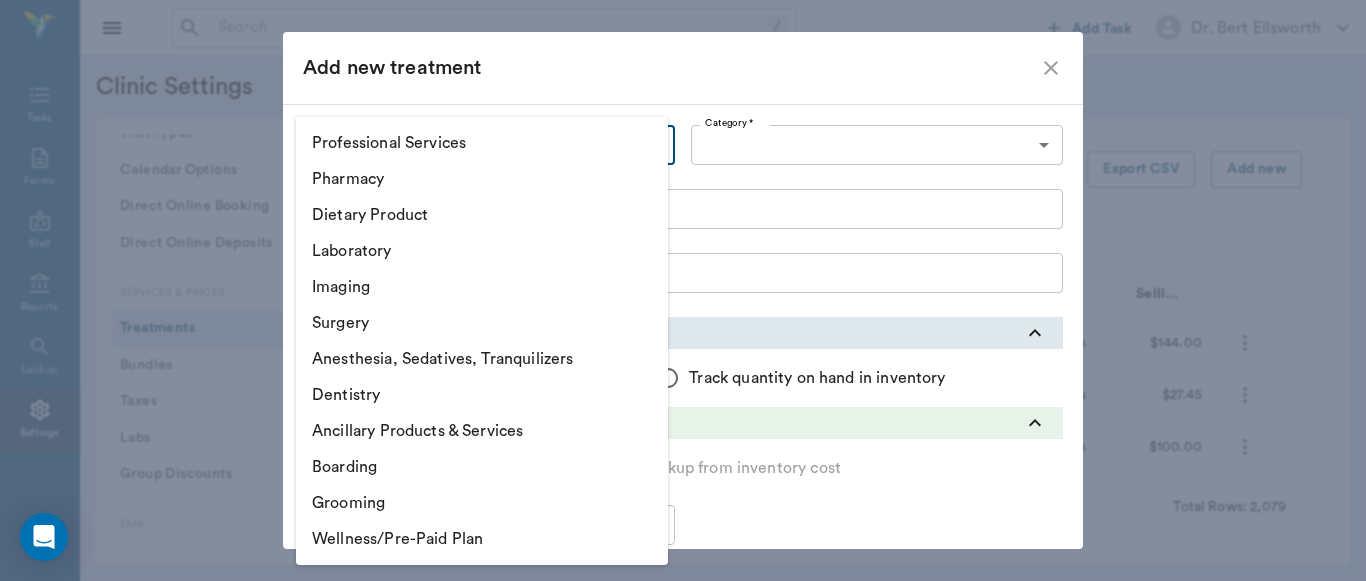 type on "5100" 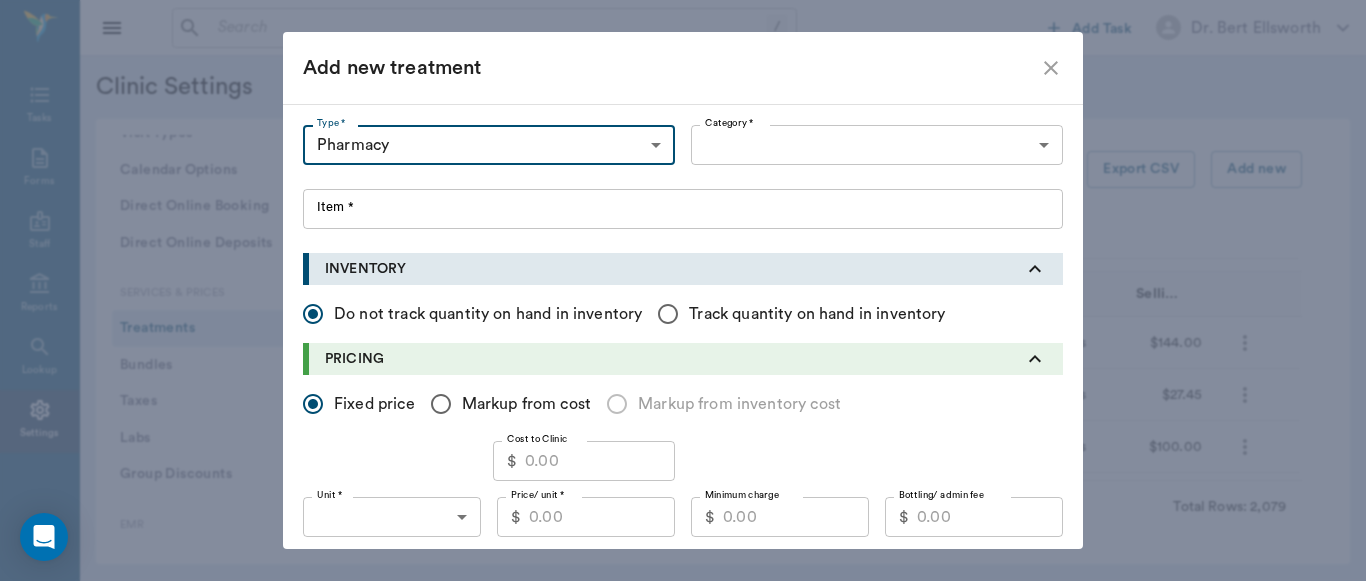 click on "/ ​ Add Task Dr. Bert Ellsworth Nectar Messages Appts Labs Imaging Inventory Tasks Forms Staff Reports Lookup Settings Clinic Settings General Profile Office Hours Permissions Feature Flags AI Prompts Default Units Types and Categories Security / Auto Lock Special Care Notes App Version Client Communication Email Settings Email Templates SMS Settings SMS Templates VOIP Mango Voice Client Portal Appointments Visit Types Calendar Options Direct Online Booking Direct Online Deposits Services & Prices Treatments Bundles Taxes Labs Group Discounts EMR SOAP Templates Surgery Templates Visit Note Templates Surgery Chart Diagnoses Documents Patient Diagrams Forms Report Card Prescriptions Patient Options Species Breeds Colors Inventory Inventory Locations Vendors Finances Payment Estimates & Invoices Interest Greenline Boarding Kennels Imaging Integration IDEXX Soundvet Extras Labels PDF Settings MISC Treatments Export CSV Add new Type Category Item Unit Selling Price/Unit Dentistry Dentistry Items $144.00 Items" at bounding box center (683, 290) 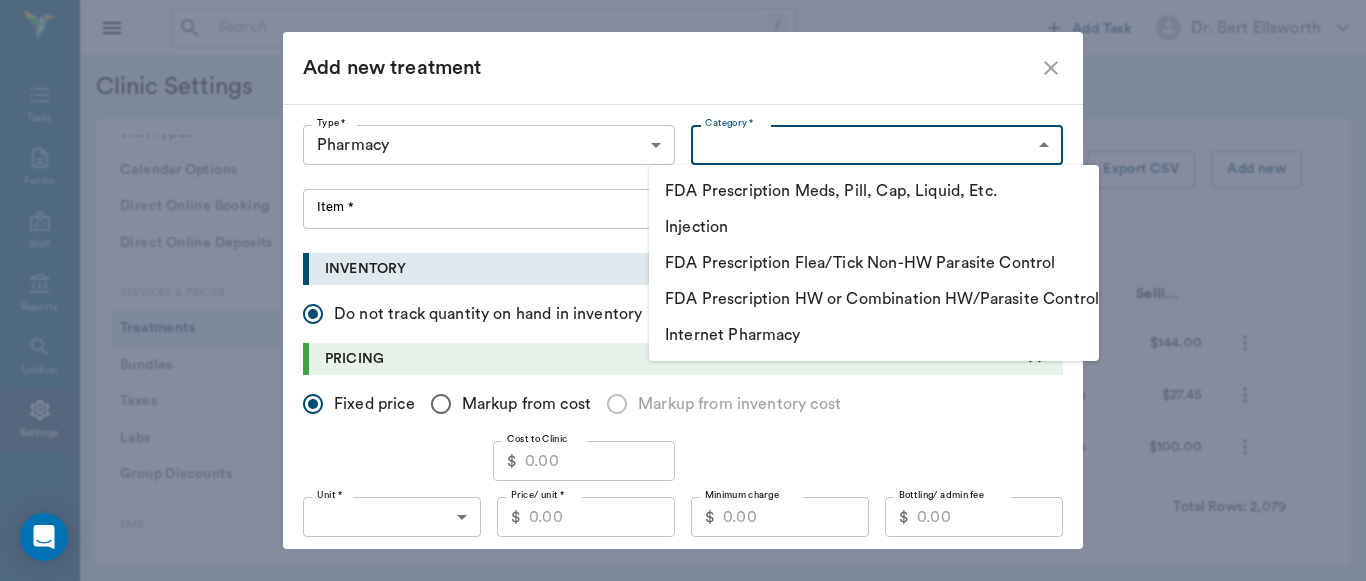 click on "Injection" at bounding box center (874, 227) 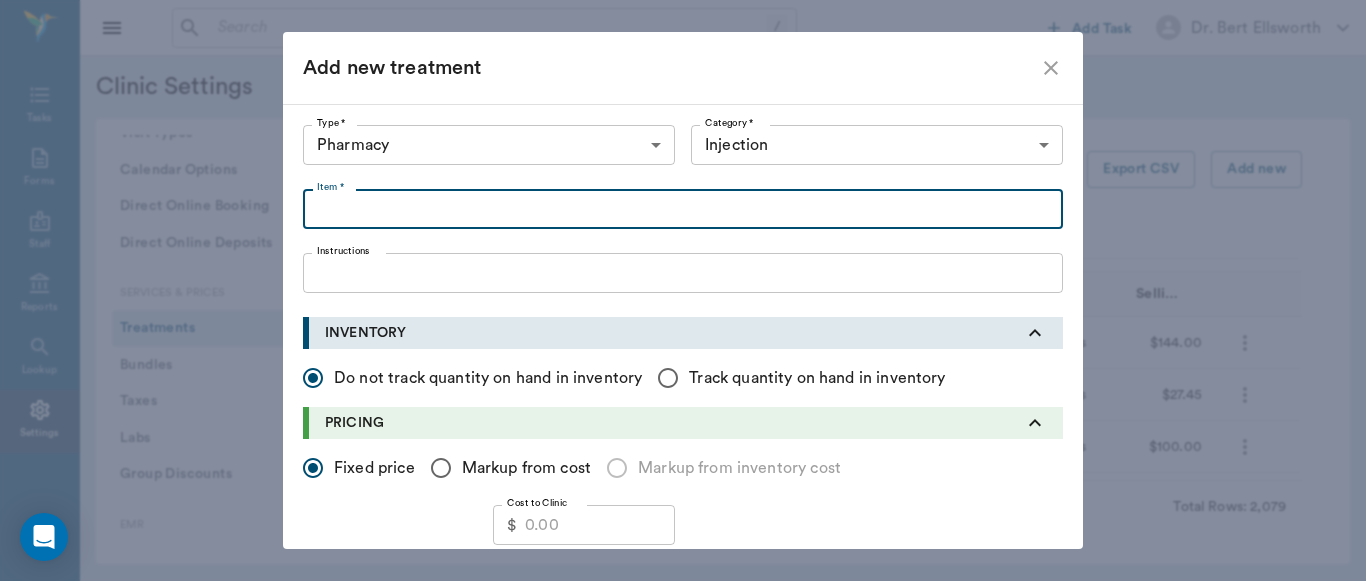 click on "Item *" at bounding box center [683, 209] 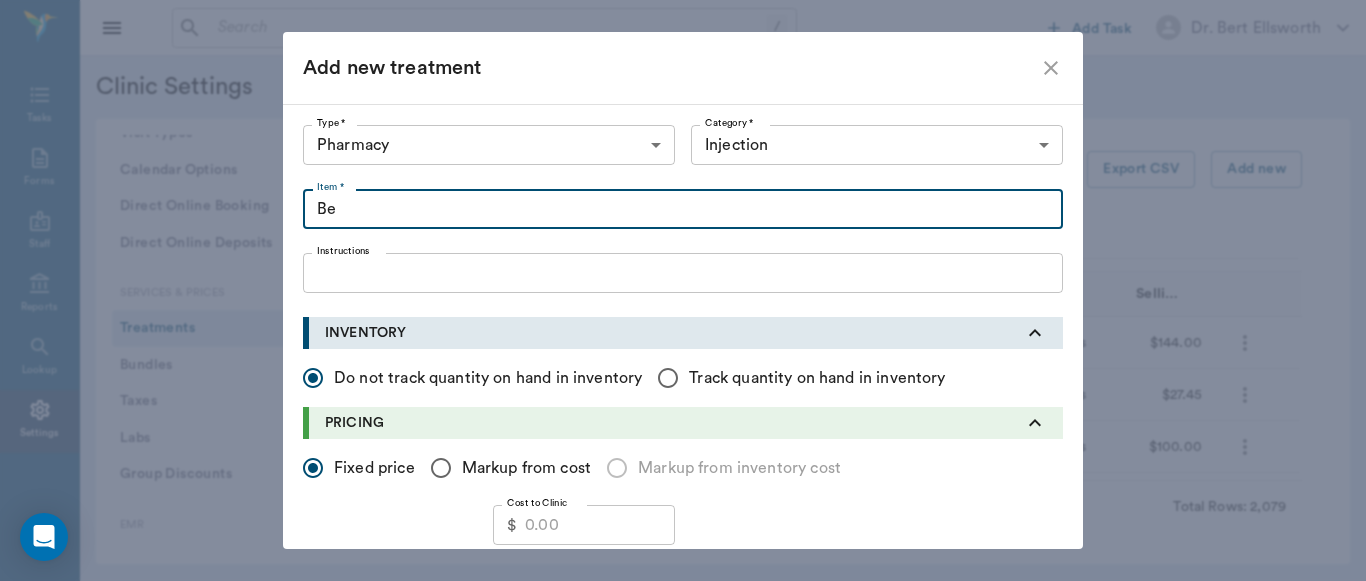 type on "B" 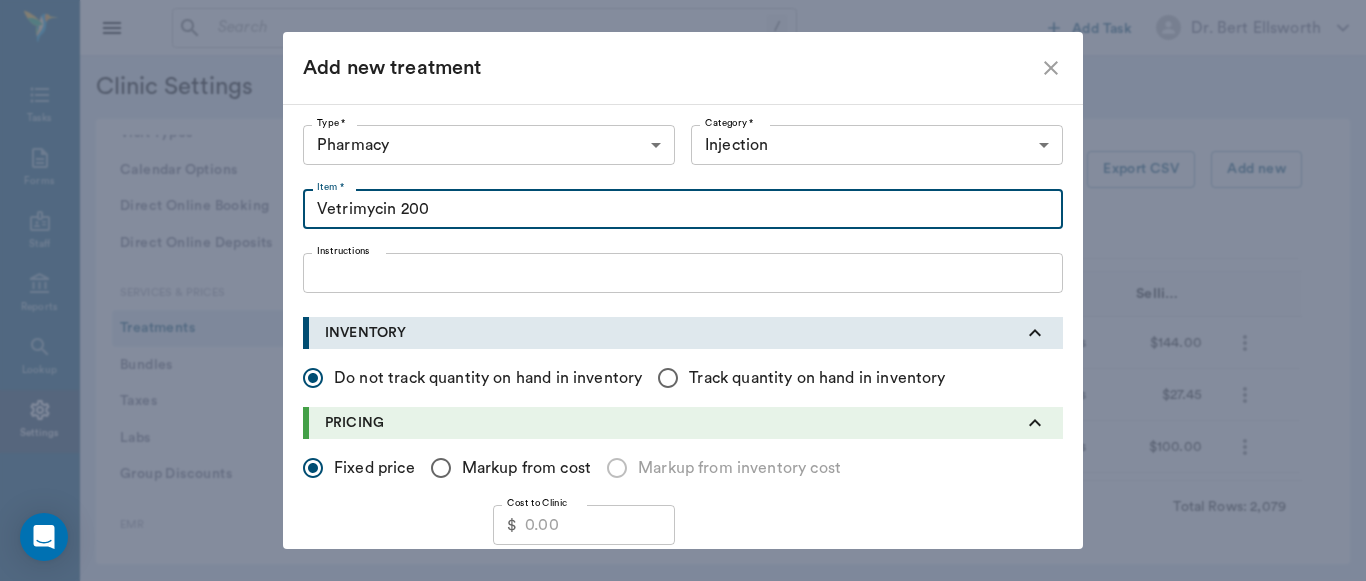 type on "Vetrimycin 200" 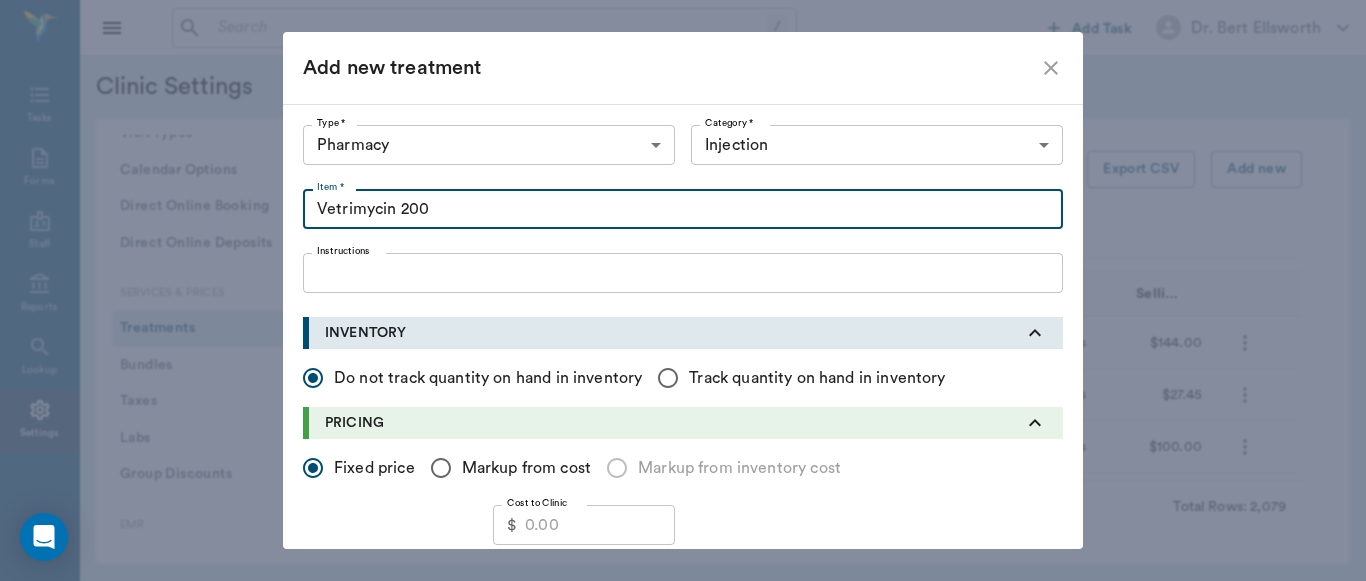 click 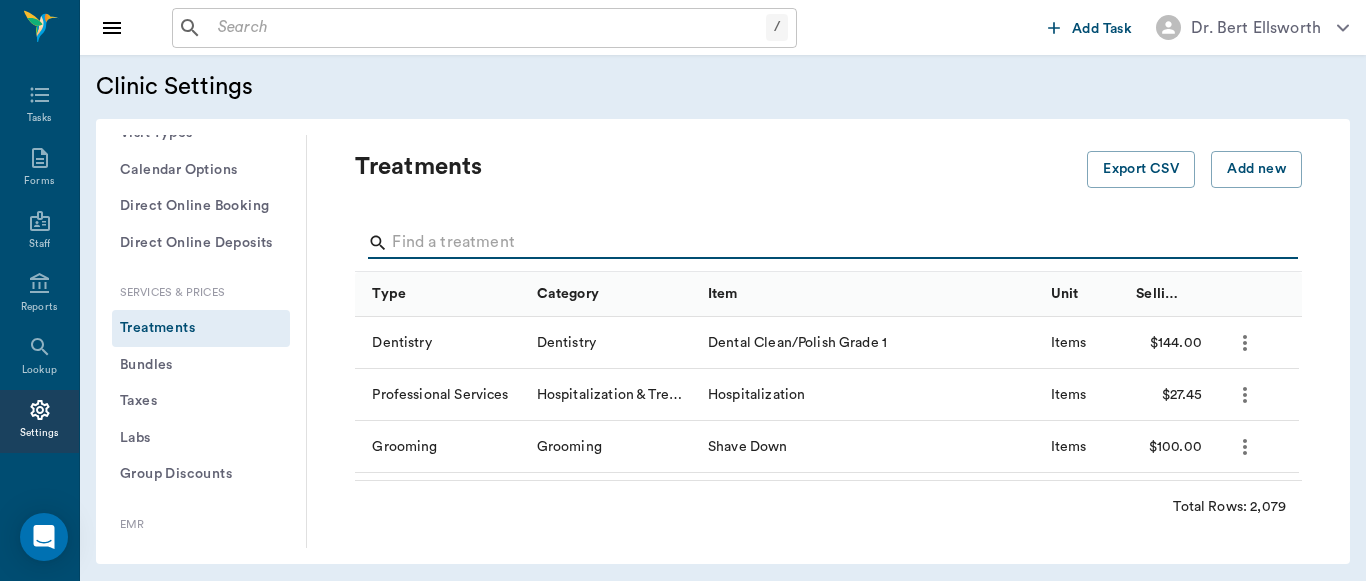 click at bounding box center [830, 243] 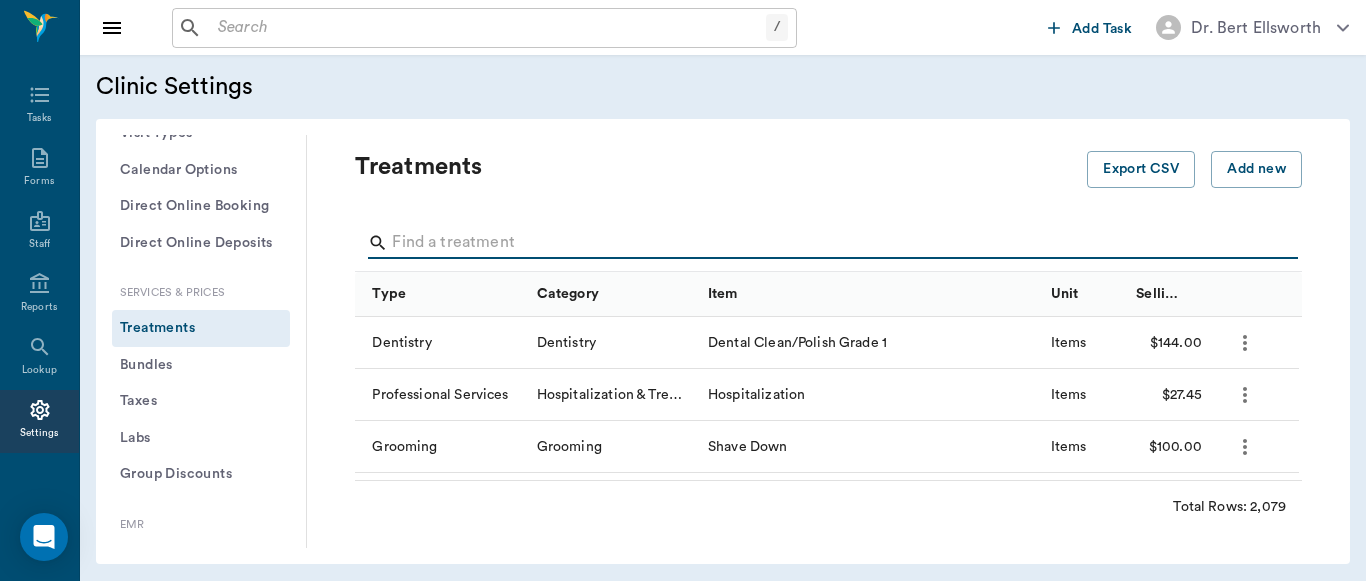 type on "l" 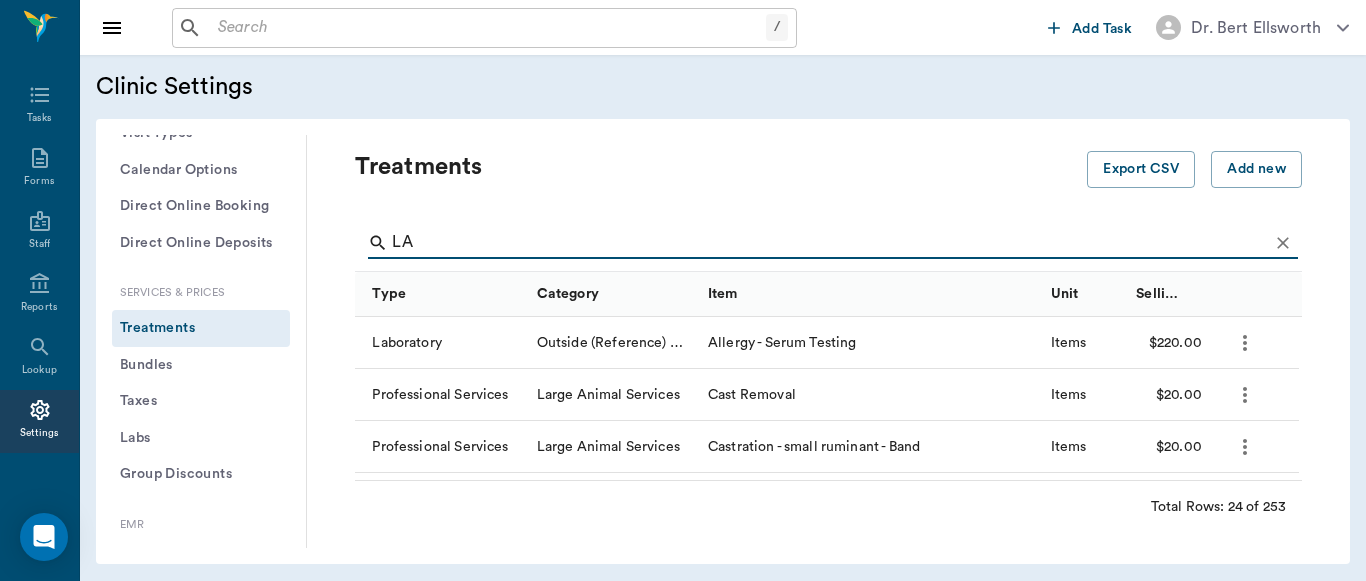 type on "L" 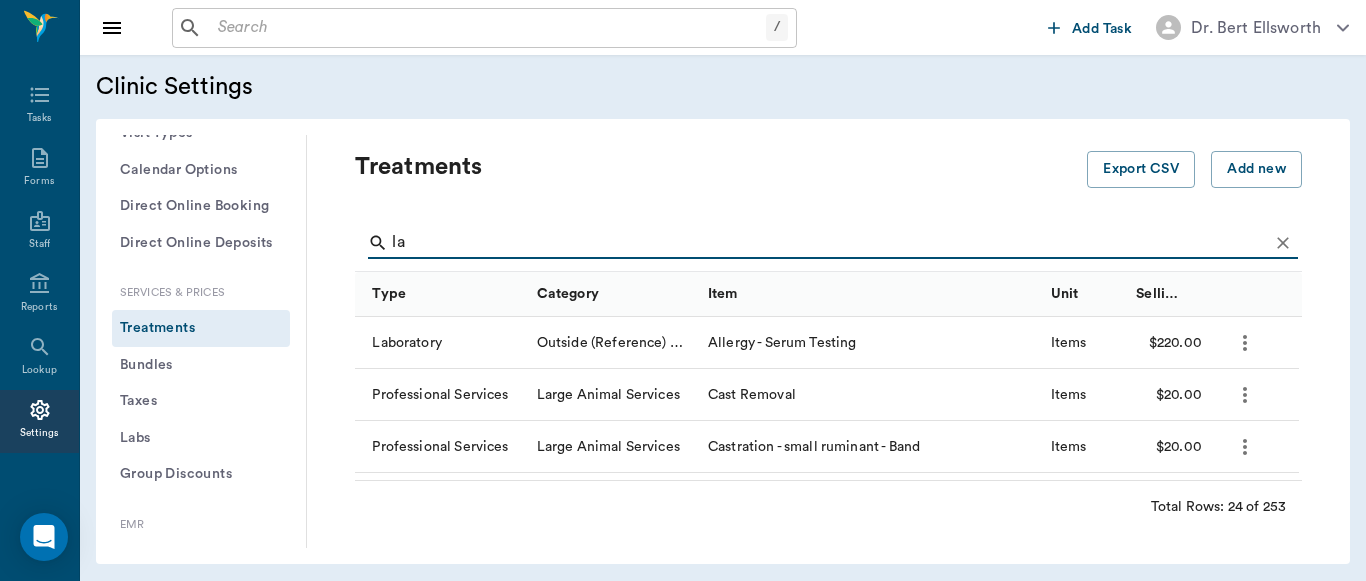 type on "l" 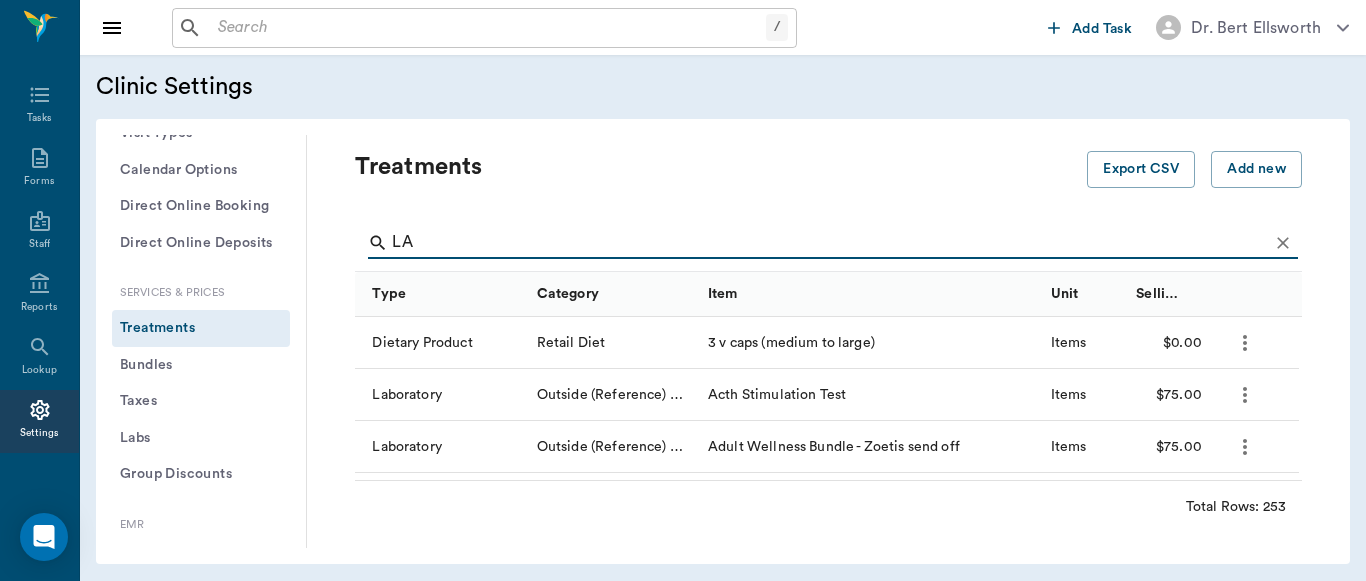 type on "L" 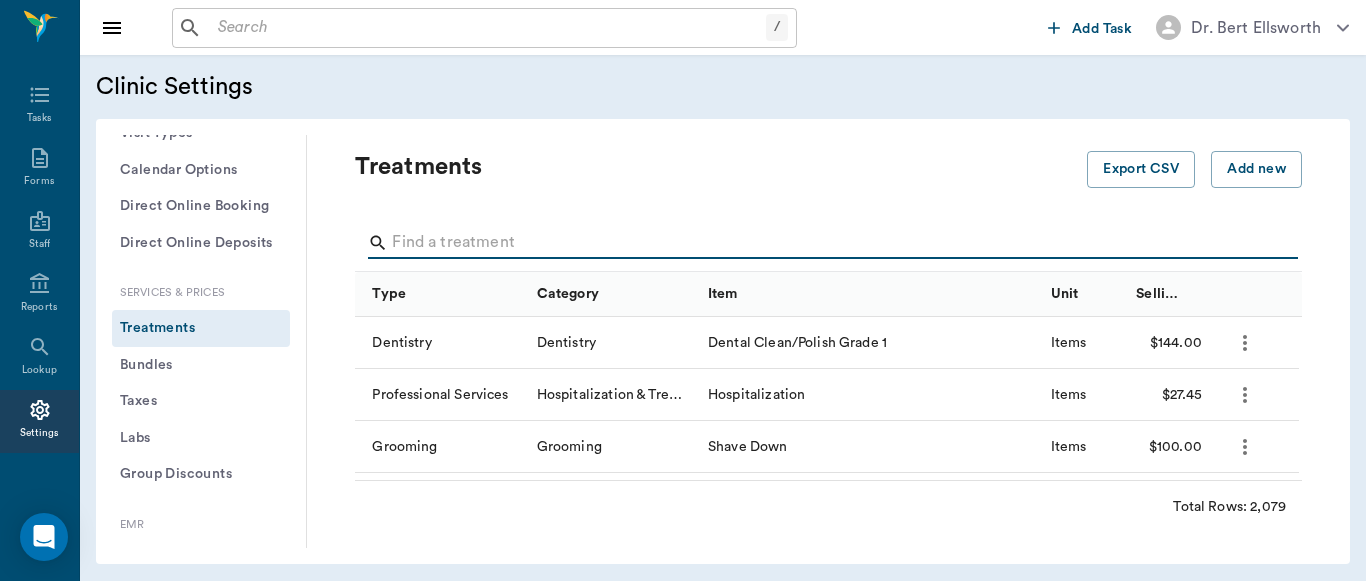 type on "o" 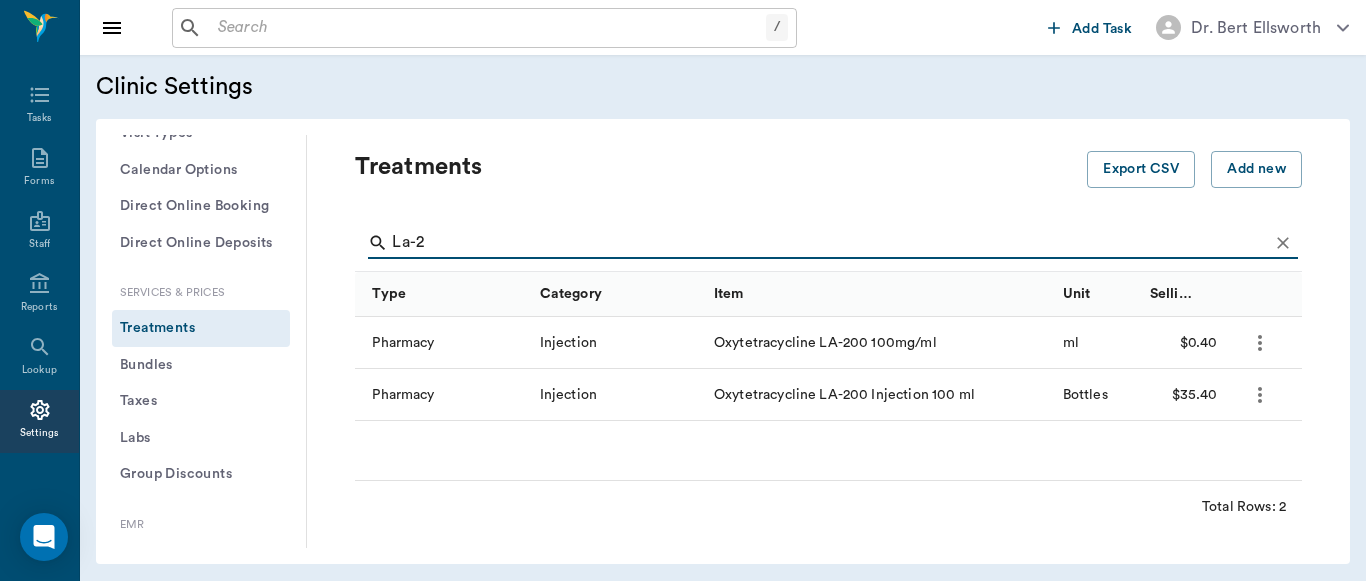 type on "La-2" 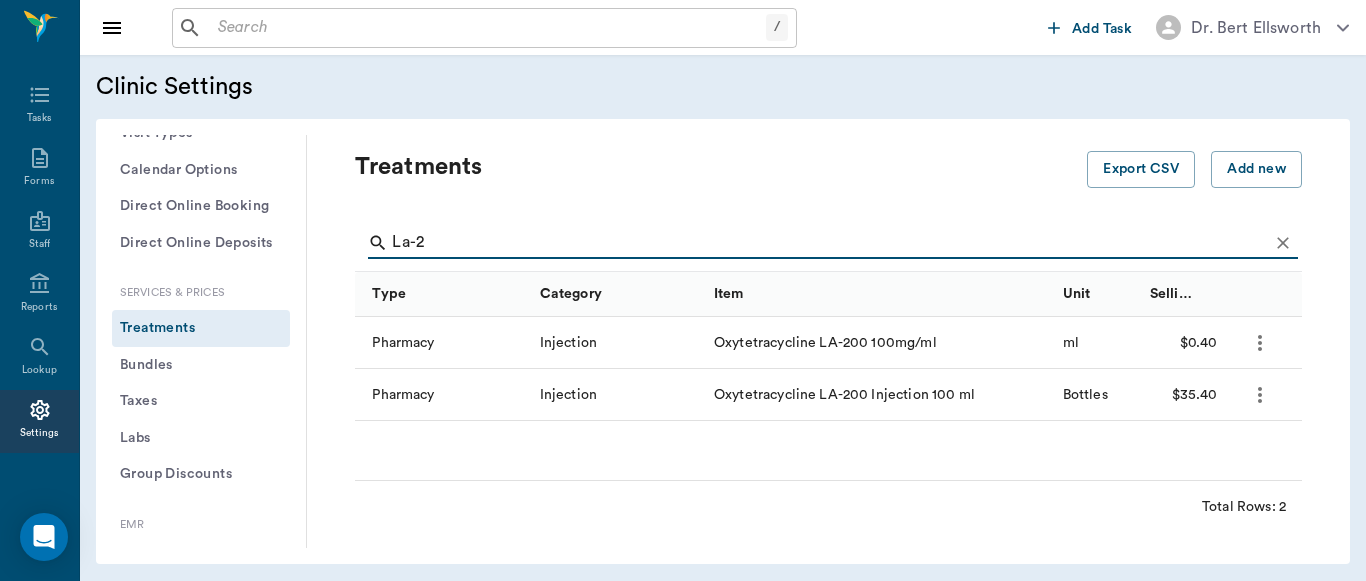 click 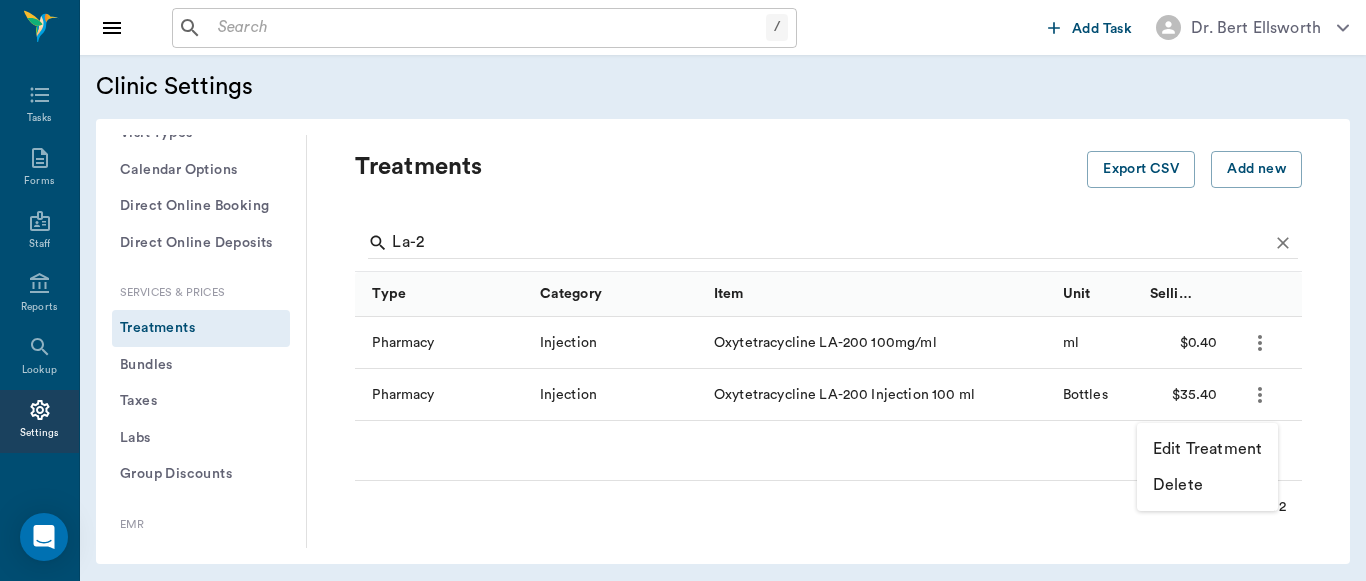 click on "Edit Treatment" at bounding box center (1207, 449) 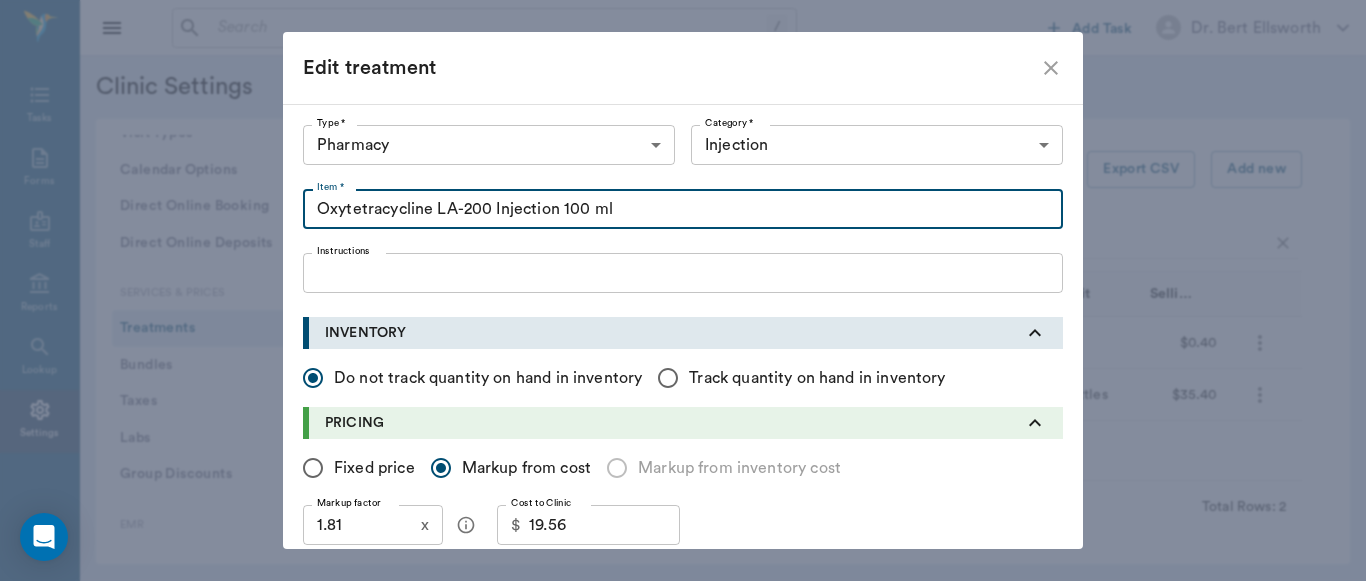 drag, startPoint x: 614, startPoint y: 208, endPoint x: 300, endPoint y: 192, distance: 314.40738 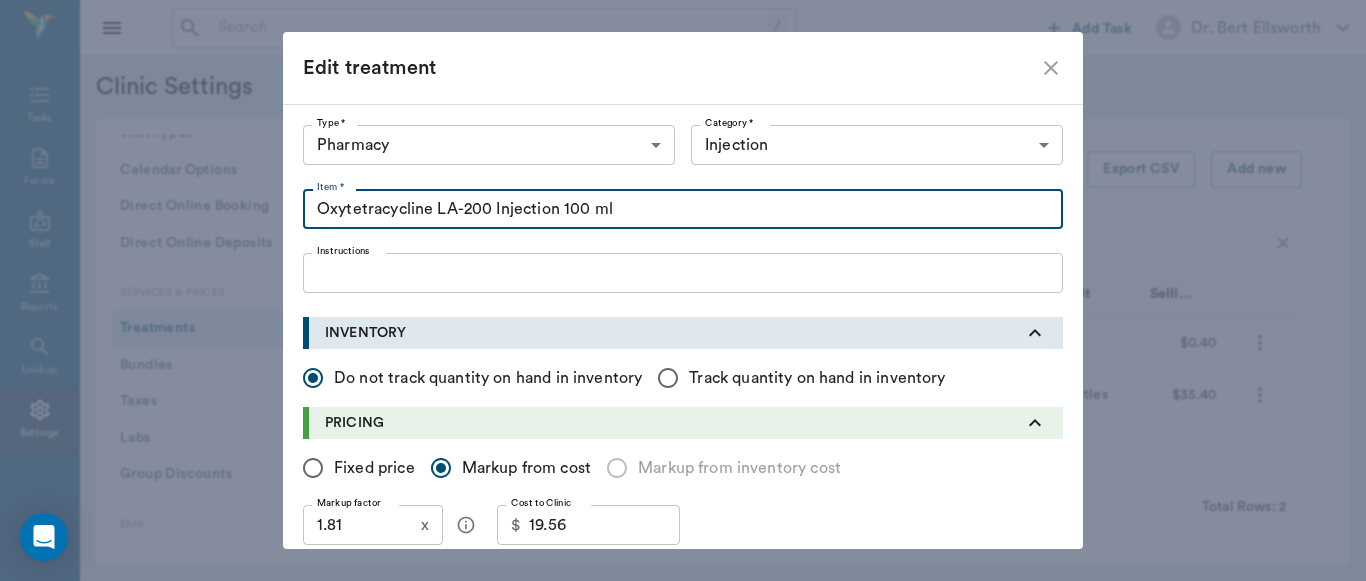 click on "Oxytetracycline LA-200 Injection 100 ml" at bounding box center (683, 209) 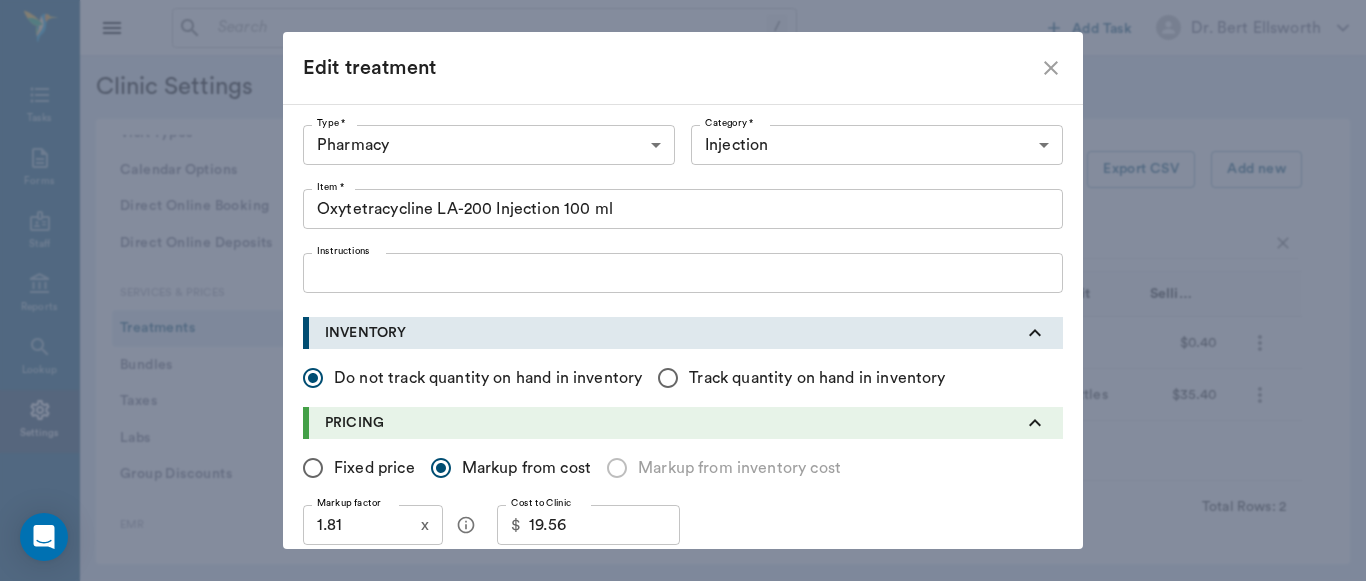 click 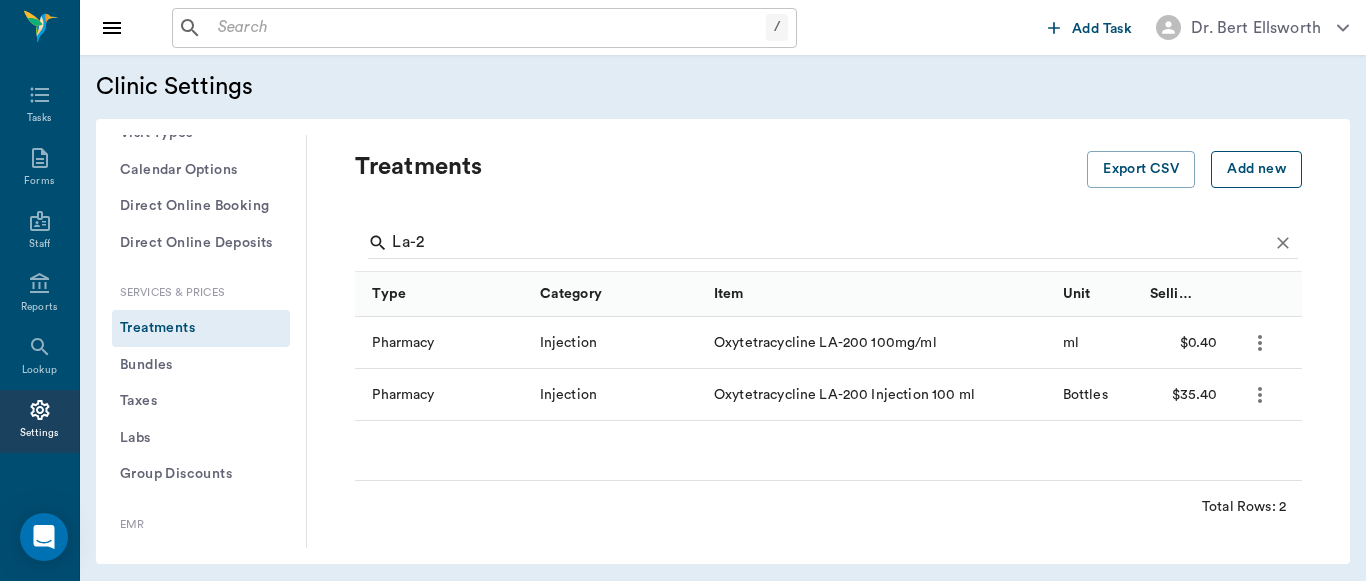 click on "Add new" at bounding box center [1256, 169] 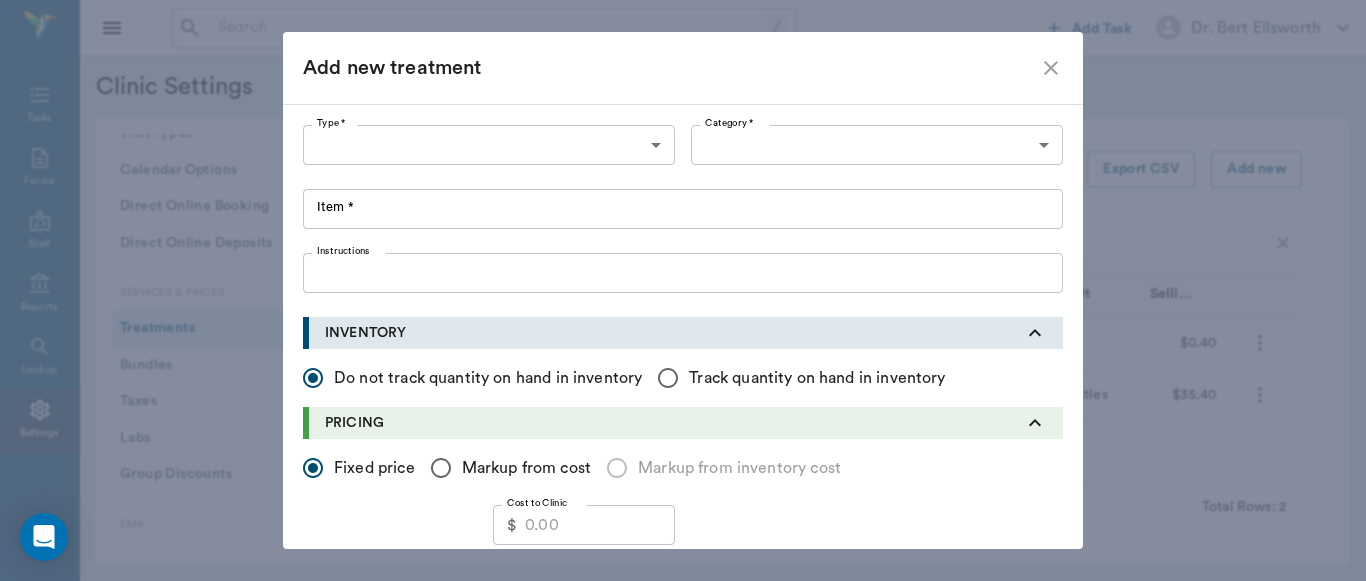 click on "/ ​ Add Task Dr. [LAST] [LAST] Nectar Messages Appts Labs Imaging Inventory Tasks Forms Staff Reports Lookup Settings Clinic Settings General Profile Office Hours Permissions Feature Flags AI Prompts Default Units Types and Categories Security / Auto Lock Special Care Notes App Version Client Communication Email Settings Email Templates SMS Settings SMS Templates VOIP Mango Voice Client Portal Appointments Visit Types Calendar Options Direct Online Booking Direct Online Deposits Services & Prices Treatments Bundles Taxes Labs Group Discounts EMR SOAP Templates Surgery Templates Visit Note Templates Surgery Chart Diagnoses Documents Patient Diagrams Forms Report Card Prescriptions Patient Options Species Breeds Colors Inventory Inventory Locations Vendors Finances Payment Estimates & Invoices Interest Greenline Boarding Kennels Imaging Integration IDEXX Soundvet Extras Labels PDF Settings MISC Treatments Export CSV Add new La-2 Type Category Item Unit Selling Price/Unit Pharmacy Injection ml $0.40 Pharmacy" at bounding box center (683, 290) 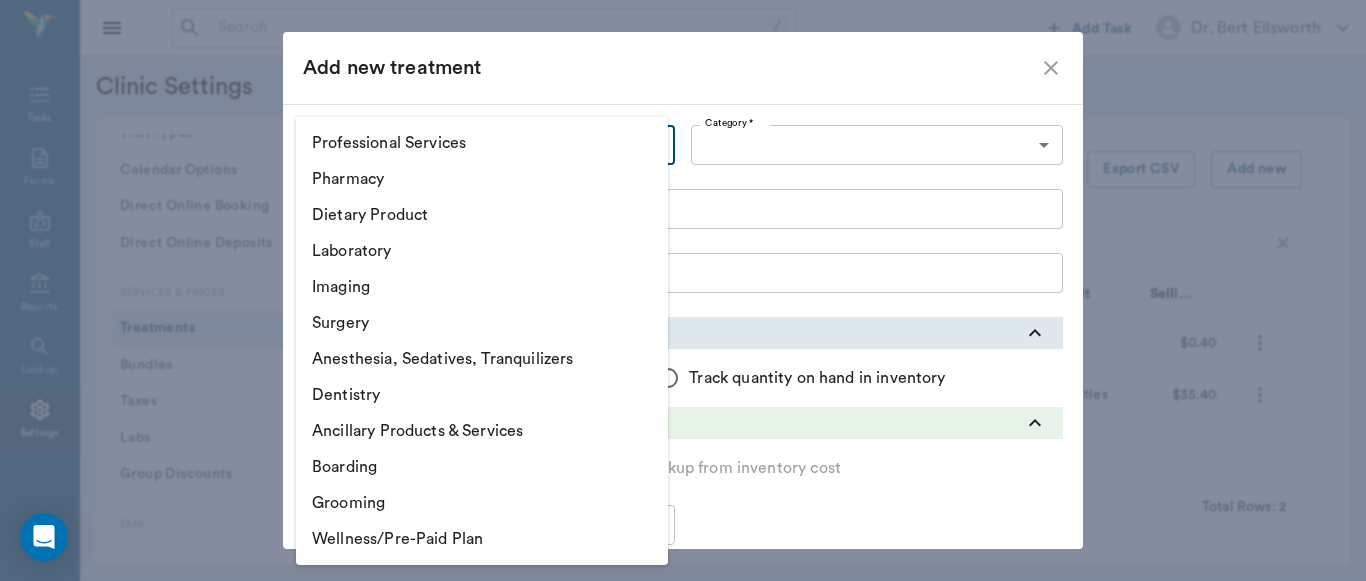 click on "Pharmacy" at bounding box center (482, 179) 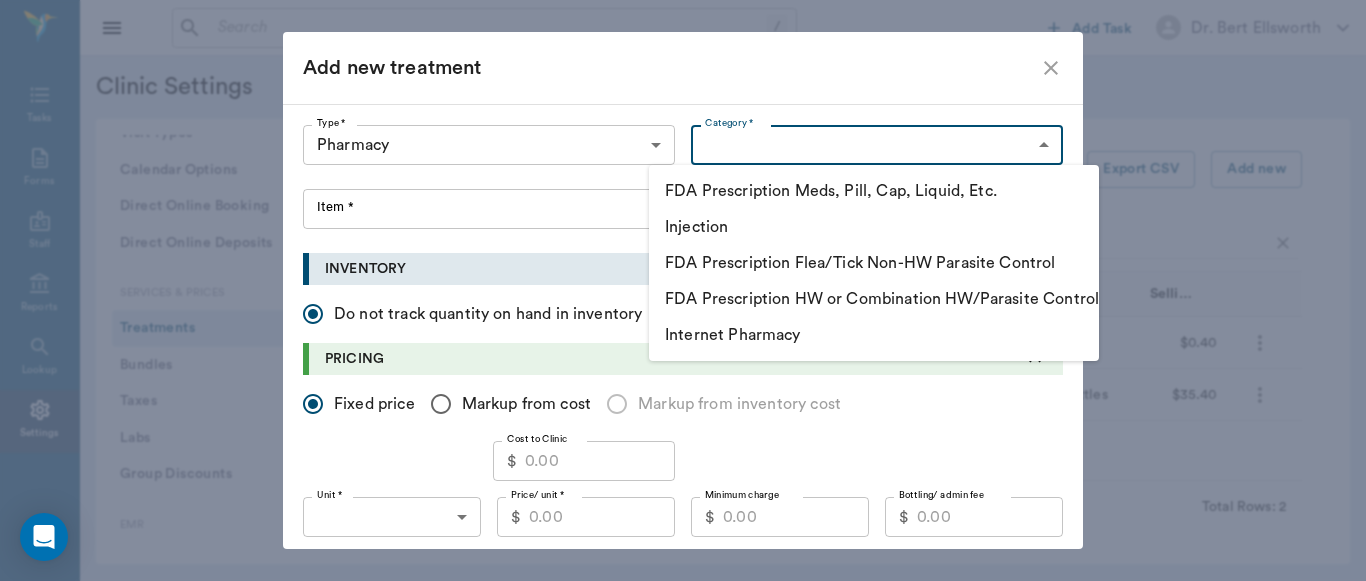 click on "/ ​ Add Task Dr. [LAST] [LAST] Nectar Messages Appts Labs Imaging Inventory Tasks Forms Staff Reports Lookup Settings Clinic Settings General Profile Office Hours Permissions Feature Flags AI Prompts Default Units Types and Categories Security / Auto Lock Special Care Notes App Version Client Communication Email Settings Email Templates SMS Settings SMS Templates VOIP Mango Voice Client Portal Appointments Visit Types Calendar Options Direct Online Booking Direct Online Deposits Services & Prices Treatments Bundles Taxes Labs Group Discounts EMR SOAP Templates Surgery Templates Visit Note Templates Surgery Chart Diagnoses Documents Patient Diagrams Forms Report Card Prescriptions Patient Options Species Breeds Colors Inventory Inventory Locations Vendors Finances Payment Estimates & Invoices Interest Greenline Boarding Kennels Imaging Integration IDEXX Soundvet Extras Labels PDF Settings MISC Treatments Export CSV Add new La-2 Type Category Item Unit Selling Price/Unit Pharmacy Injection ml $0.40 Pharmacy" at bounding box center [683, 290] 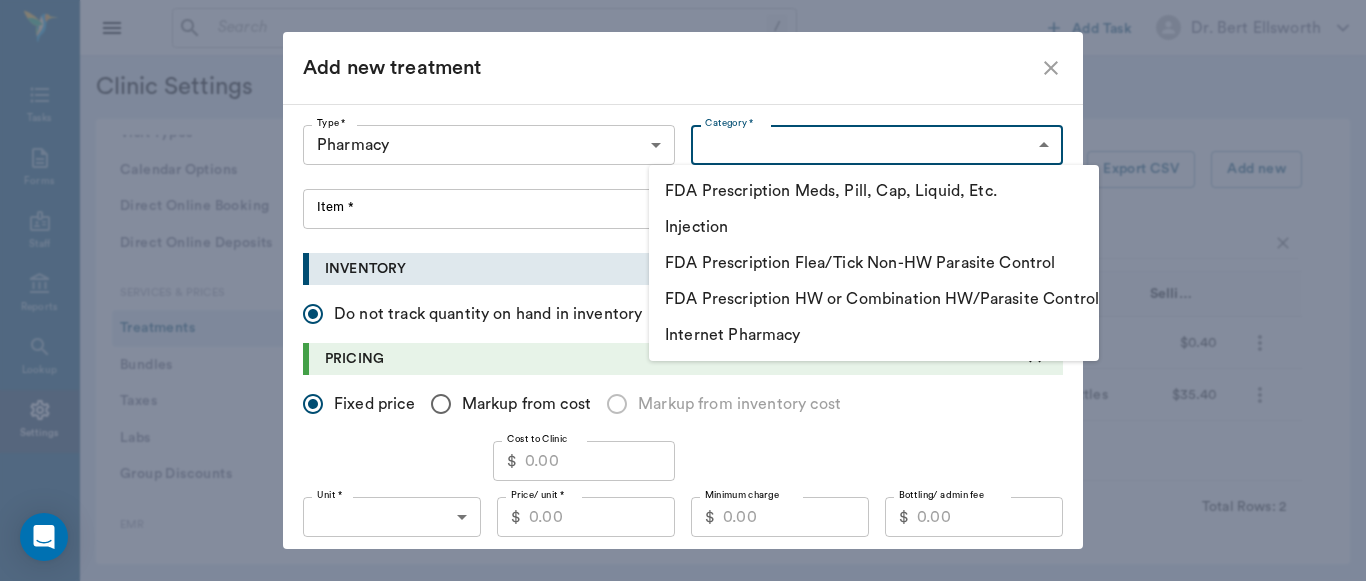 click on "Injection" at bounding box center [874, 227] 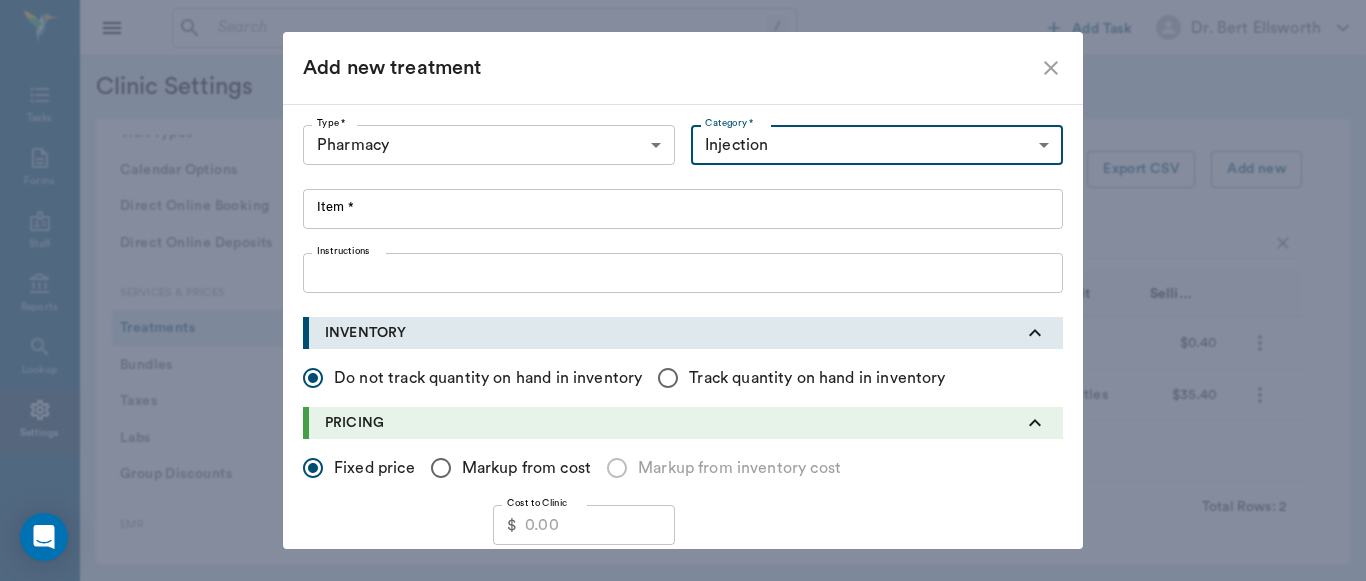 click on "Item *" at bounding box center [683, 209] 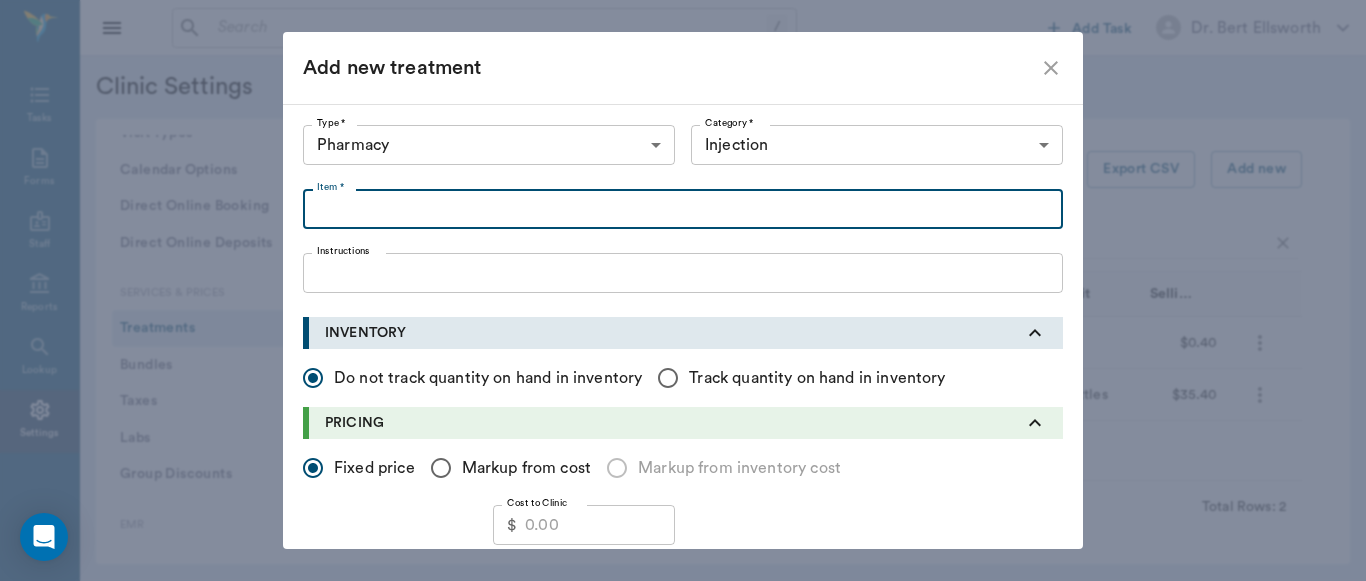 paste on "Oxytetracycline LA-200 Injection 100 ml" 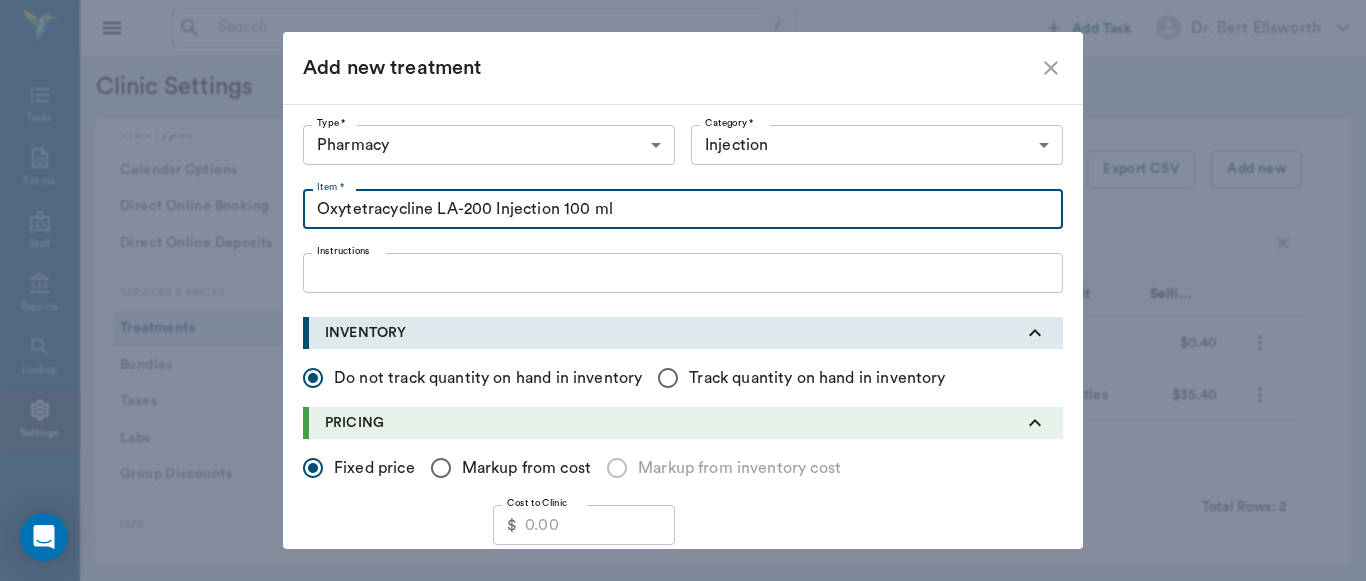 click on "Oxytetracycline LA-200 Injection 100 ml" at bounding box center [683, 209] 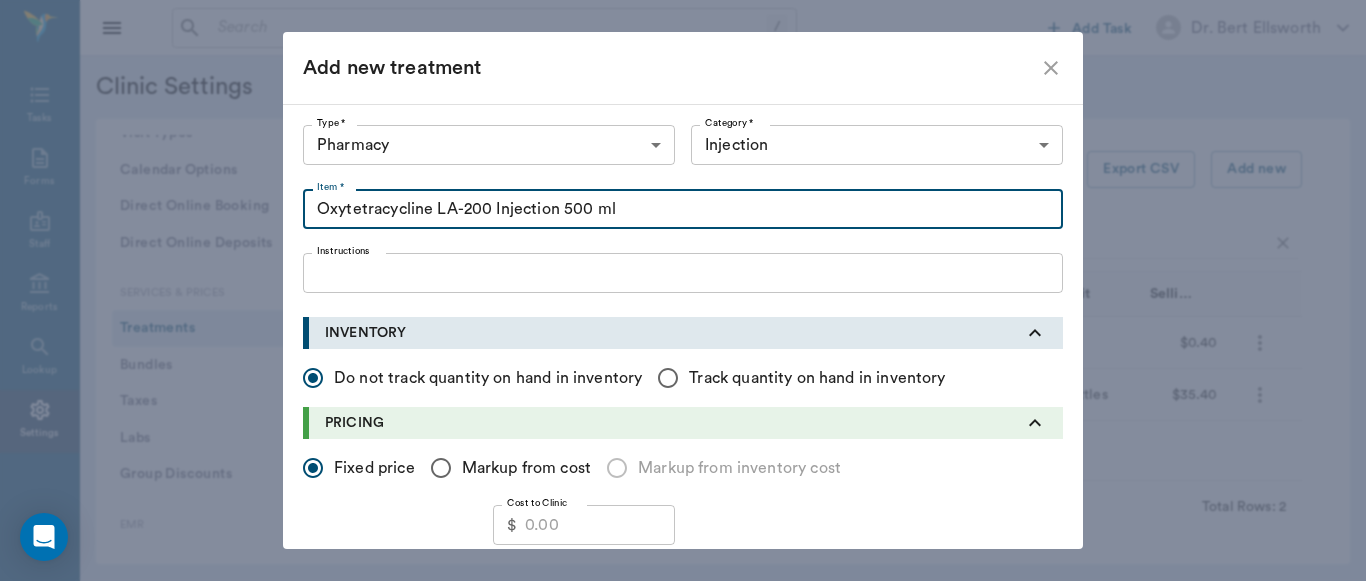 type on "Oxytetracycline LA-200 Injection 500 ml" 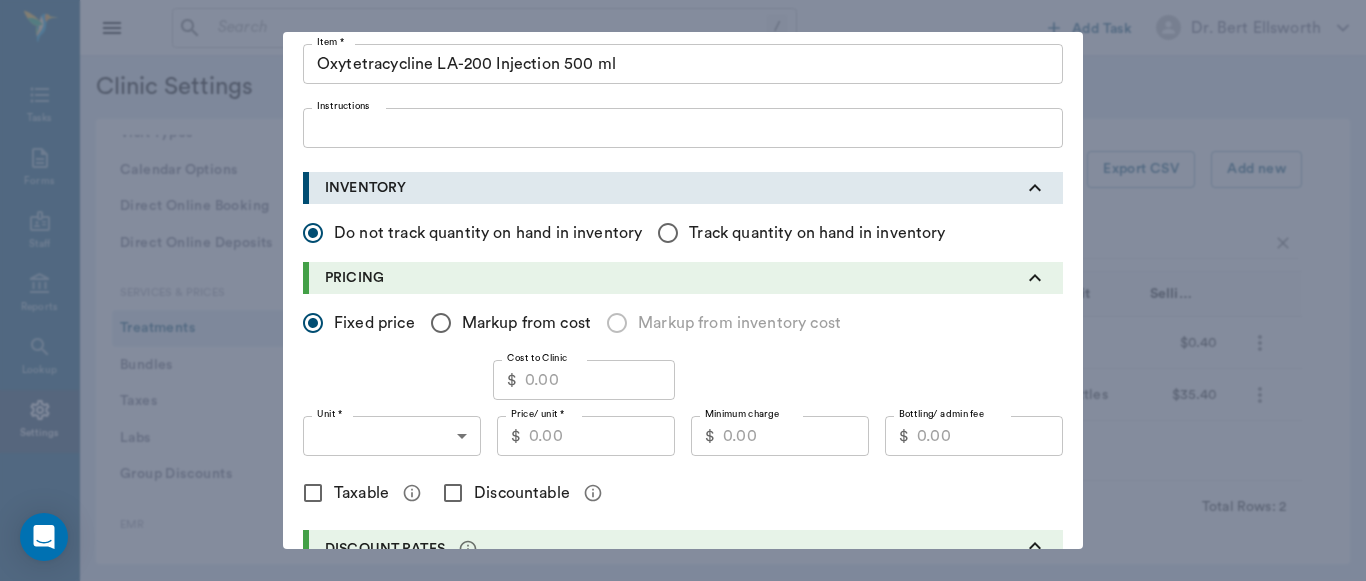 scroll, scrollTop: 184, scrollLeft: 0, axis: vertical 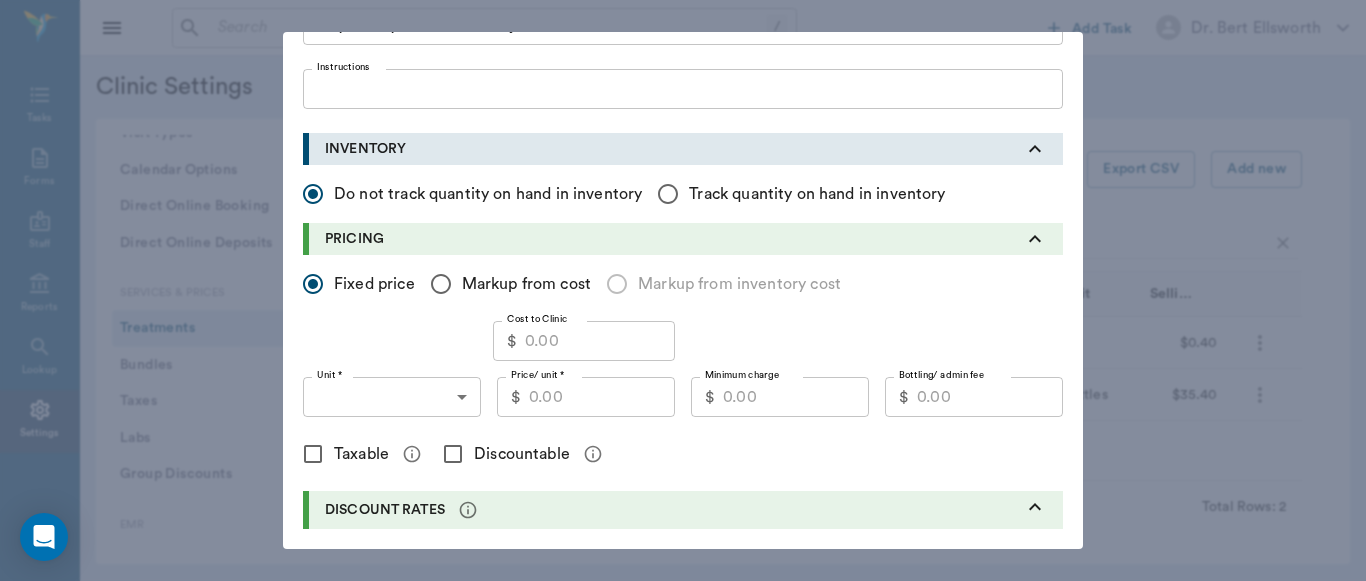 click on "/ ​ Add Task Dr. [LAST] [LAST] Nectar Messages Appts Labs Imaging Inventory Tasks Forms Staff Reports Lookup Settings Clinic Settings General Profile Office Hours Permissions Feature Flags AI Prompts Default Units Types and Categories Security / Auto Lock Special Care Notes App Version Client Communication Email Settings Email Templates SMS Settings SMS Templates VOIP Mango Voice Client Portal Appointments Visit Types Calendar Options Direct Online Booking Direct Online Deposits Services & Prices Treatments Bundles Taxes Labs Group Discounts EMR SOAP Templates Surgery Templates Visit Note Templates Surgery Chart Diagnoses Documents Patient Diagrams Forms Report Card Prescriptions Patient Options Species Breeds Colors Inventory Inventory Locations Vendors Finances Payment Estimates & Invoices Interest Greenline Boarding Kennels Imaging Integration IDEXX Soundvet Extras Labels PDF Settings MISC Treatments Export CSV Add new La-2 Type Category Item Unit Selling Price/Unit Pharmacy Injection ml $0.40 Pharmacy" at bounding box center [683, 290] 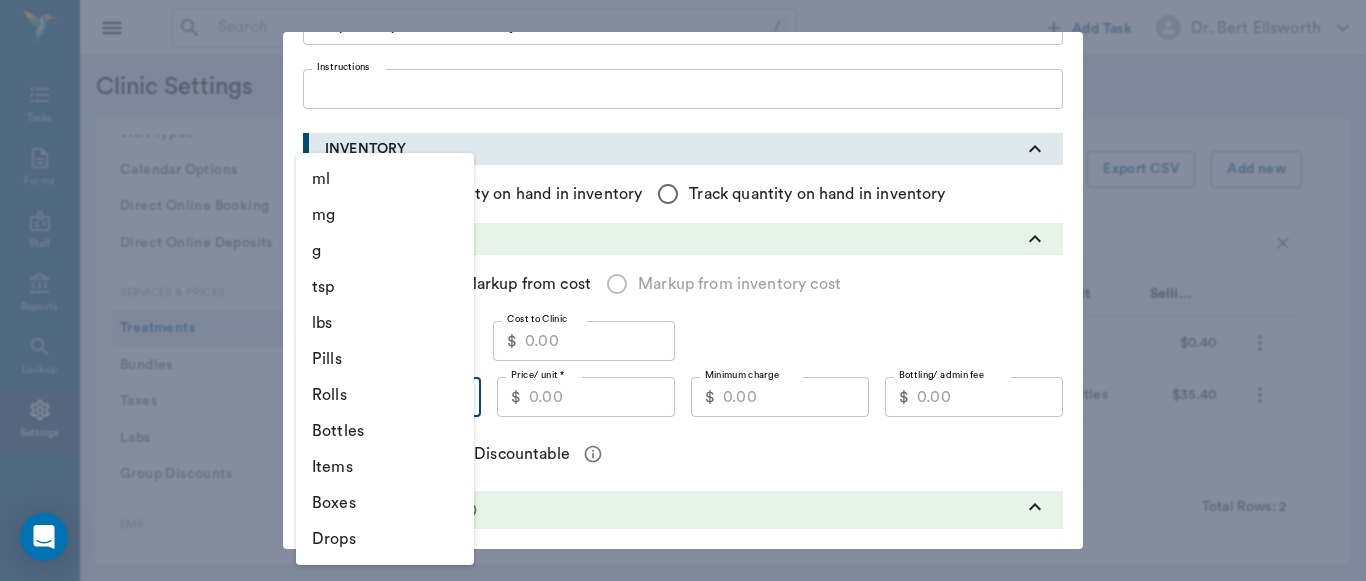 click on "Bottles" at bounding box center [385, 431] 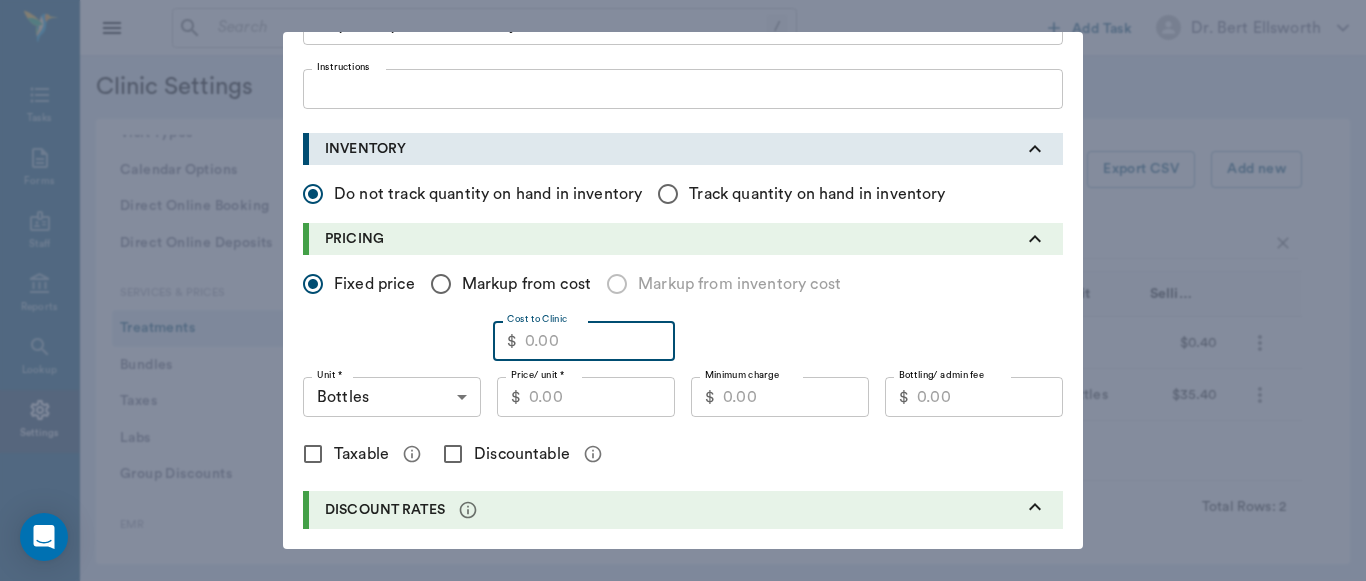 click on "Cost to Clinic" at bounding box center (600, 341) 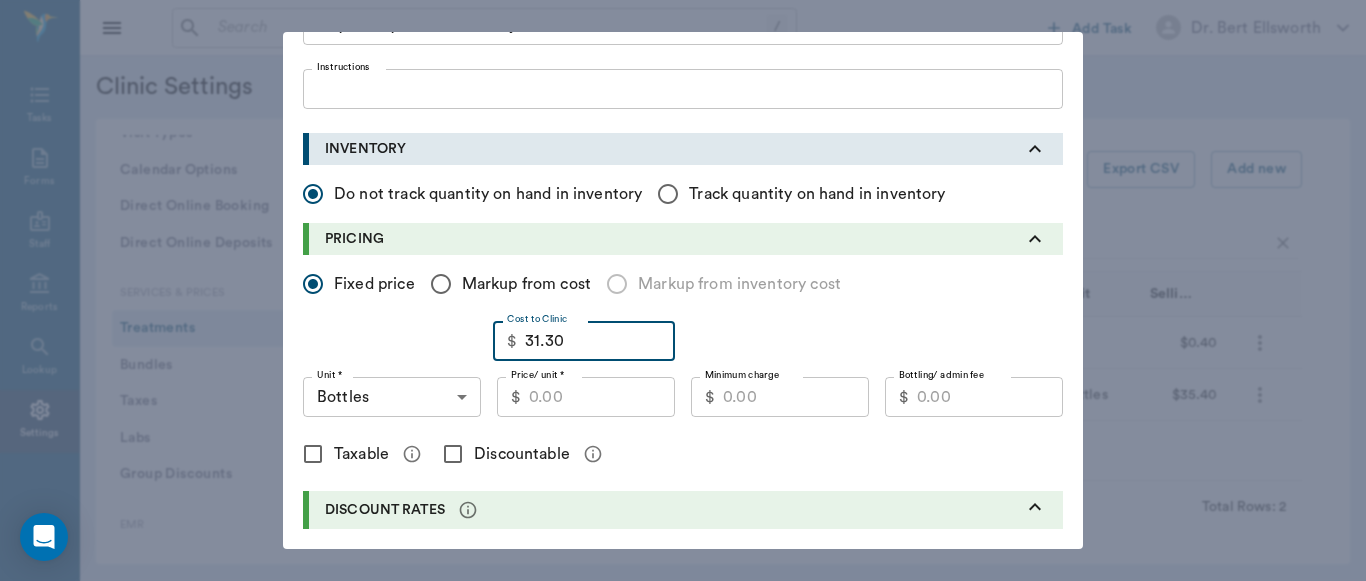 type on "31.30" 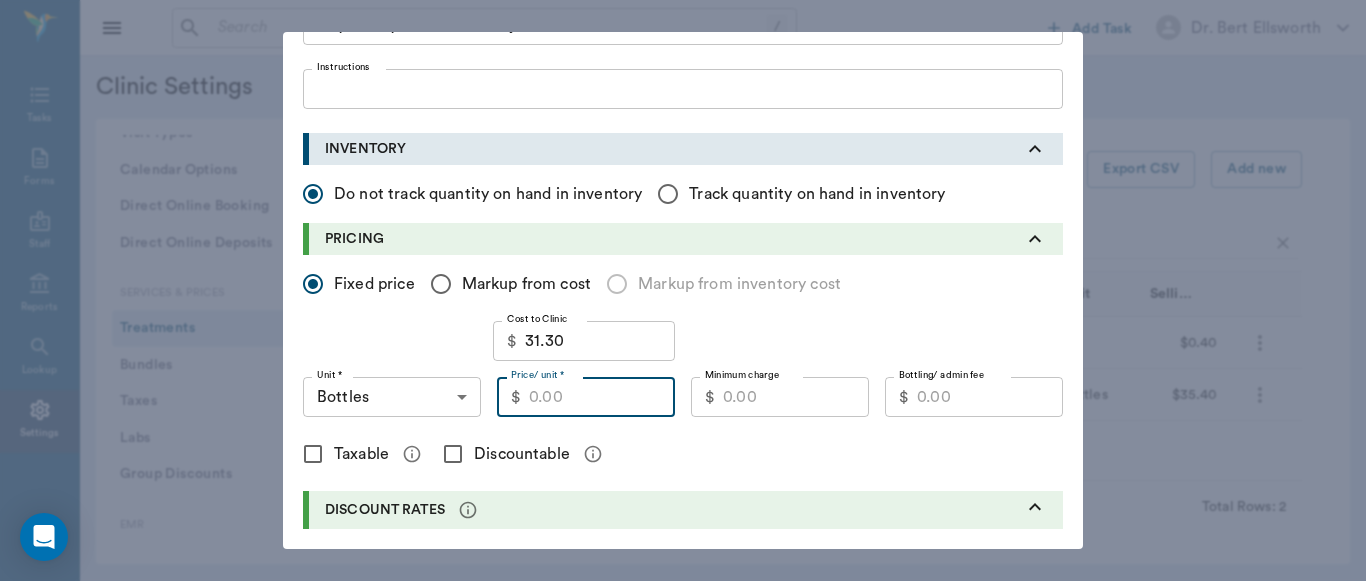 click on "Price/ unit *" at bounding box center [602, 397] 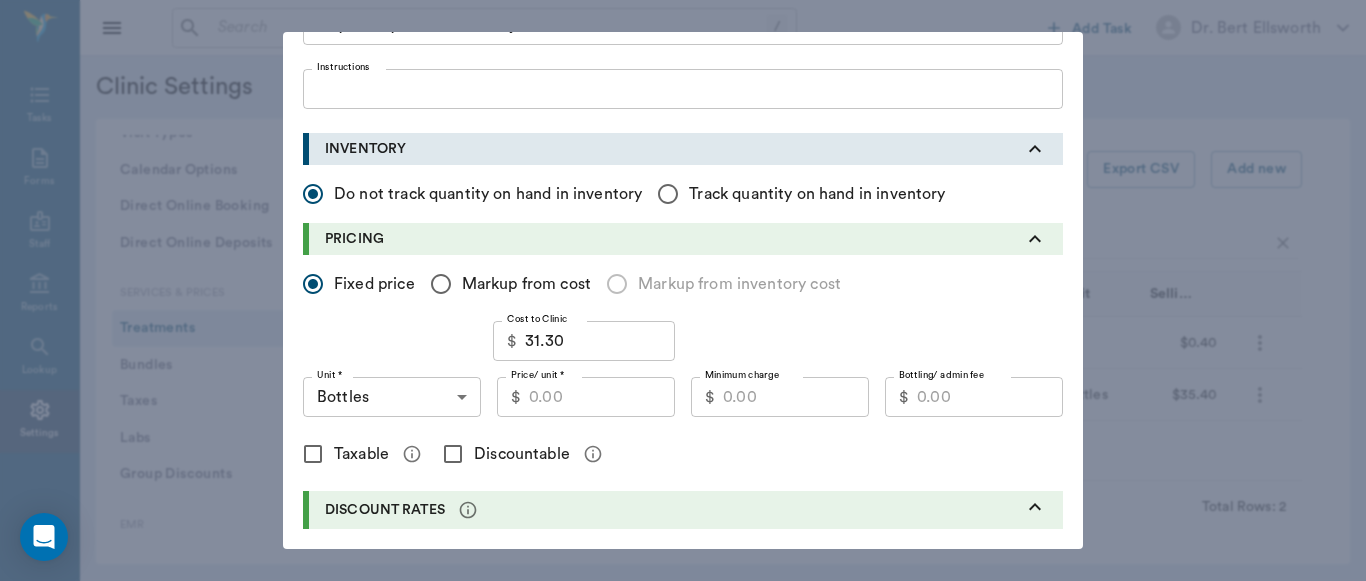 click on "Markup from cost" at bounding box center (441, 284) 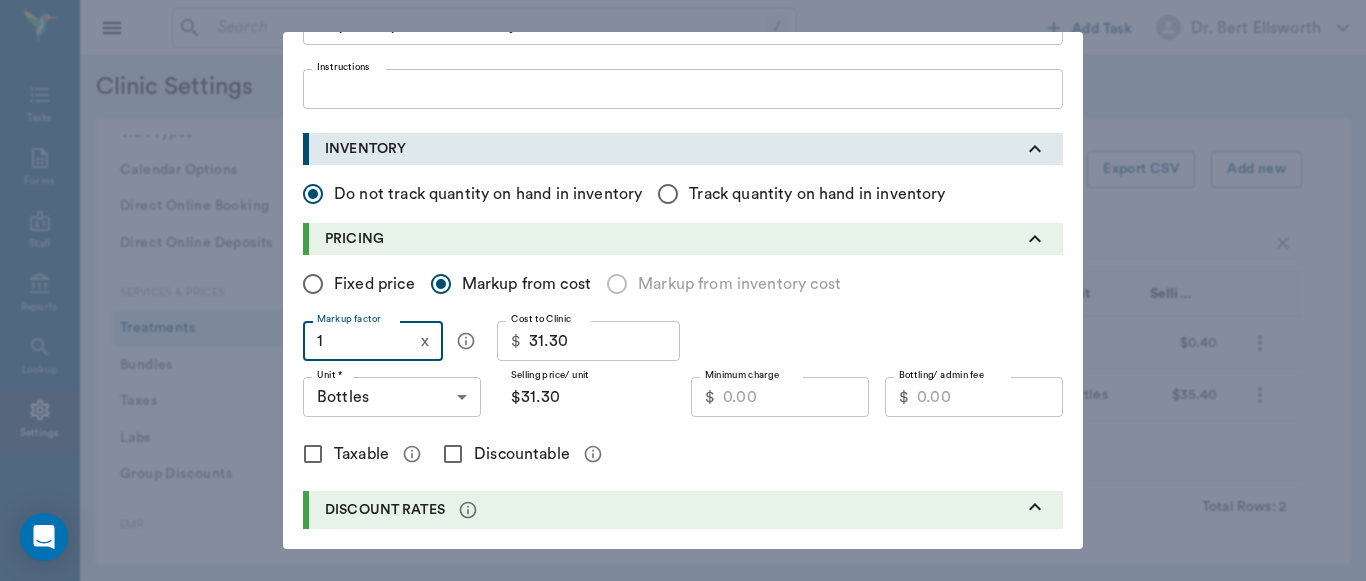 click on "1" at bounding box center (358, 341) 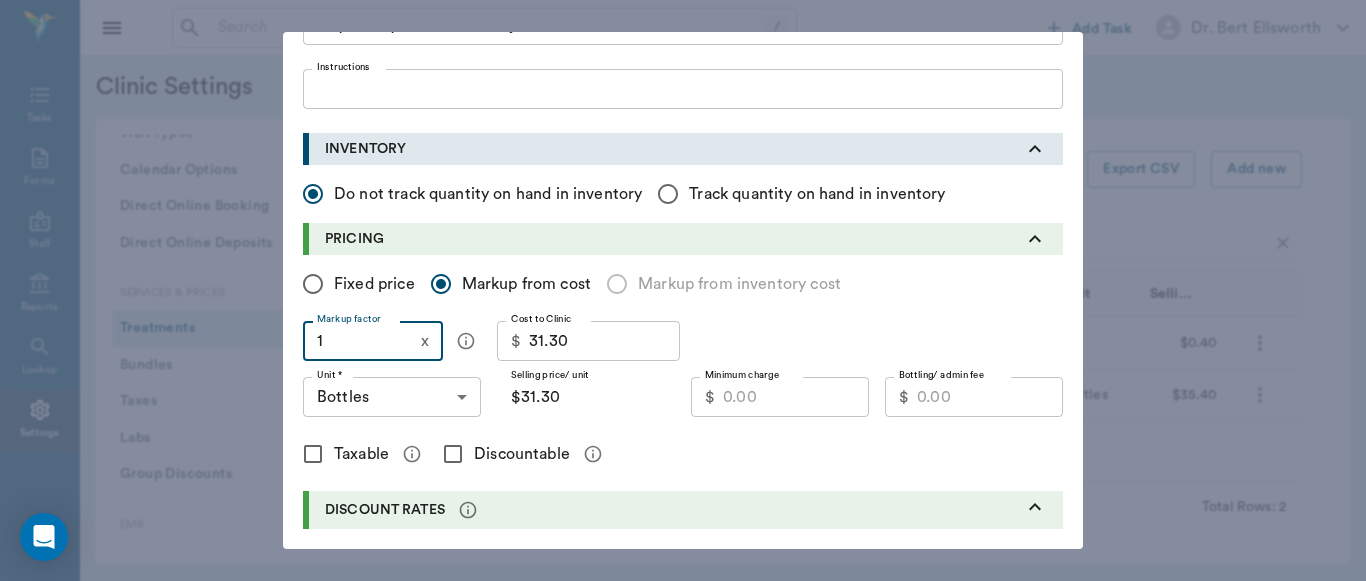type on "4" 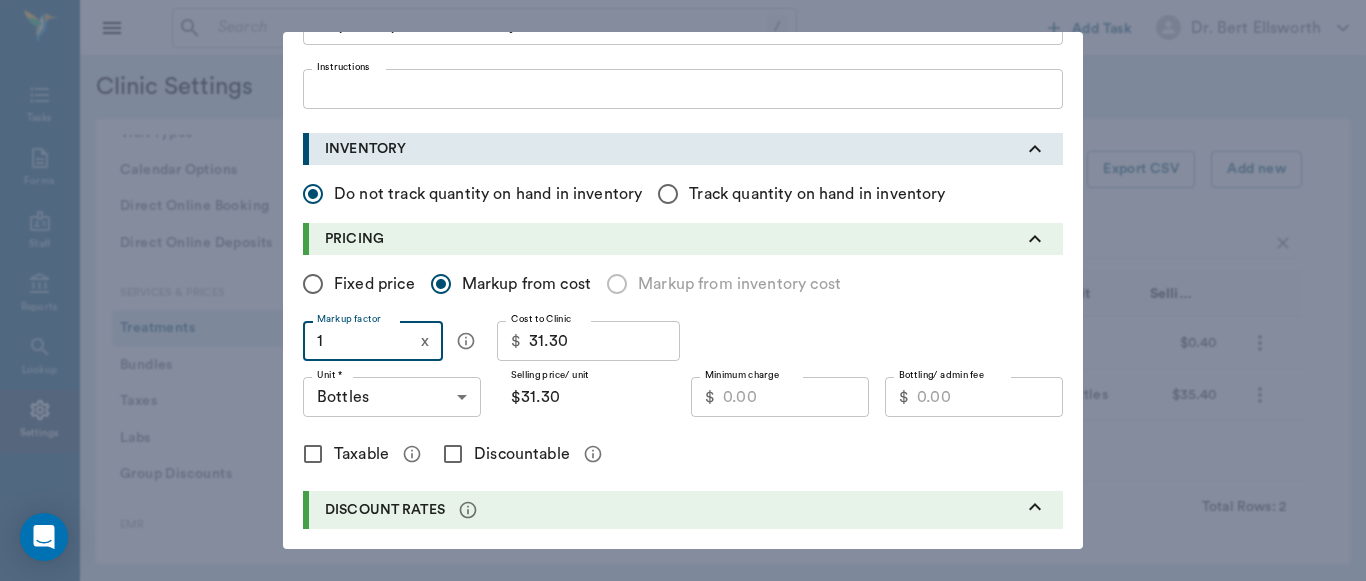 type on "$125.20" 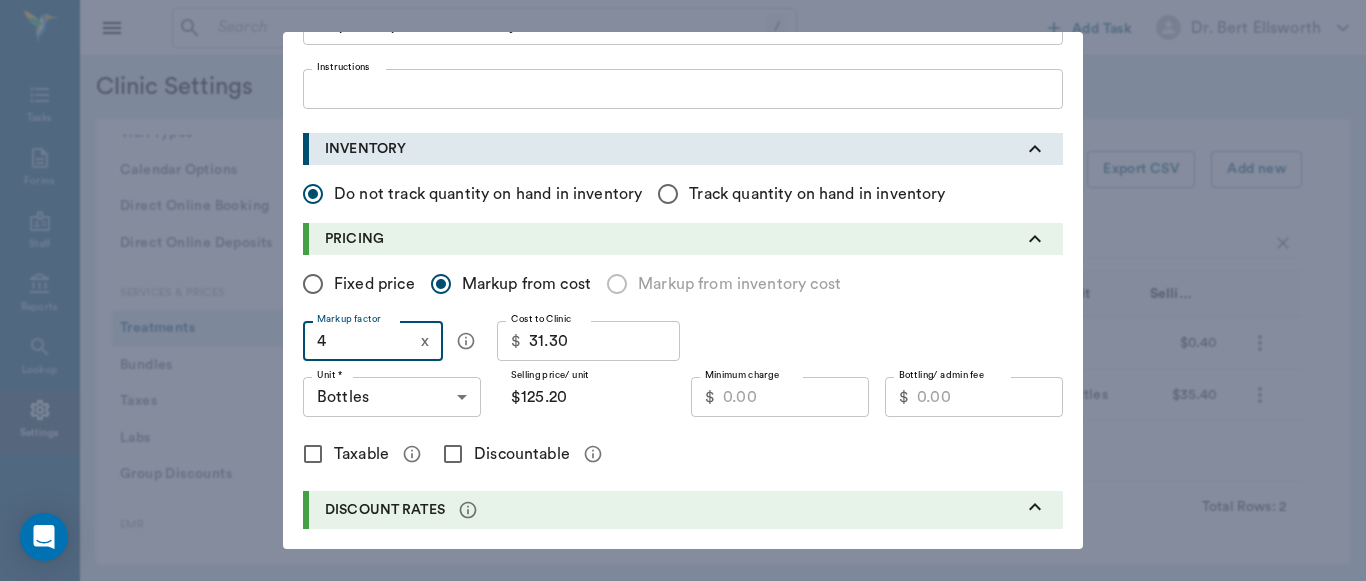 type 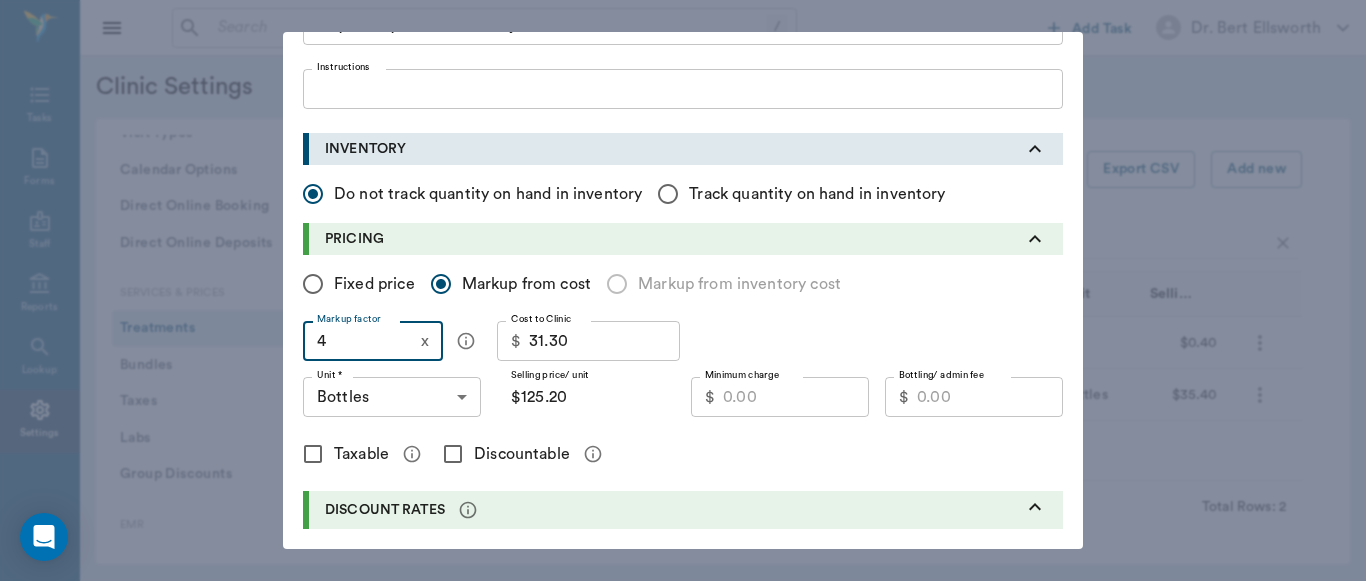 type on "$0.00" 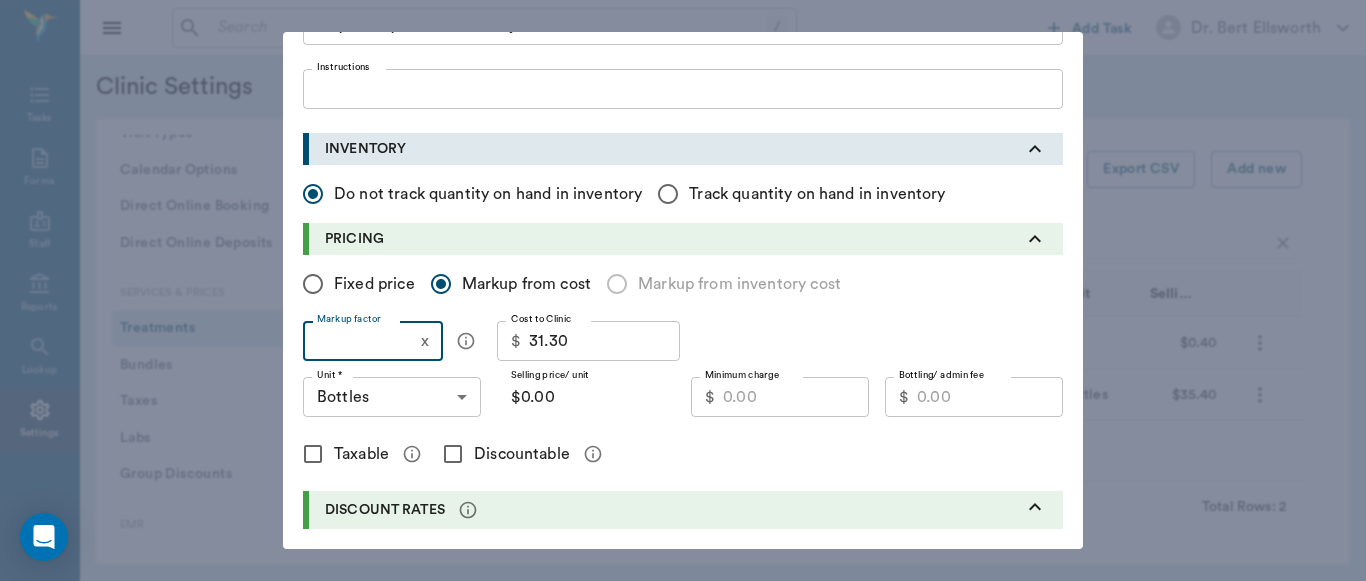 type on "3" 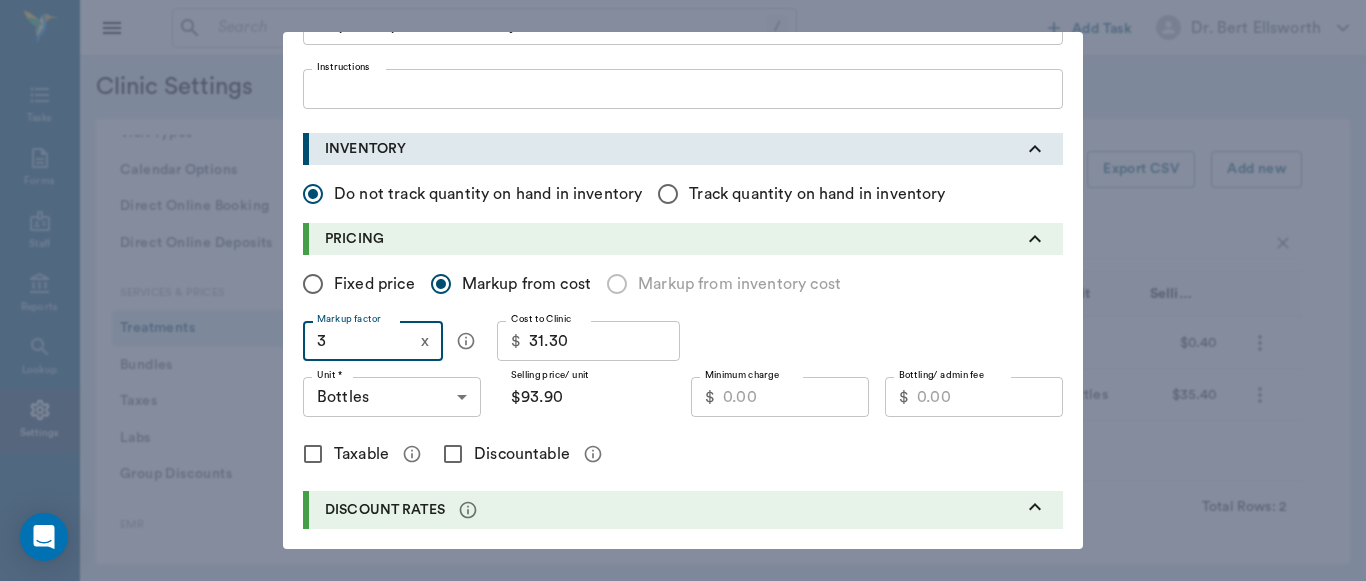 type 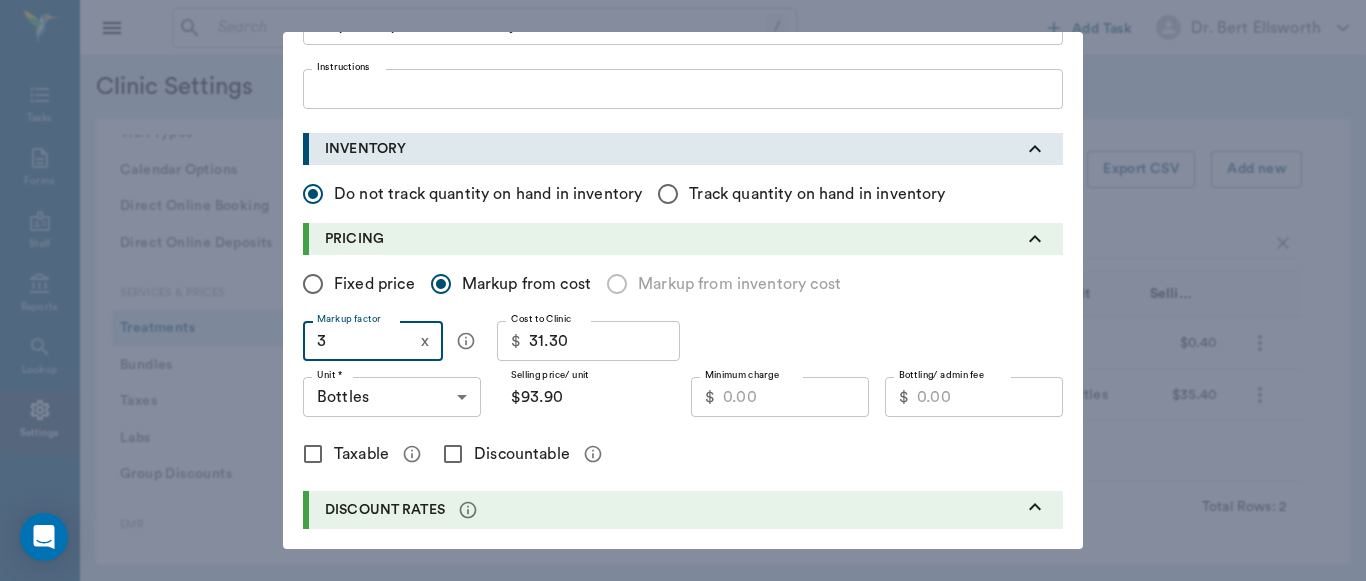 type on "$0.00" 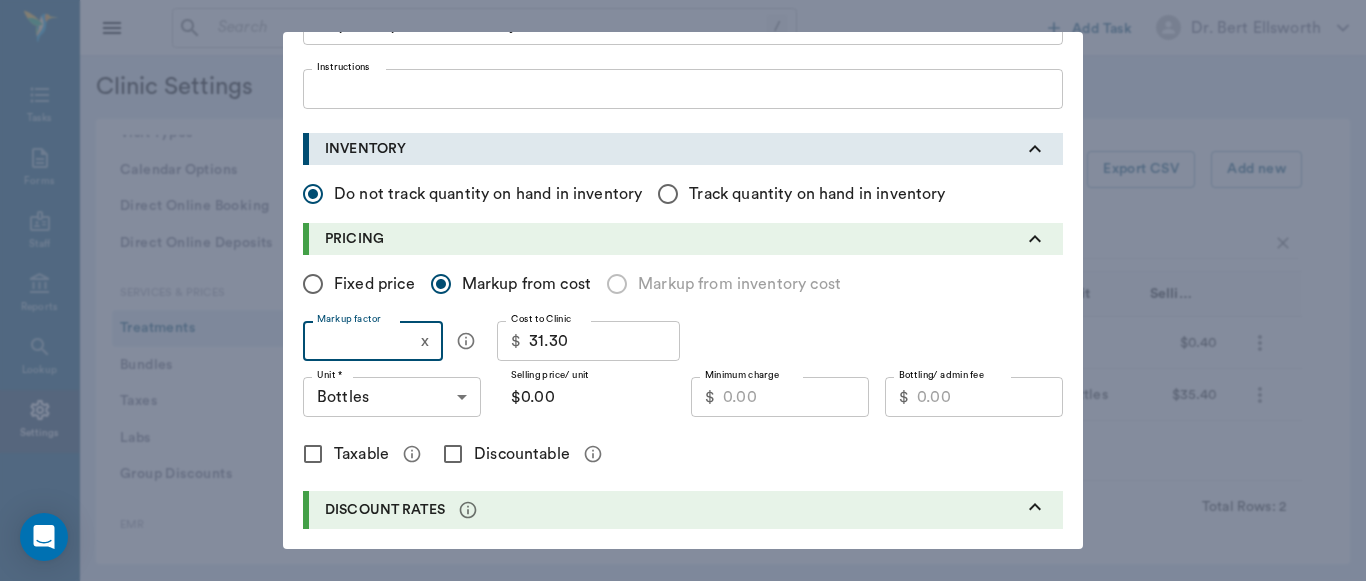 type on "2" 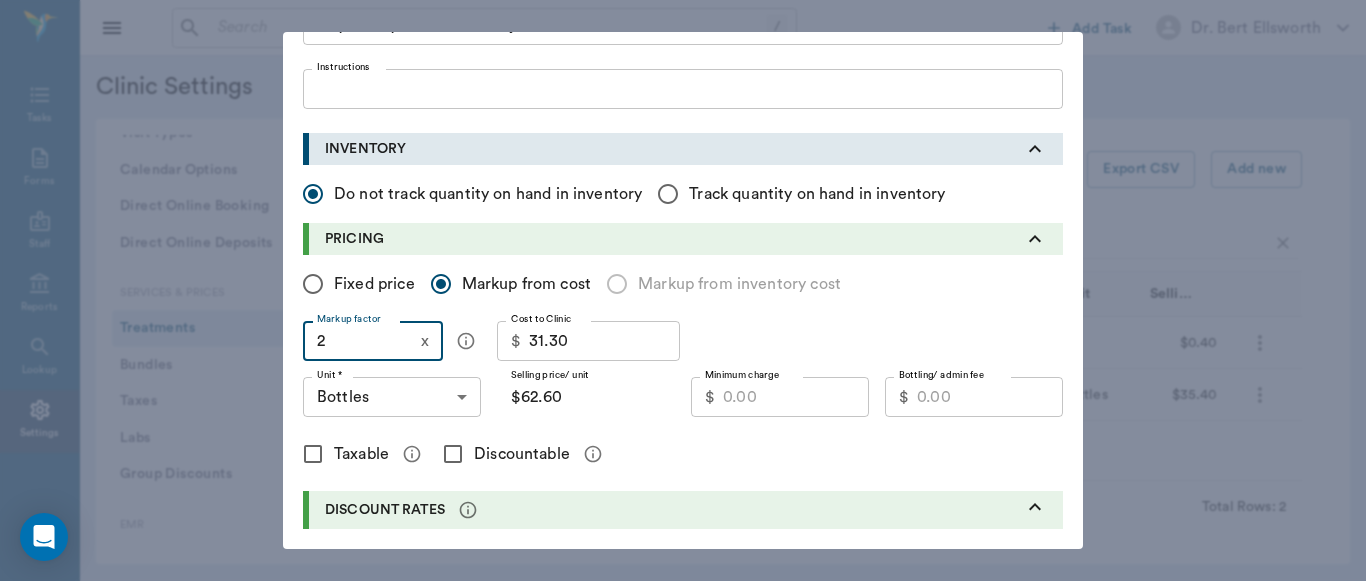 type on "2" 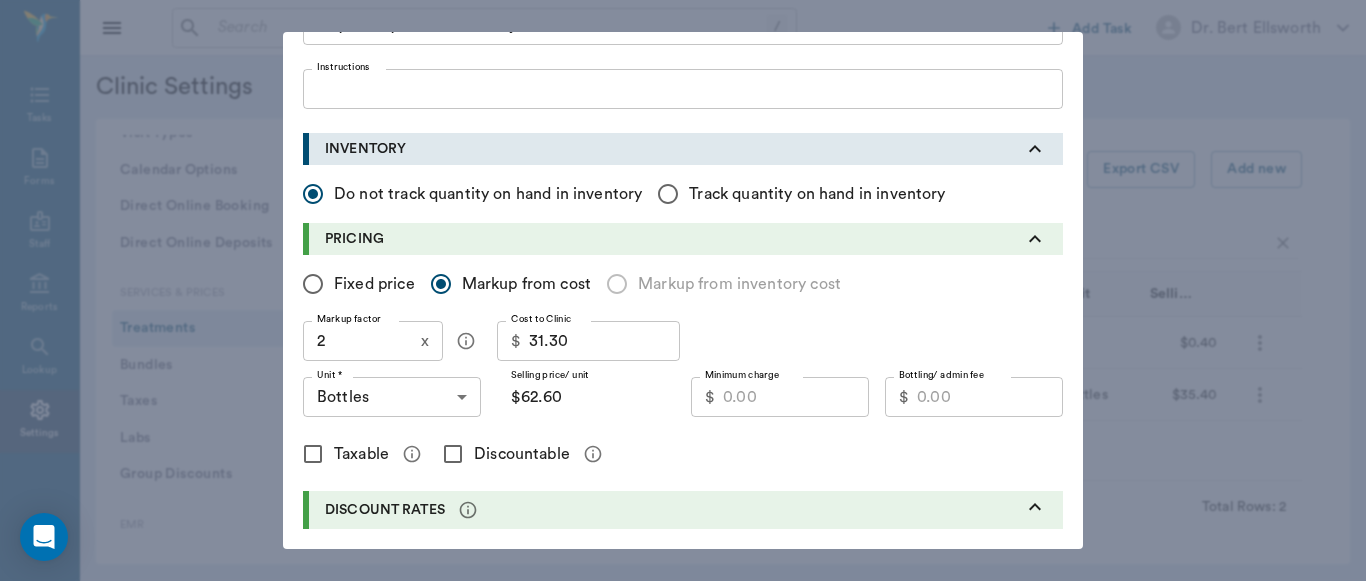click on "Discountable" at bounding box center [453, 454] 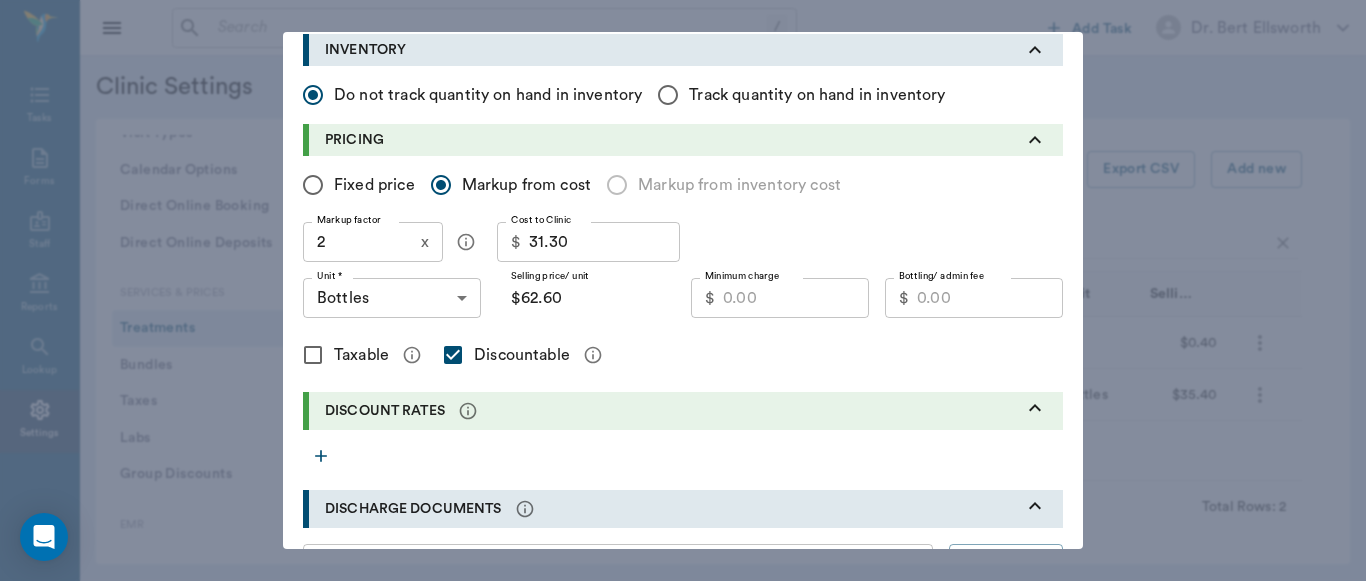 scroll, scrollTop: 285, scrollLeft: 0, axis: vertical 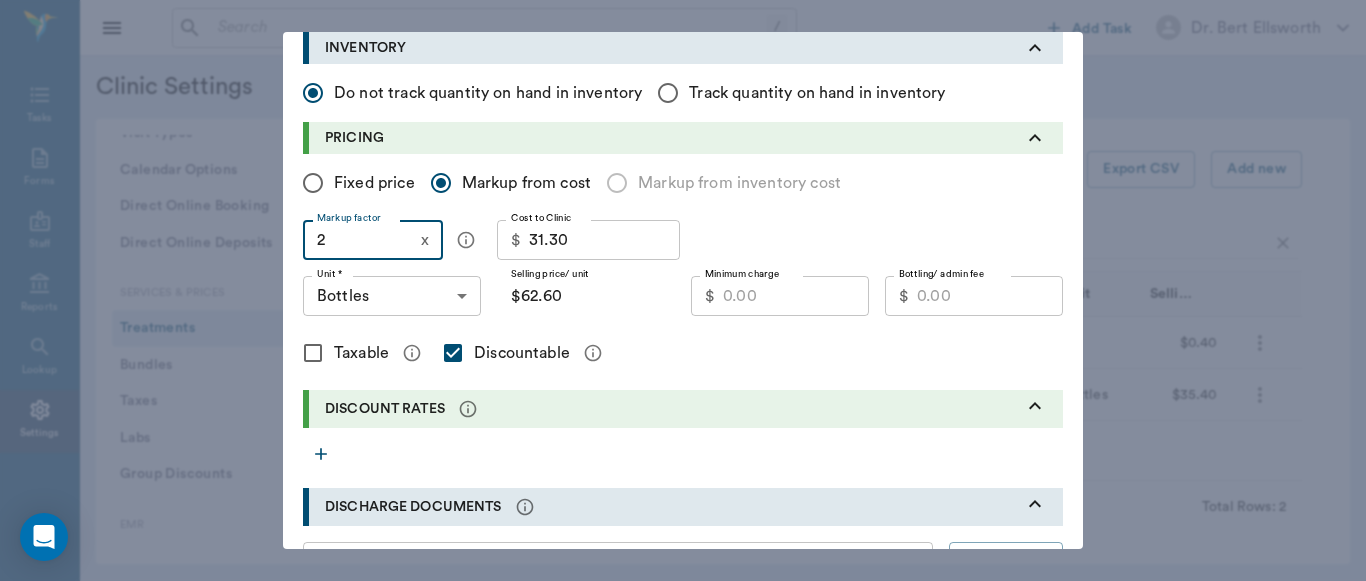 click on "2" at bounding box center [358, 240] 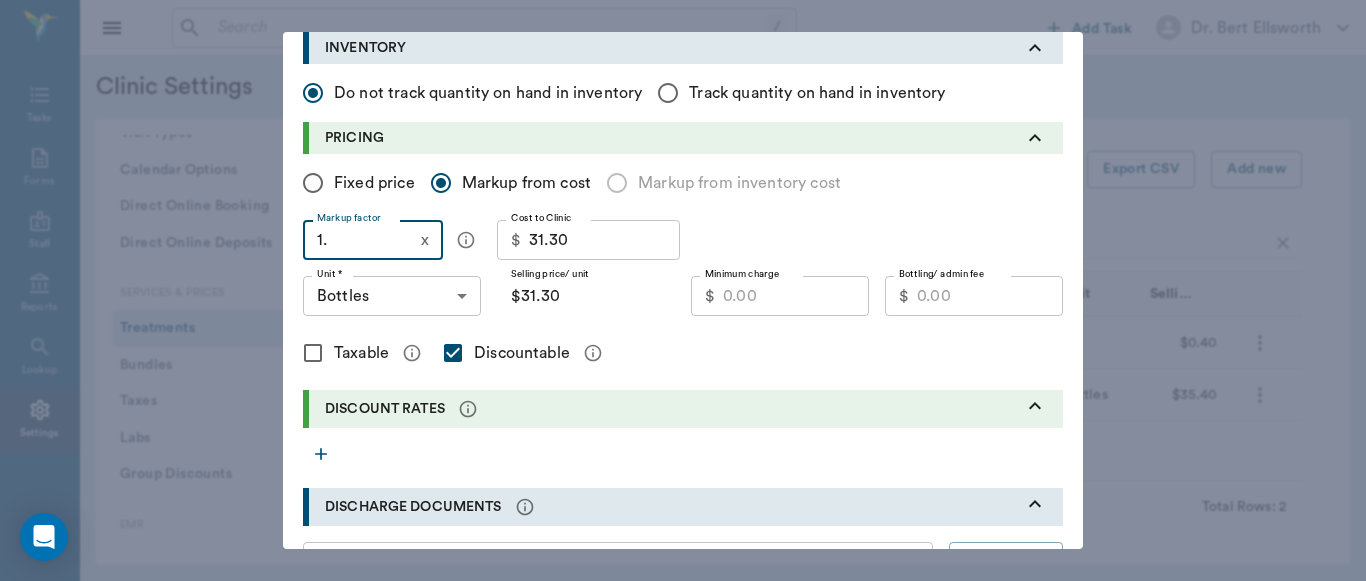 type on "1.5" 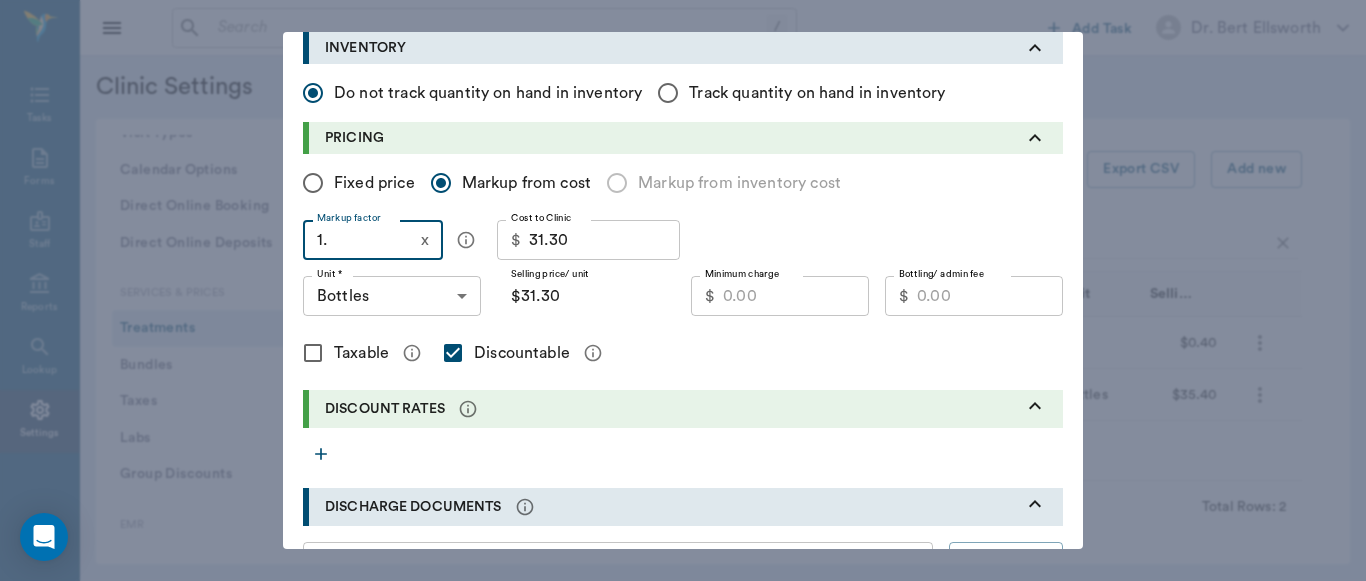 type on "$46.95" 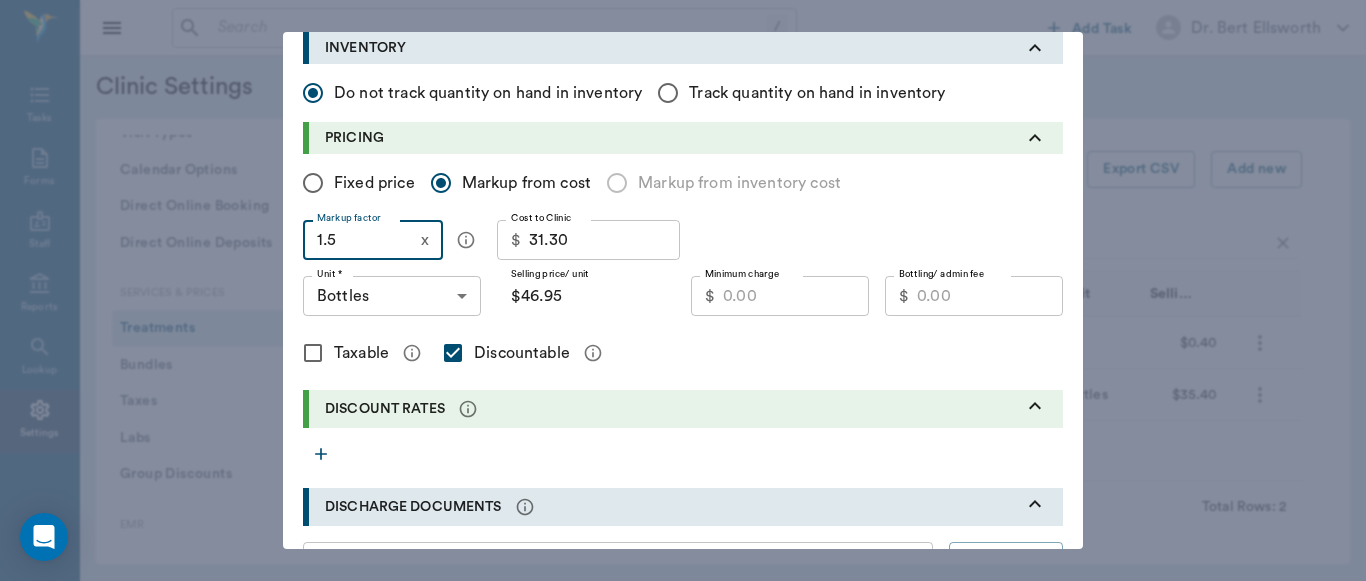 type on "1." 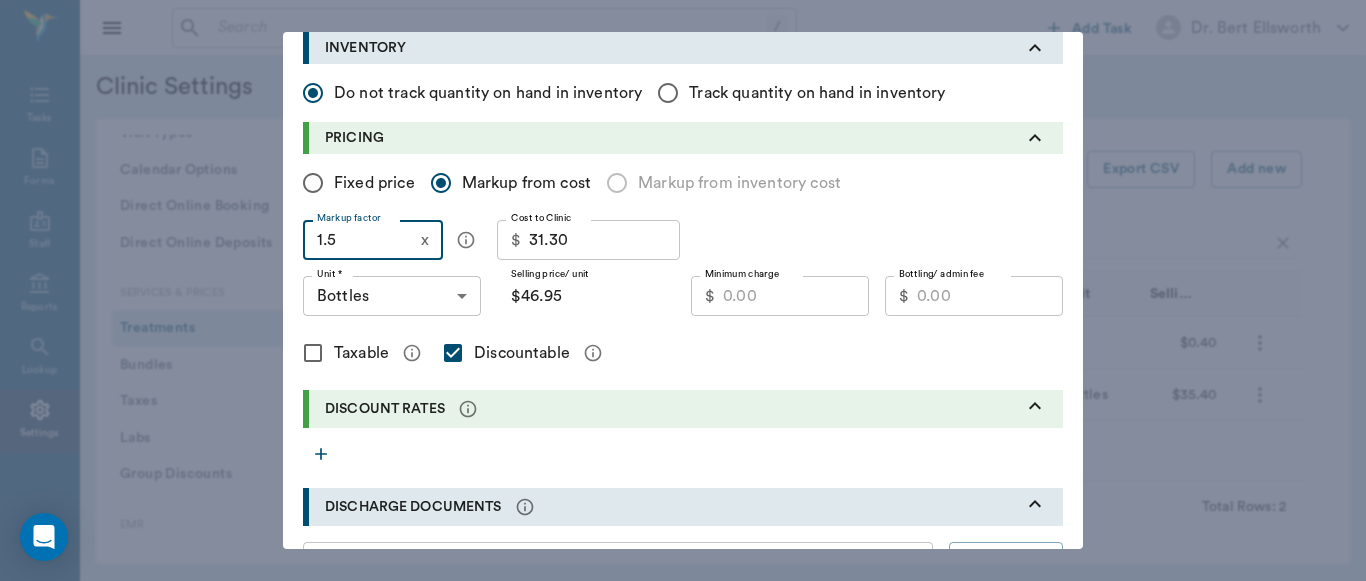 type on "$31.30" 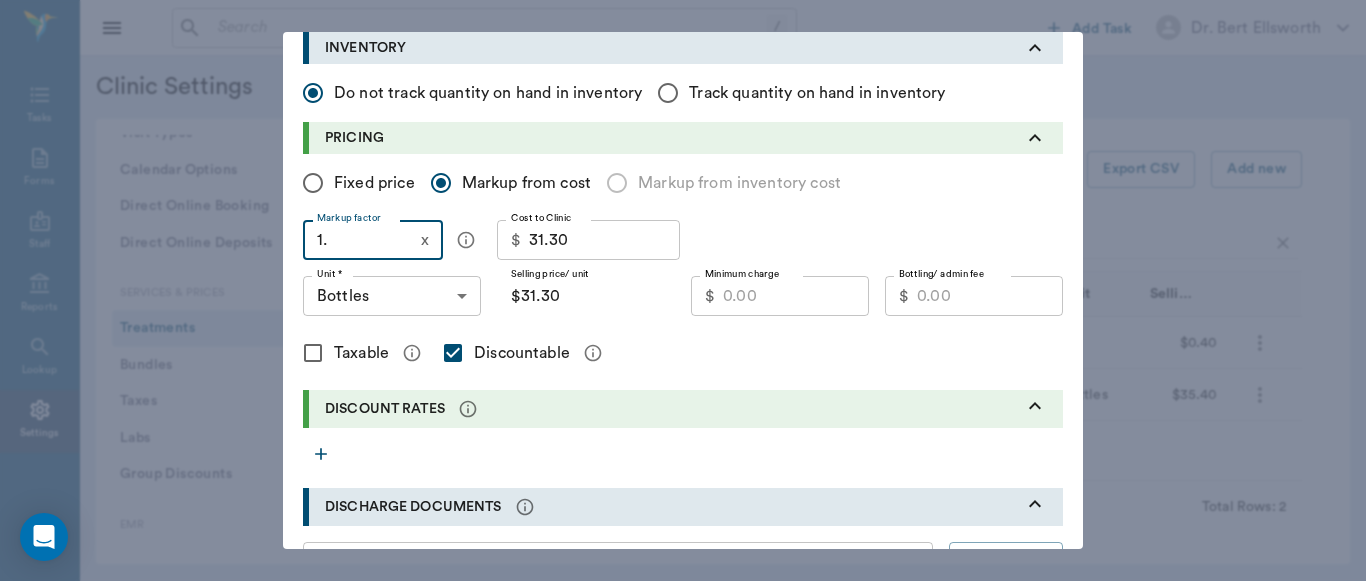 type on "1.6" 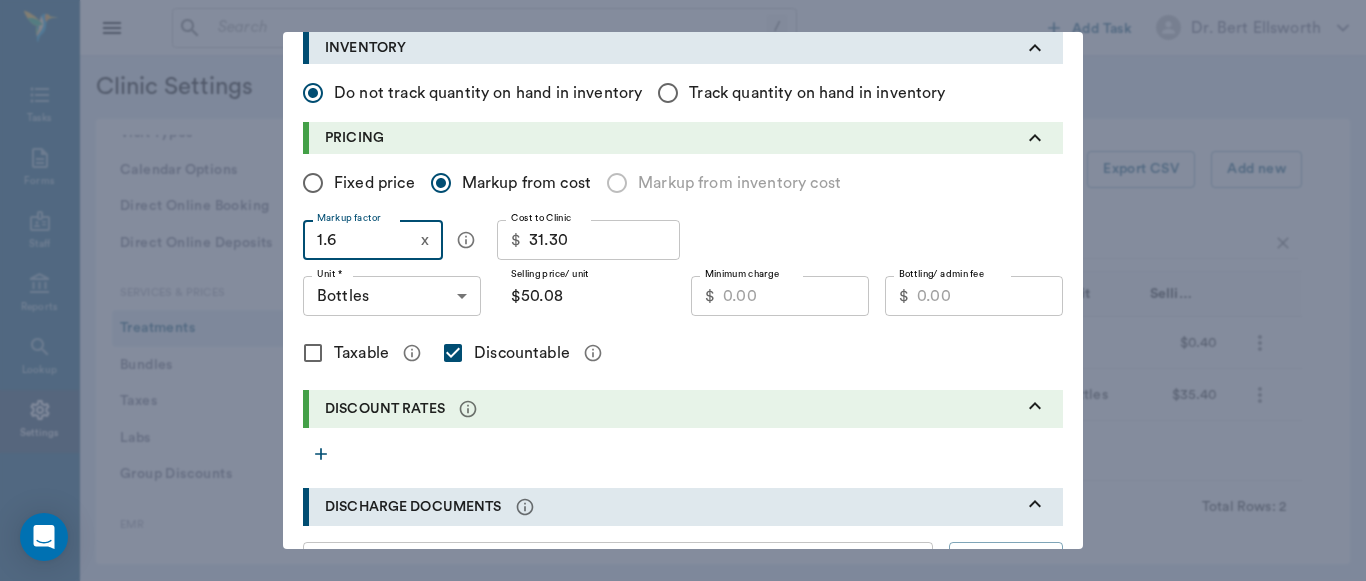 type on "1." 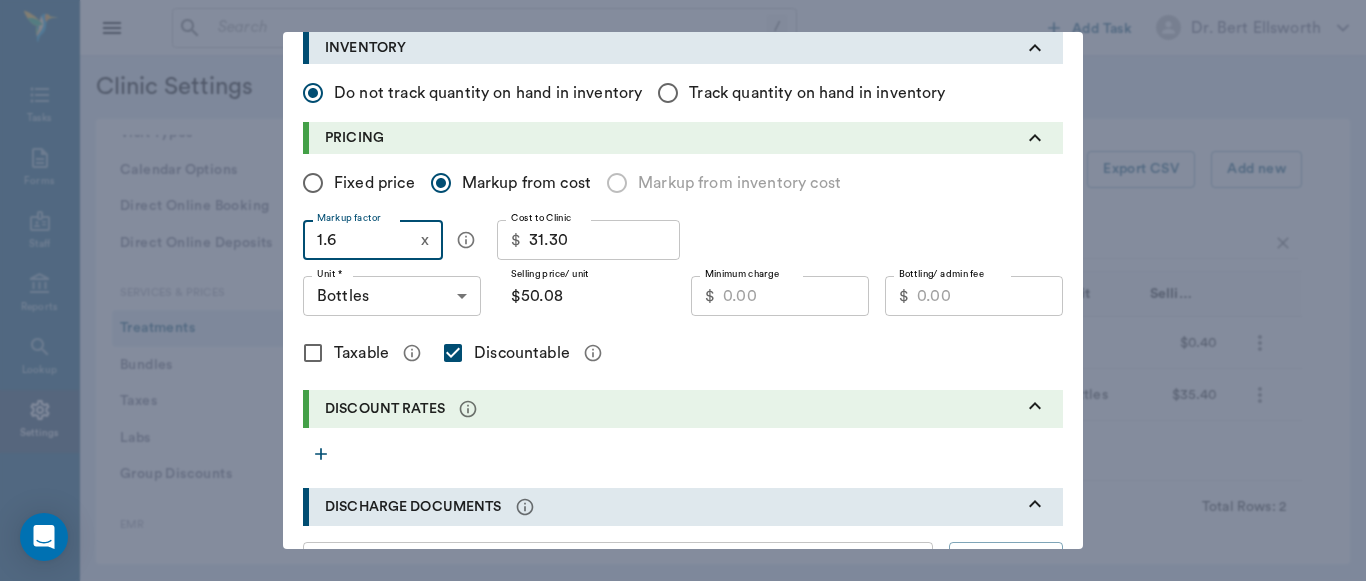 type on "$31.30" 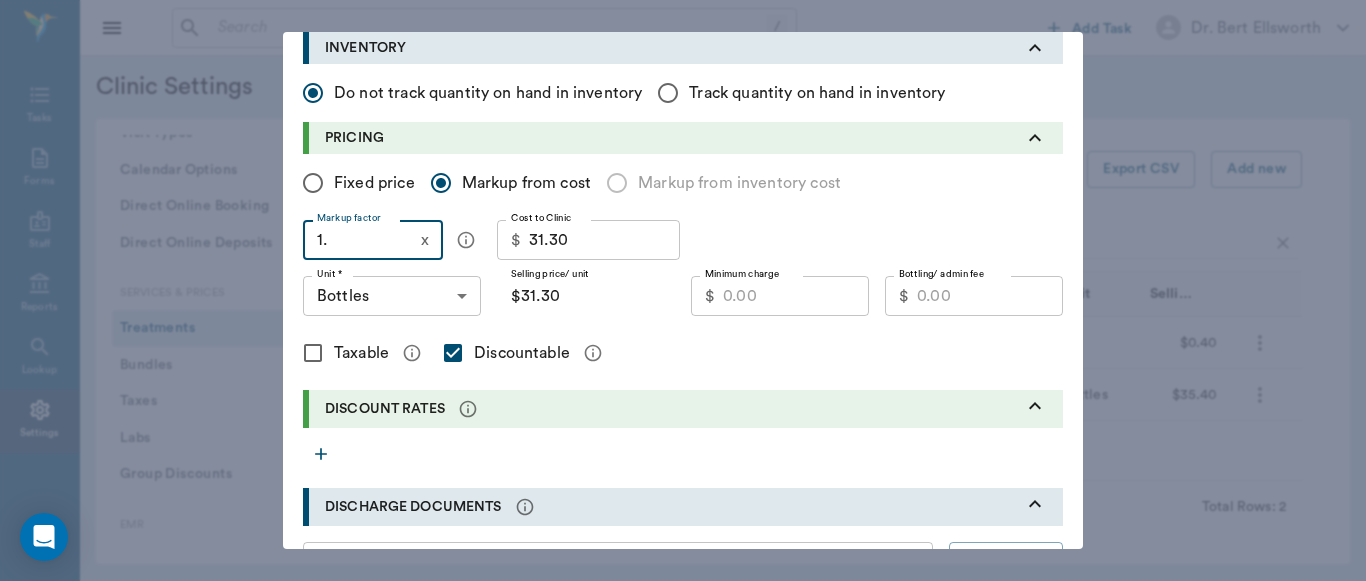 type on "1.5" 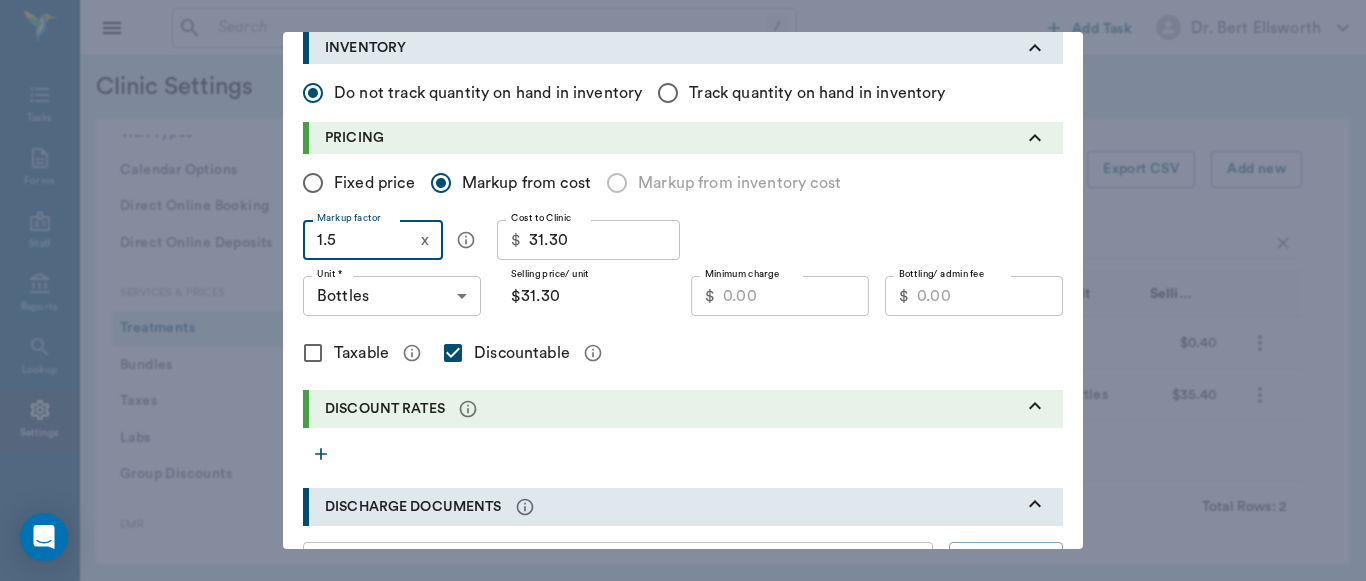 type on "$46.95" 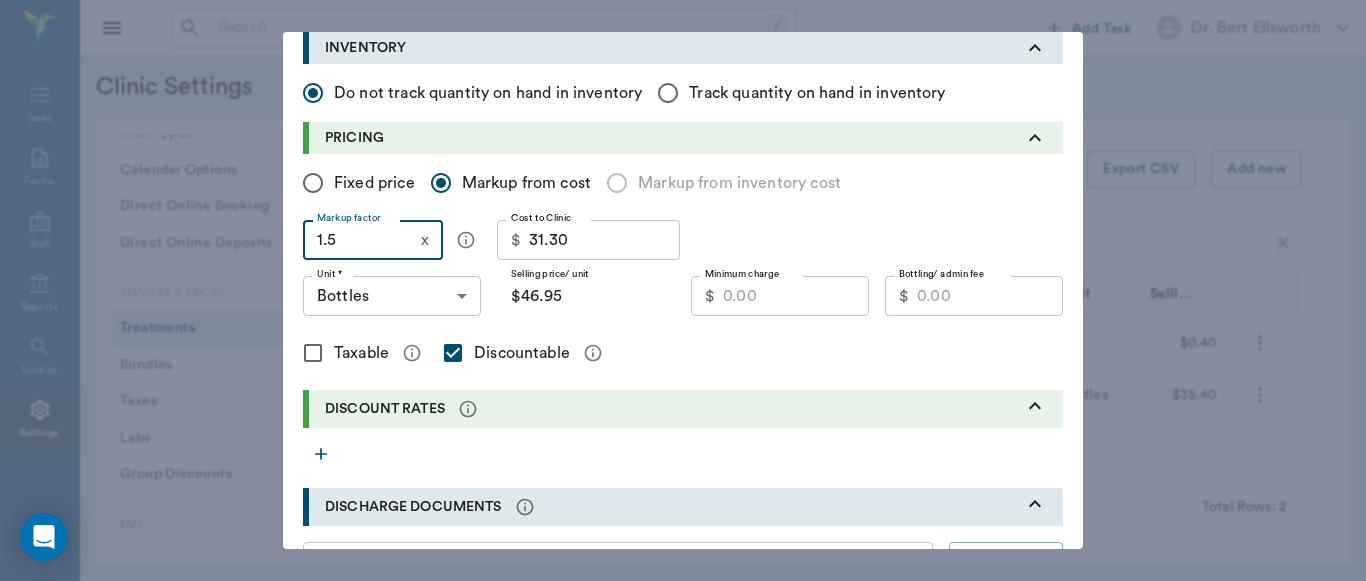 type on "1.5" 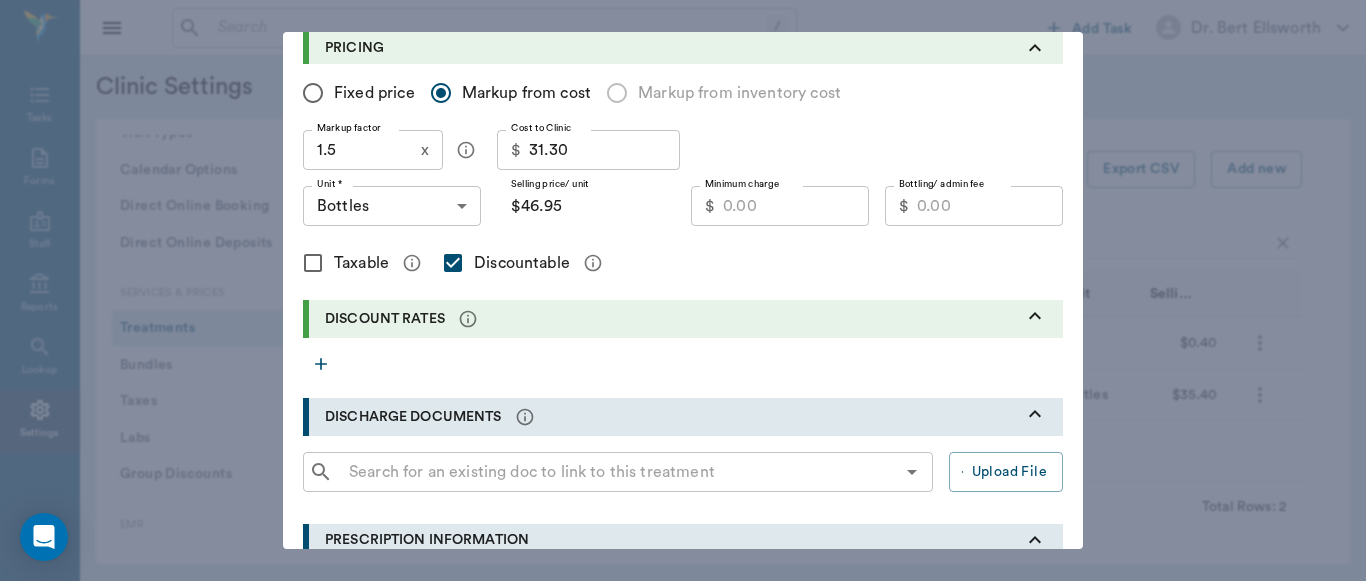 scroll, scrollTop: 377, scrollLeft: 0, axis: vertical 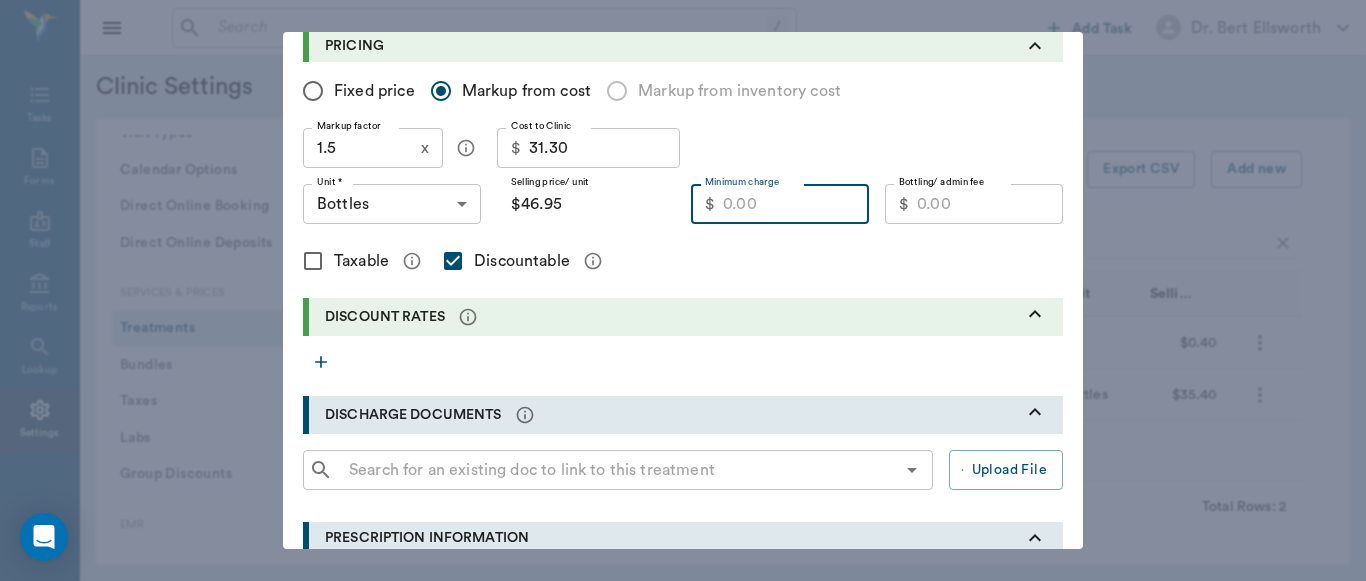 click on "Minimum charge" at bounding box center (796, 204) 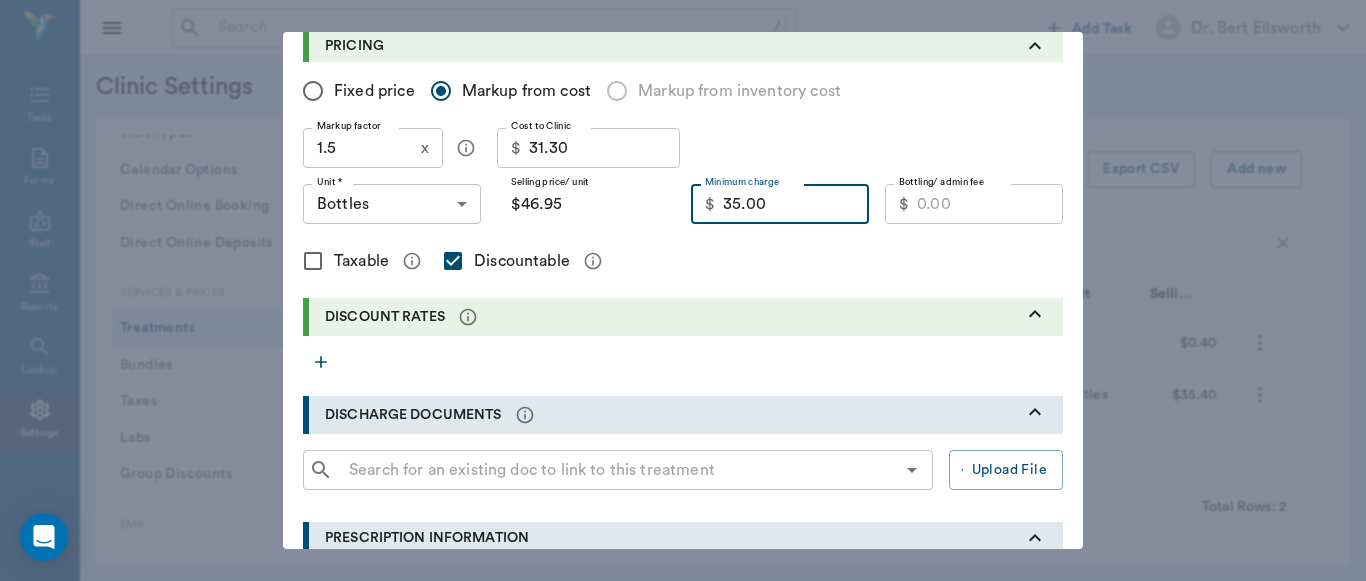 type on "35.00" 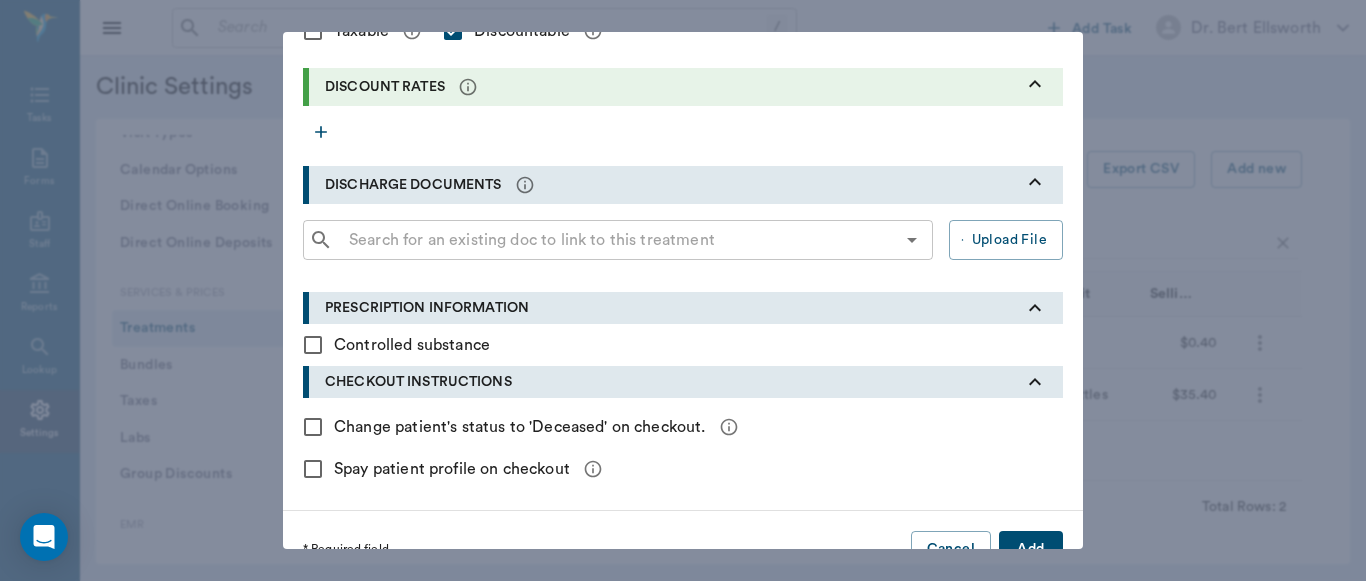 scroll, scrollTop: 646, scrollLeft: 0, axis: vertical 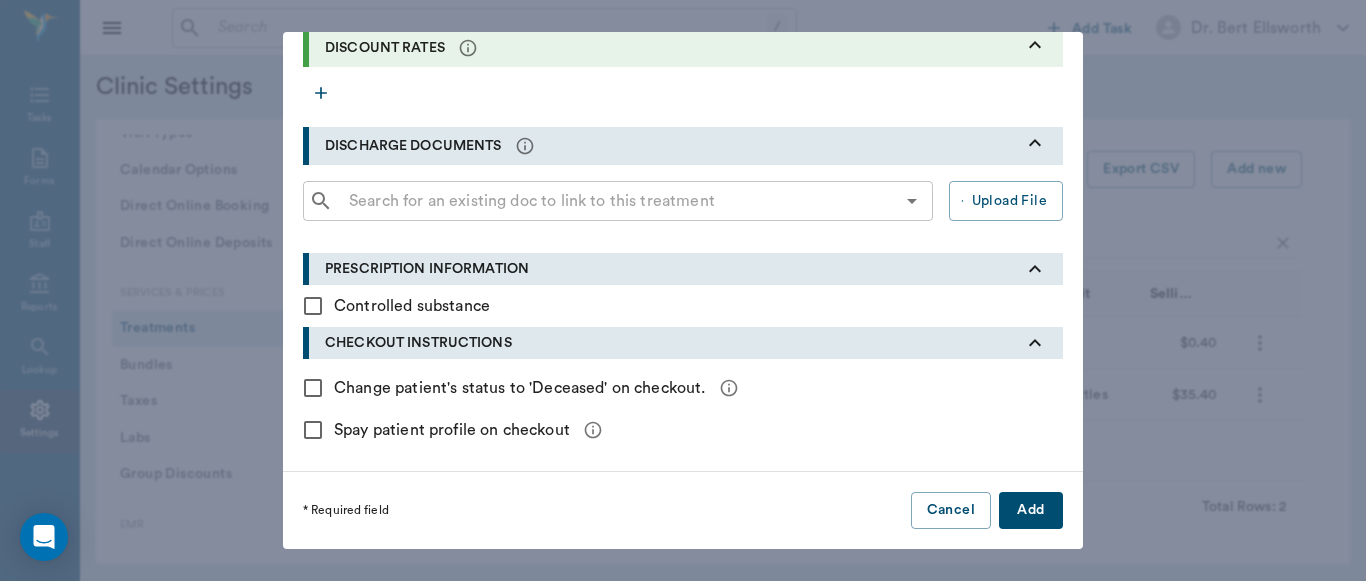 click on "Add" at bounding box center (1031, 510) 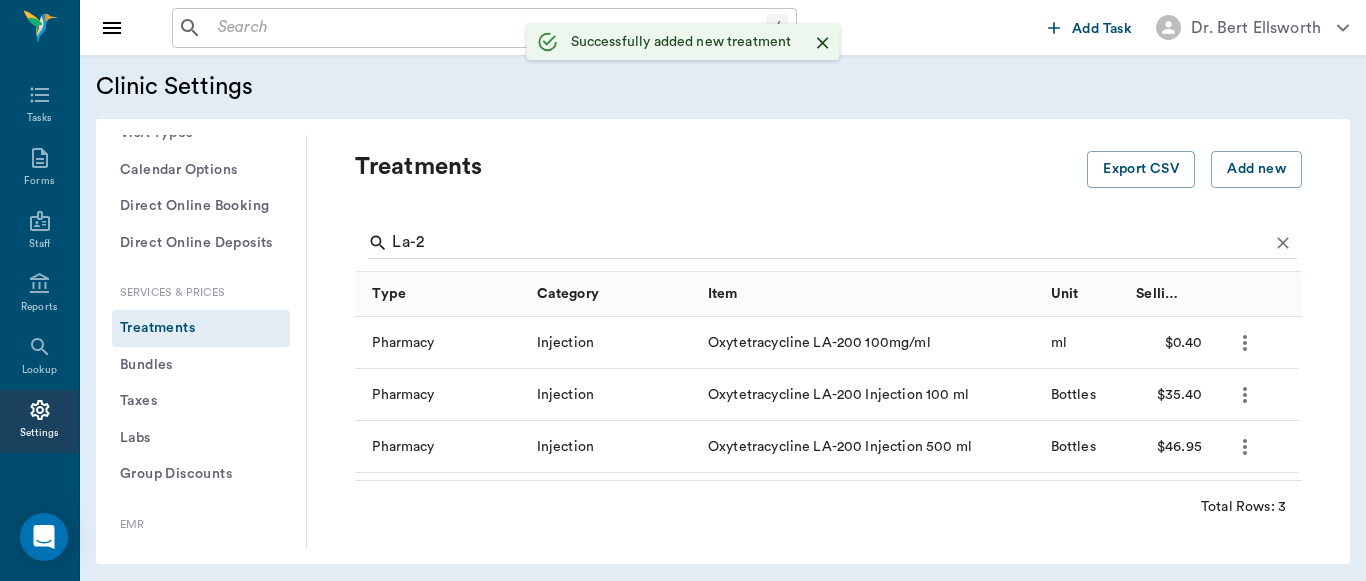 scroll, scrollTop: 0, scrollLeft: 0, axis: both 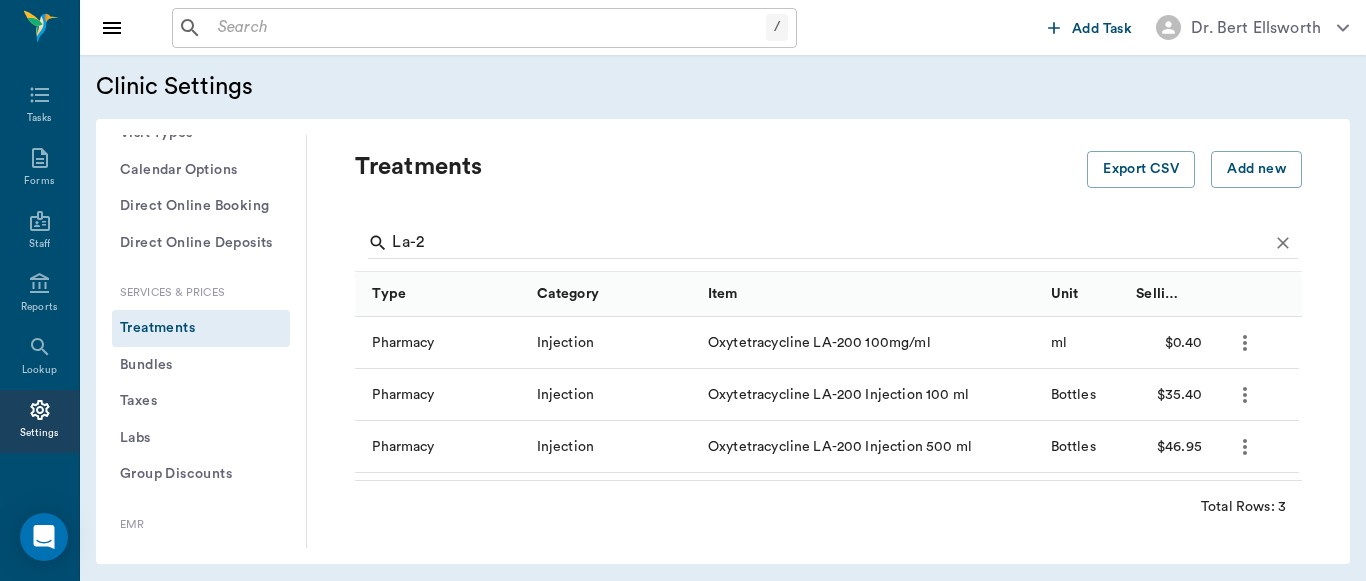 click 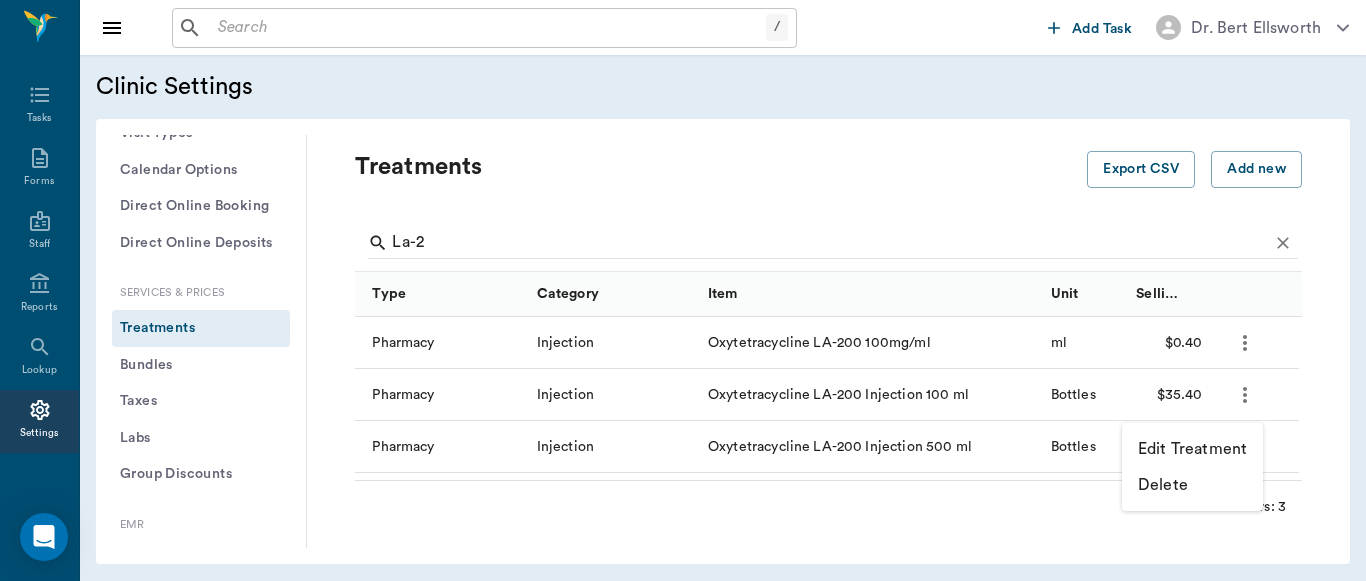 click on "Edit Treatment" at bounding box center [1192, 449] 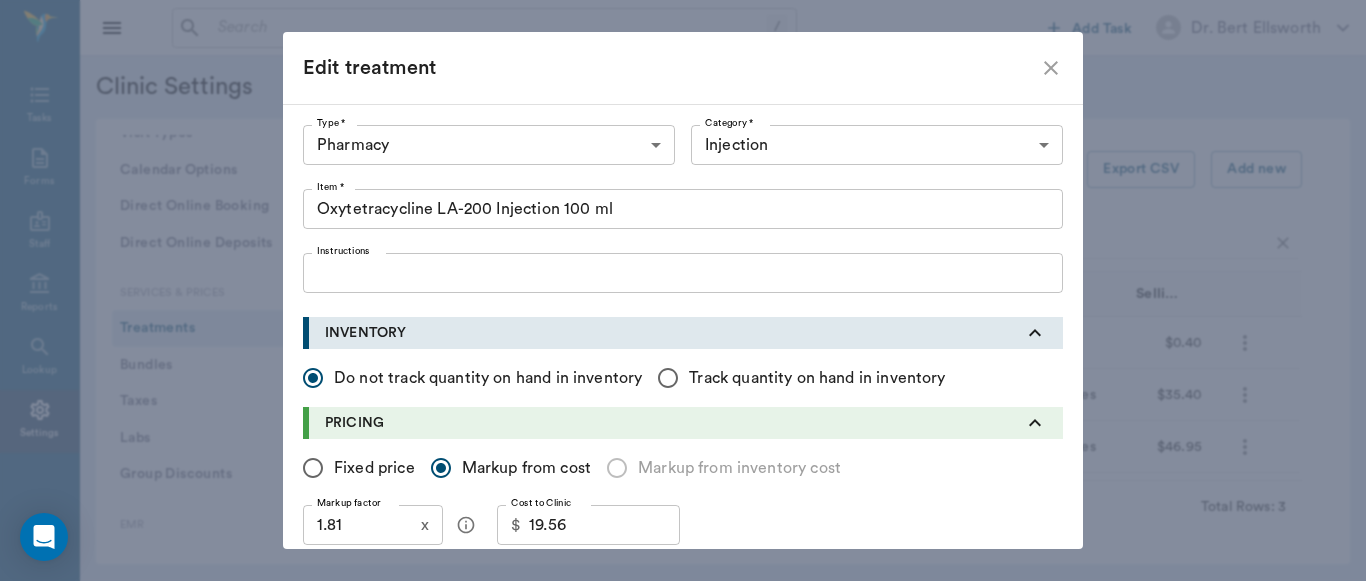click on "Edit treatment Type * Pharmacy 5100 Type * Category * Injection 5110 Category * Item * Oxytetracycline LA-200 Injection 100 ml Item * Instructions x Instructions INVENTORY Do not track quantity on hand in inventory Track quantity on hand in inventory PRICING Fixed price Markup from cost Markup from inventory cost Markup factor 1.81 x Markup factor Cost to Clinic $ 19.56 Cost to Clinic Unit * Bottles BOTTLES Unit * Selling price/ unit $35.40 Selling price/ unit Minimum charge $ 29.50 Minimum charge Bottling/ admin fee $ Bottling/ admin fee Taxable Discountable DISCOUNT RATES DISCHARGE DOCUMENTS ​ ​ Upload File PRESCRIPTION INFORMATION Controlled substance REMINDERS Reminders to generate Reminders to satisfy CHECKOUT INSTRUCTIONS Change patient's status to 'Deceased' on checkout. Spay patient profile on checkout * Required field Cancel Update" at bounding box center [683, 290] 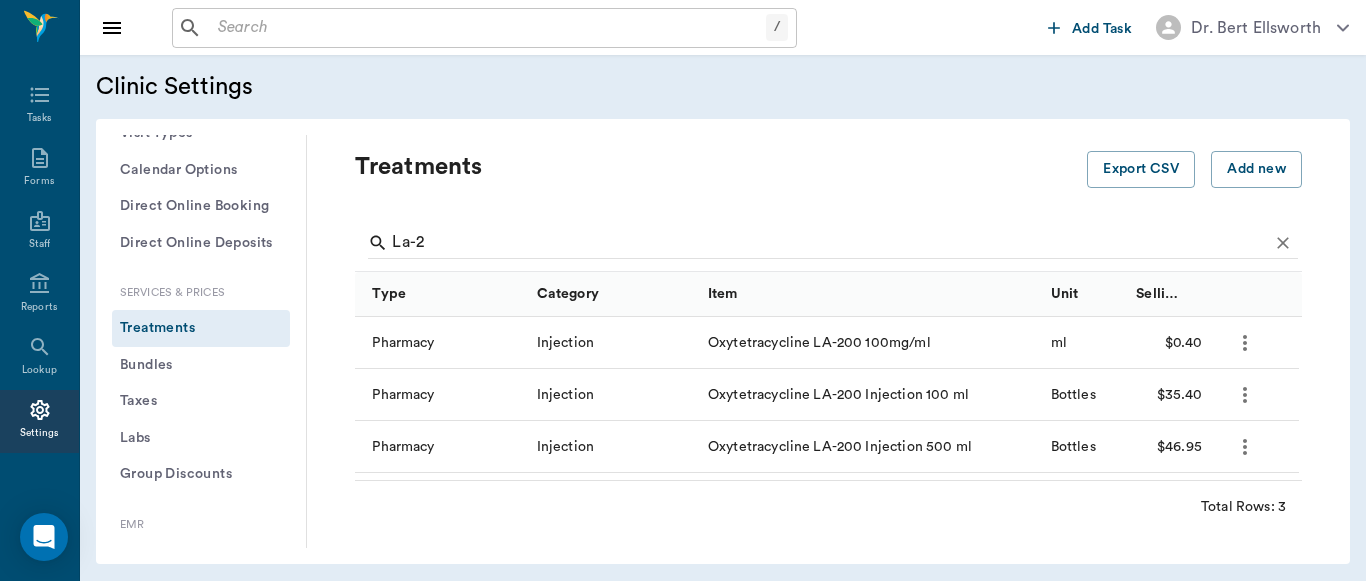 click 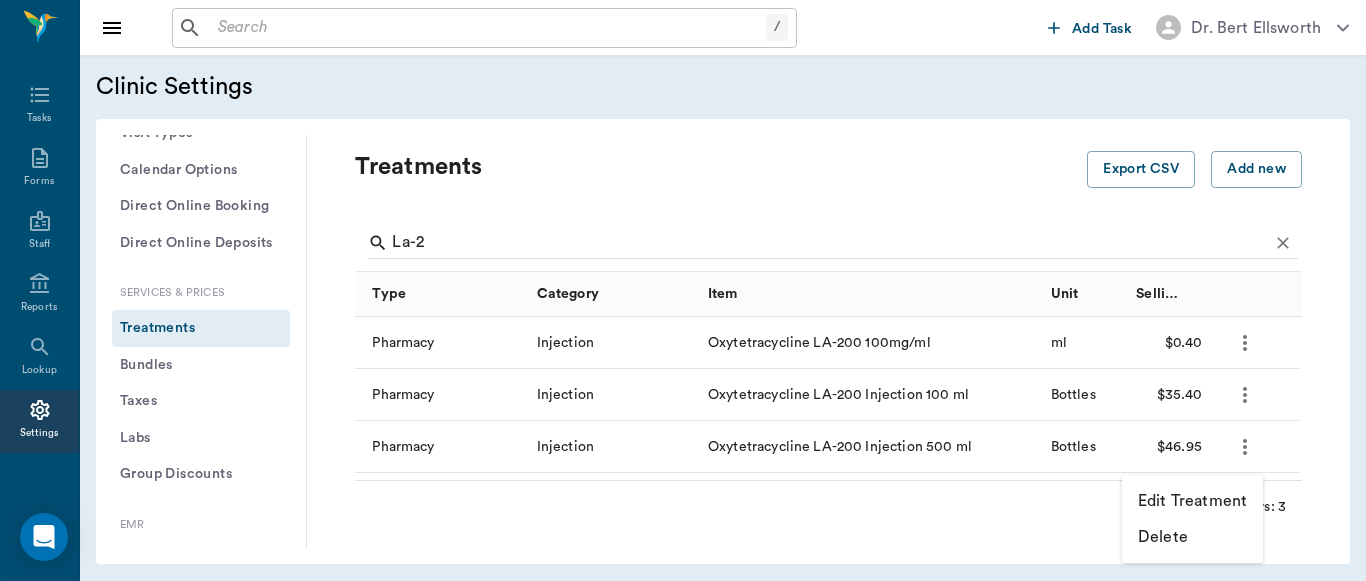 click on "Edit Treatment" at bounding box center (1192, 501) 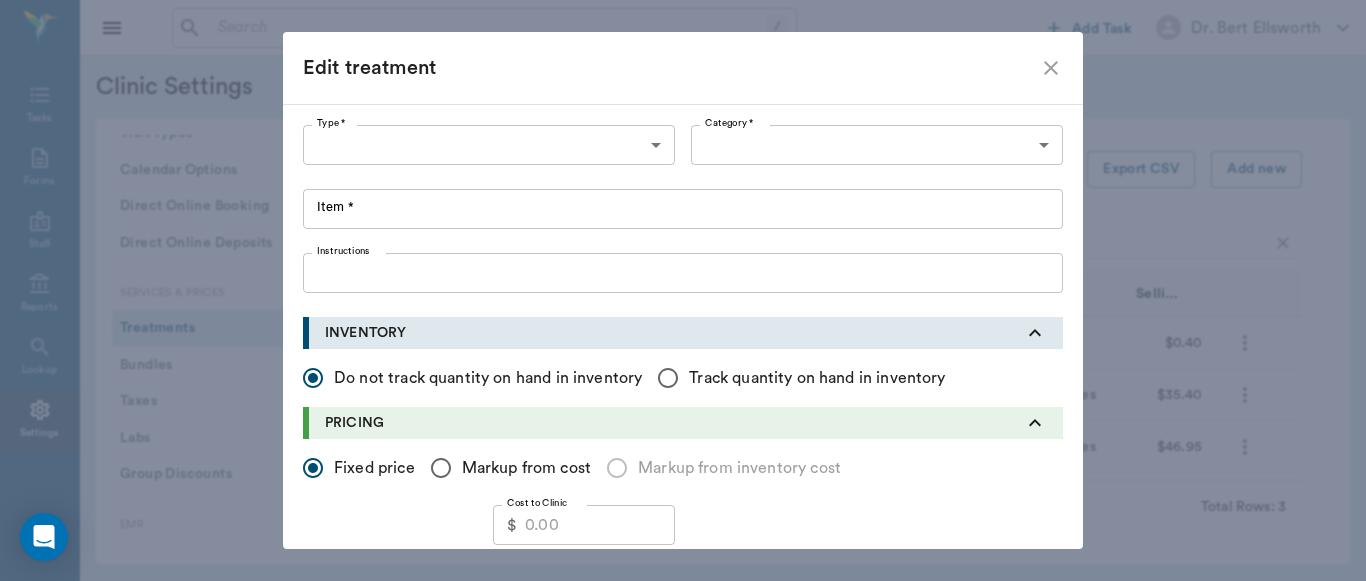type on "5100" 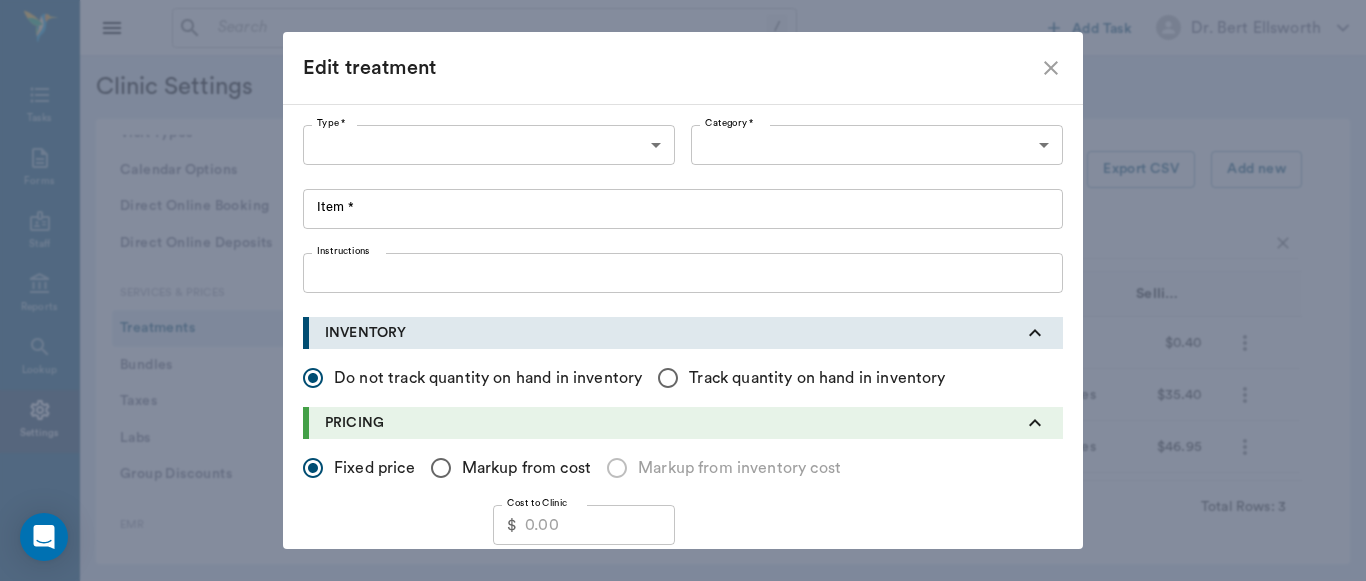 type on "5110" 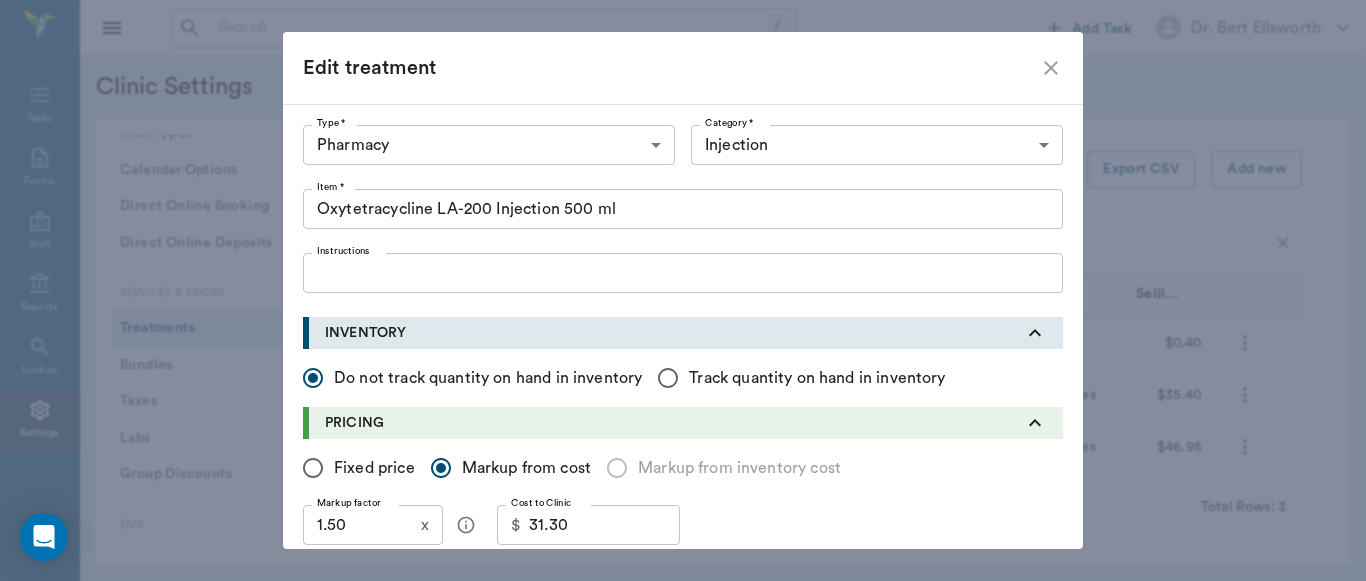 click on "1.50" at bounding box center [358, 525] 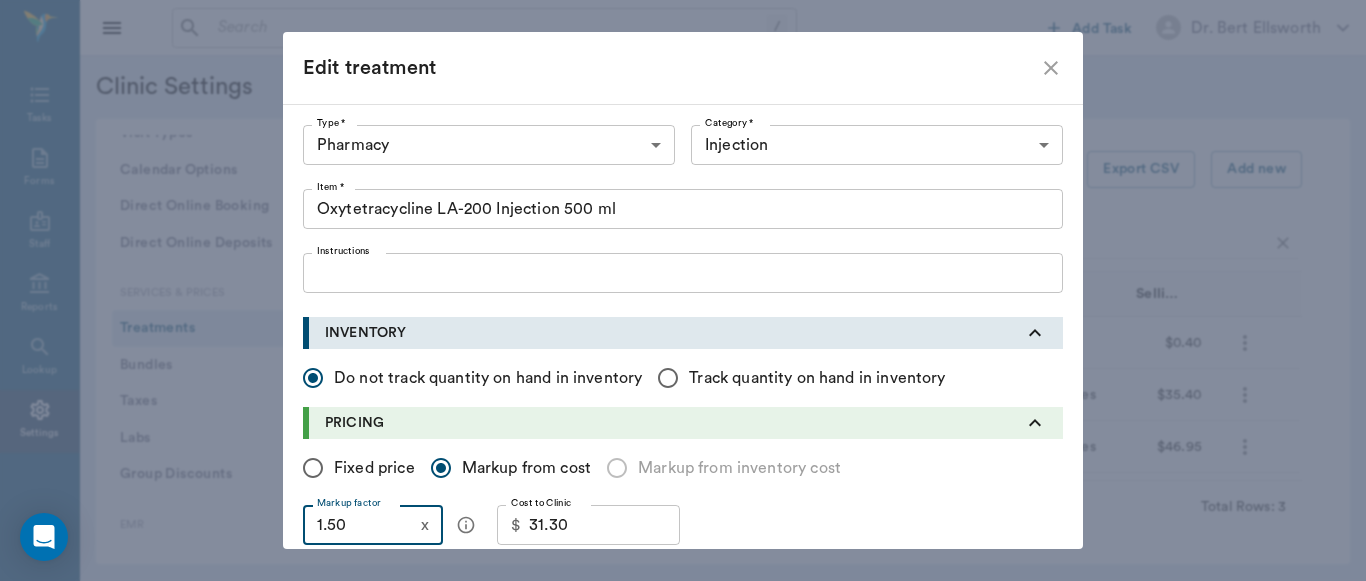 type on "1" 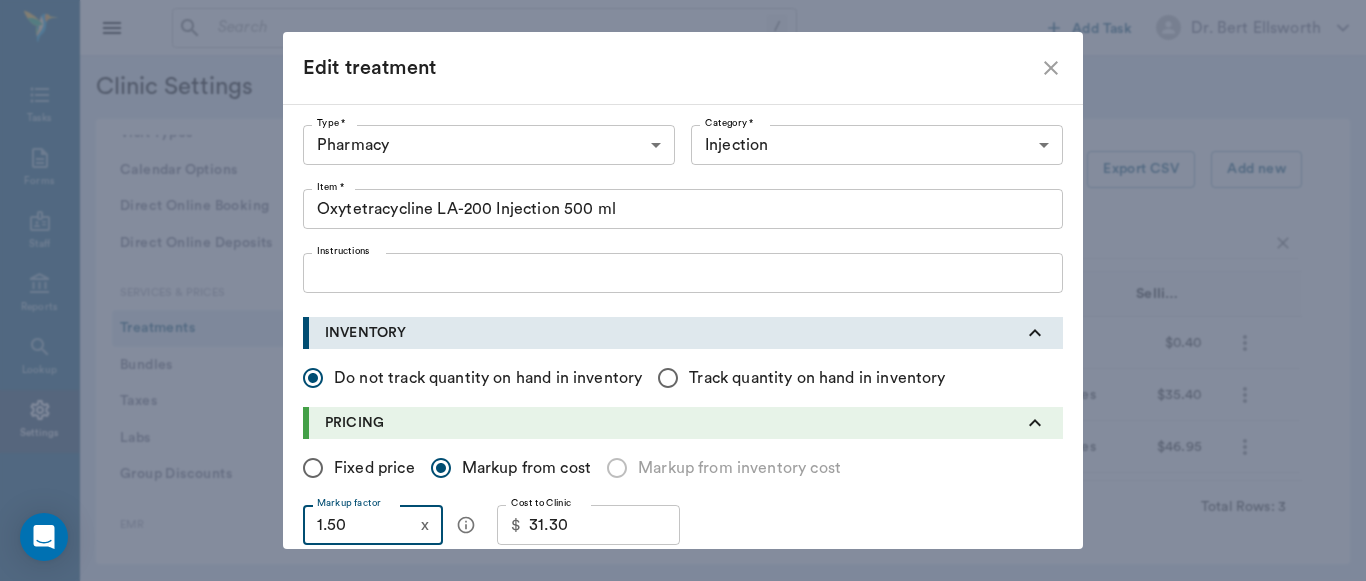type on "$31.30" 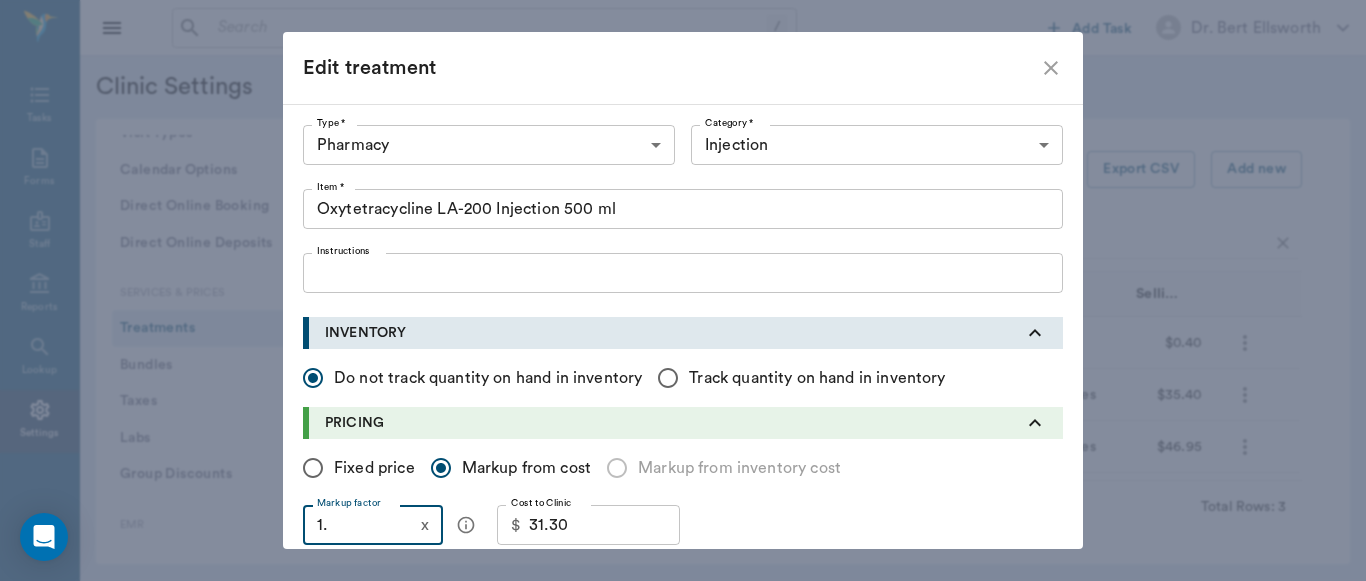 type on "1.6" 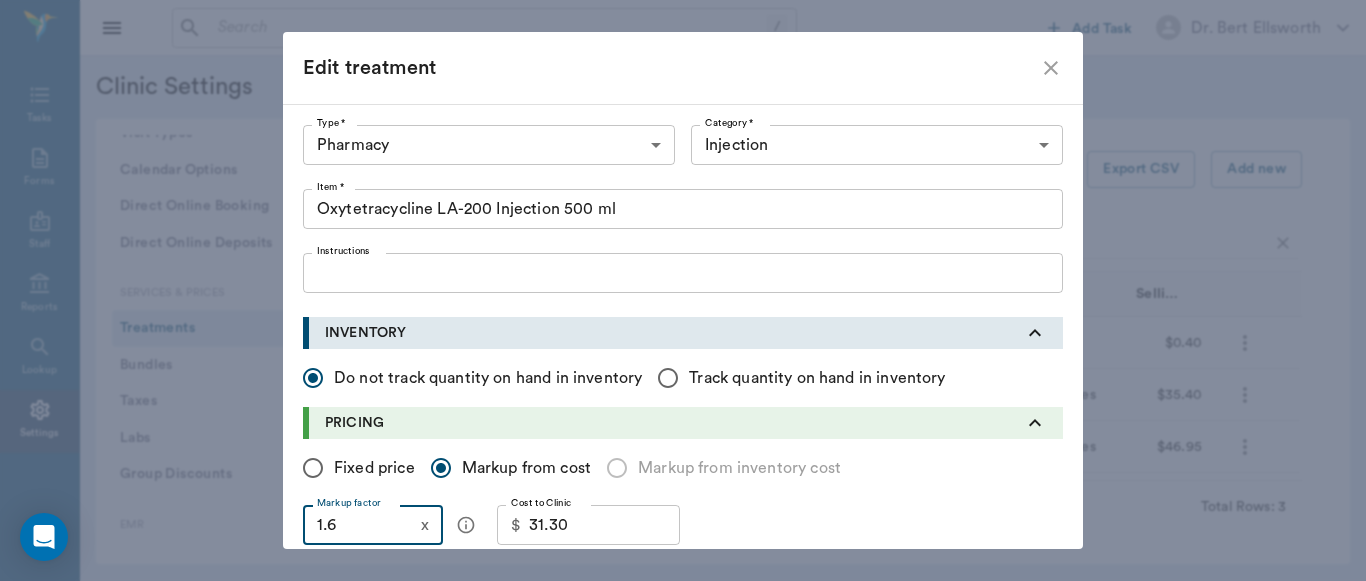 type on "1.6" 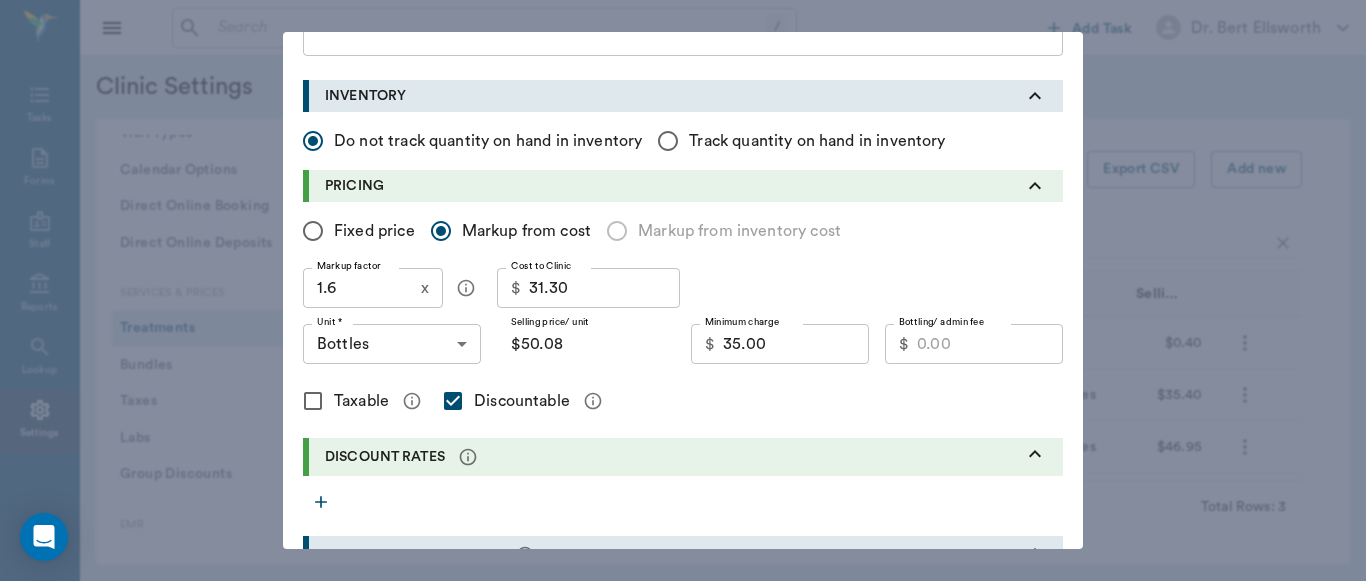 scroll, scrollTop: 246, scrollLeft: 0, axis: vertical 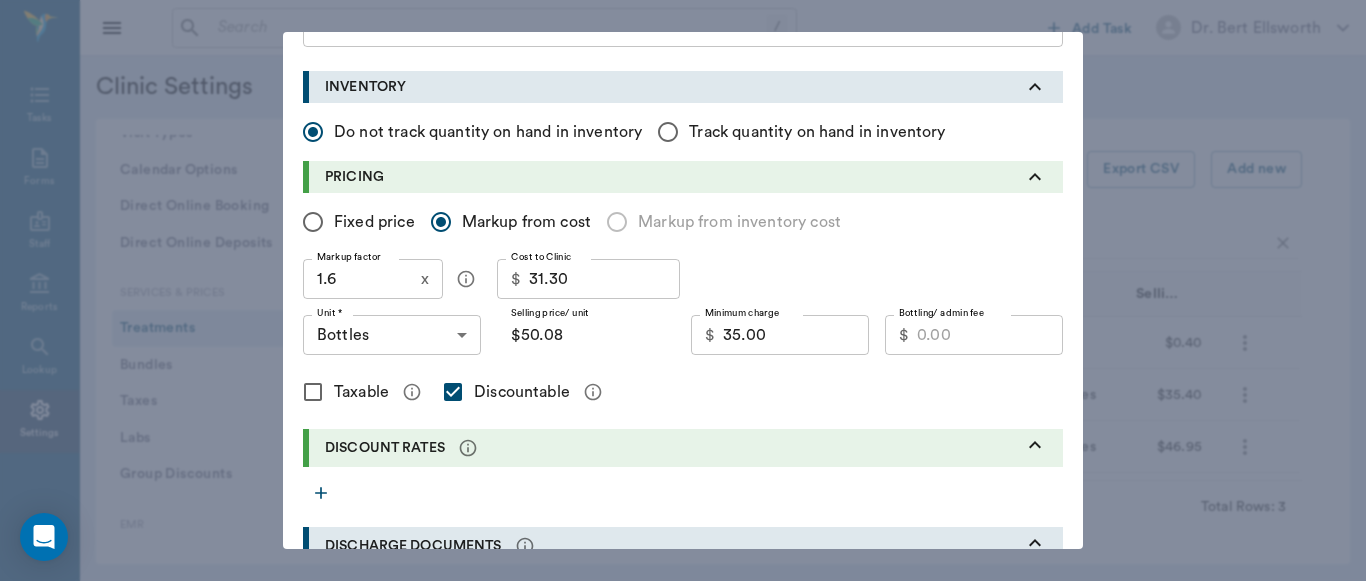 click on "35.00" at bounding box center (796, 335) 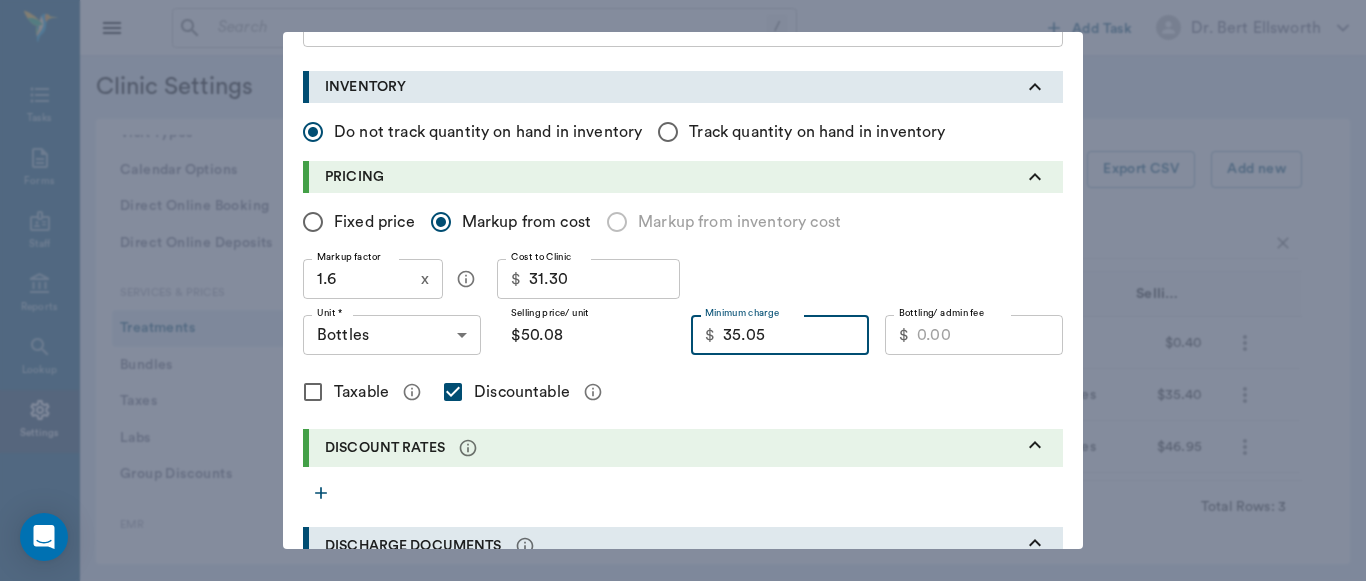 type on "35.05" 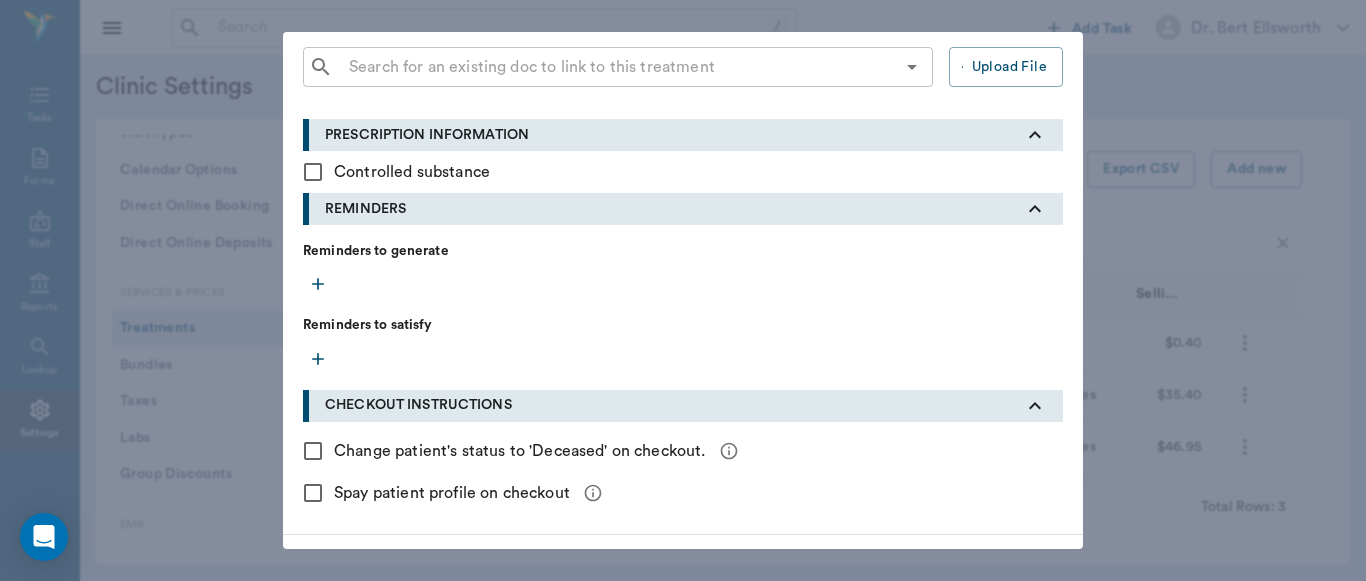 scroll, scrollTop: 842, scrollLeft: 0, axis: vertical 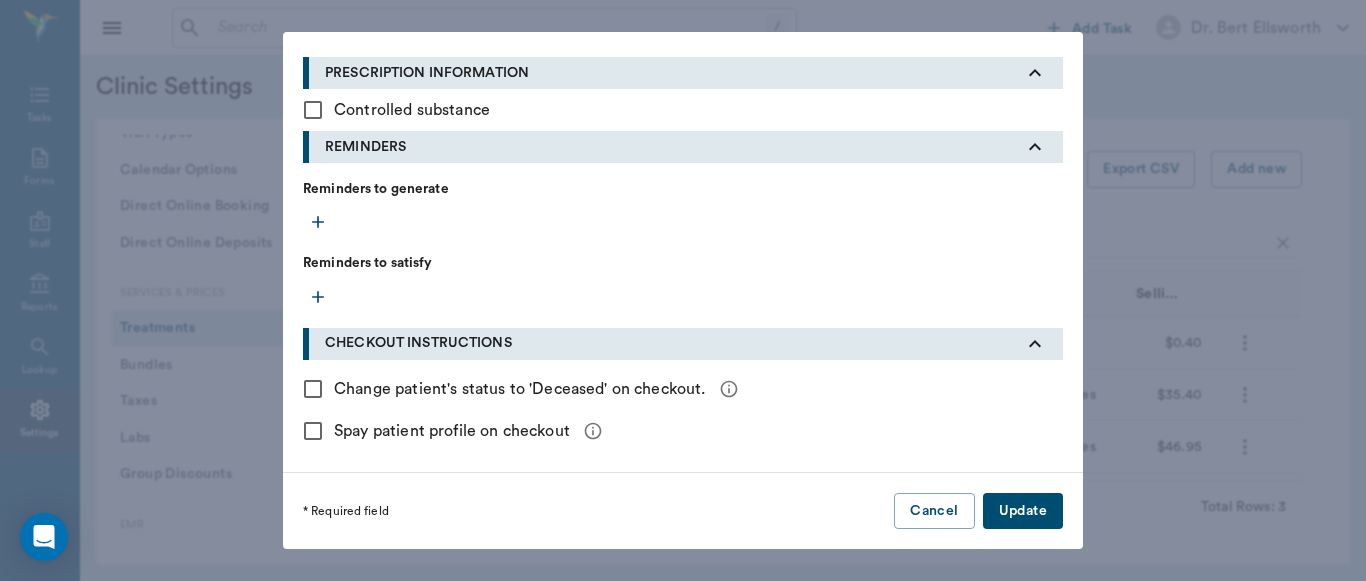 click on "Update" at bounding box center (1023, 511) 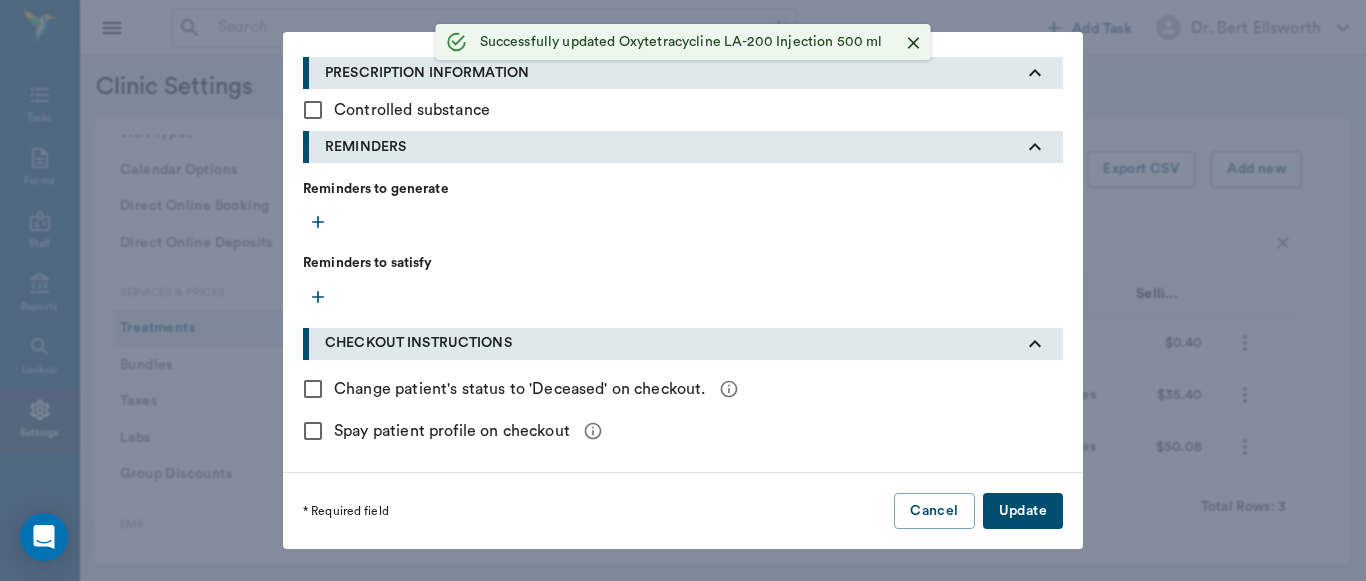type 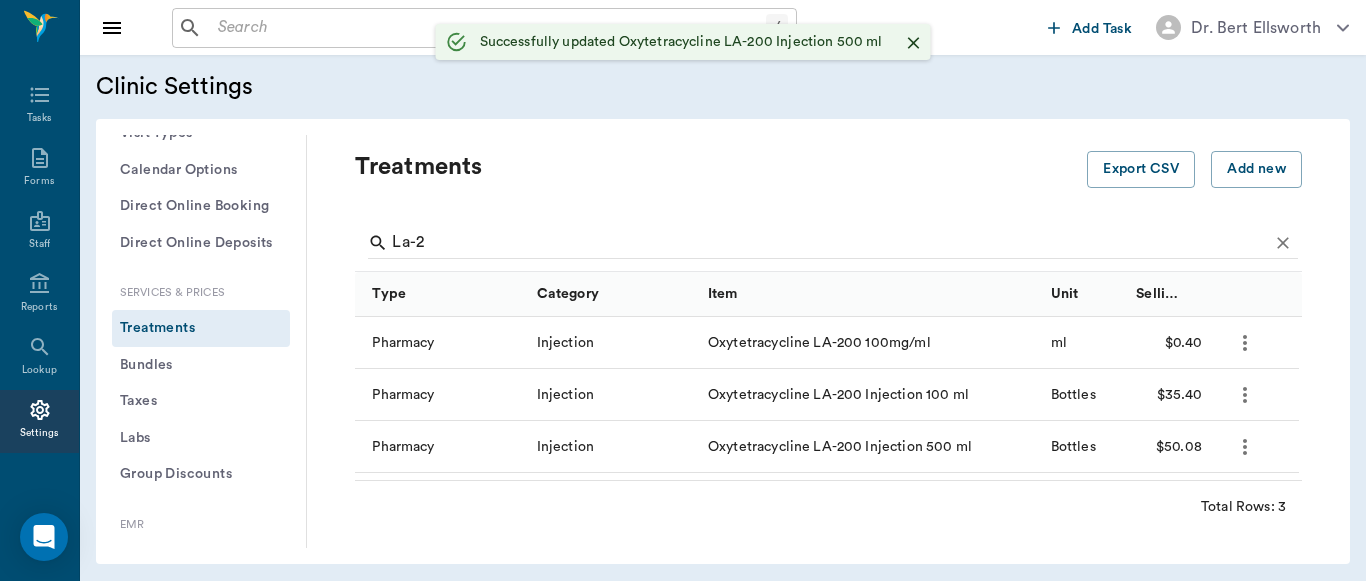 scroll, scrollTop: 572, scrollLeft: 0, axis: vertical 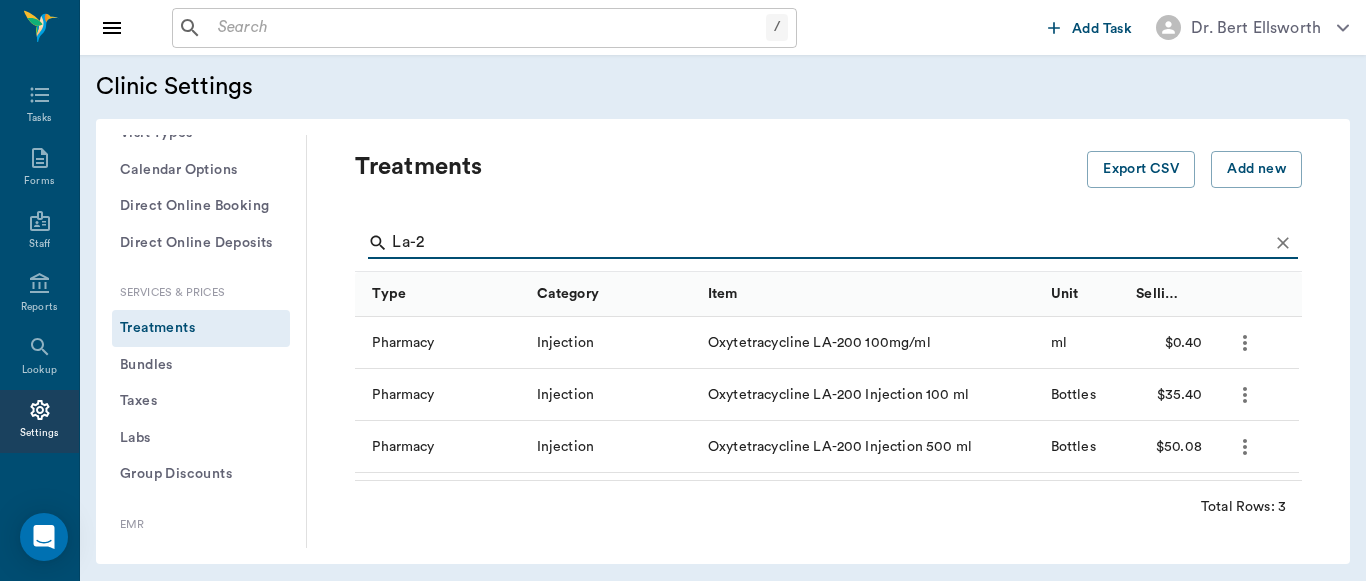 click on "La-2" at bounding box center [830, 243] 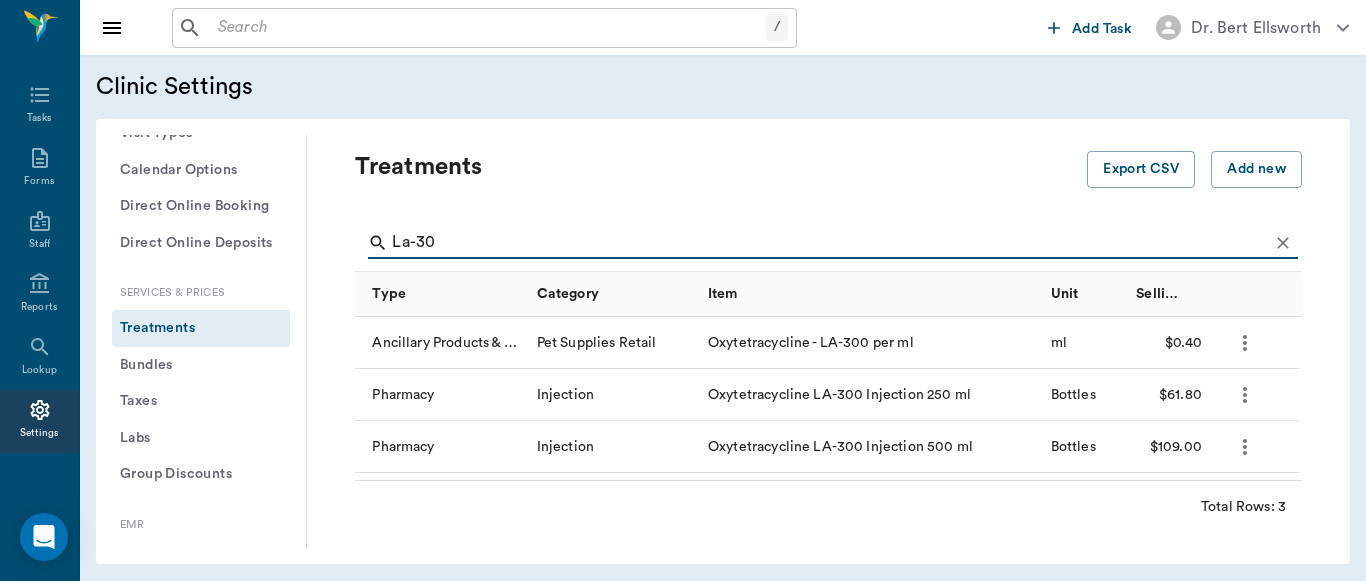 type on "La-30" 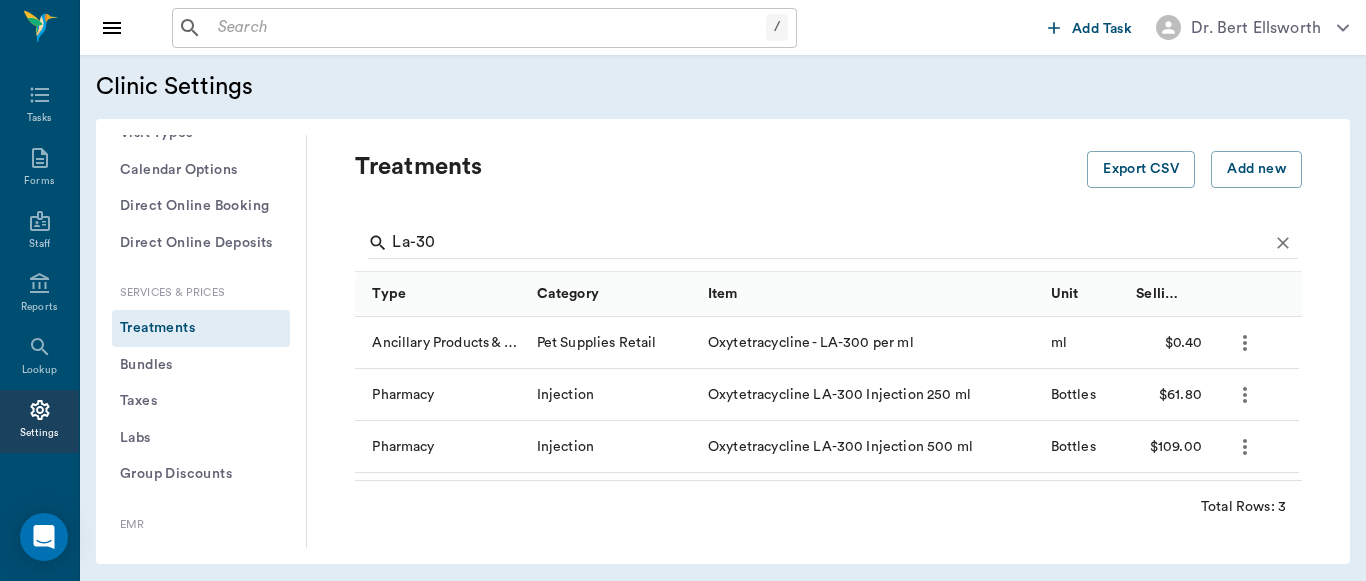 click 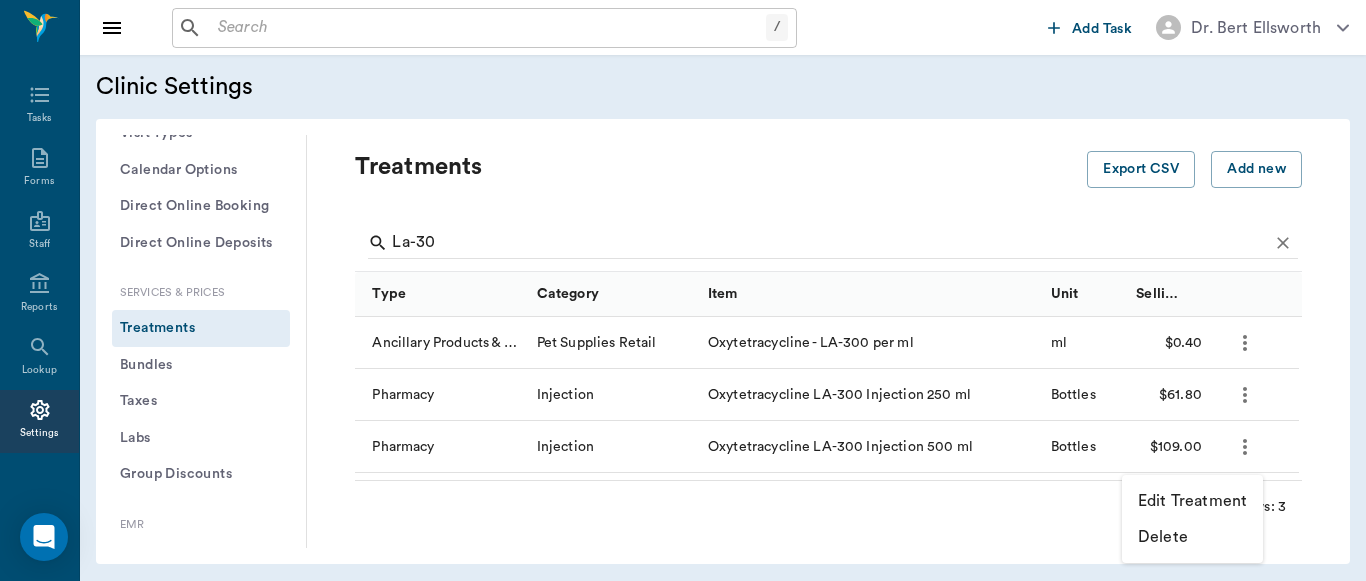 click on "Edit Treatment" at bounding box center (1192, 501) 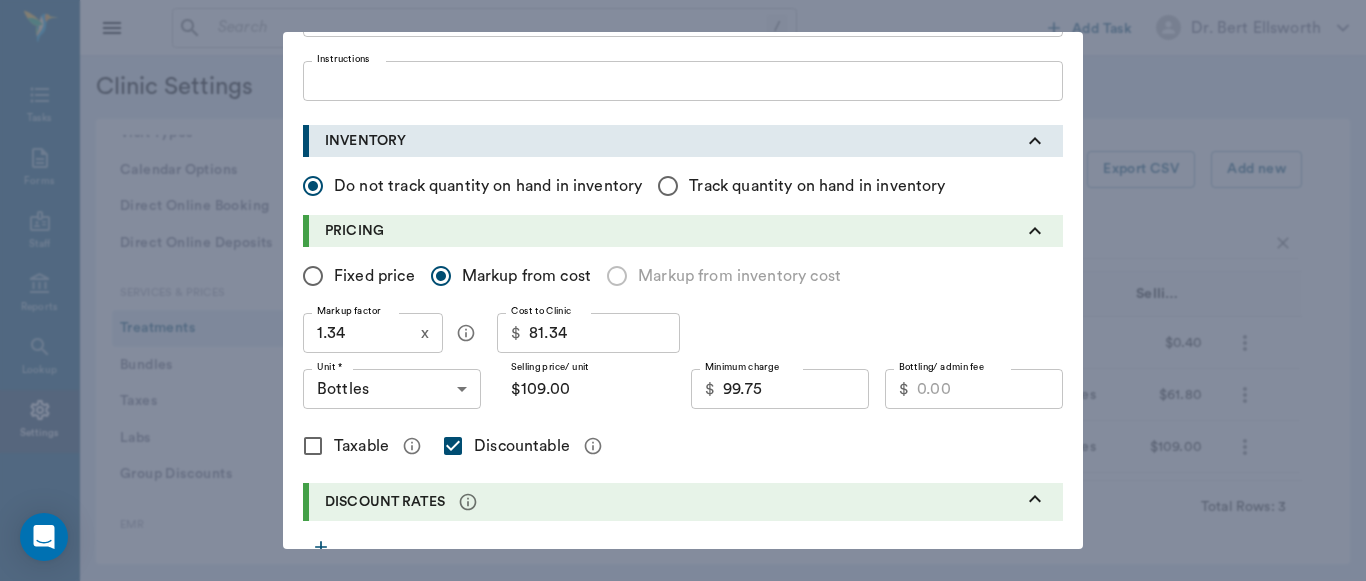 scroll, scrollTop: 195, scrollLeft: 0, axis: vertical 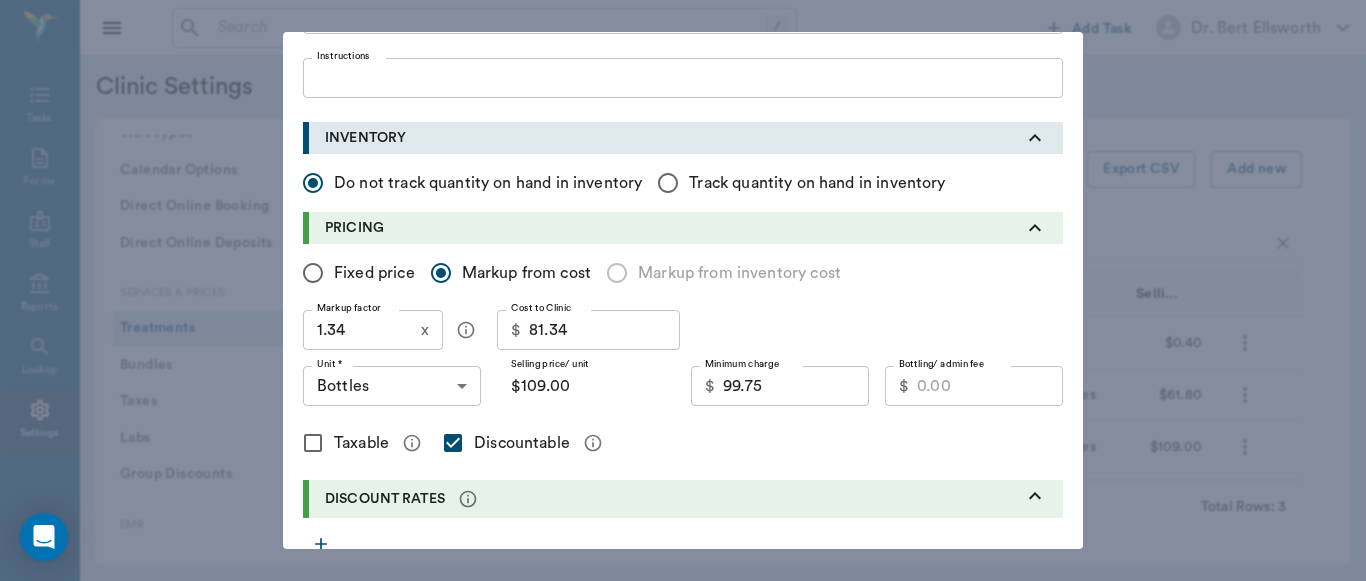 click on "81.34" at bounding box center (604, 330) 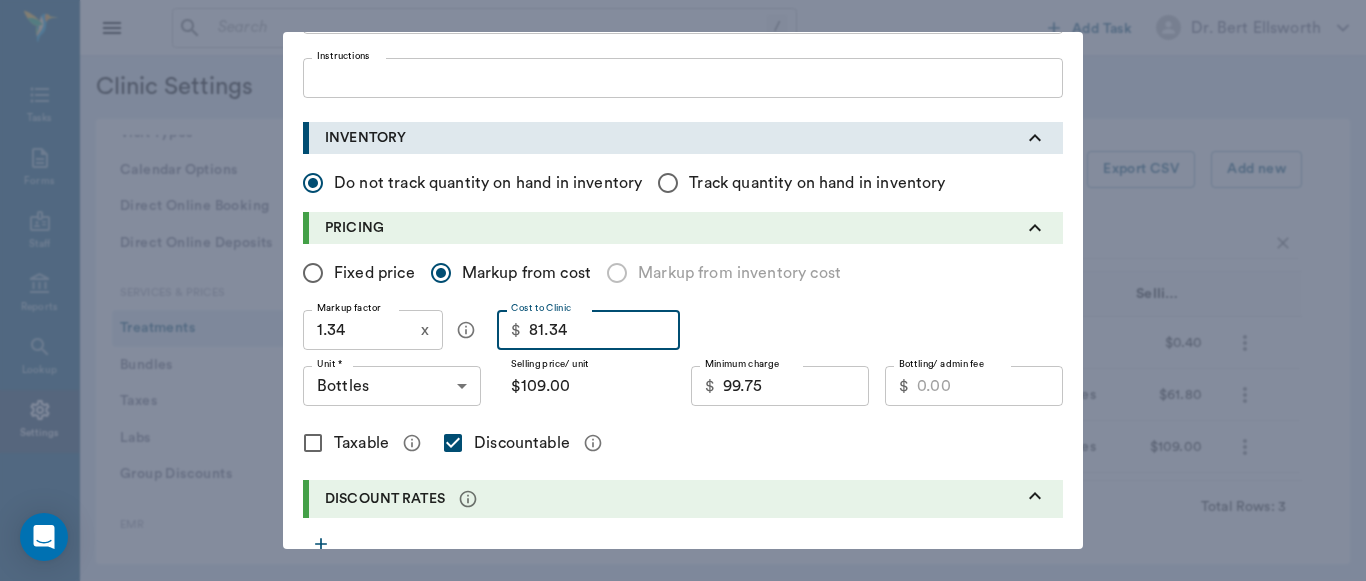 type on "9" 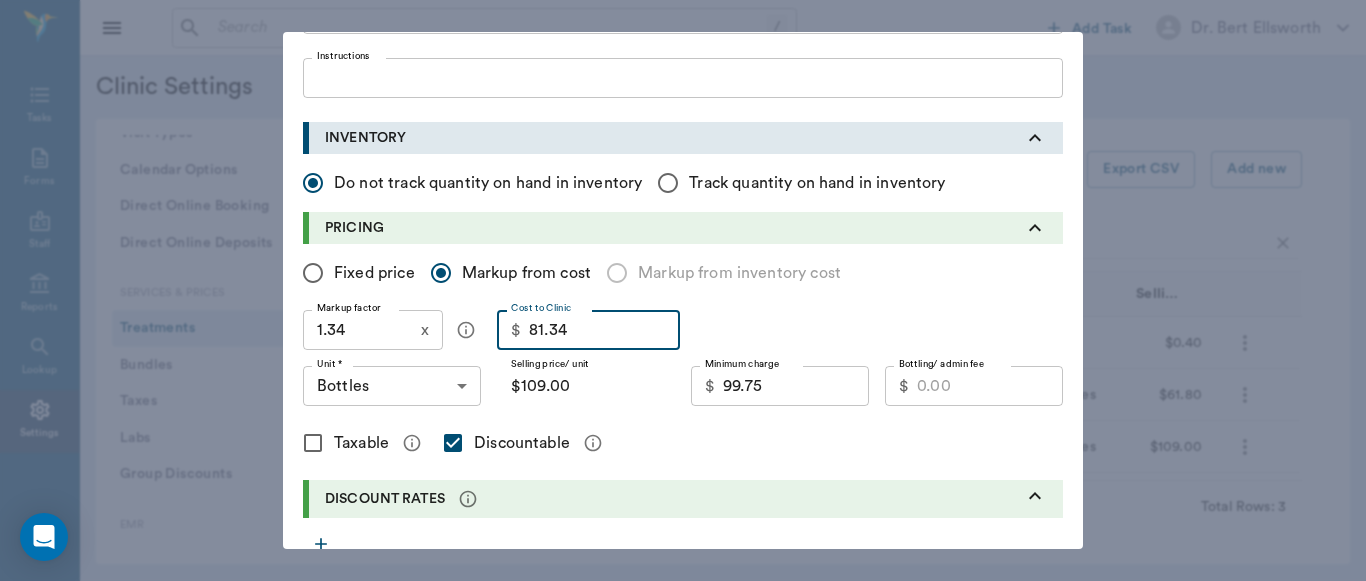 type on "$12.06" 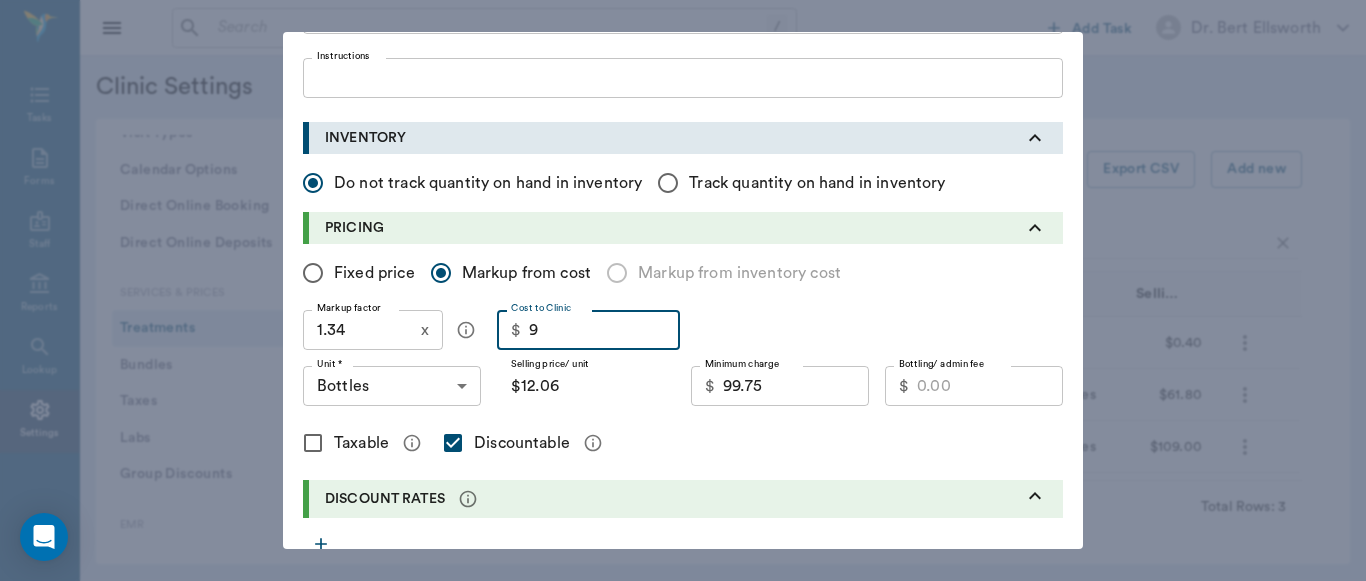 type on "95" 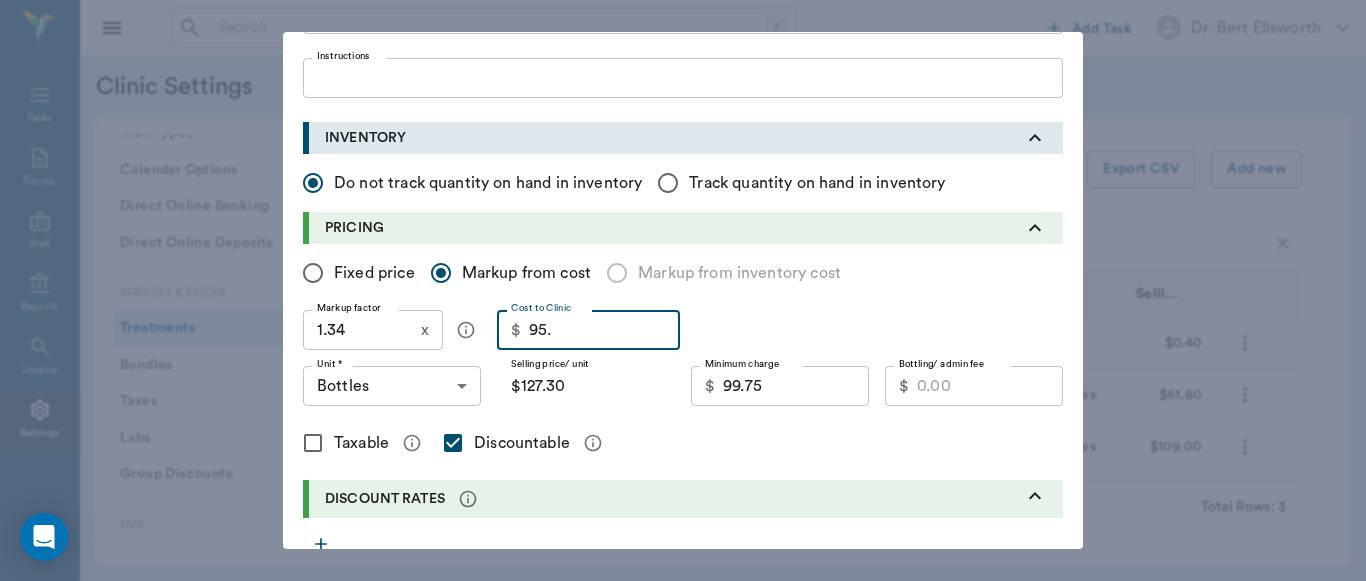 type on "95.4" 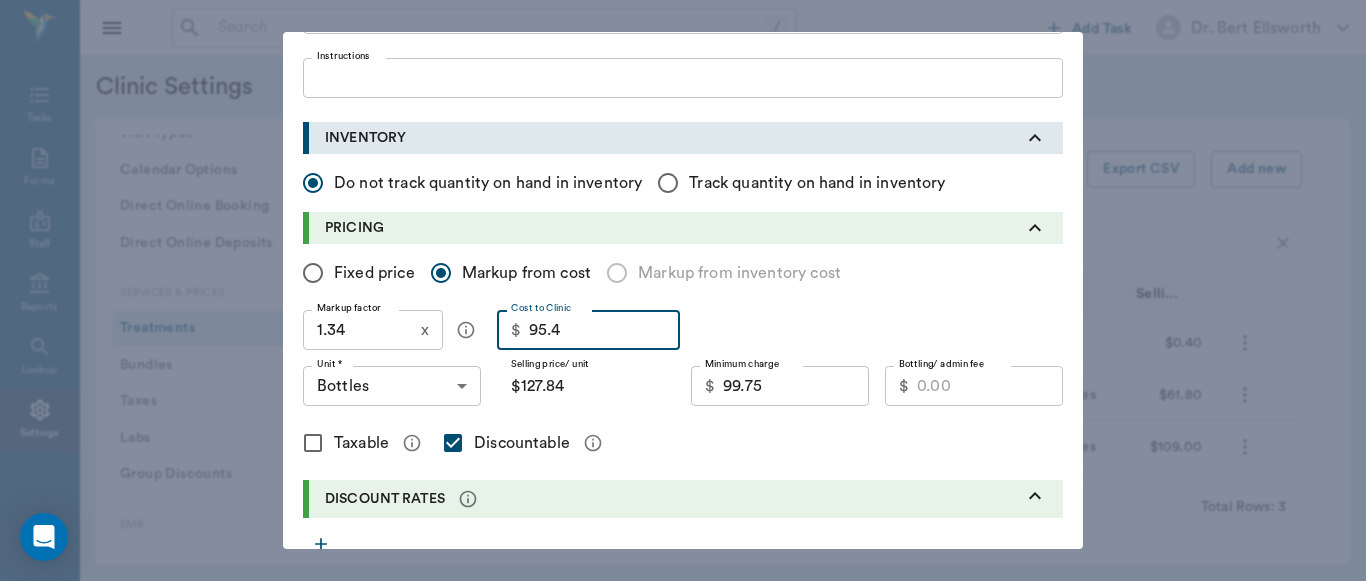 type on "95.44" 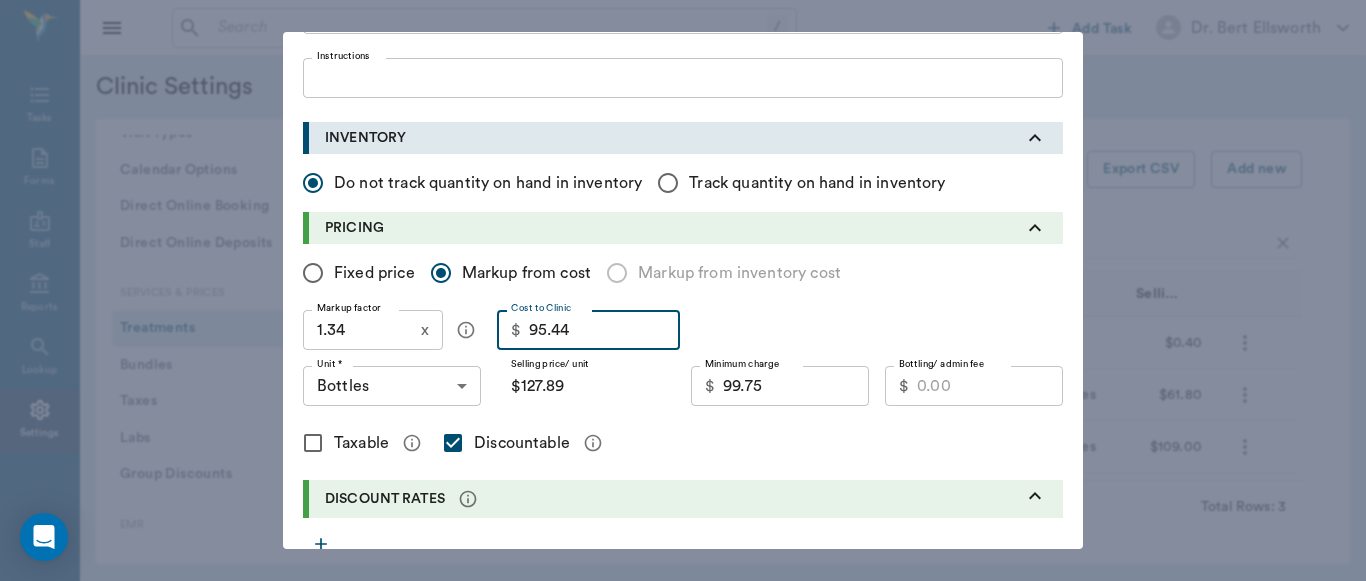 type on "95.44" 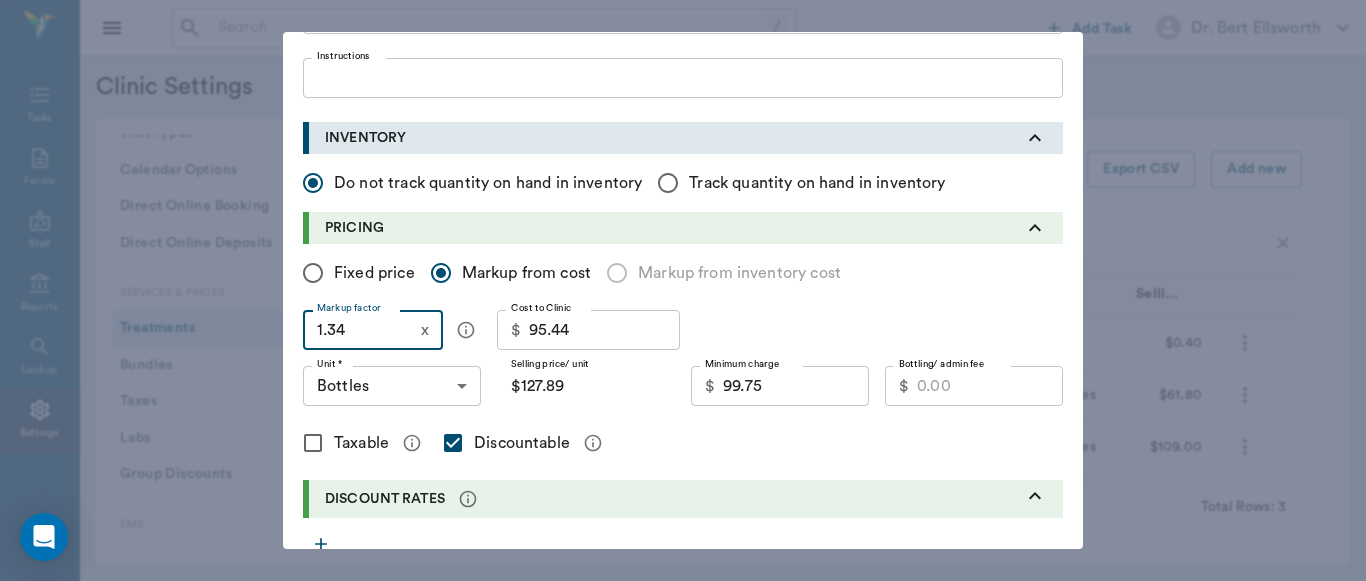 click on "1.34" at bounding box center (358, 330) 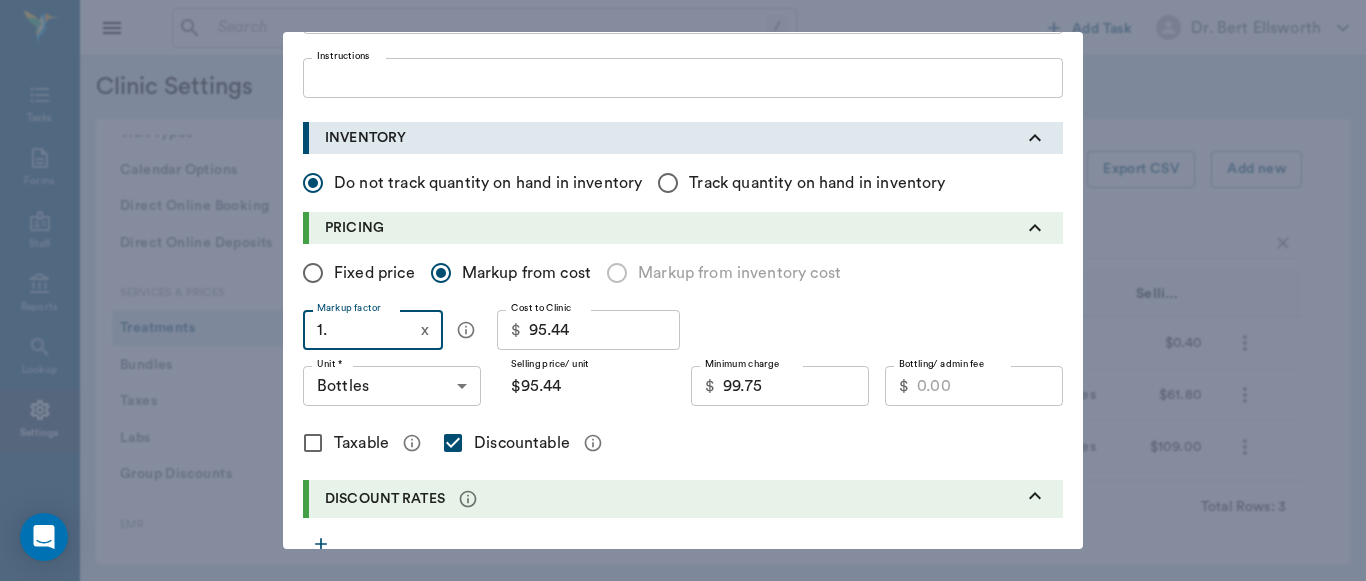 type on "1.5" 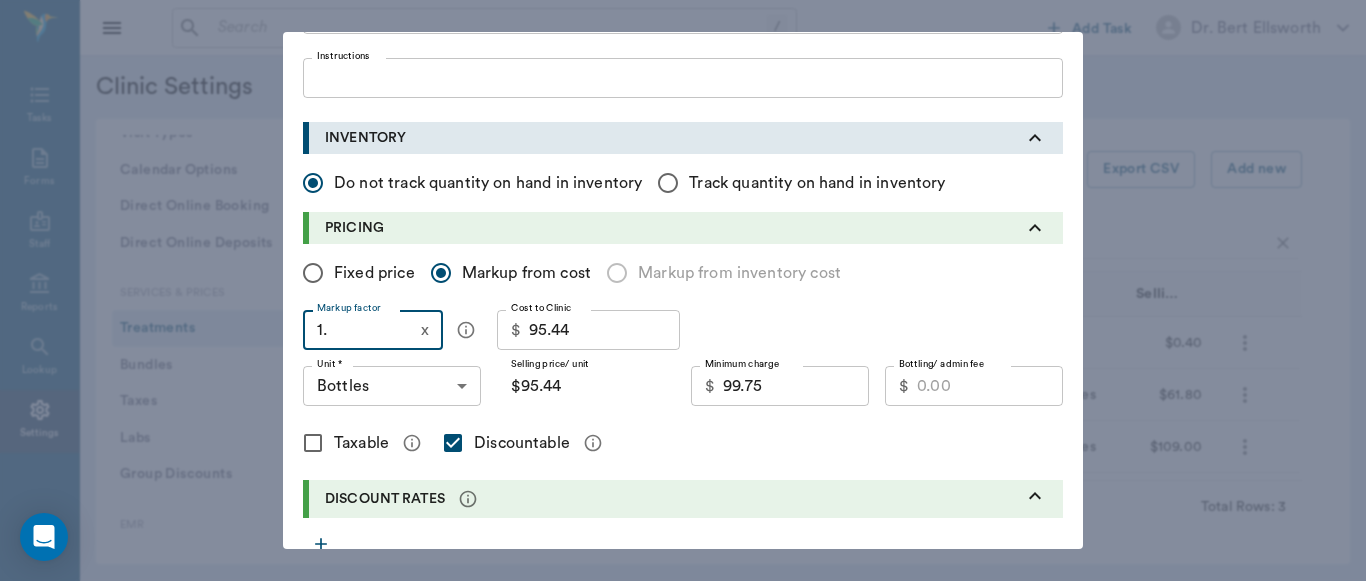 type on "$143.16" 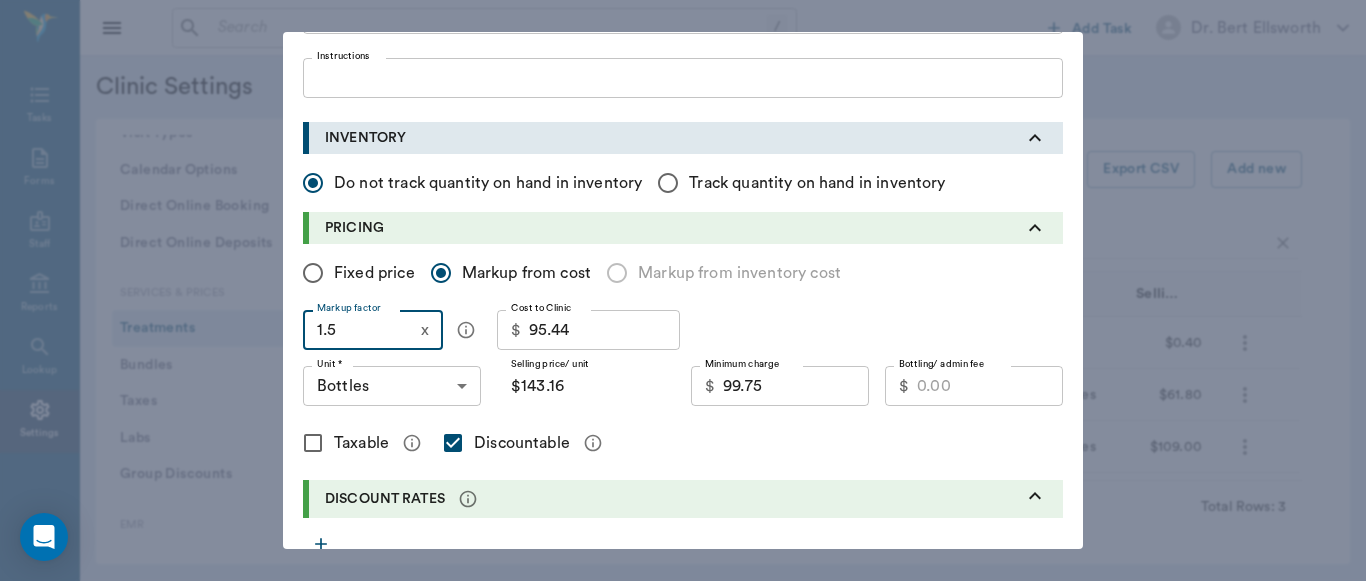 type on "1.51" 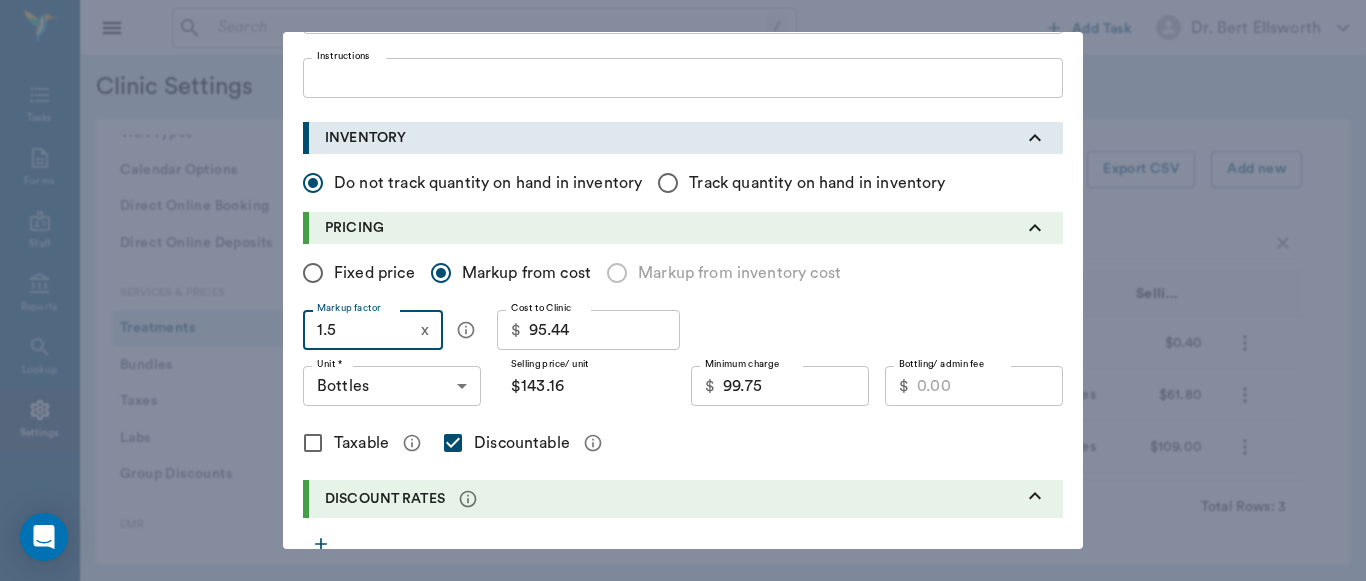 type on "$144.11" 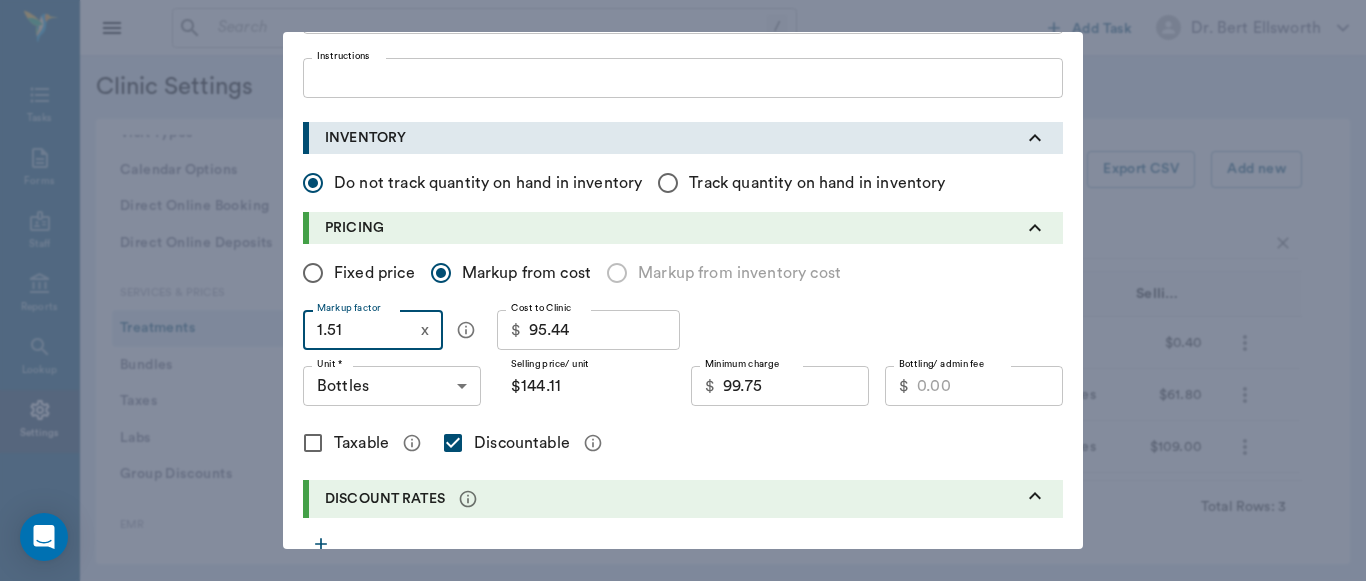 type on "1.5" 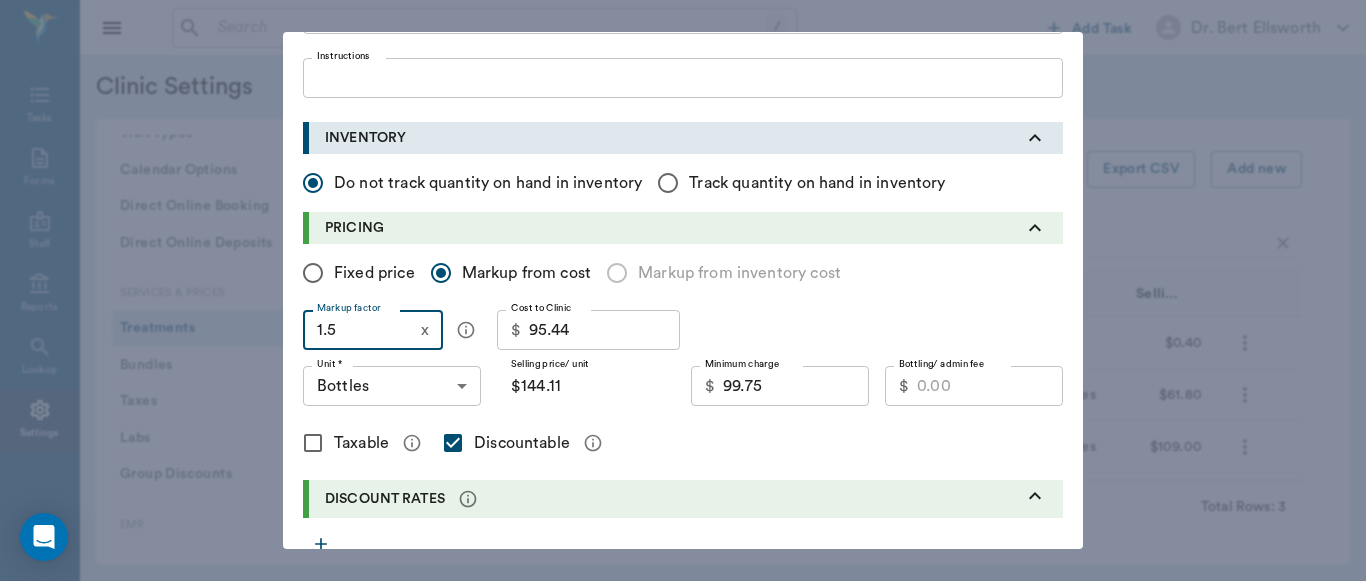 type on "$143.16" 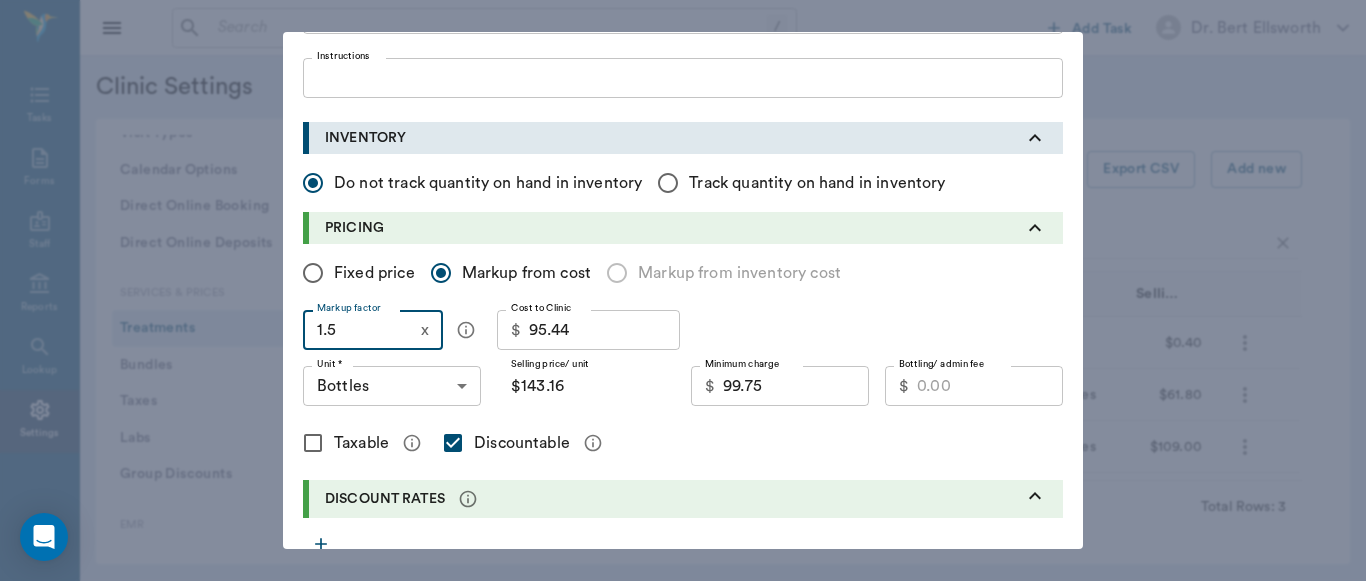 type on "1.52" 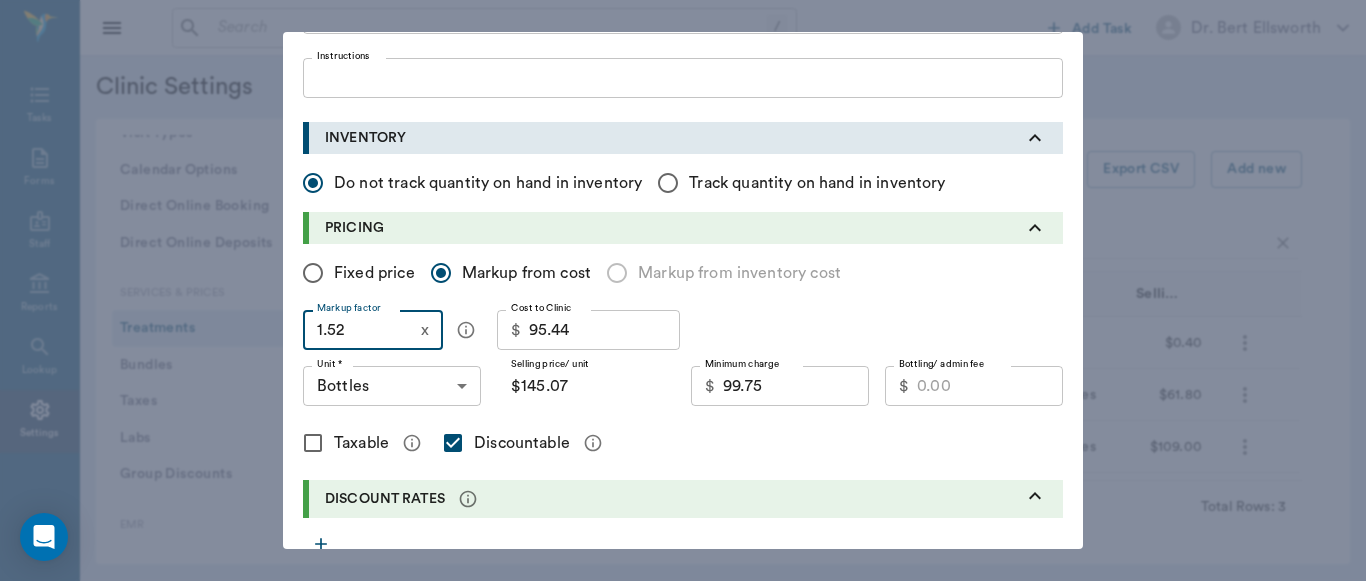 type on "1.5" 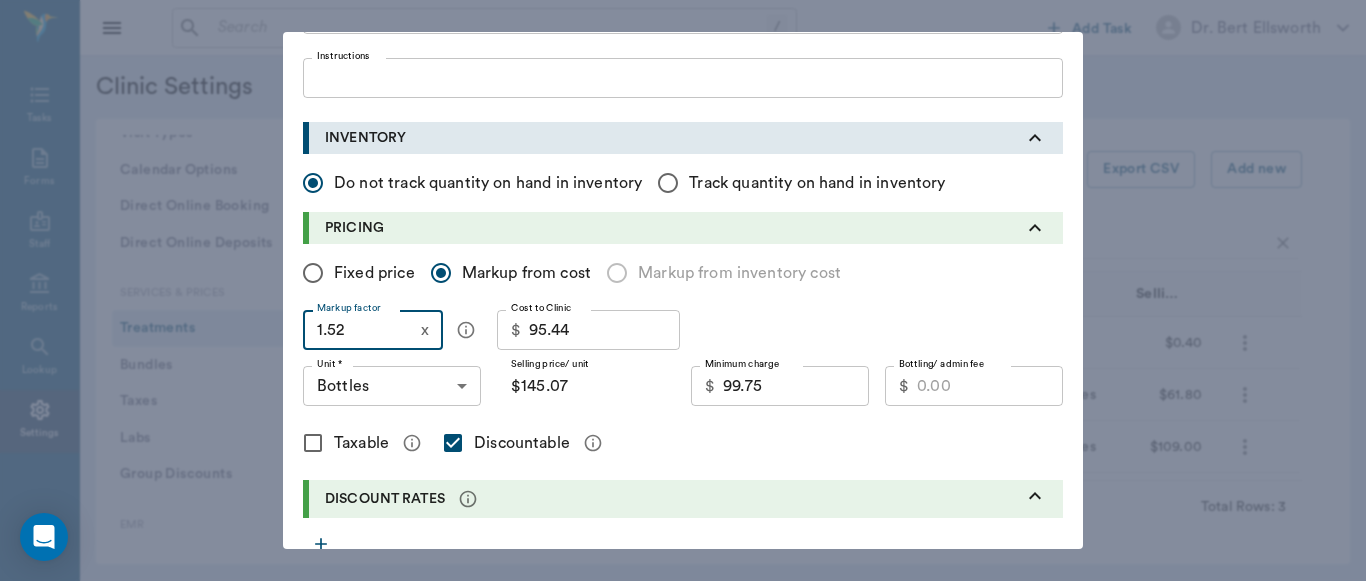 type on "$143.16" 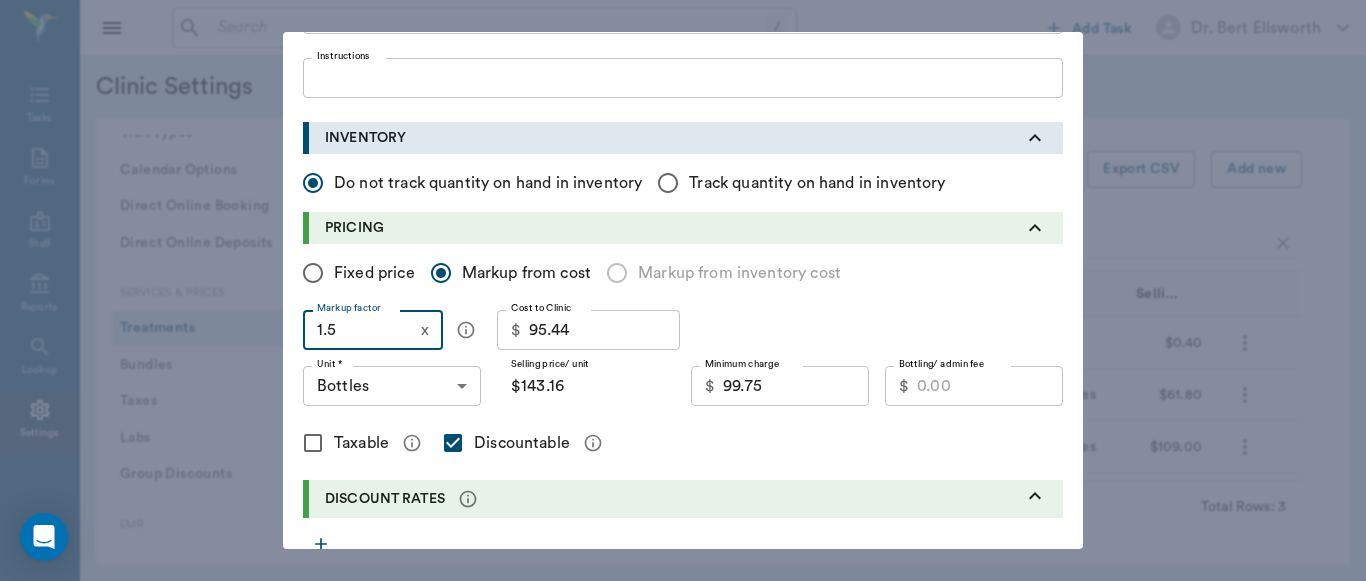 type on "1.53" 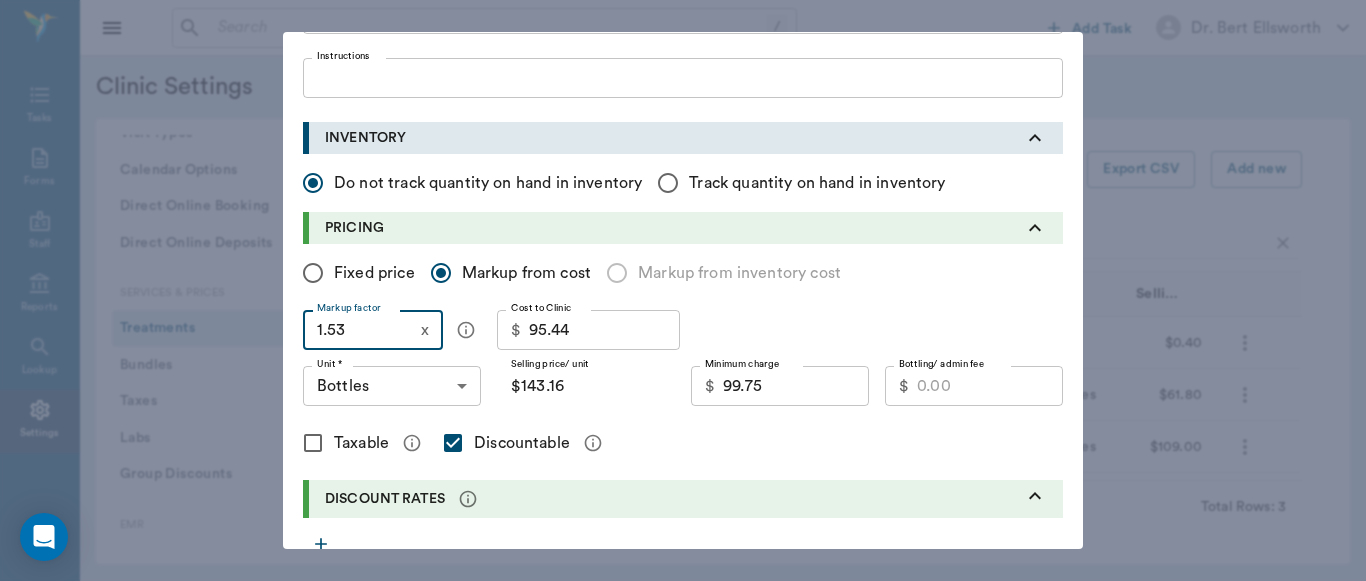 type on "$146.02" 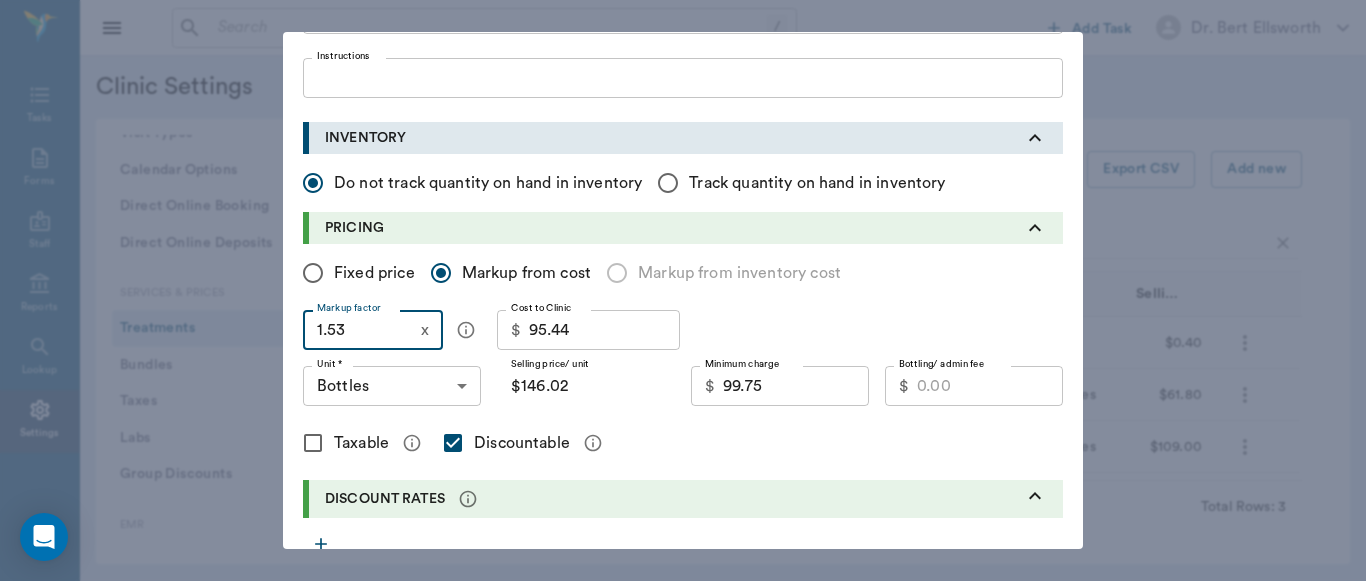type on "1.5" 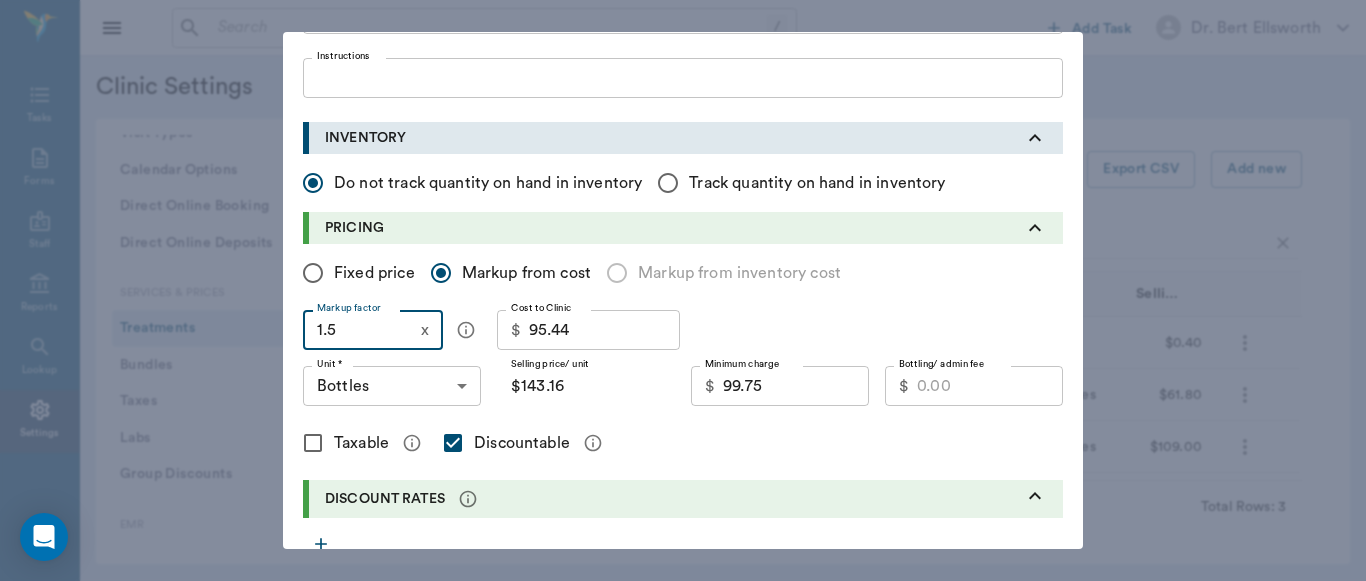 type on "1.54" 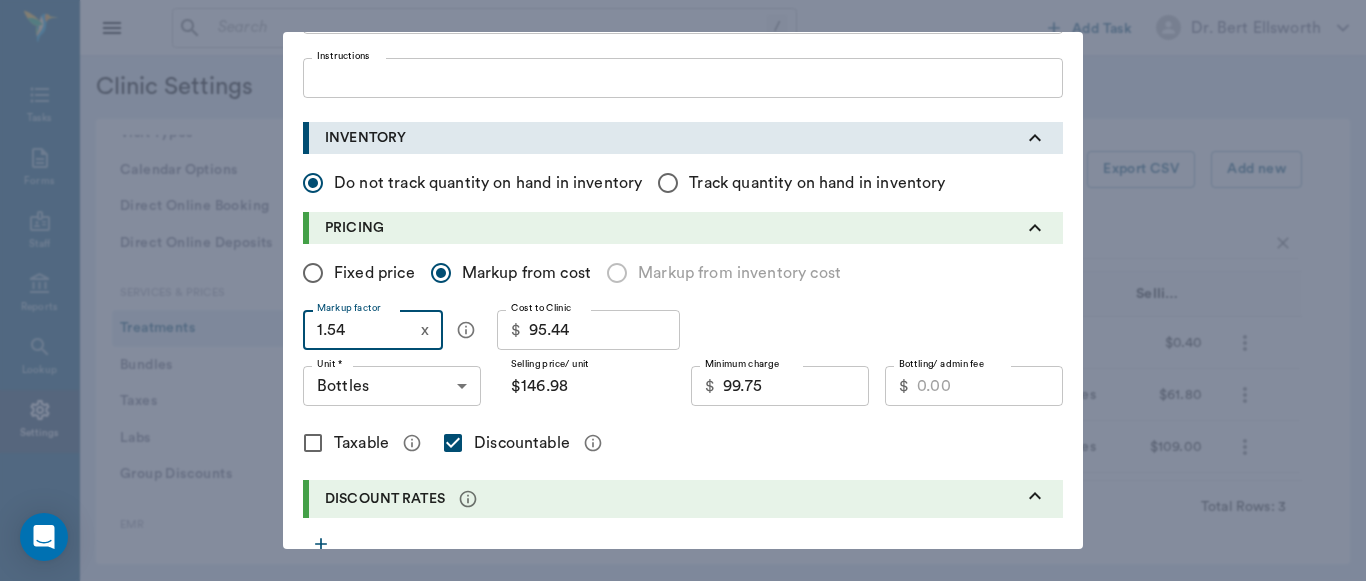 type on "1.5" 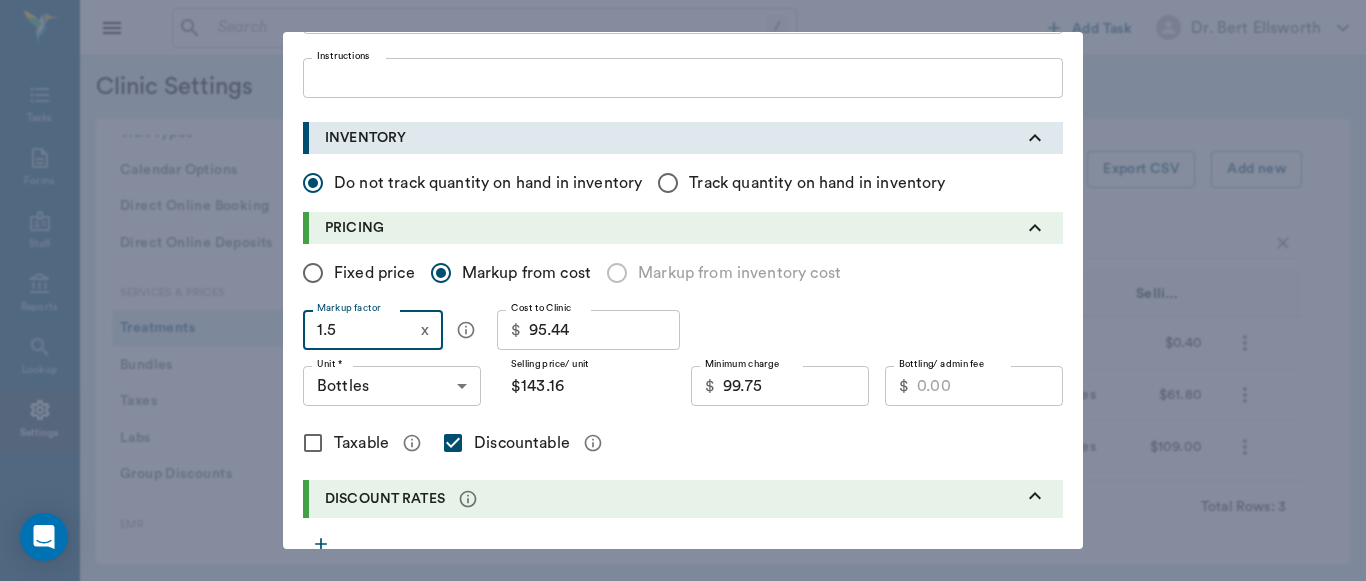 type on "1.55" 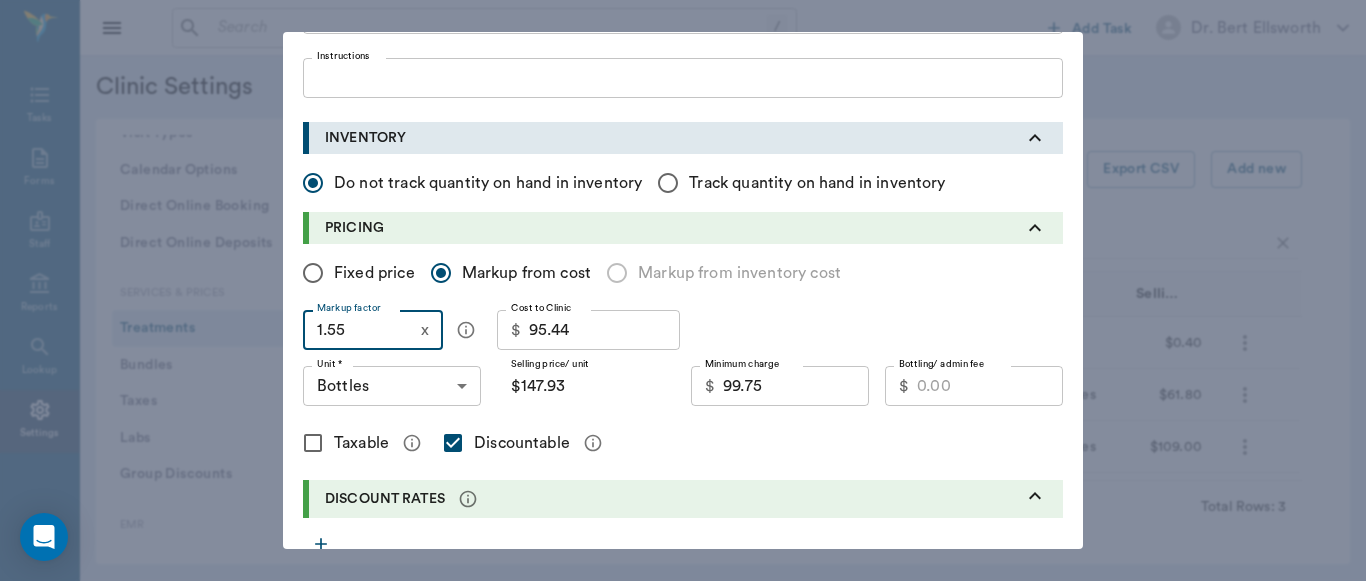 type on "1.5" 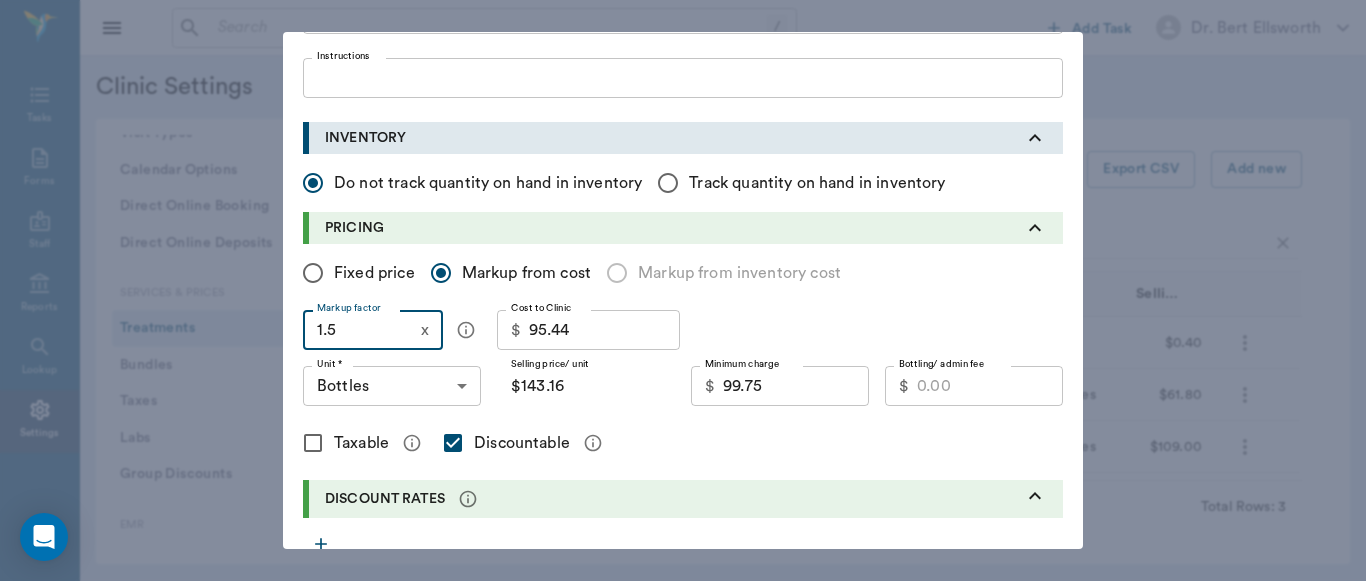 type on "1.56" 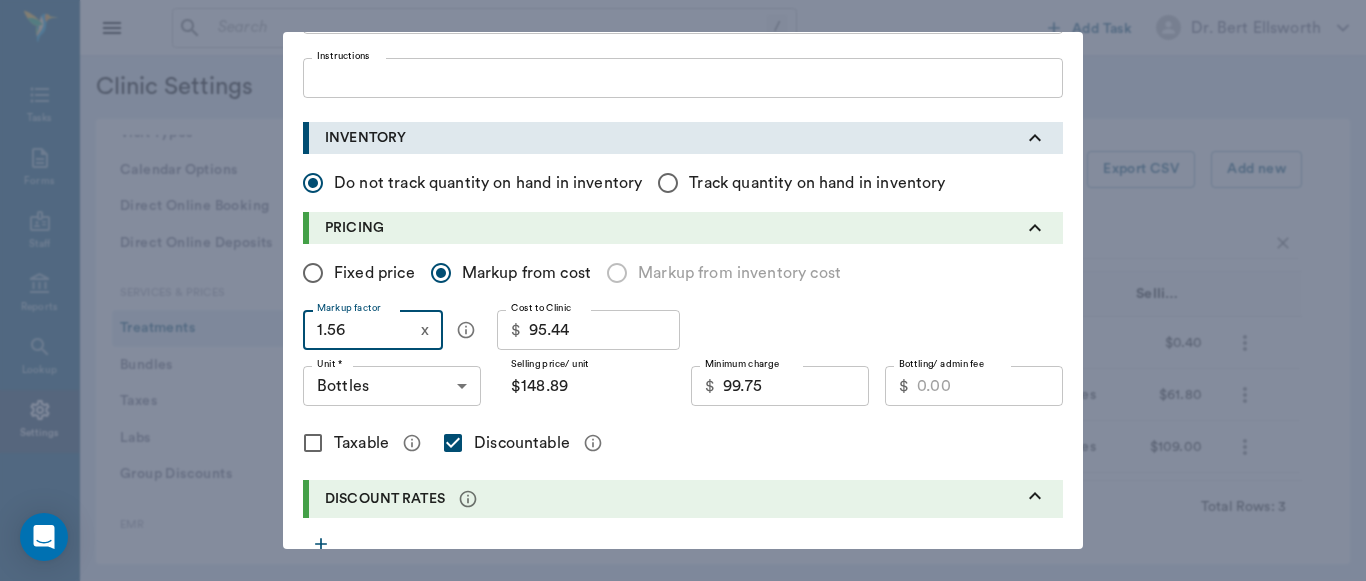 type on "1.5" 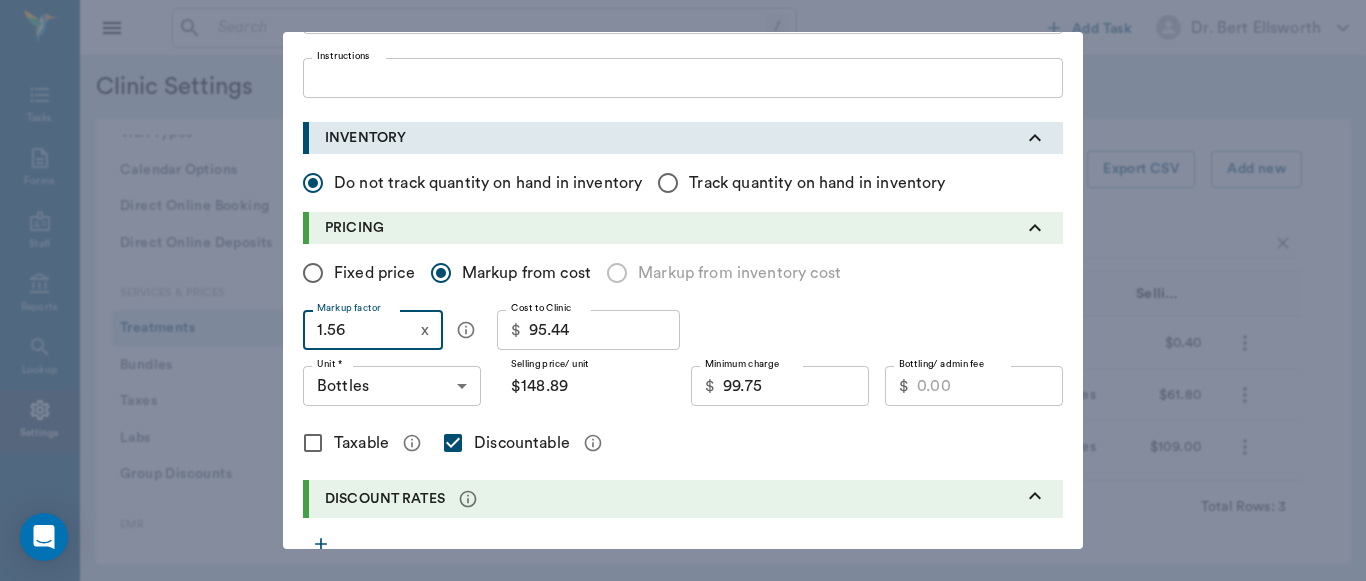 type on "$143.16" 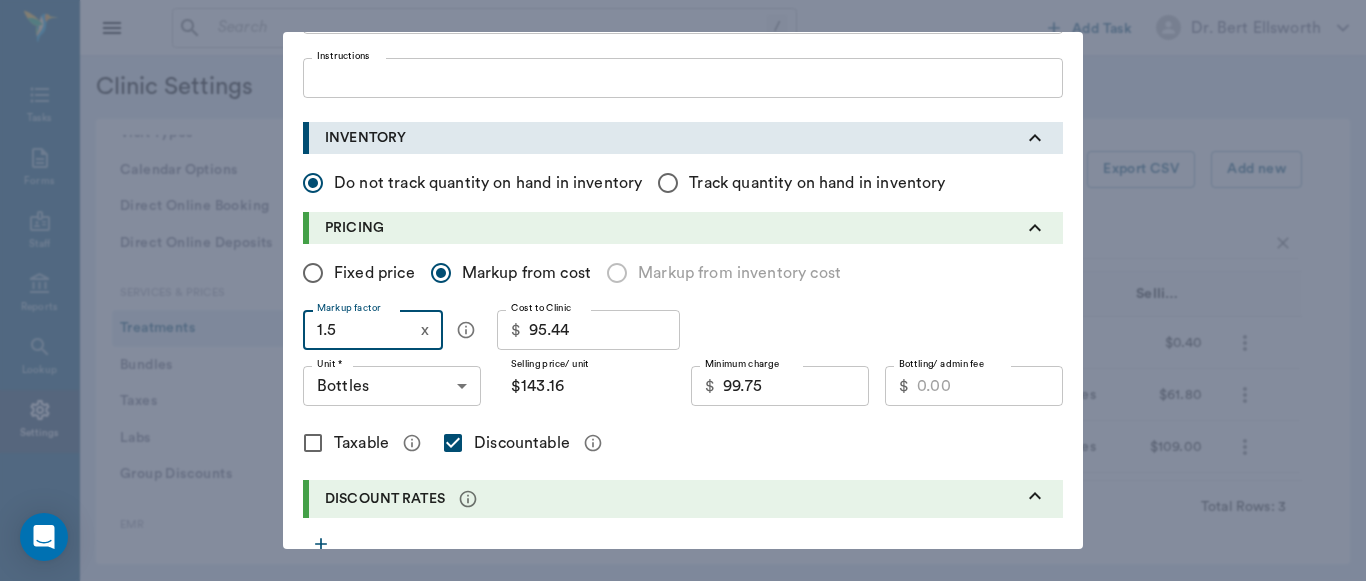 type on "1.57" 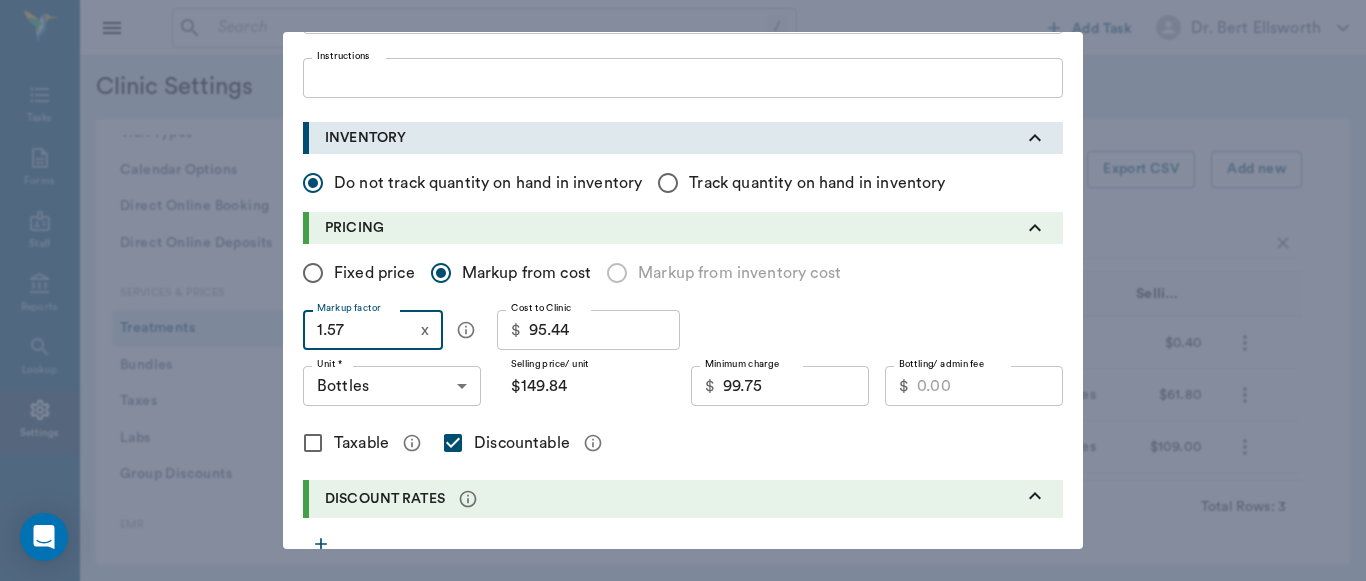 type on "1.5" 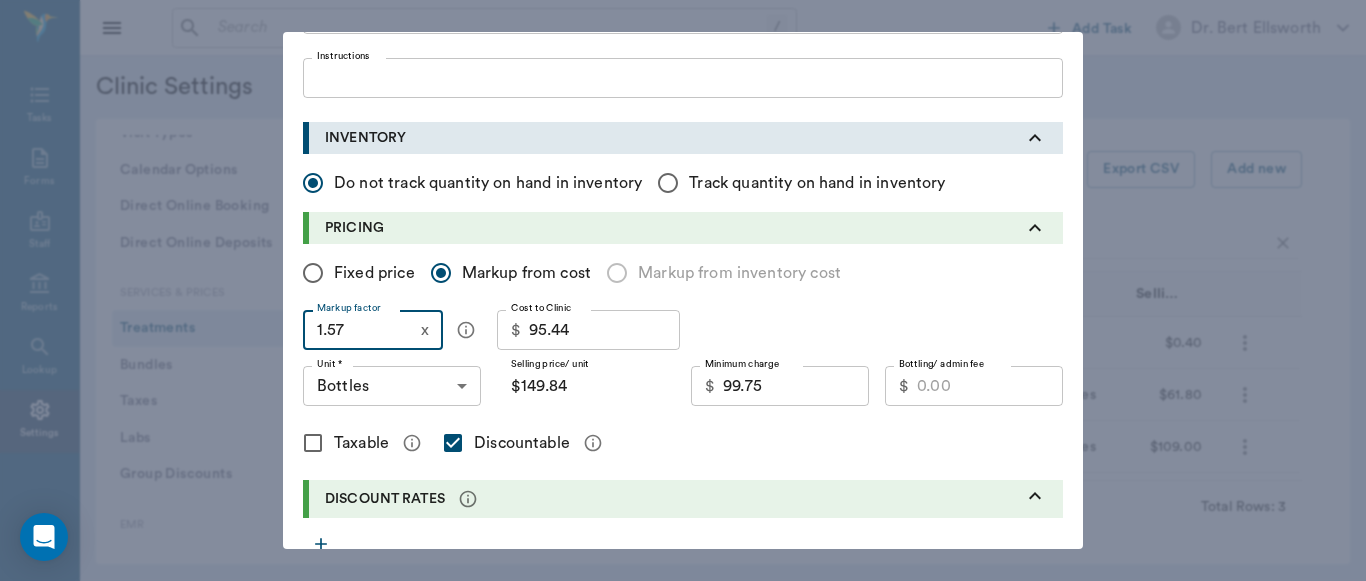 type on "$143.16" 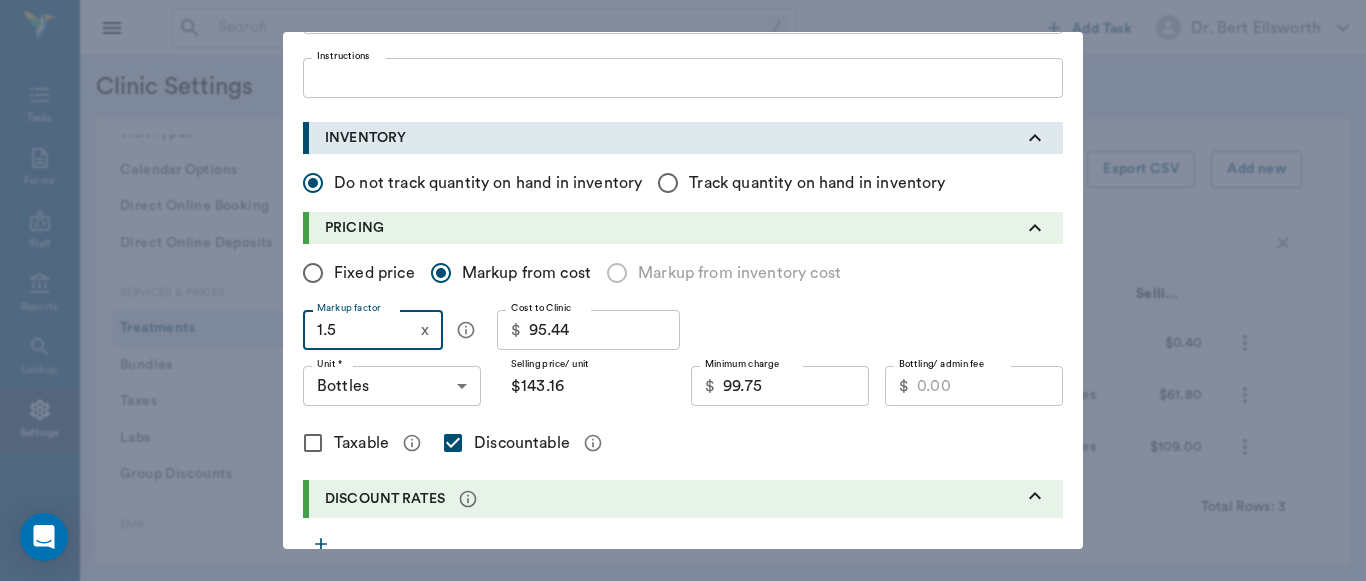 type on "1.58" 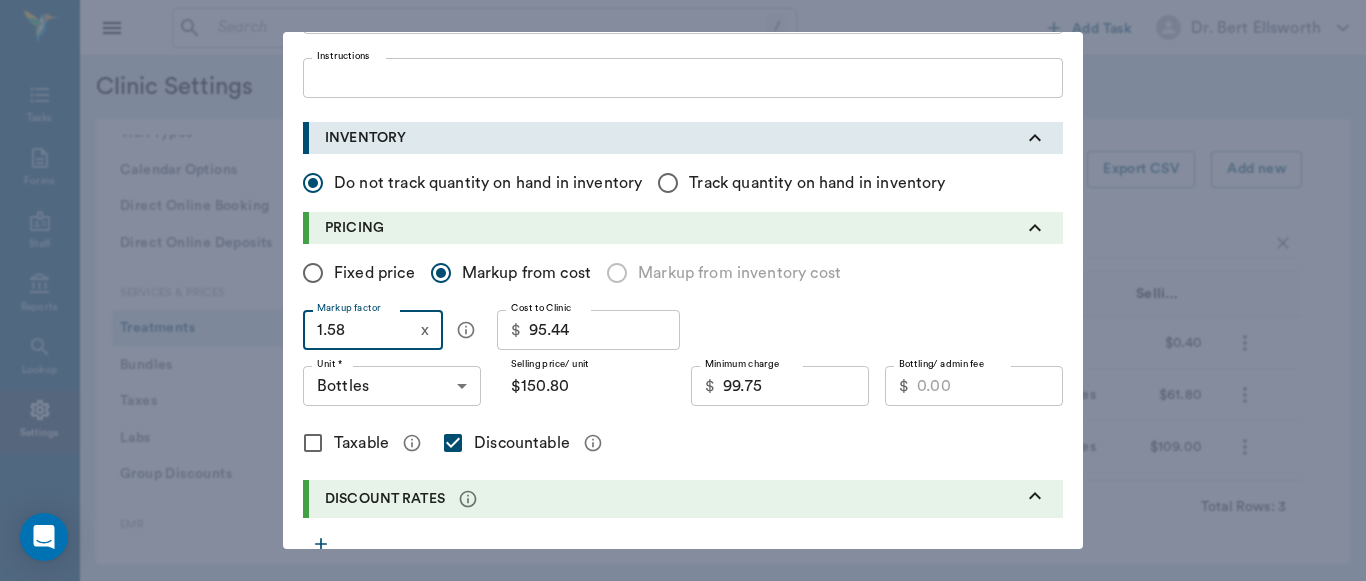 type on "1.58" 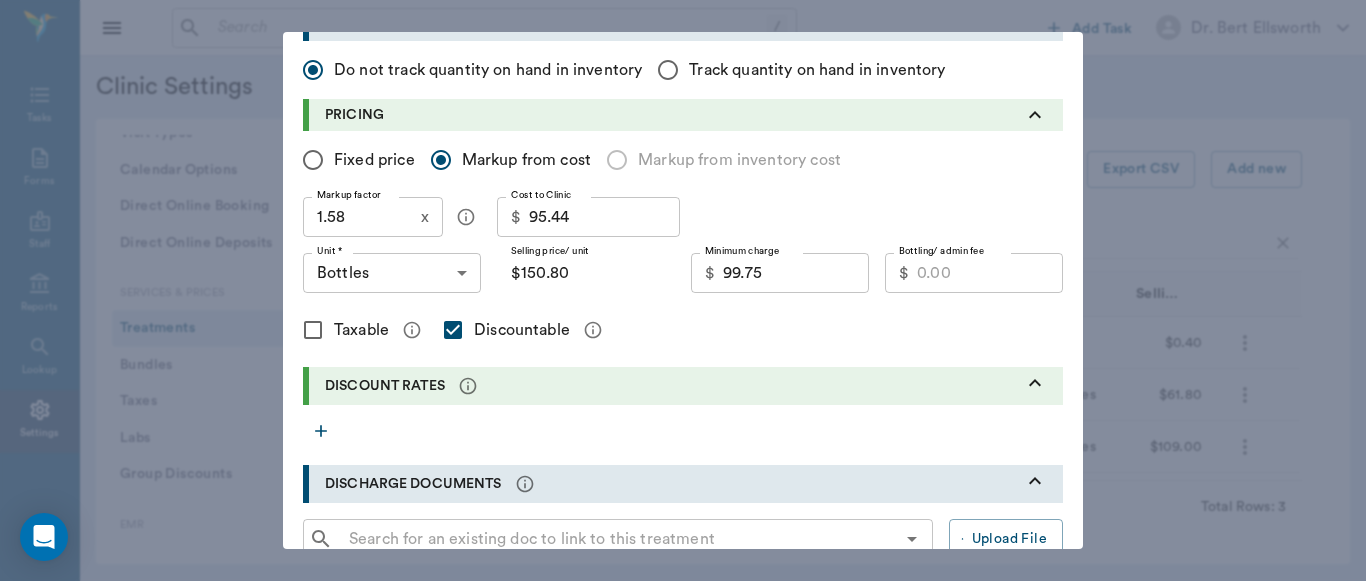 scroll, scrollTop: 314, scrollLeft: 0, axis: vertical 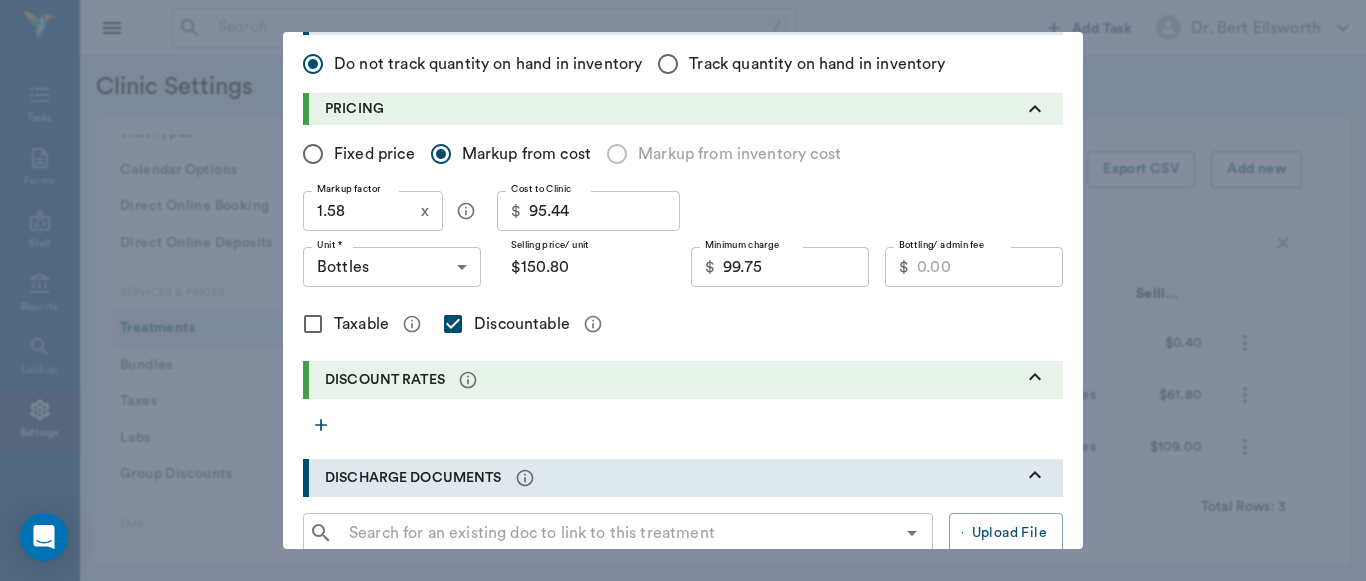 click on "99.75" at bounding box center (796, 267) 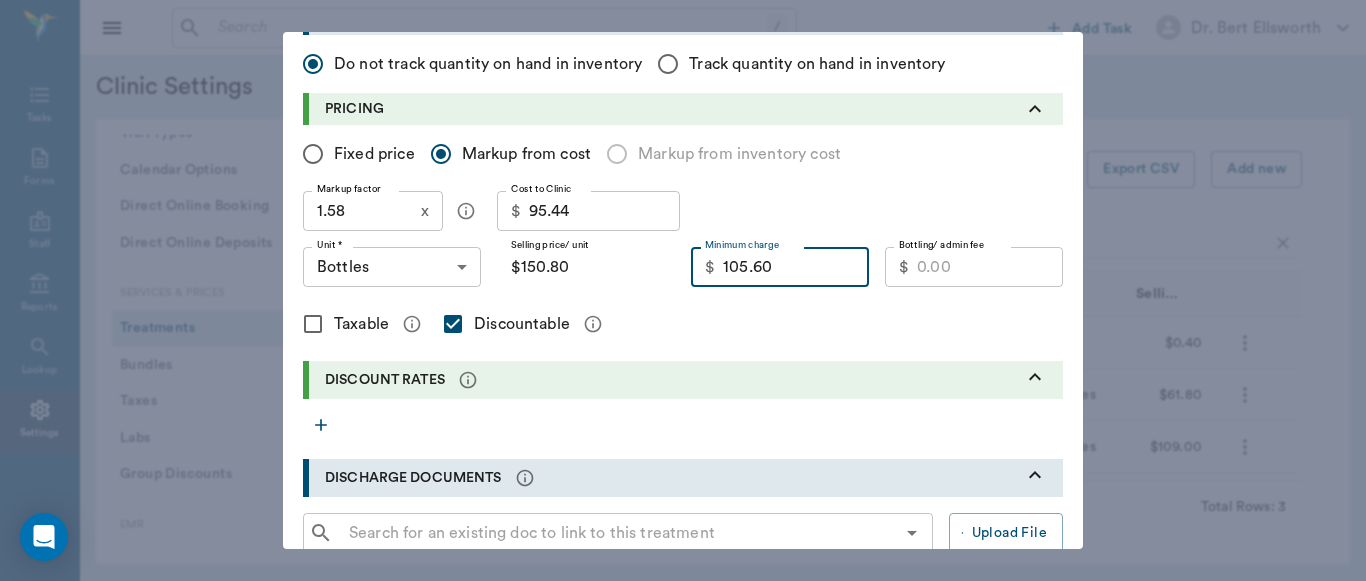 type on "105.60" 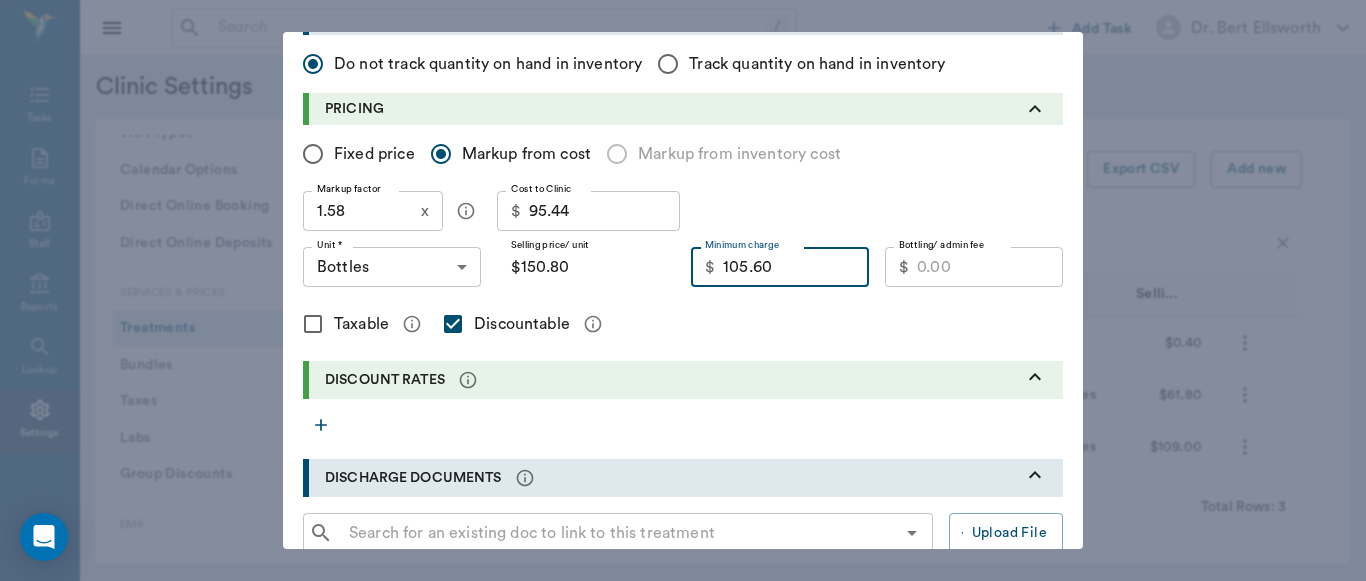 click on "1.58" at bounding box center (358, 211) 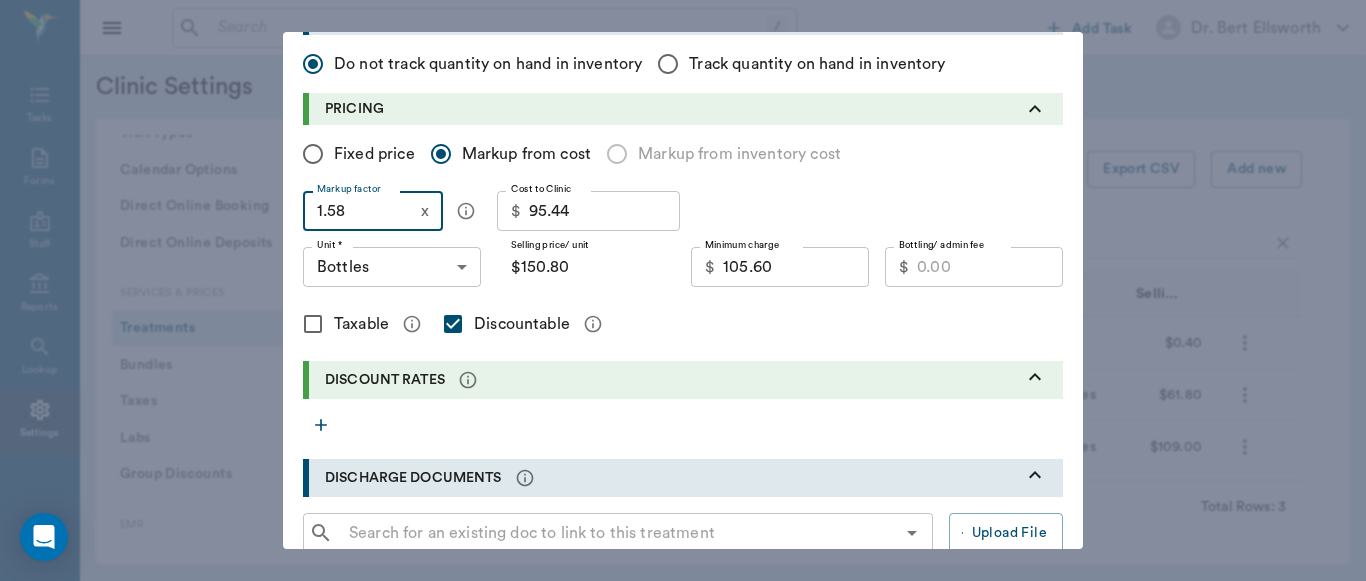 type on "1" 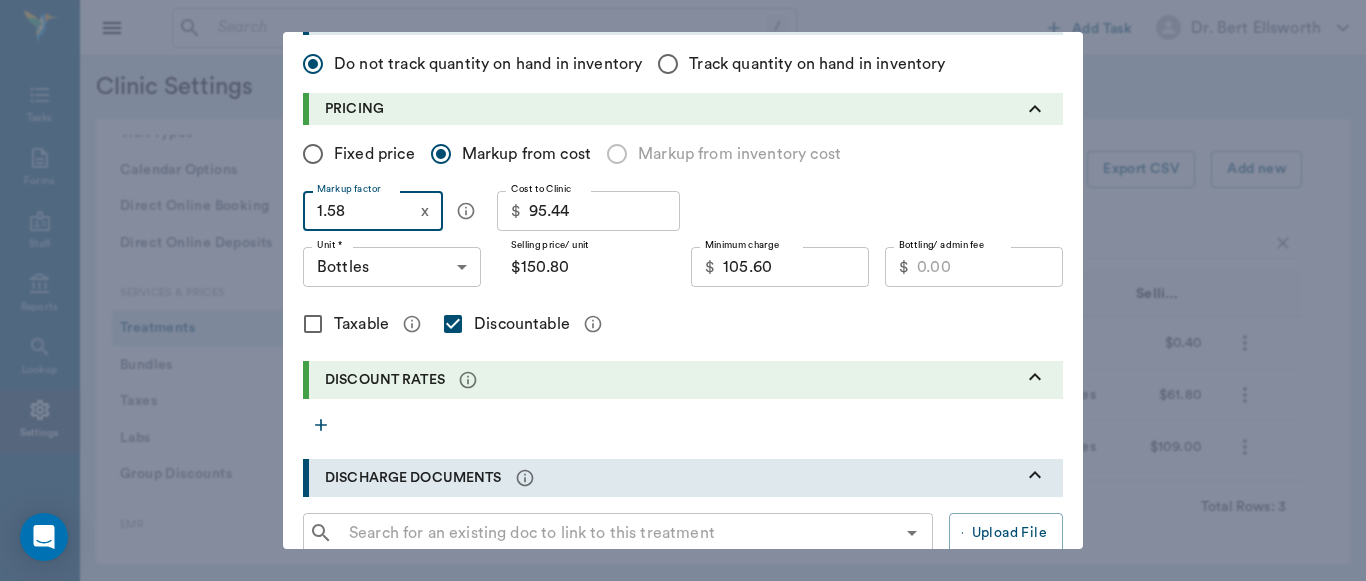type on "$95.44" 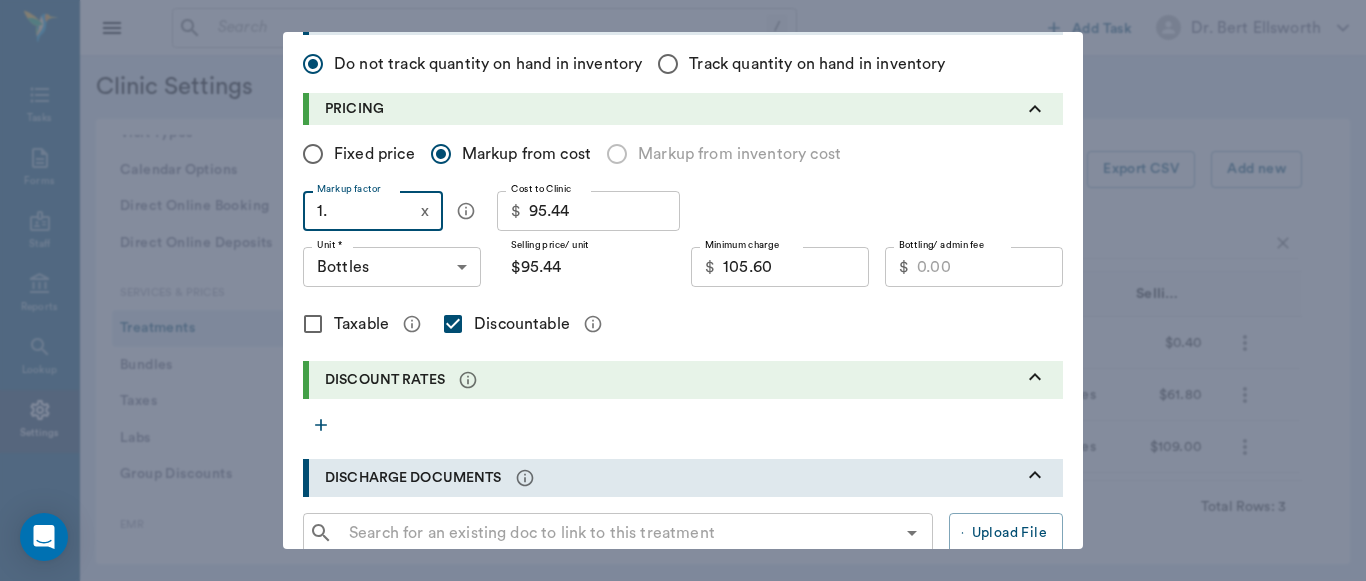 type on "1.3" 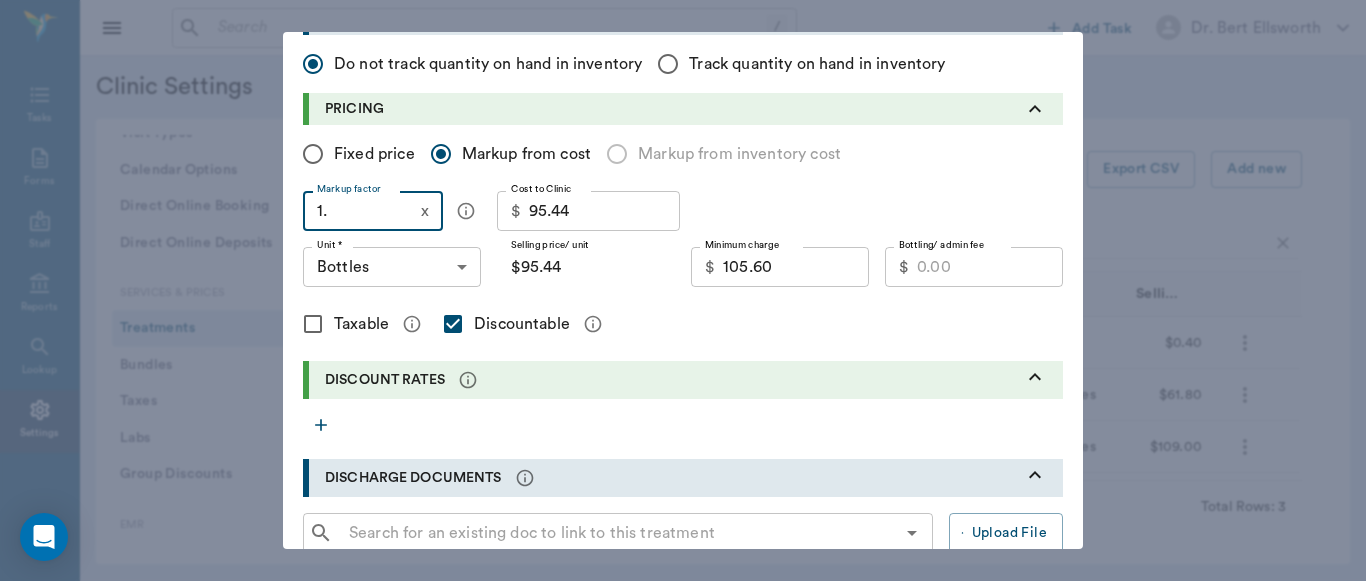 type on "$124.07" 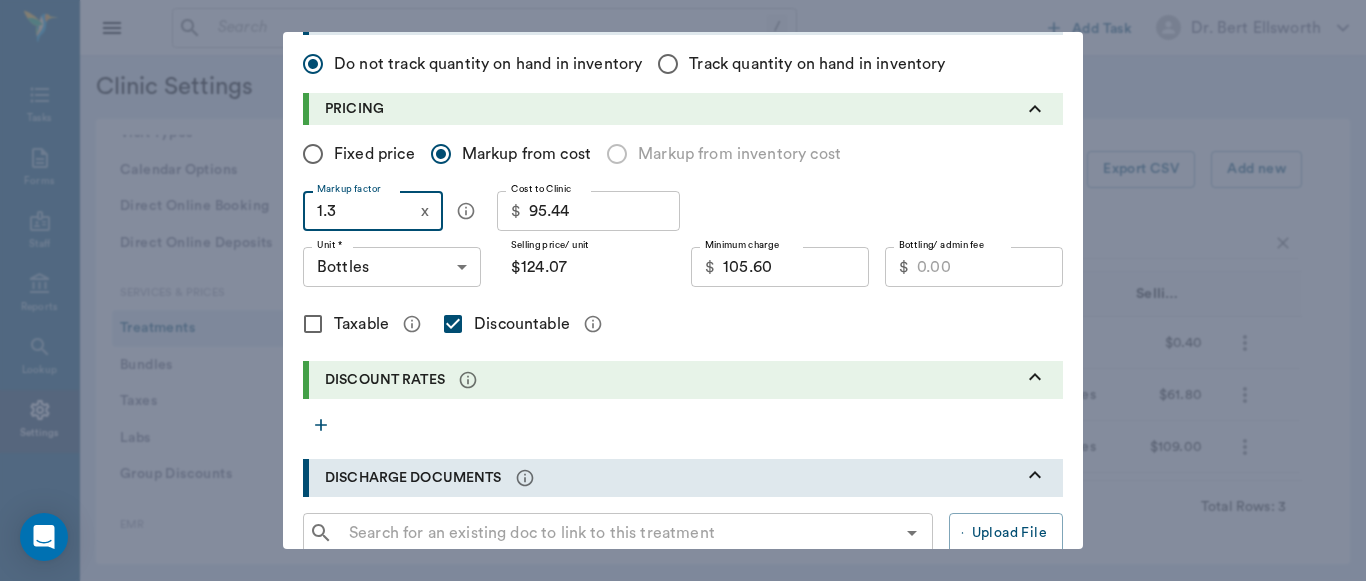 type on "1.32" 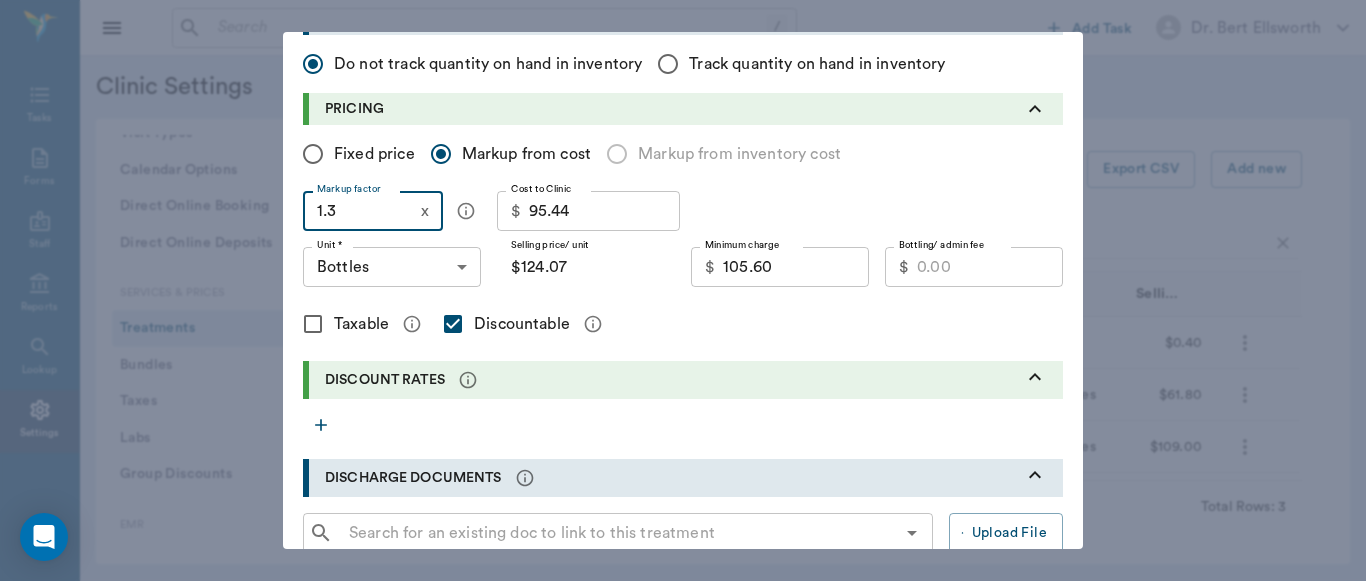 type on "$125.98" 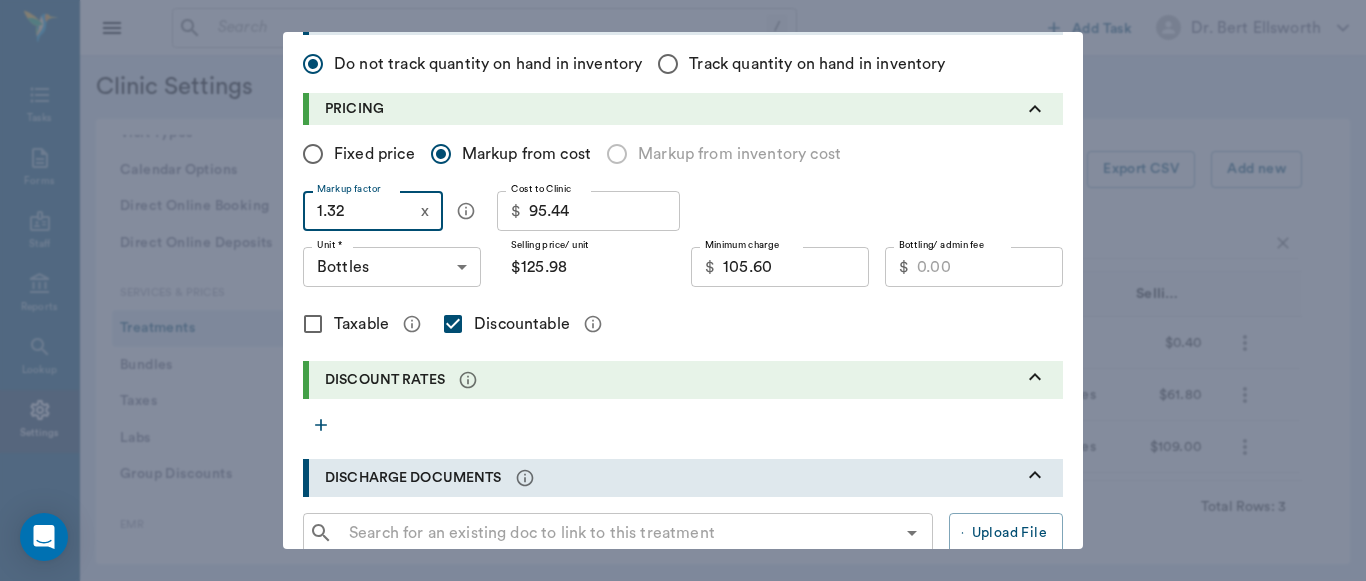 type on "1.3" 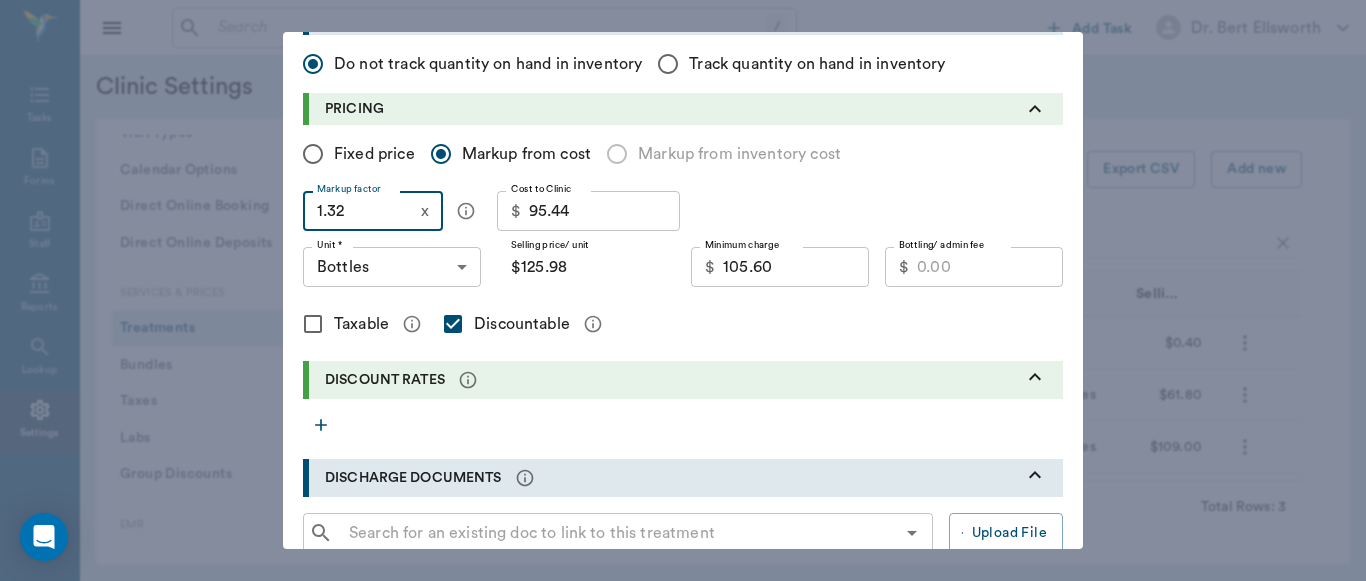type on "$124.07" 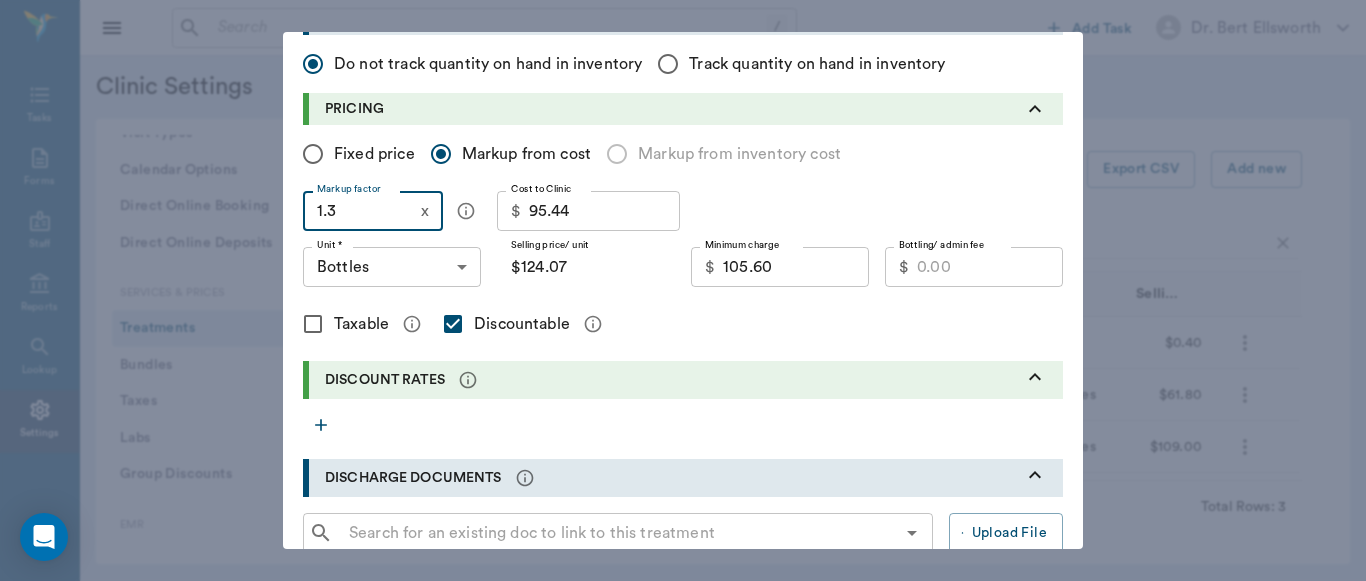 type on "1.33" 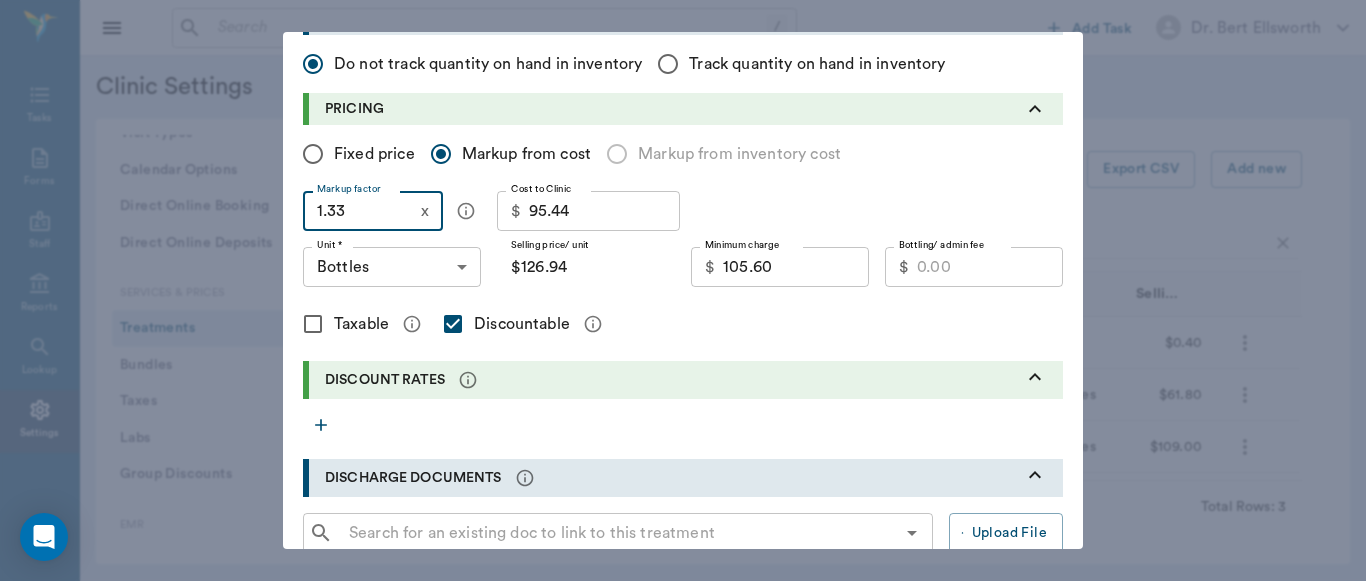type on "1.3" 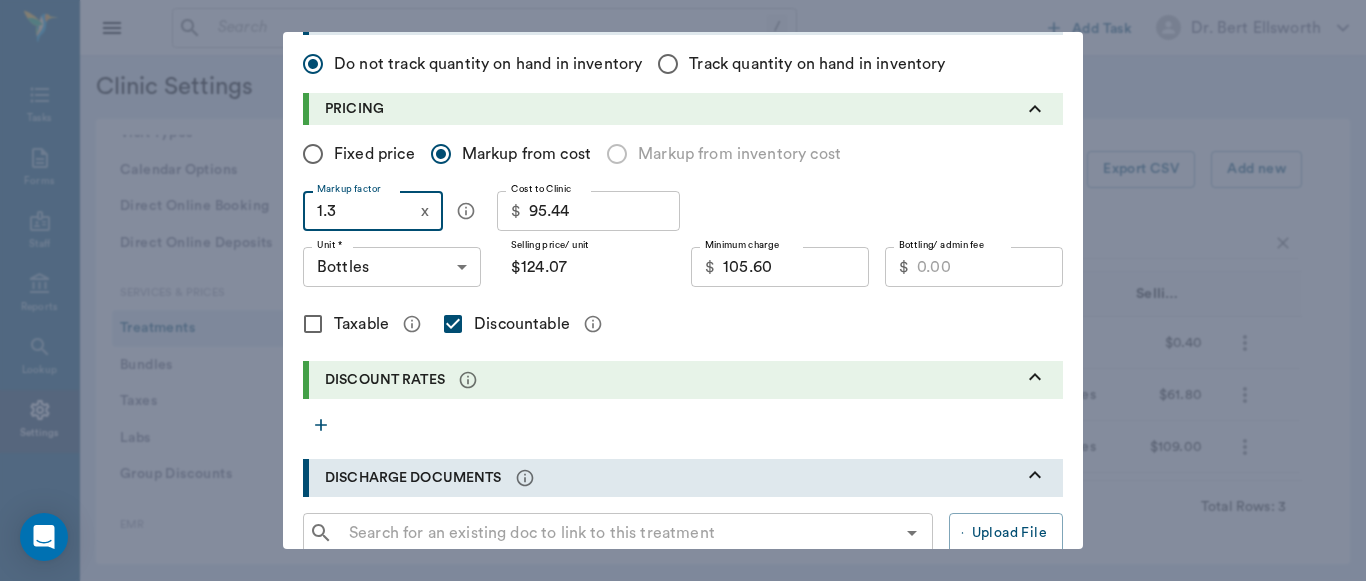 type on "1.34" 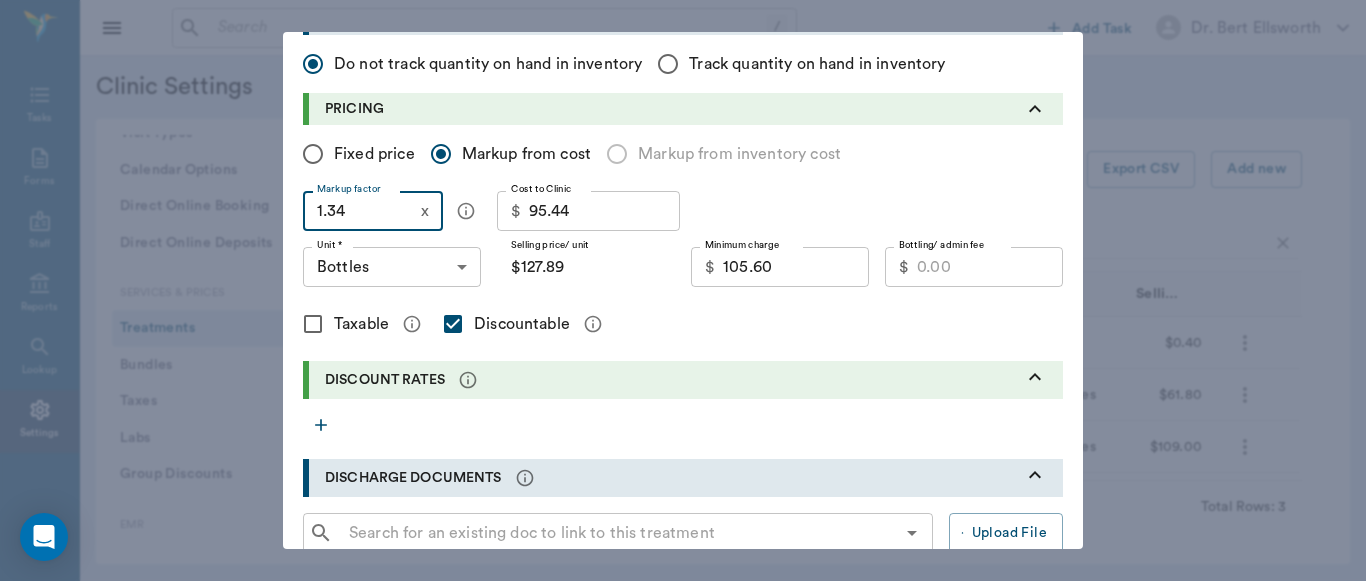type on "1.3" 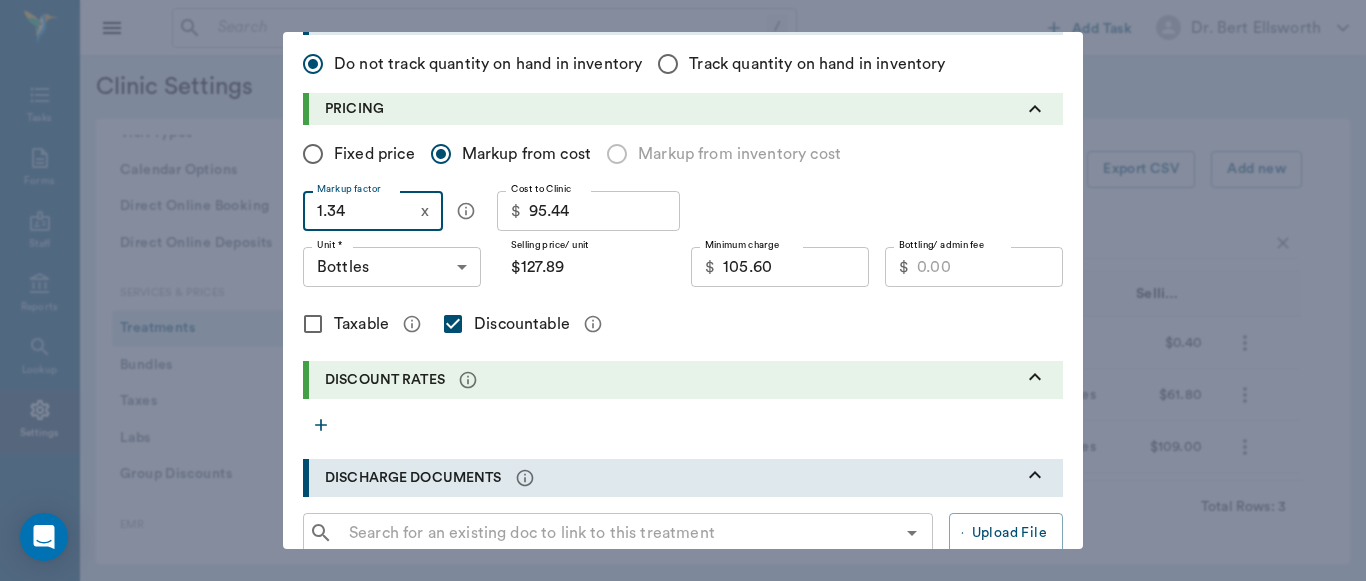 type on "$124.07" 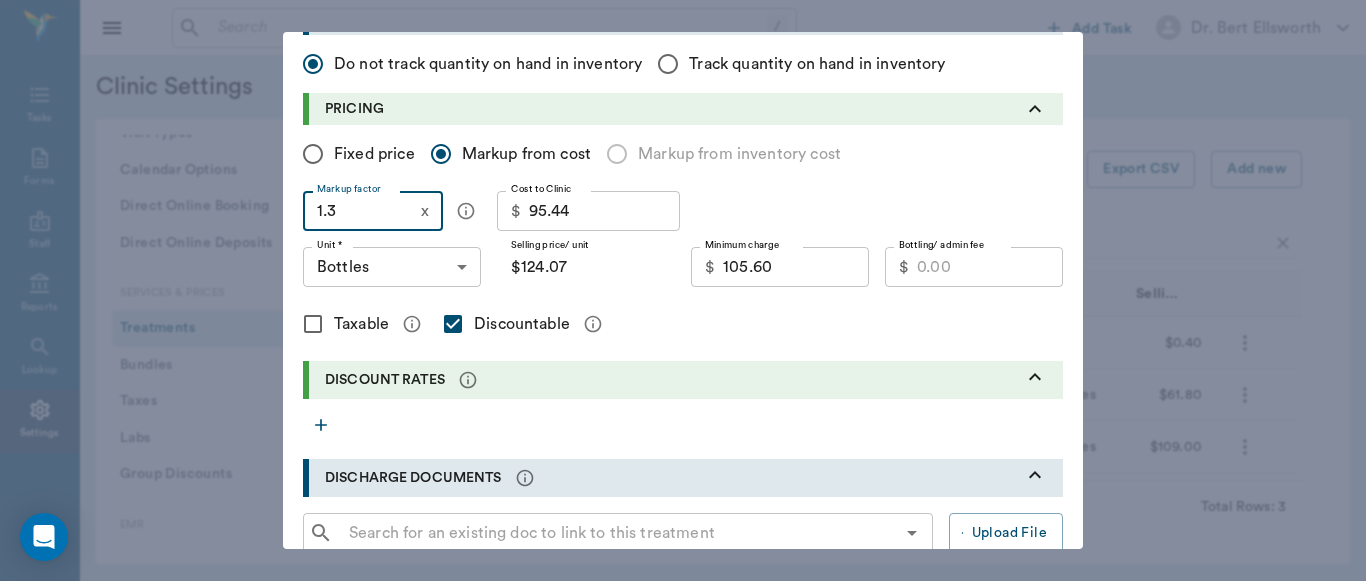 type on "1.35" 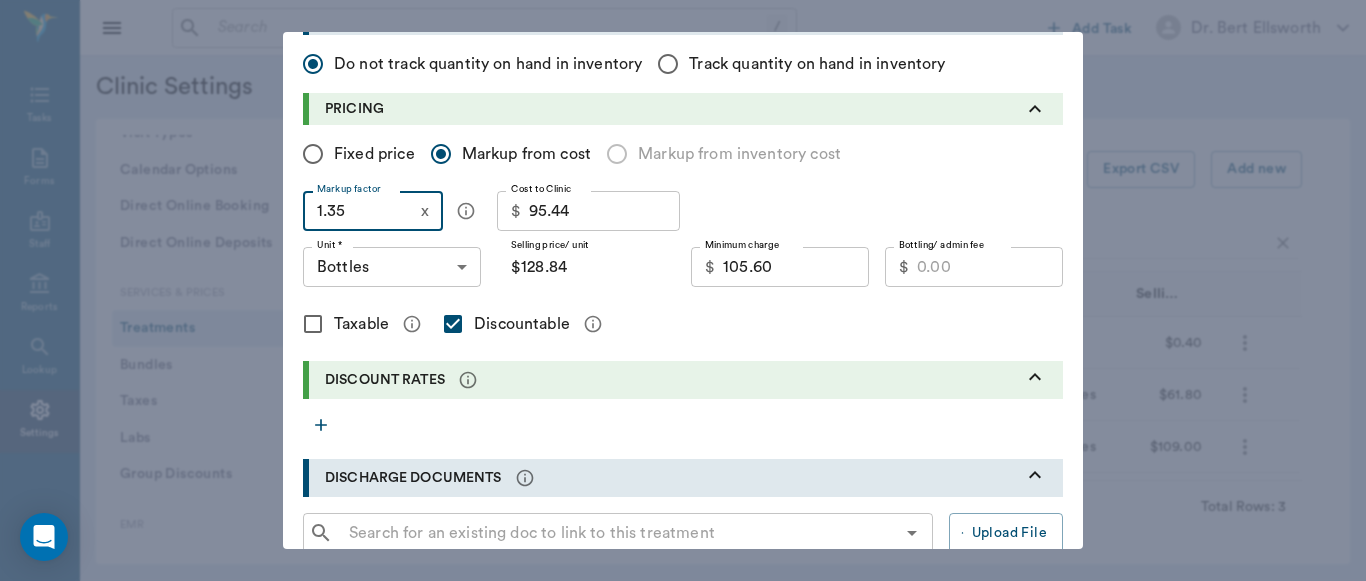 type on "1.3" 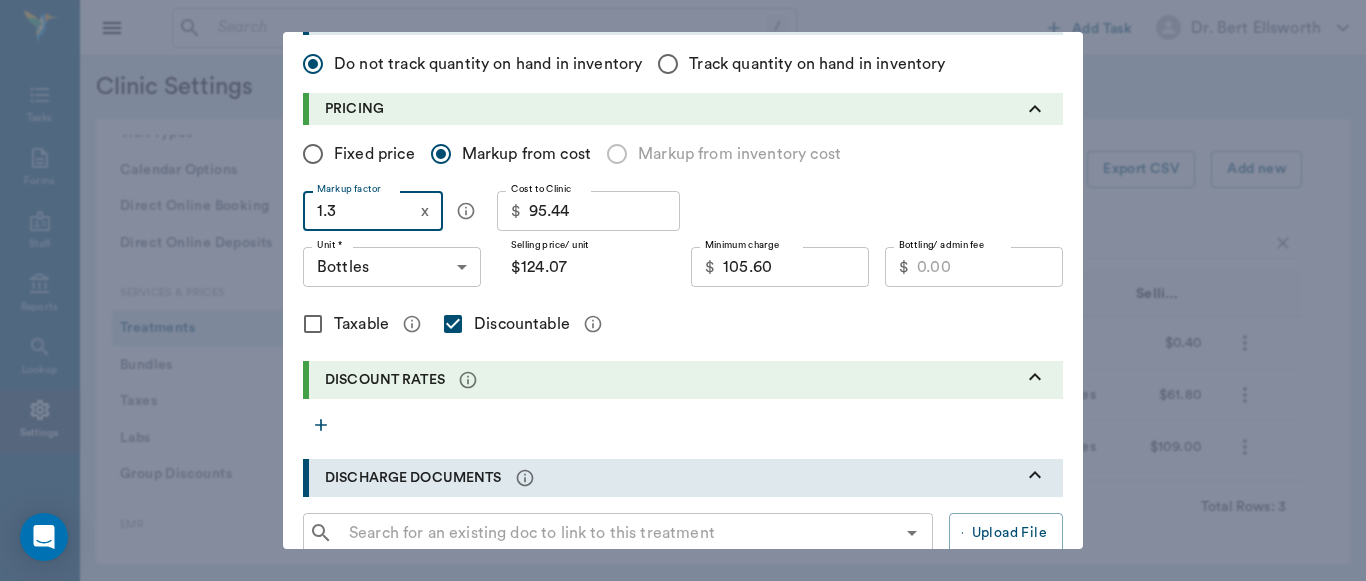 type on "1.36" 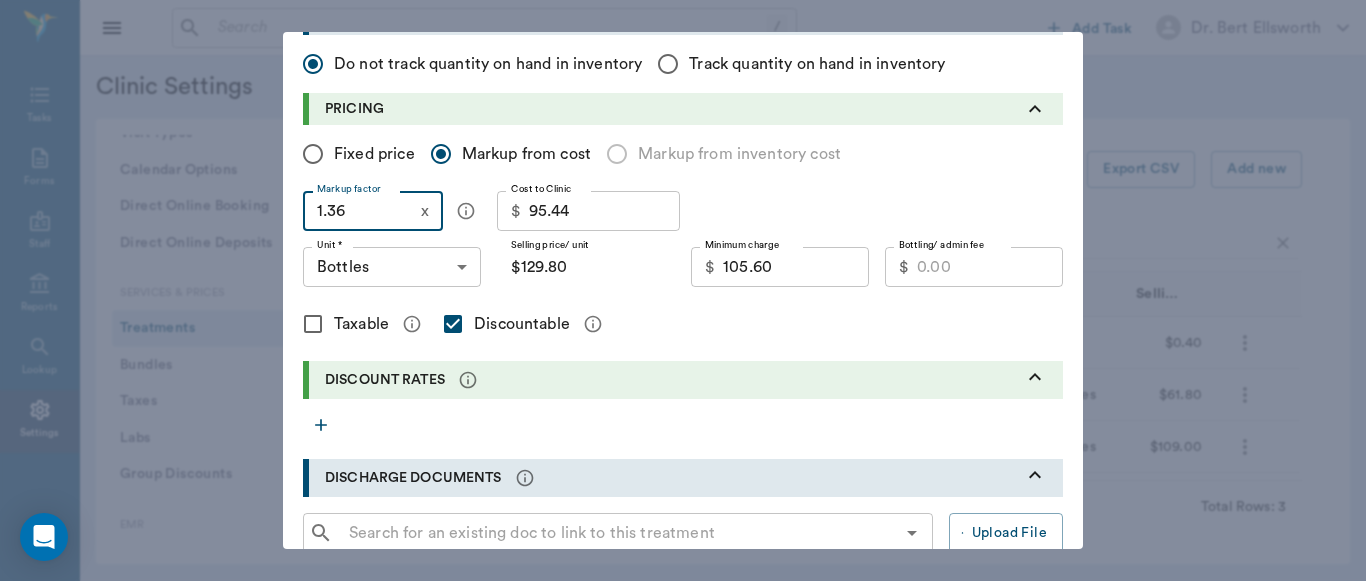 type on "1.36" 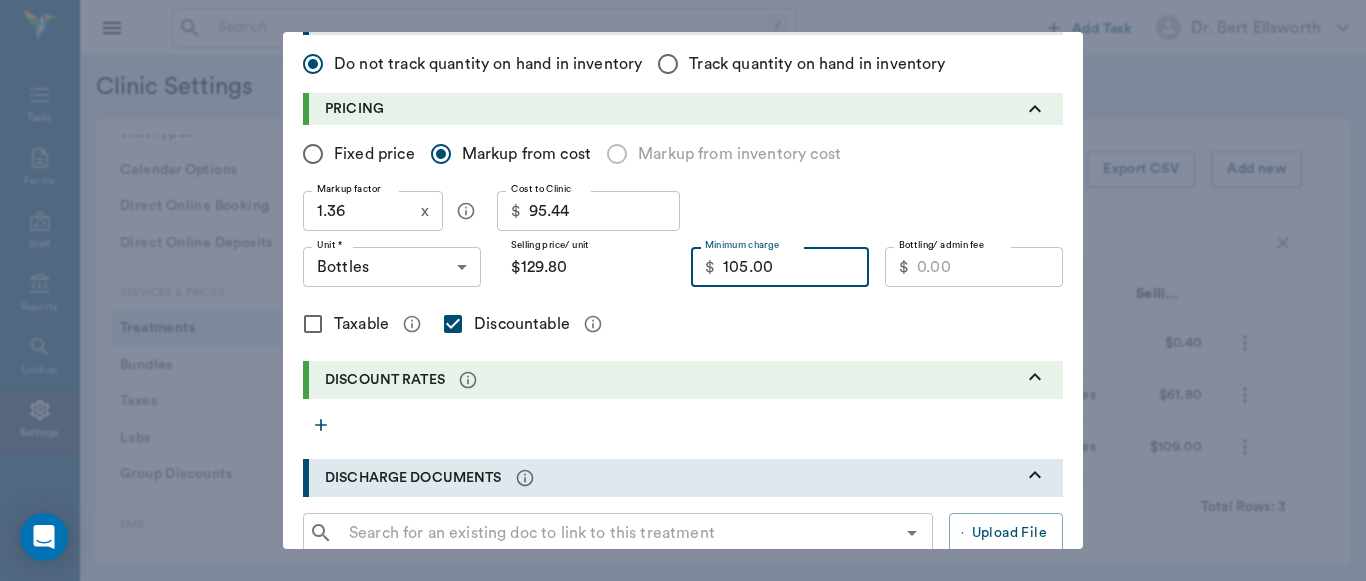 type on "105.00" 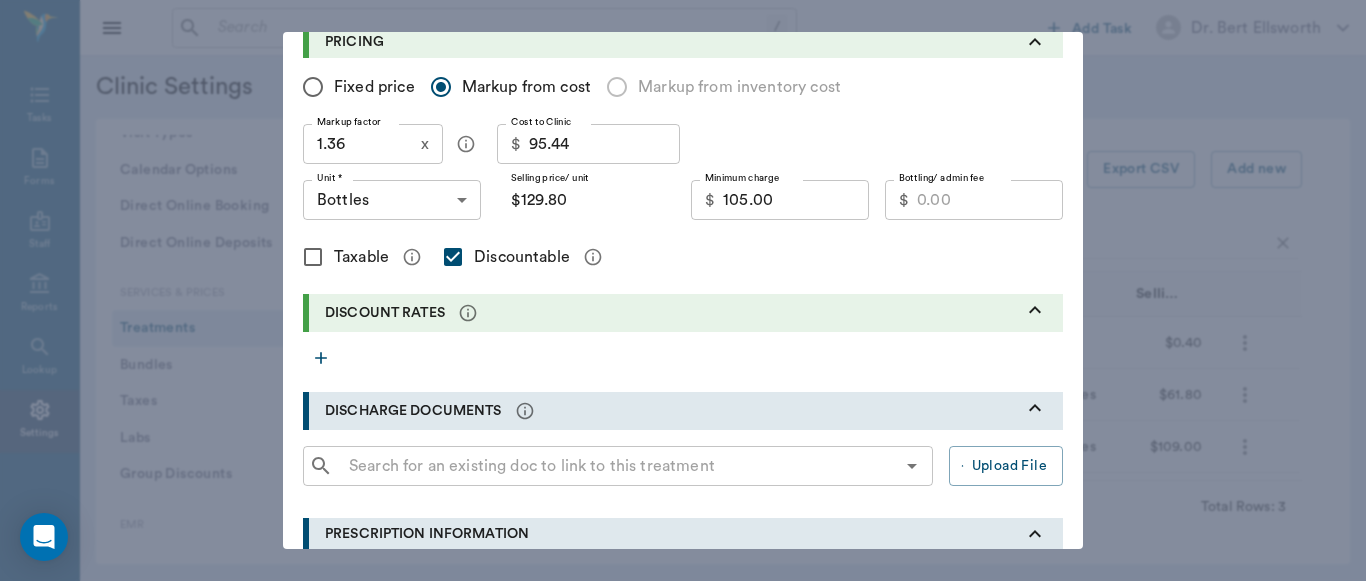 scroll, scrollTop: 384, scrollLeft: 0, axis: vertical 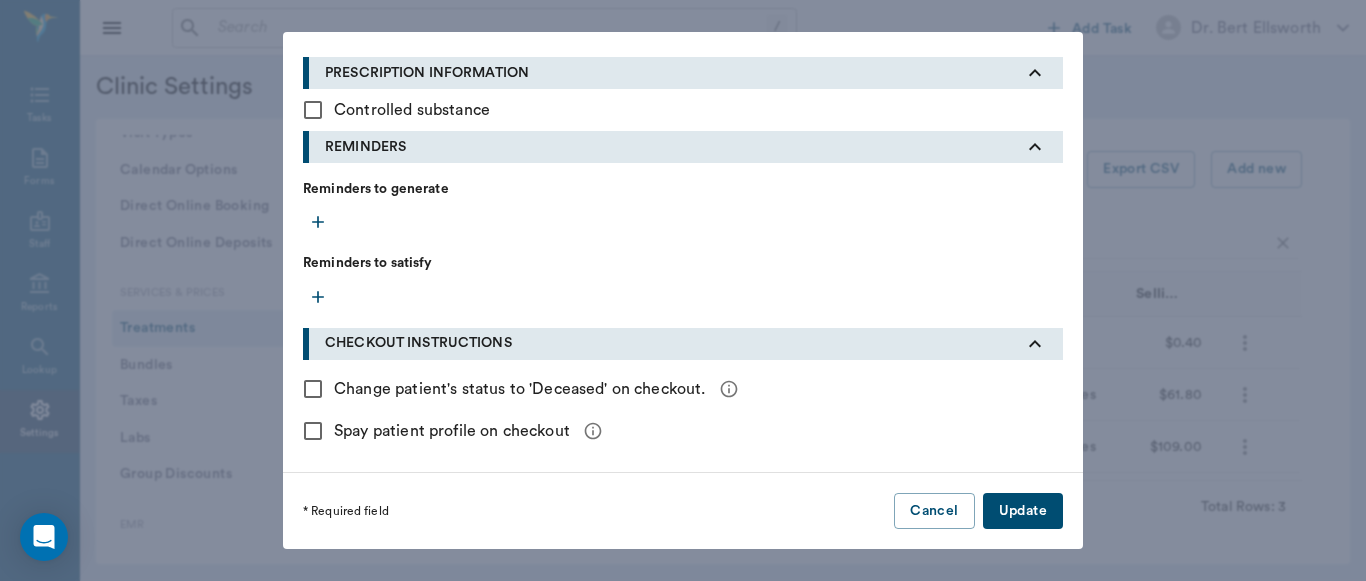 click on "Update" at bounding box center [1023, 511] 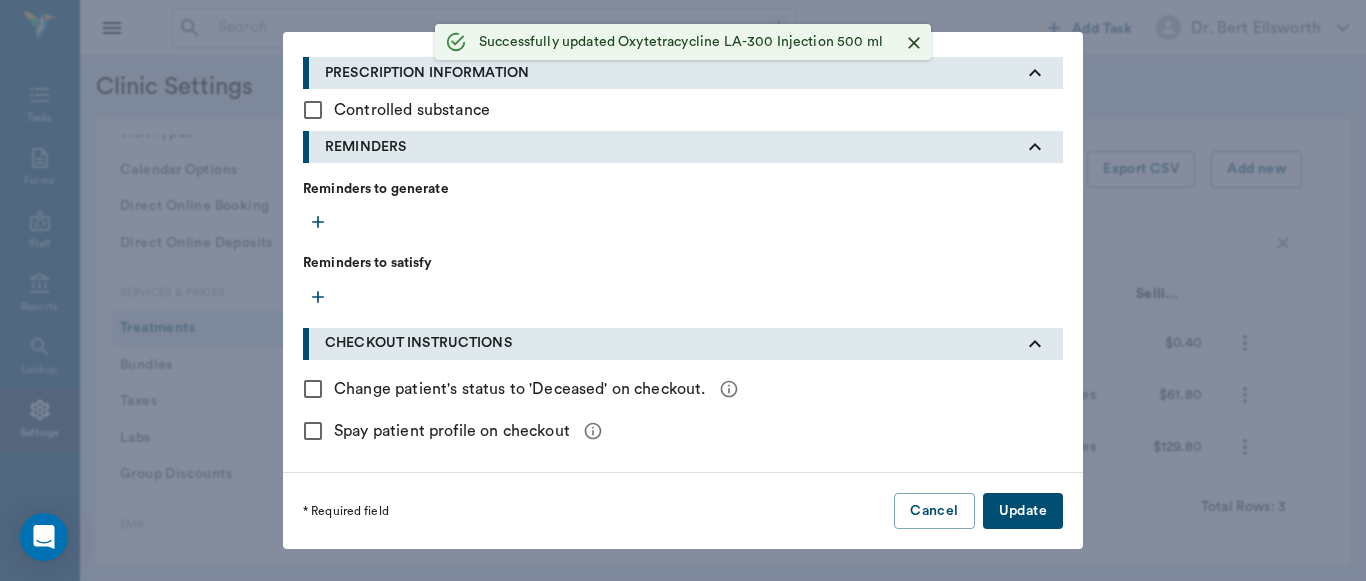 type 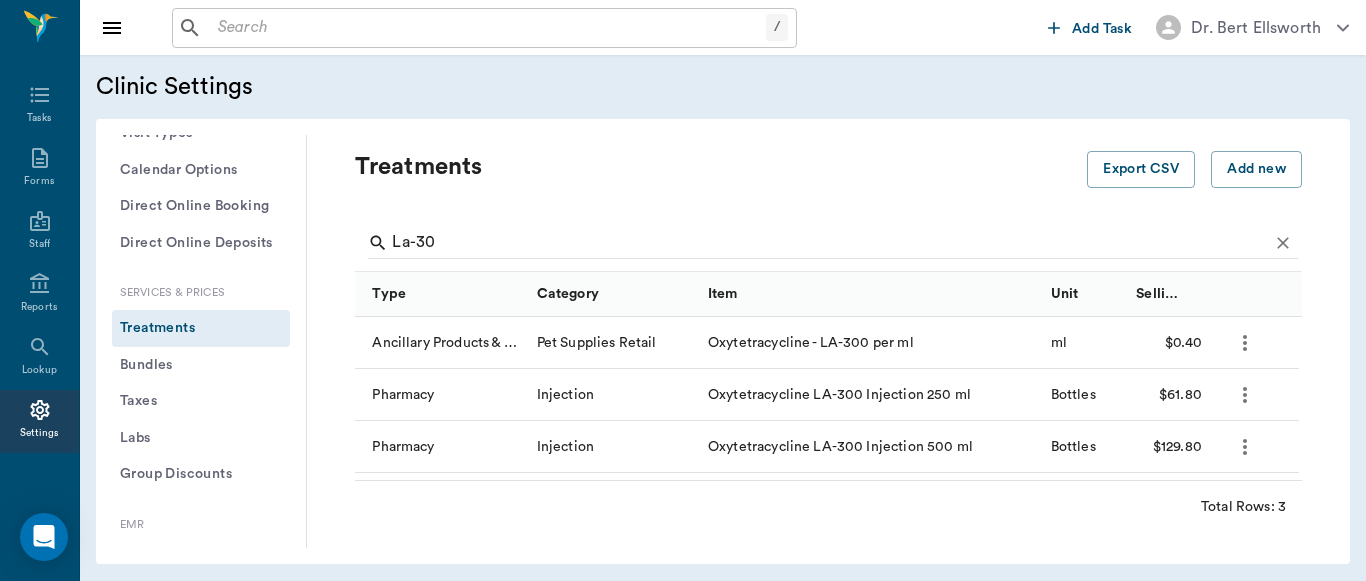 click 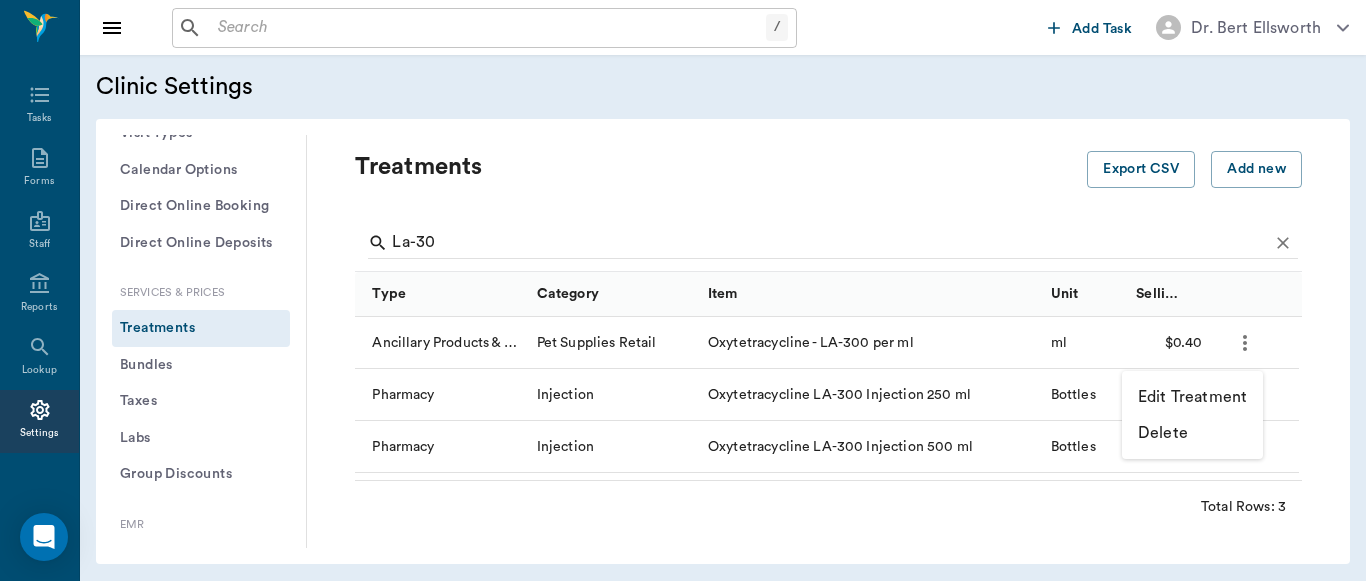 click on "Edit Treatment" at bounding box center (1192, 397) 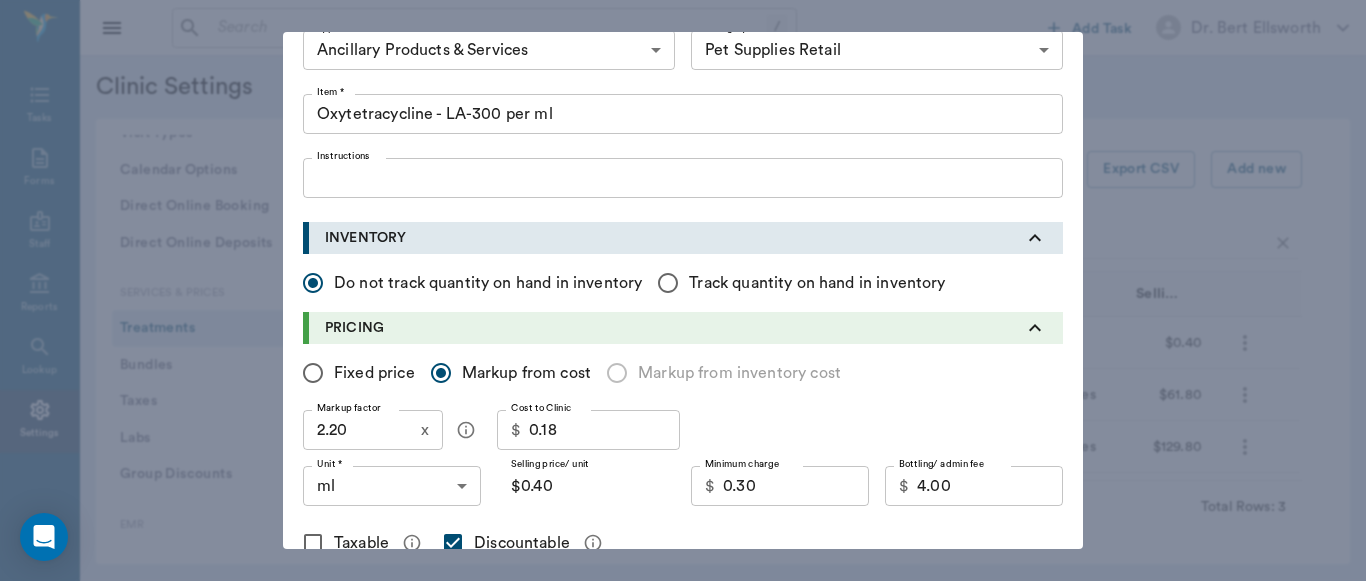 scroll, scrollTop: 106, scrollLeft: 0, axis: vertical 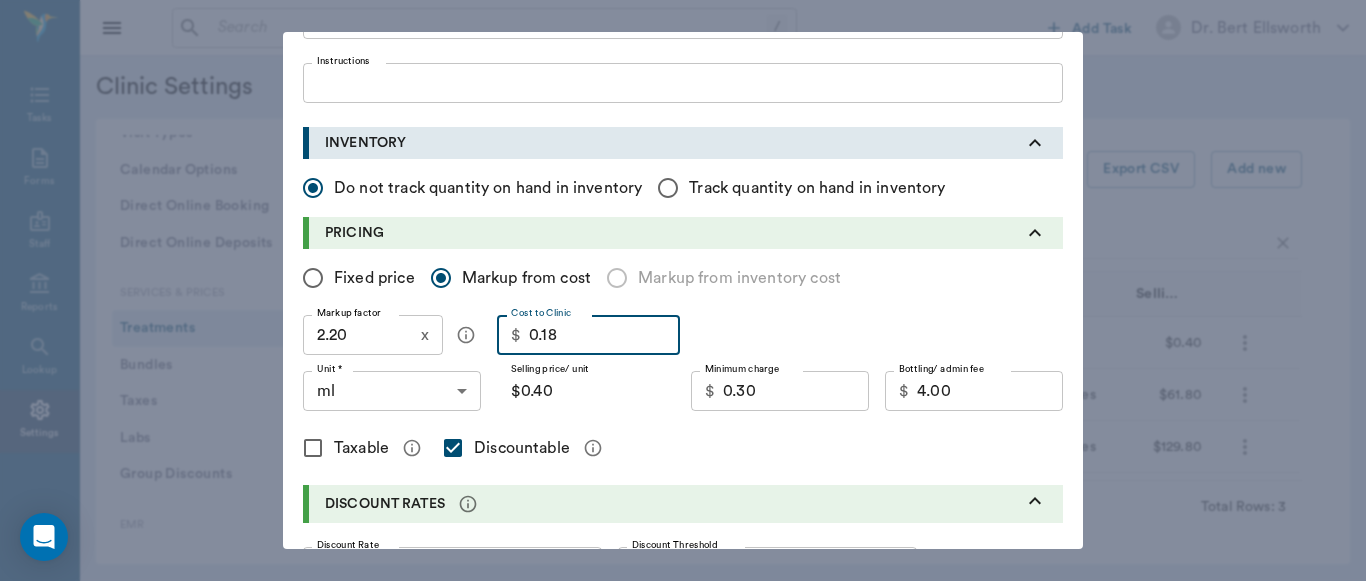 click on "0.18" at bounding box center (604, 335) 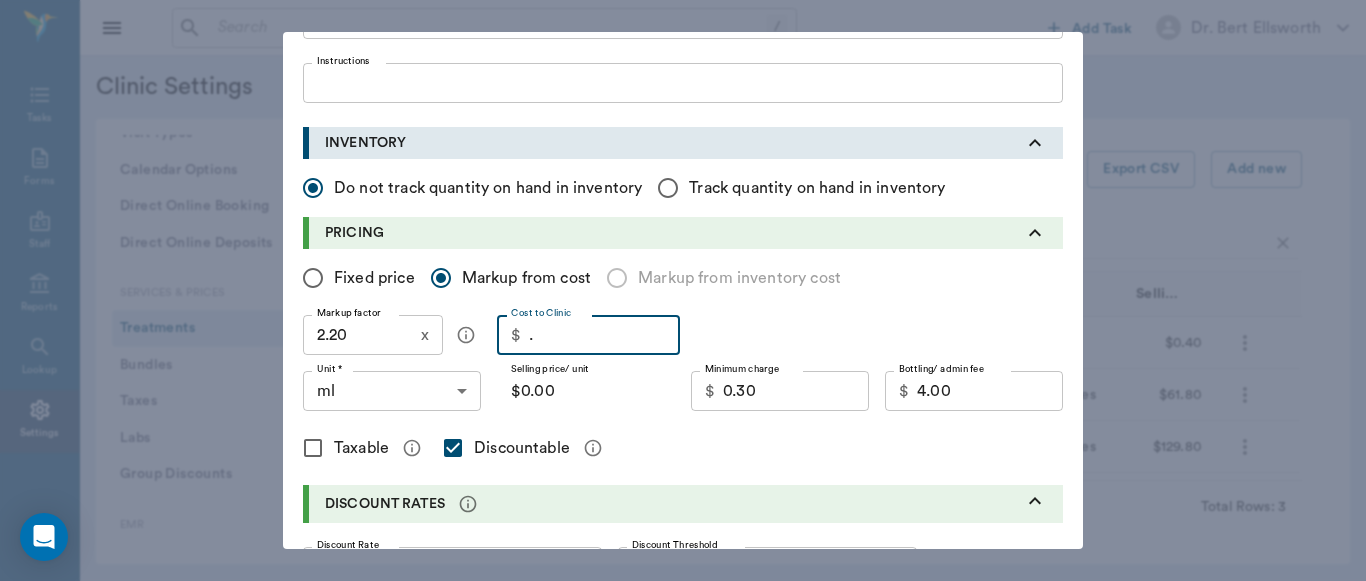 type on ".1" 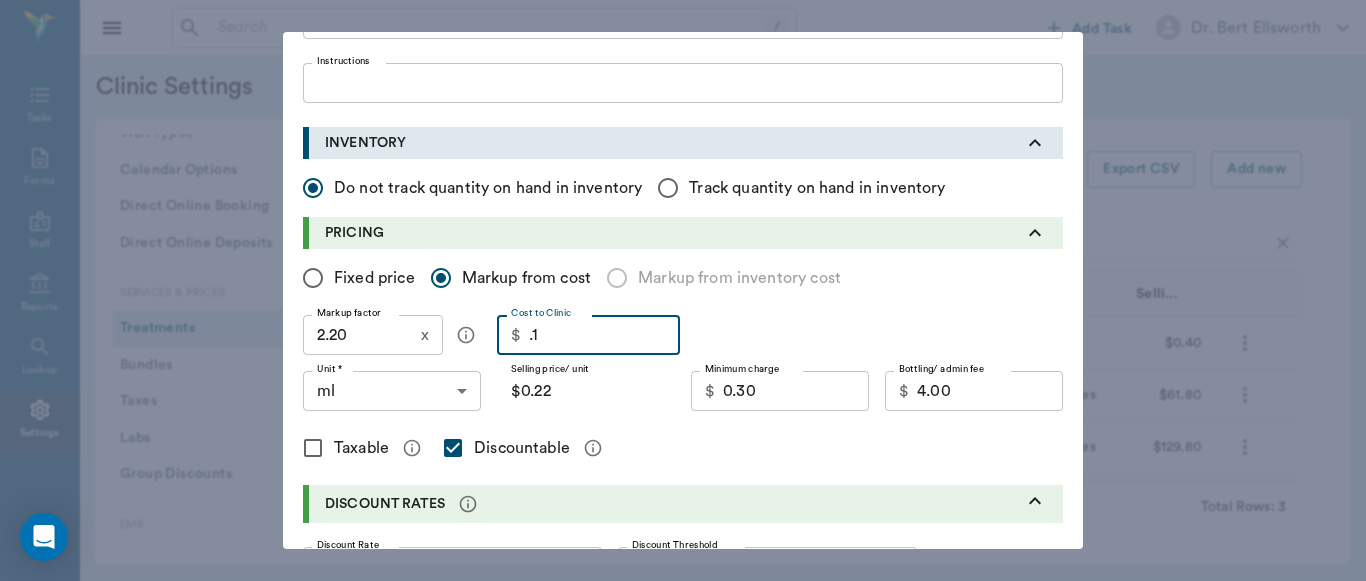 type on ".19" 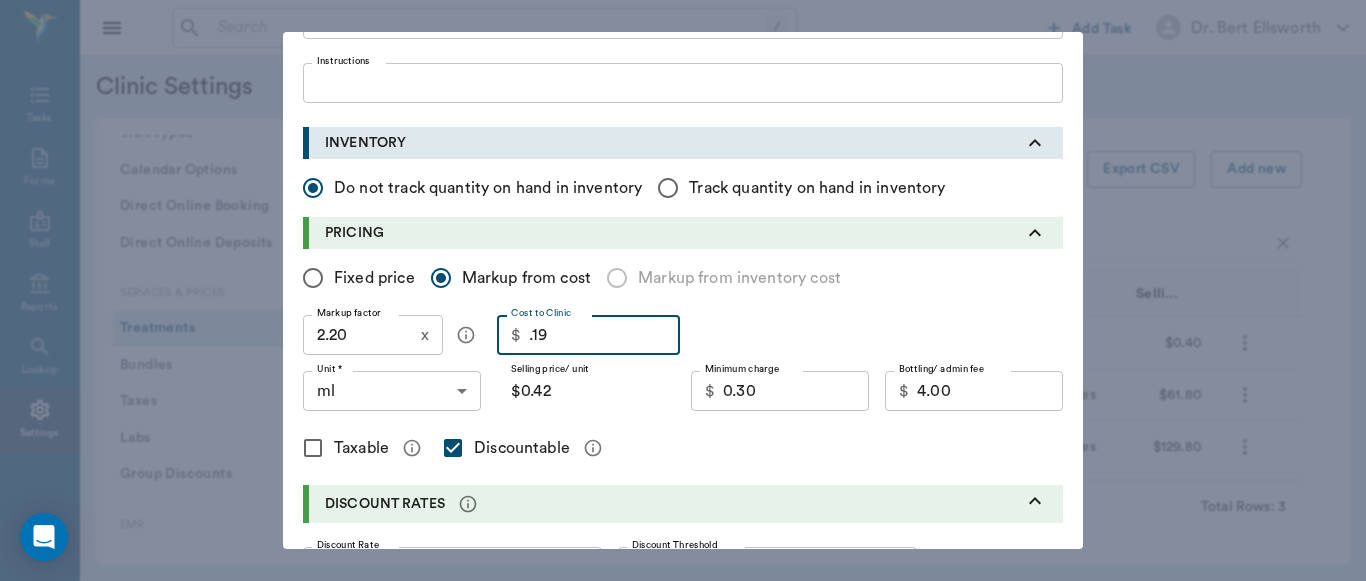 type on "0.19" 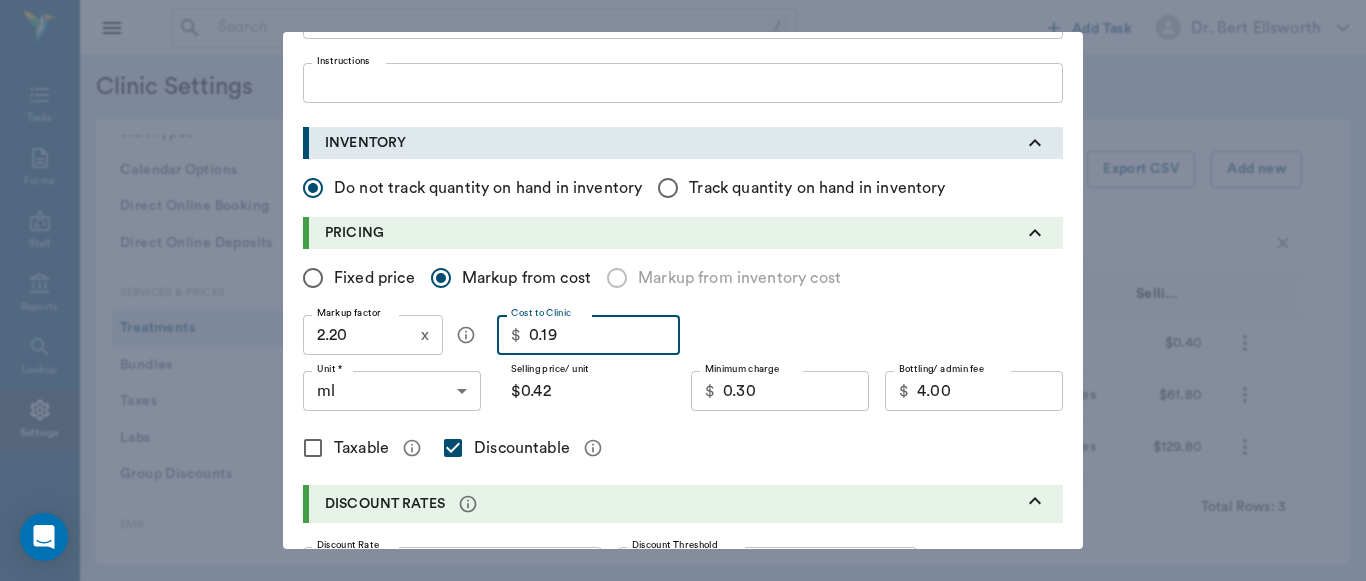 click on "2.20" at bounding box center (358, 335) 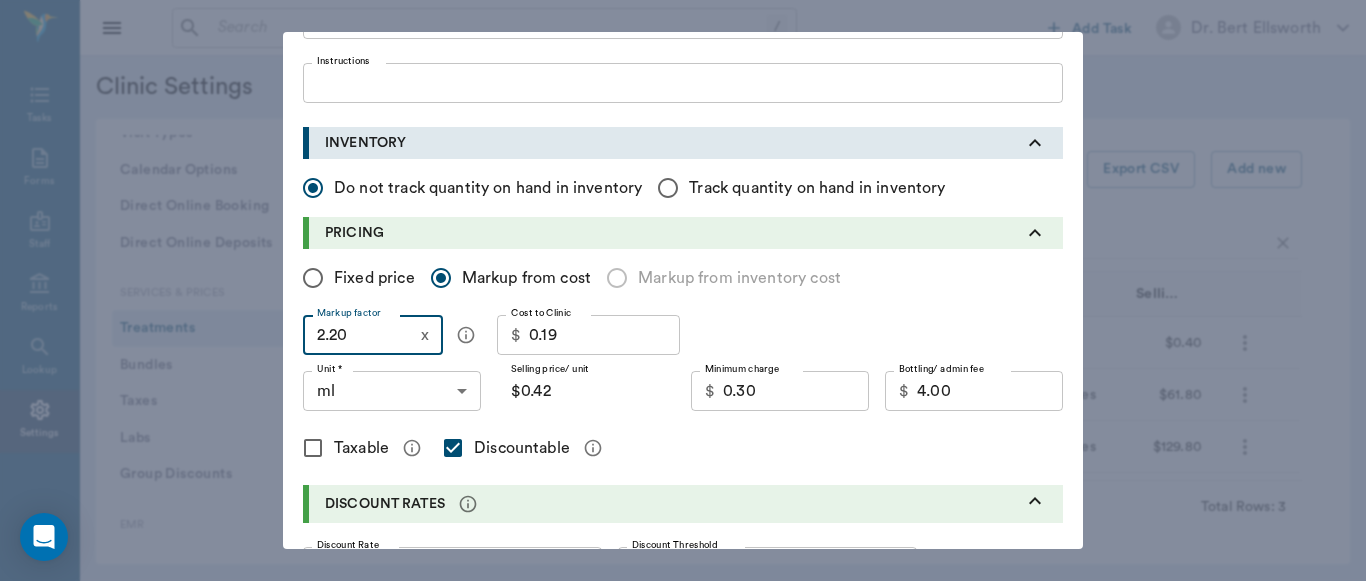 type on "2" 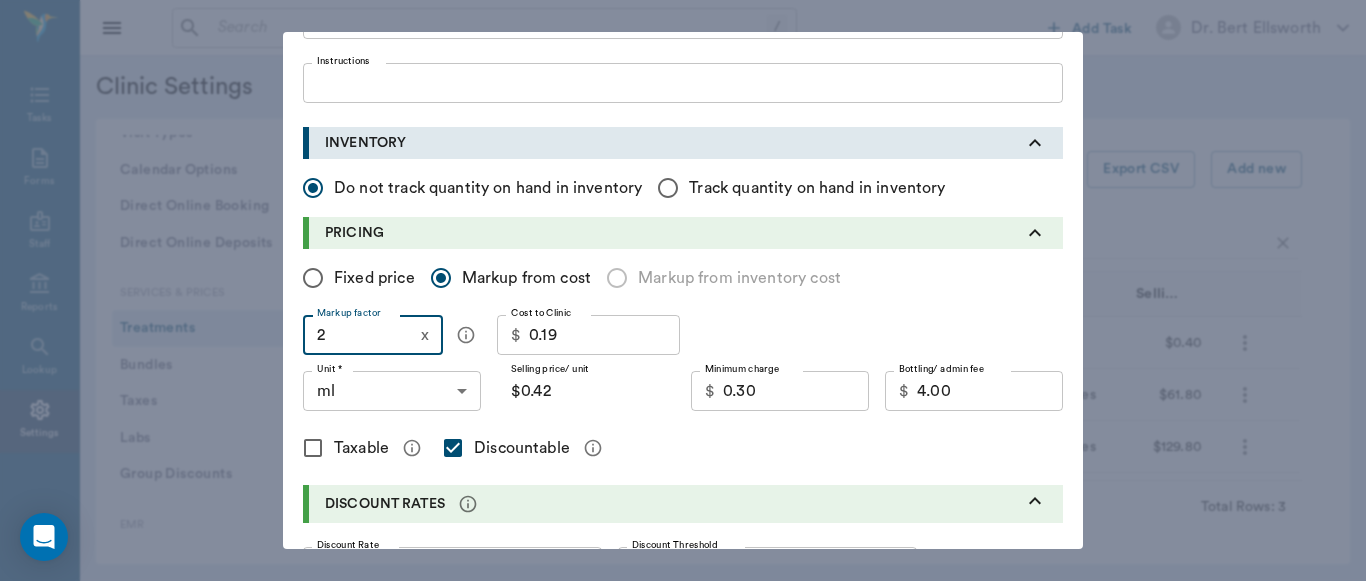 type on "$0.38" 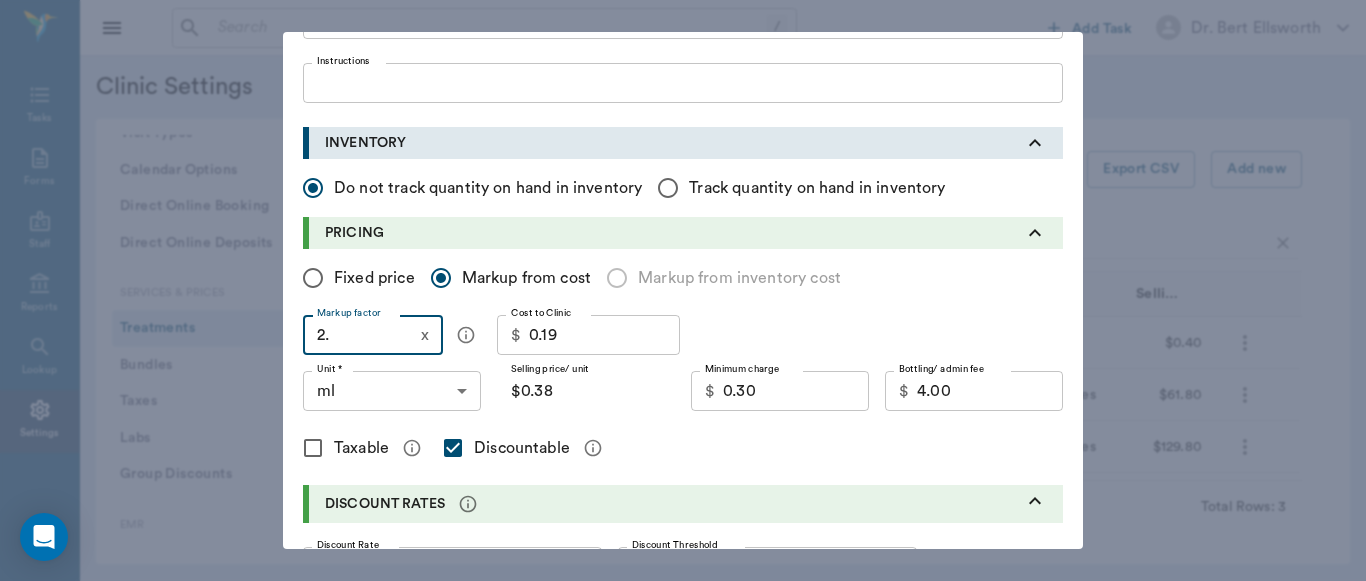 type on "2.5" 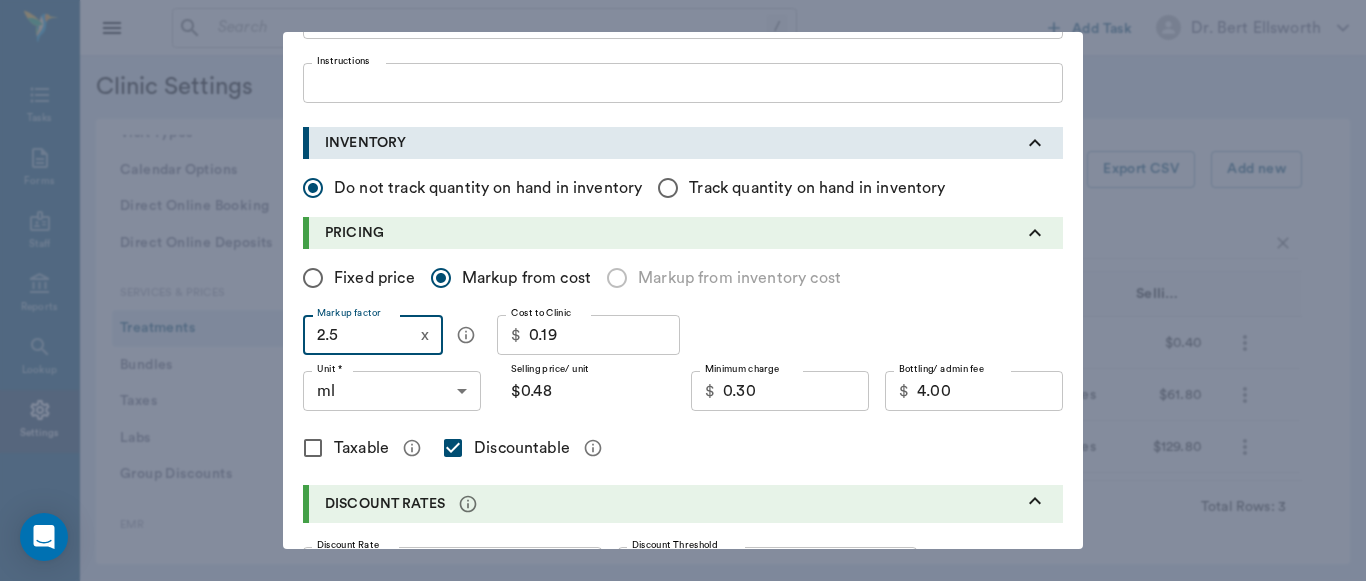 type on "2." 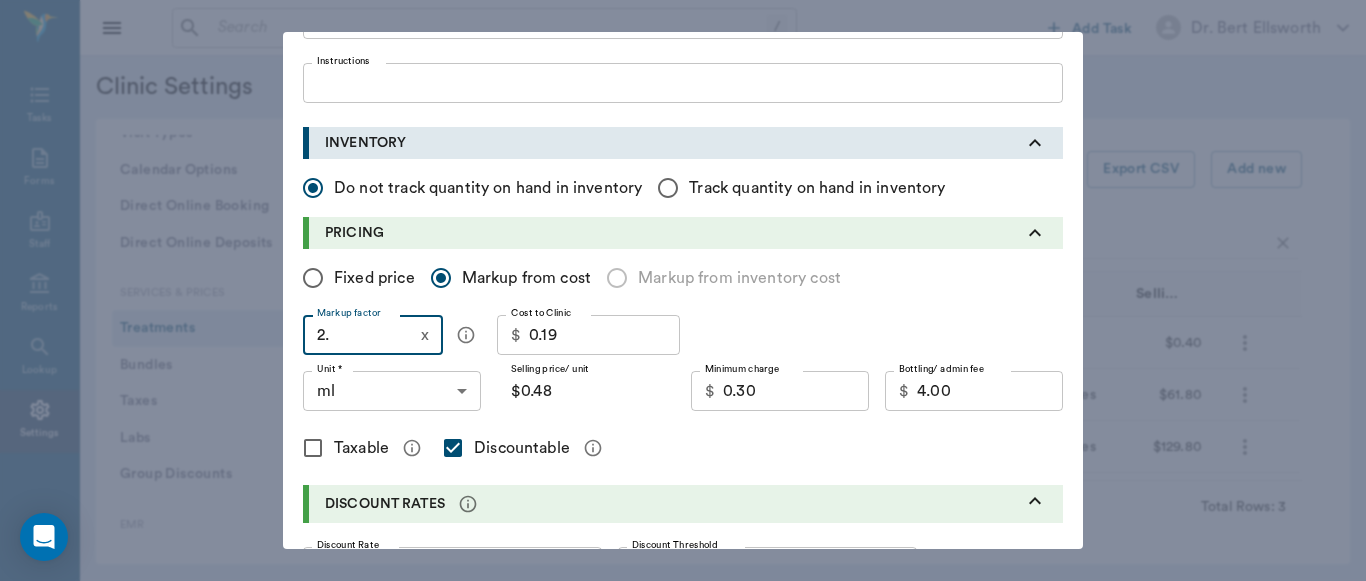 type on "$0.38" 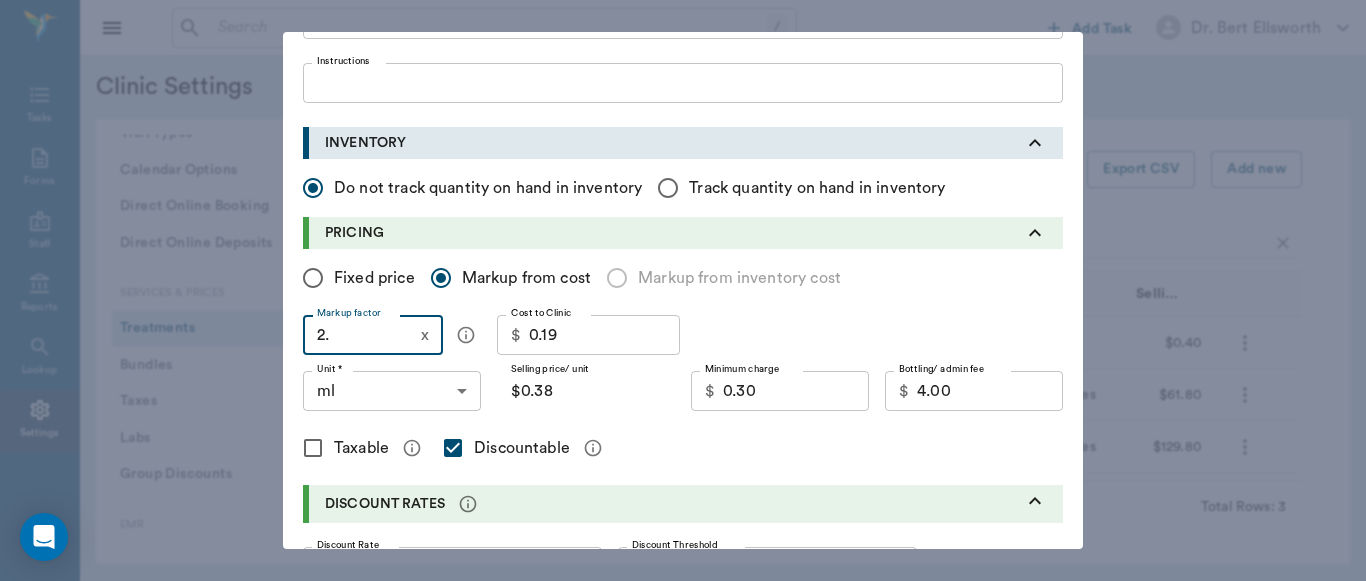 type on "2.4" 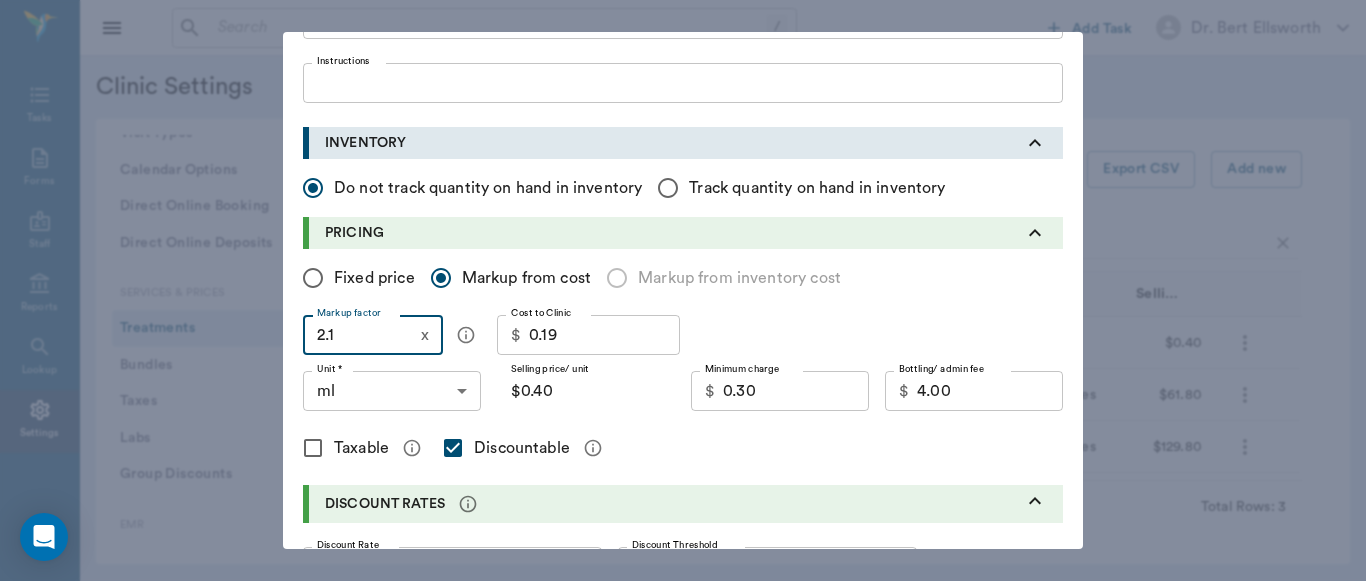 click on "0.30" at bounding box center [796, 391] 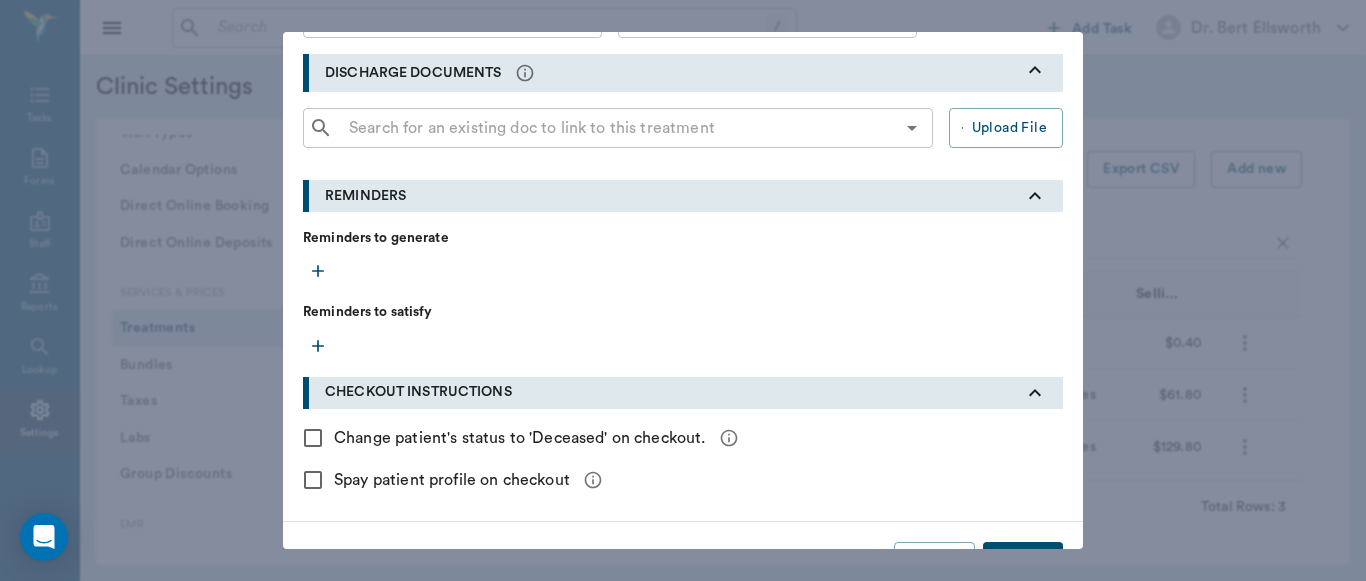 scroll, scrollTop: 788, scrollLeft: 0, axis: vertical 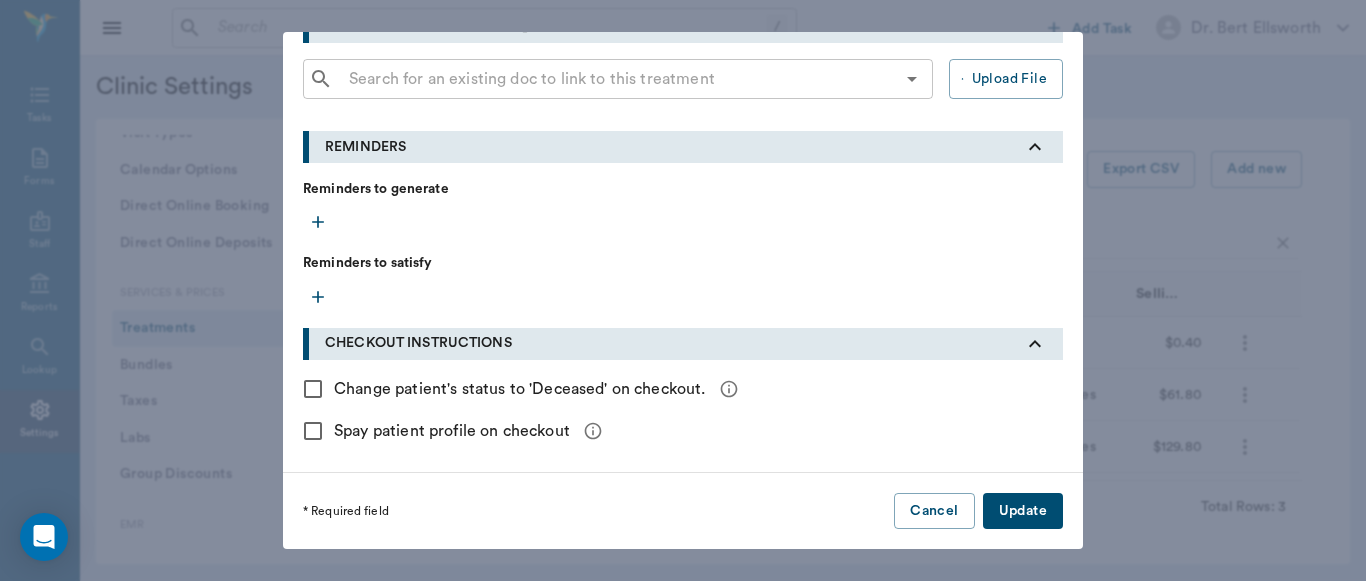 click on "Update" at bounding box center (1023, 511) 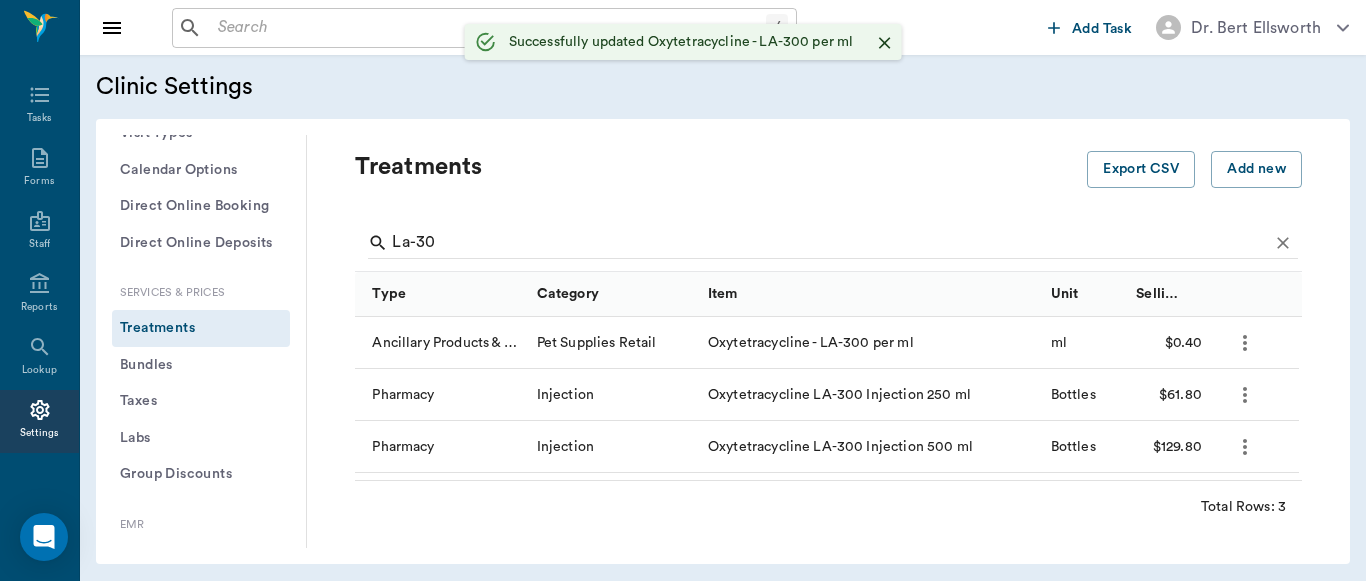 scroll, scrollTop: 572, scrollLeft: 0, axis: vertical 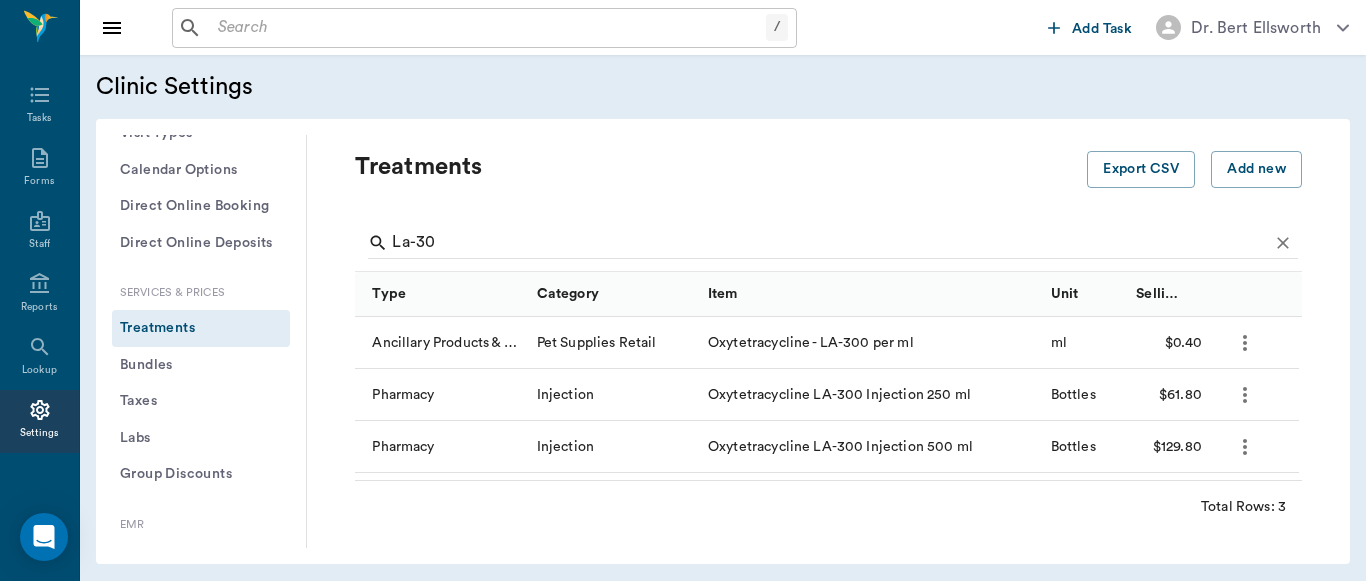 click 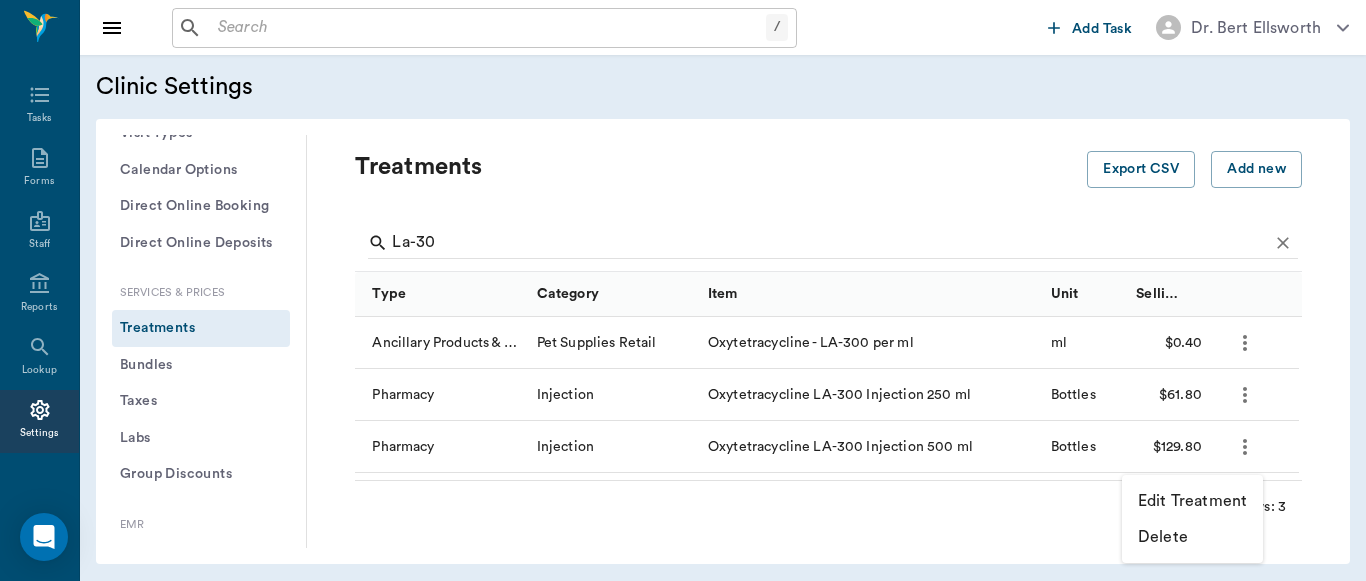 click on "Edit Treatment" at bounding box center [1192, 501] 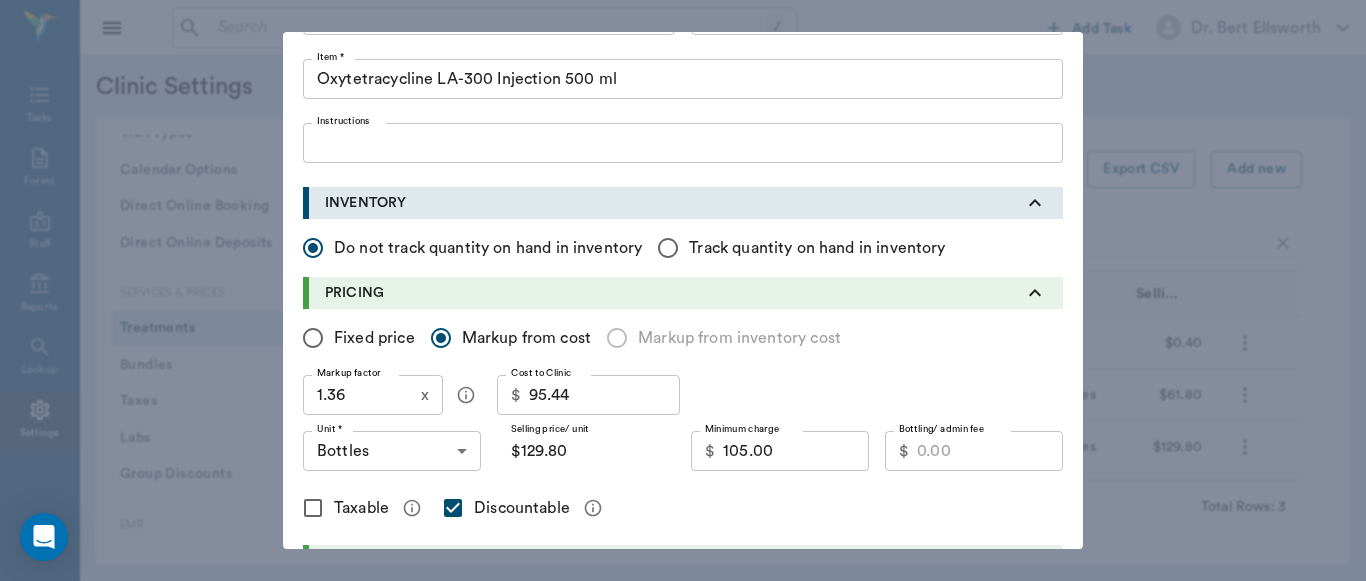 scroll, scrollTop: 144, scrollLeft: 0, axis: vertical 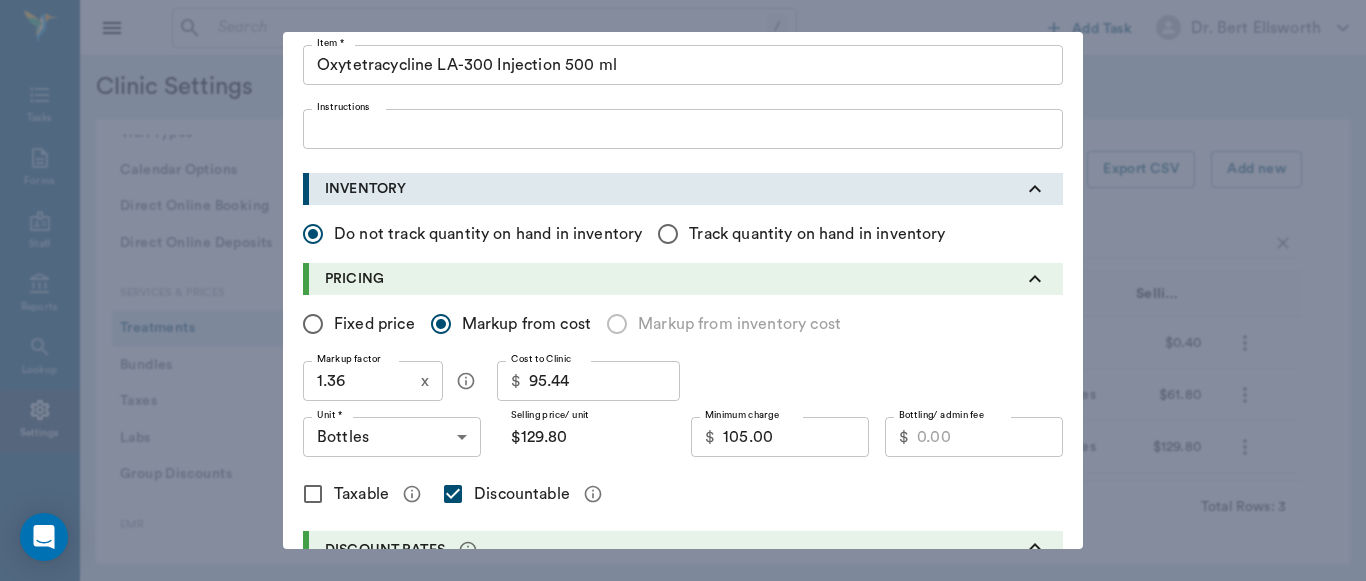 click on "Edit treatment Type * Pharmacy 5100 Type * Category * Injection 5110 Category * Item * Oxytetracycline LA-300 Injection 500 ml Item * Instructions x Instructions INVENTORY Do not track quantity on hand in inventory Track quantity on hand in inventory PRICING Fixed price Markup from cost Markup from inventory cost Markup factor 1.36 x Markup factor Cost to Clinic $ 95.44 Cost to Clinic Unit * Bottles BOTTLES Unit * Selling price/ unit $129.80 Selling price/ unit Minimum charge $ 105.00 Minimum charge Bottling/ admin fee $ Bottling/ admin fee Taxable Discountable DISCOUNT RATES DISCHARGE DOCUMENTS ​ ​ Upload File PRESCRIPTION INFORMATION Controlled substance REMINDERS Reminders to generate Reminders to satisfy CHECKOUT INSTRUCTIONS Change patient's status to 'Deceased' on checkout. Spay patient profile on checkout * Required field Cancel Update" at bounding box center (683, 290) 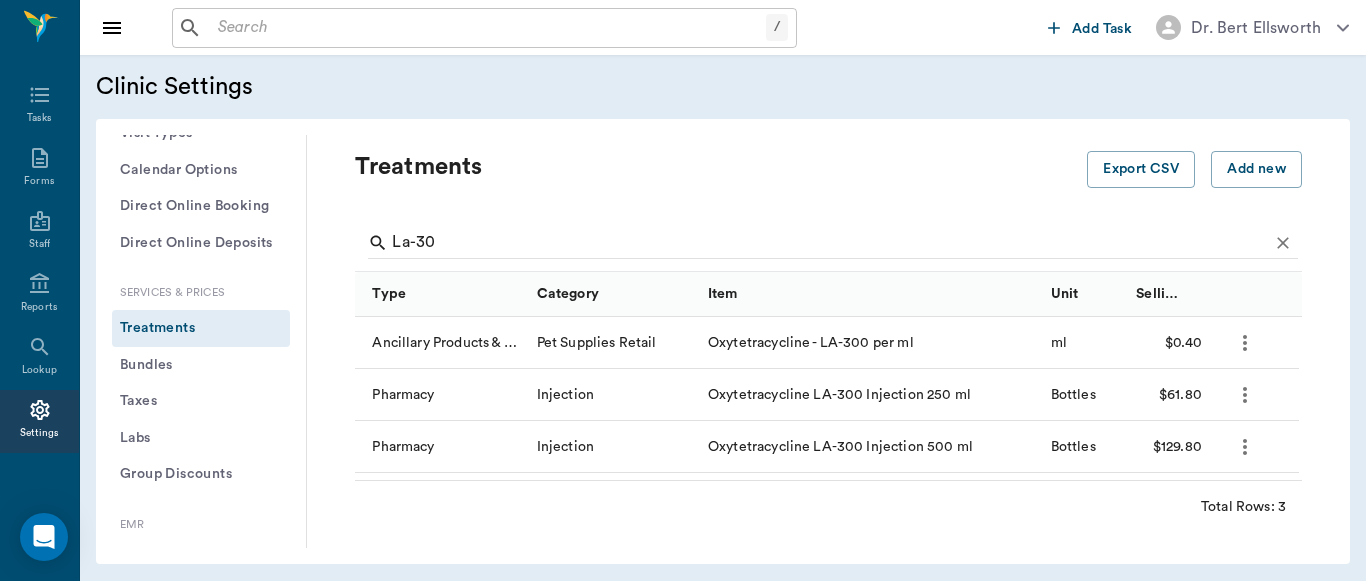 click 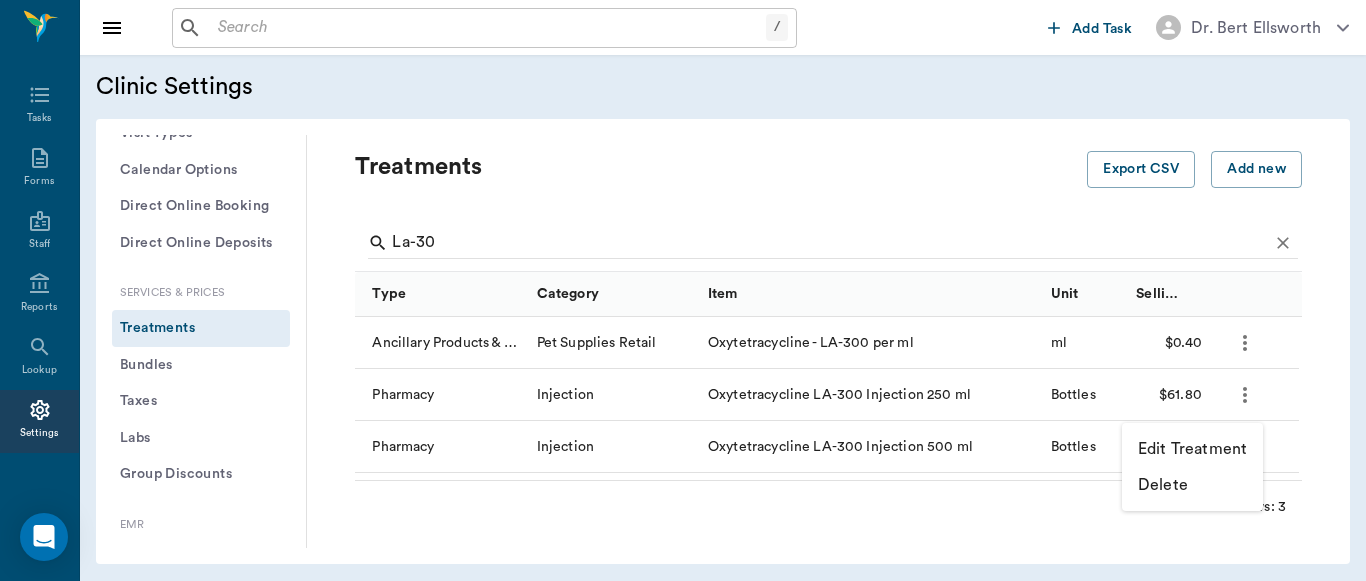 click on "Edit Treatment" at bounding box center [1192, 449] 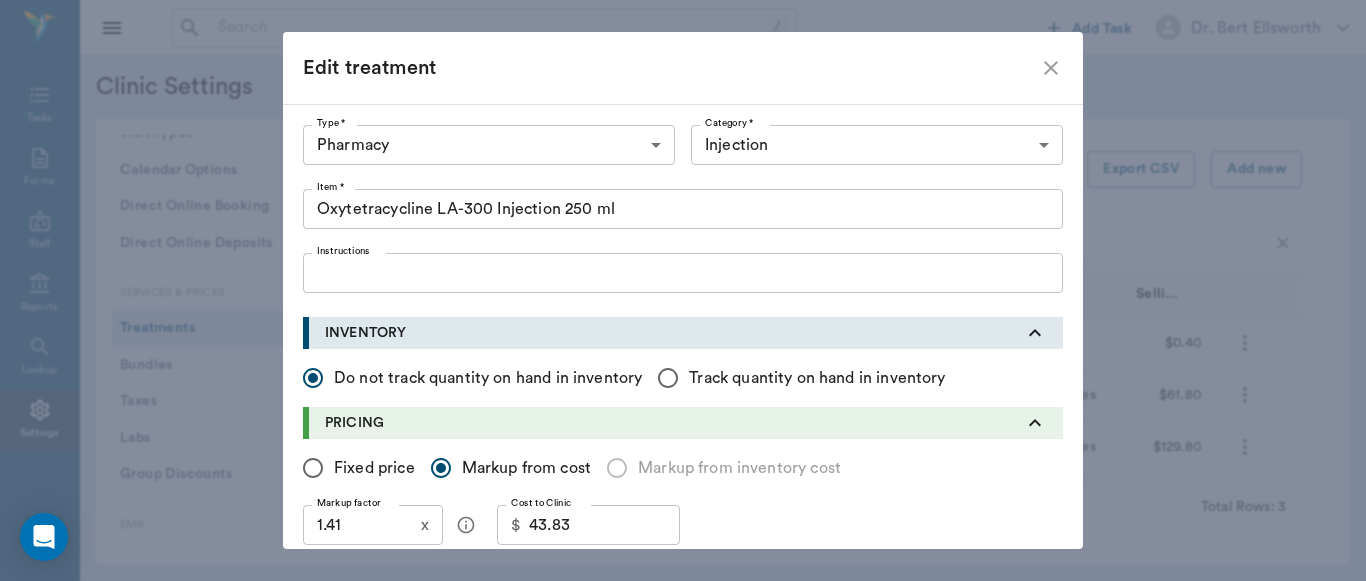 click on "Edit treatment Type * Pharmacy 5100 Type * Category * Injection 5110 Category * Item * Oxytetracycline LA-300 Injection 250 ml Item * Instructions x Instructions INVENTORY Do not track quantity on hand in inventory Track quantity on hand in inventory PRICING Fixed price Markup from cost Markup from inventory cost Markup factor 1.41 x Markup factor Cost to Clinic $ 43.83 Cost to Clinic Unit * Bottles BOTTLES Unit * Selling price/ unit $61.80 Selling price/ unit Minimum charge $ 56.00 Minimum charge Bottling/ admin fee $ Bottling/ admin fee Taxable Discountable DISCOUNT RATES DISCHARGE DOCUMENTS ​ ​ Upload File PRESCRIPTION INFORMATION Controlled substance REMINDERS Reminders to generate Reminders to satisfy CHECKOUT INSTRUCTIONS Change patient's status to 'Deceased' on checkout. Spay patient profile on checkout * Required field Cancel Update" at bounding box center (683, 290) 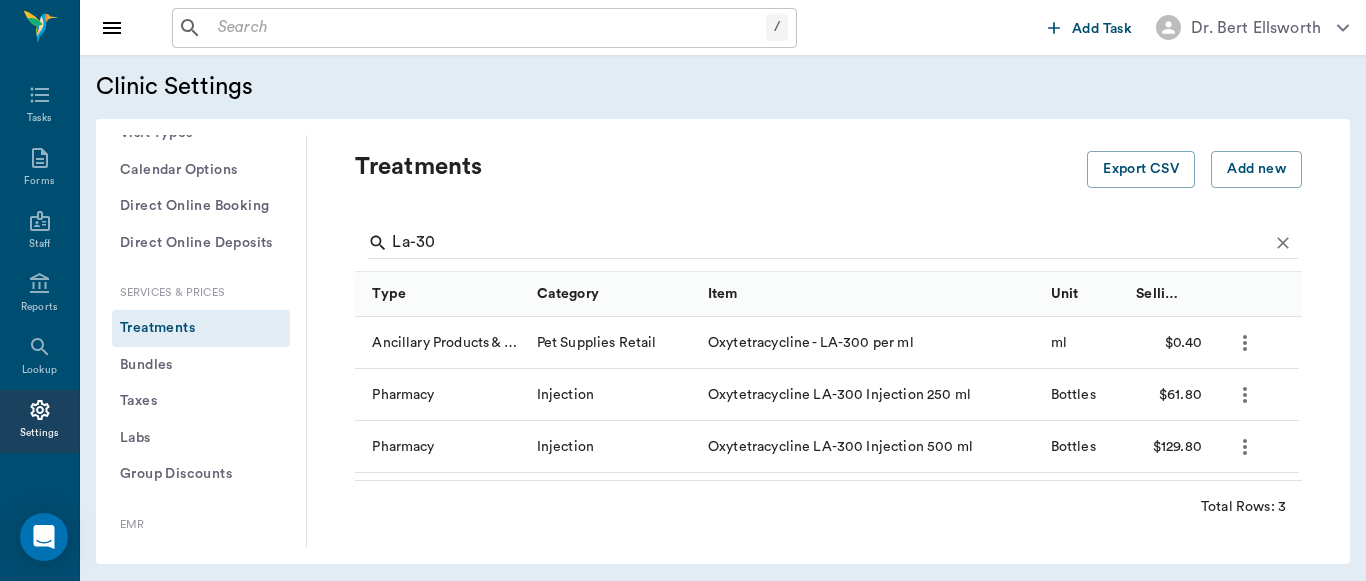 click 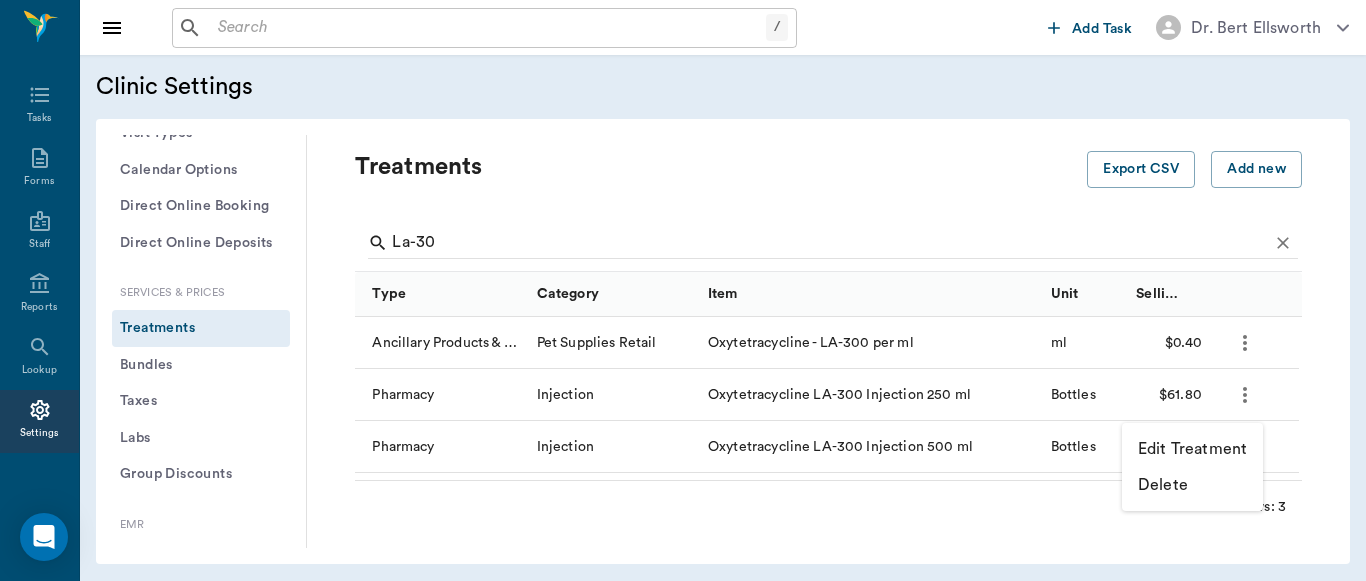 click on "Edit Treatment" at bounding box center (1192, 449) 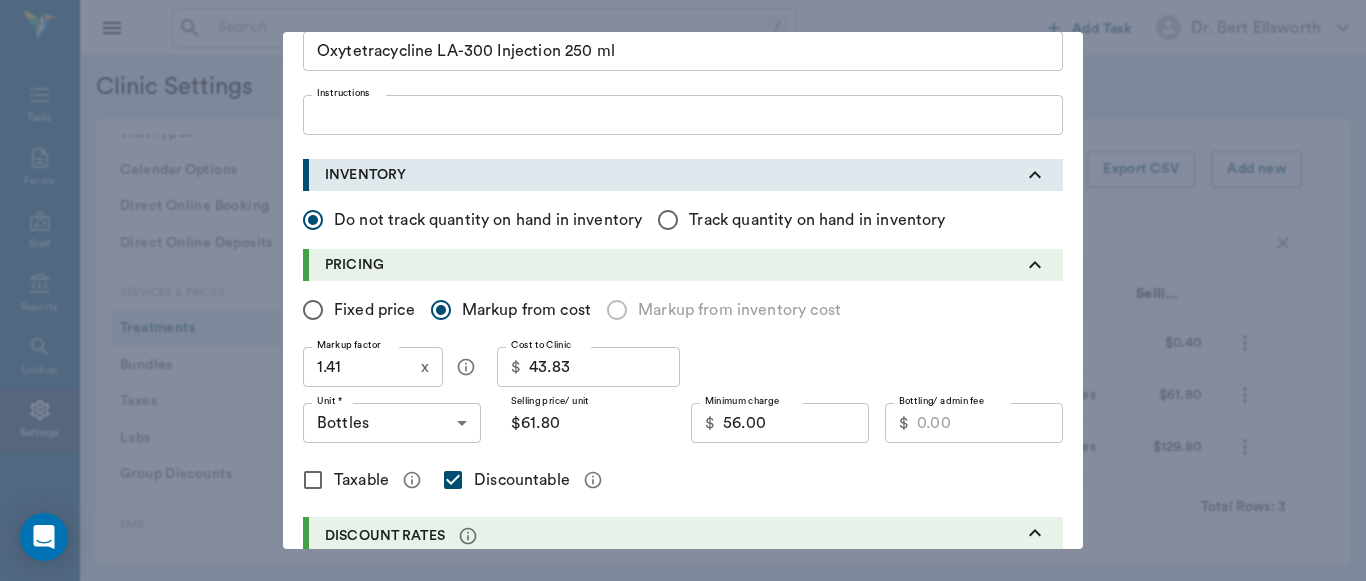 scroll, scrollTop: 189, scrollLeft: 0, axis: vertical 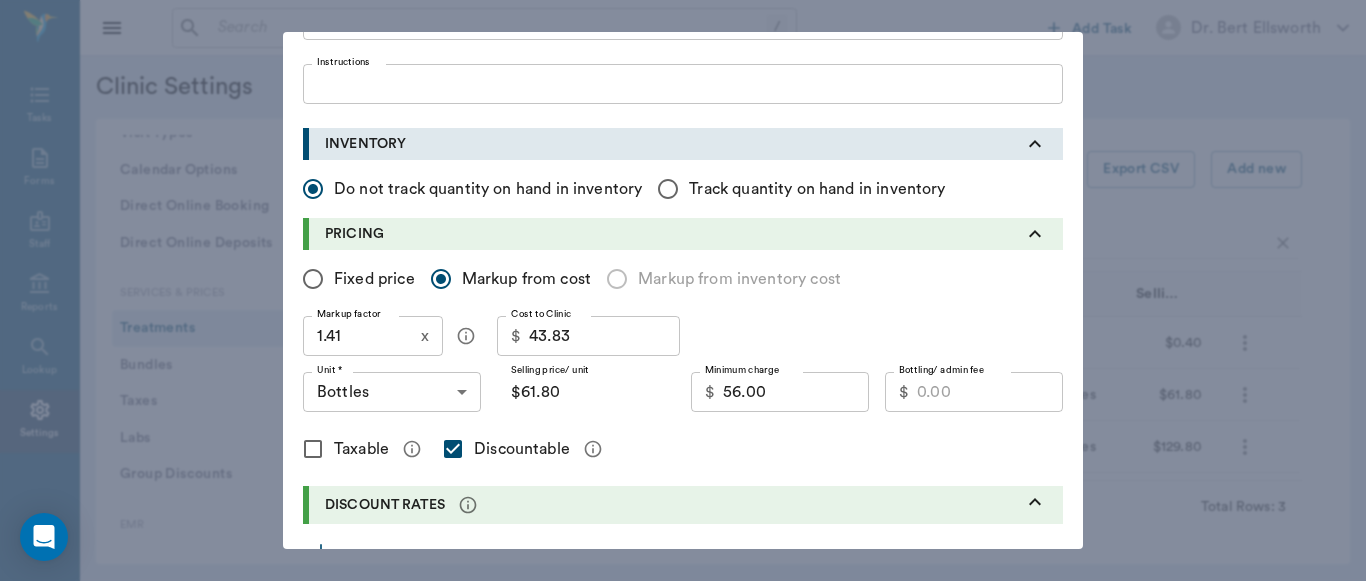 click on "1.41" at bounding box center (358, 336) 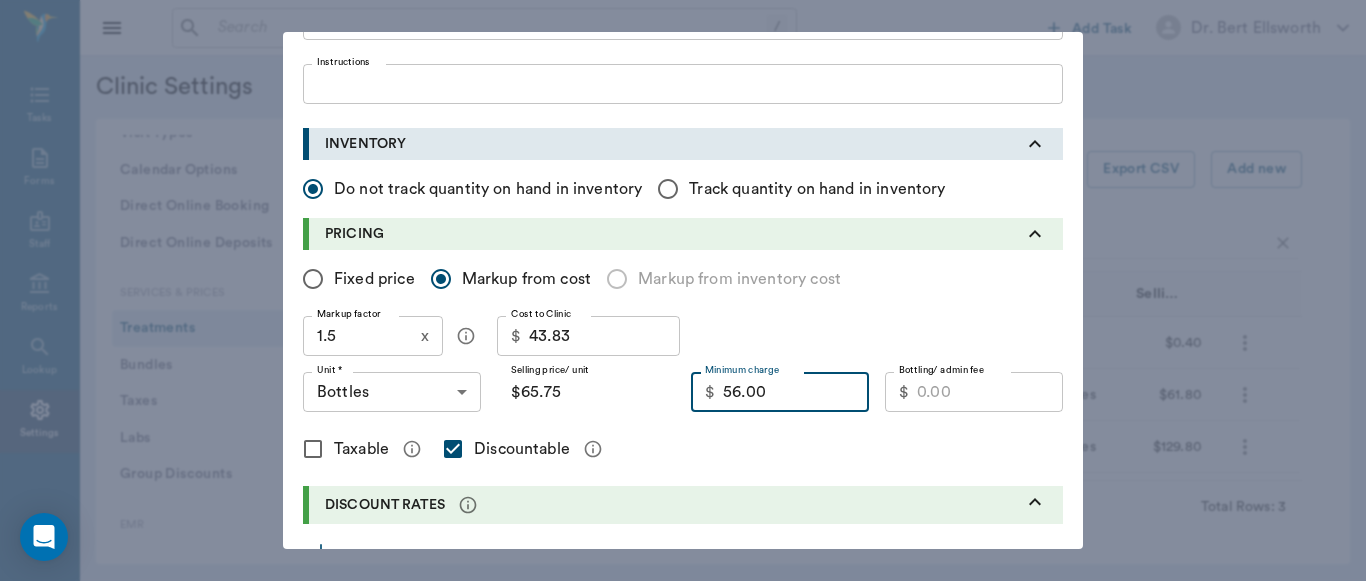 click on "56.00" at bounding box center [796, 392] 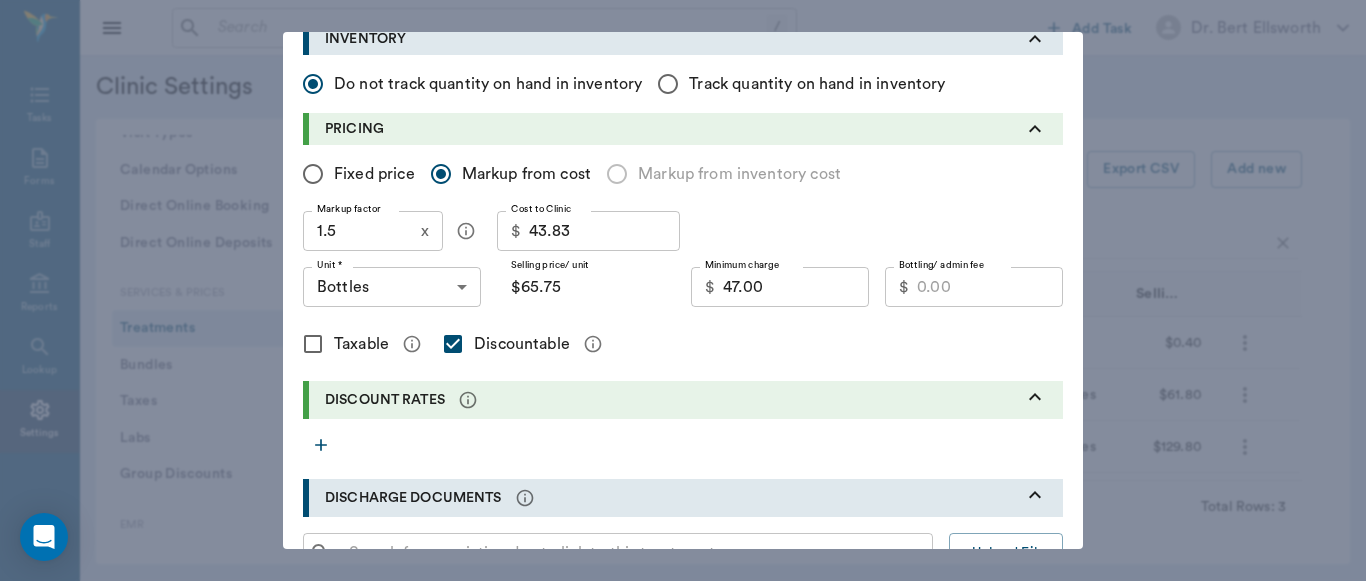 scroll, scrollTop: 333, scrollLeft: 0, axis: vertical 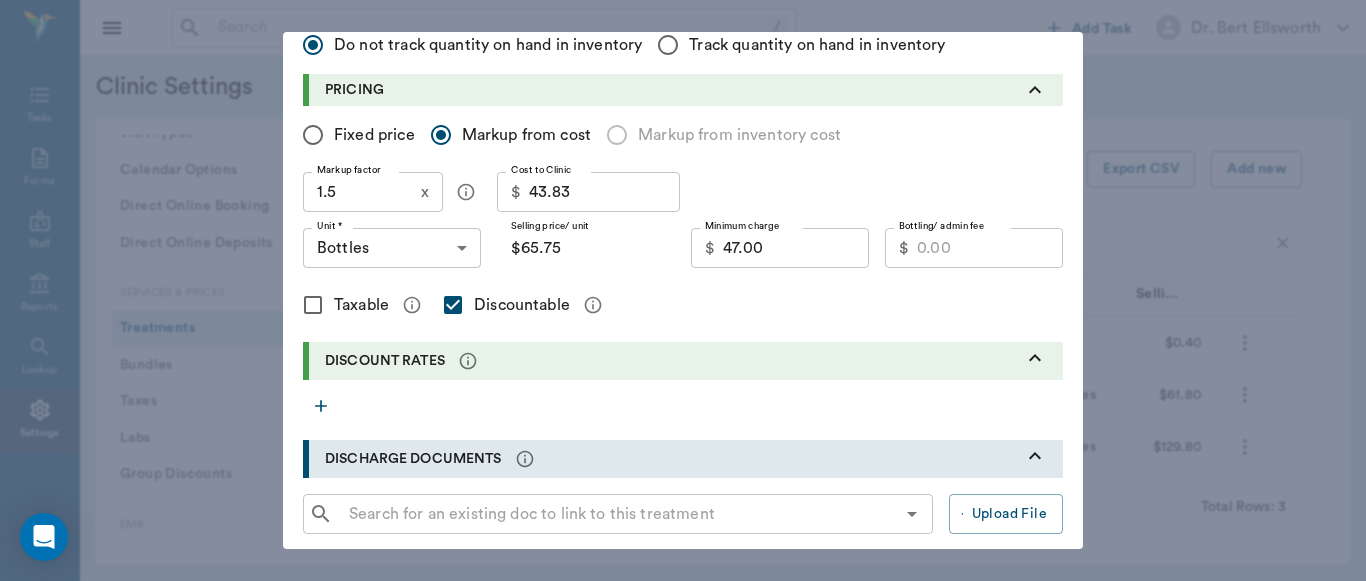 click on "47.00" at bounding box center (796, 248) 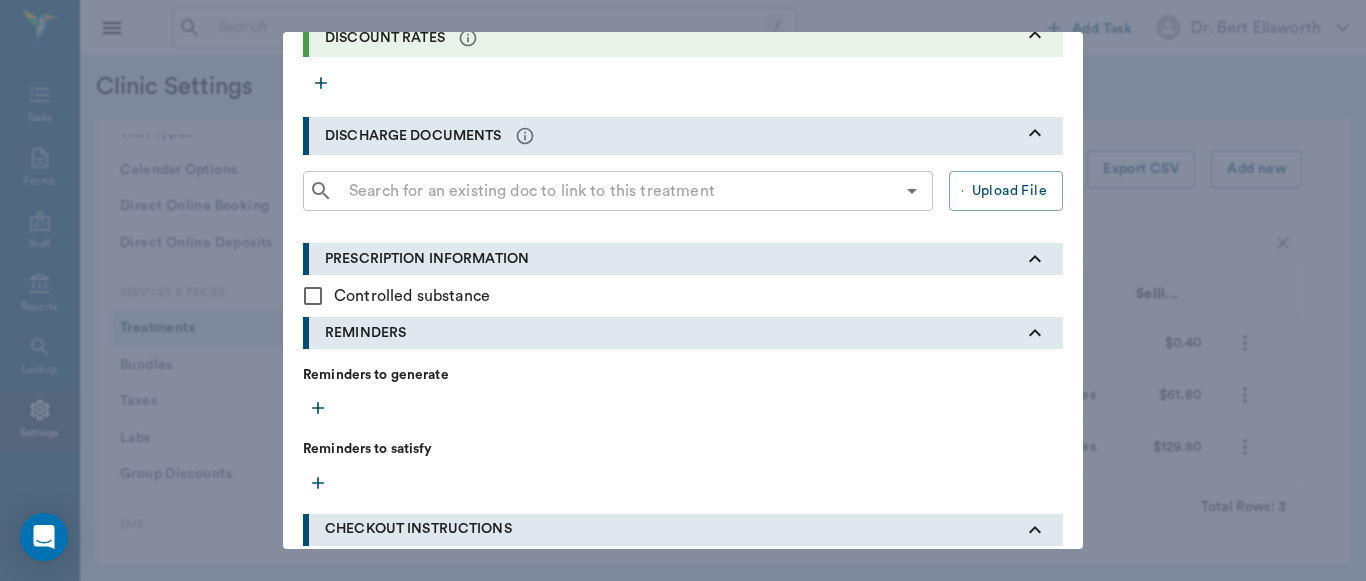 scroll, scrollTop: 842, scrollLeft: 0, axis: vertical 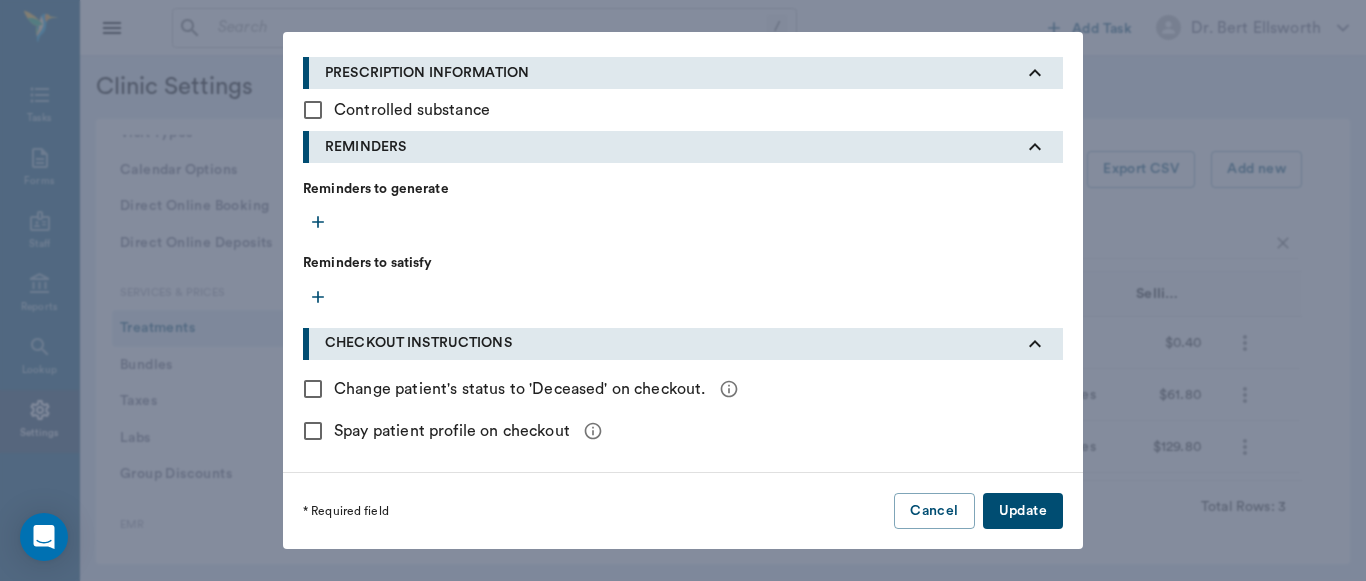 click on "Update" at bounding box center (1023, 511) 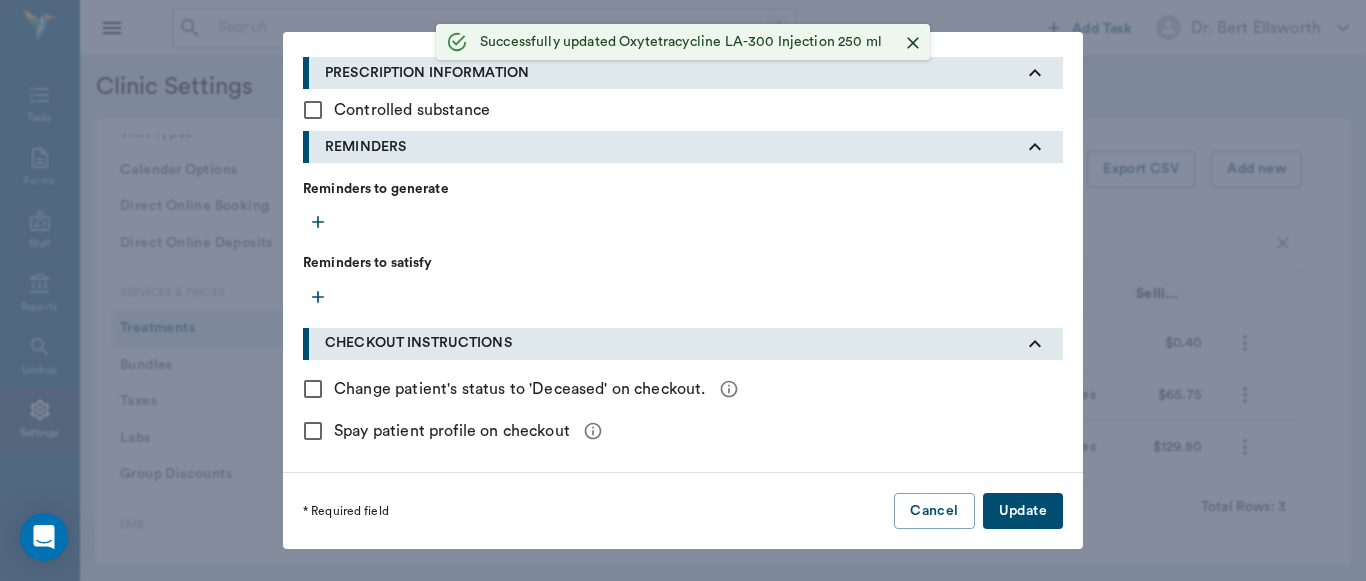 scroll, scrollTop: 572, scrollLeft: 0, axis: vertical 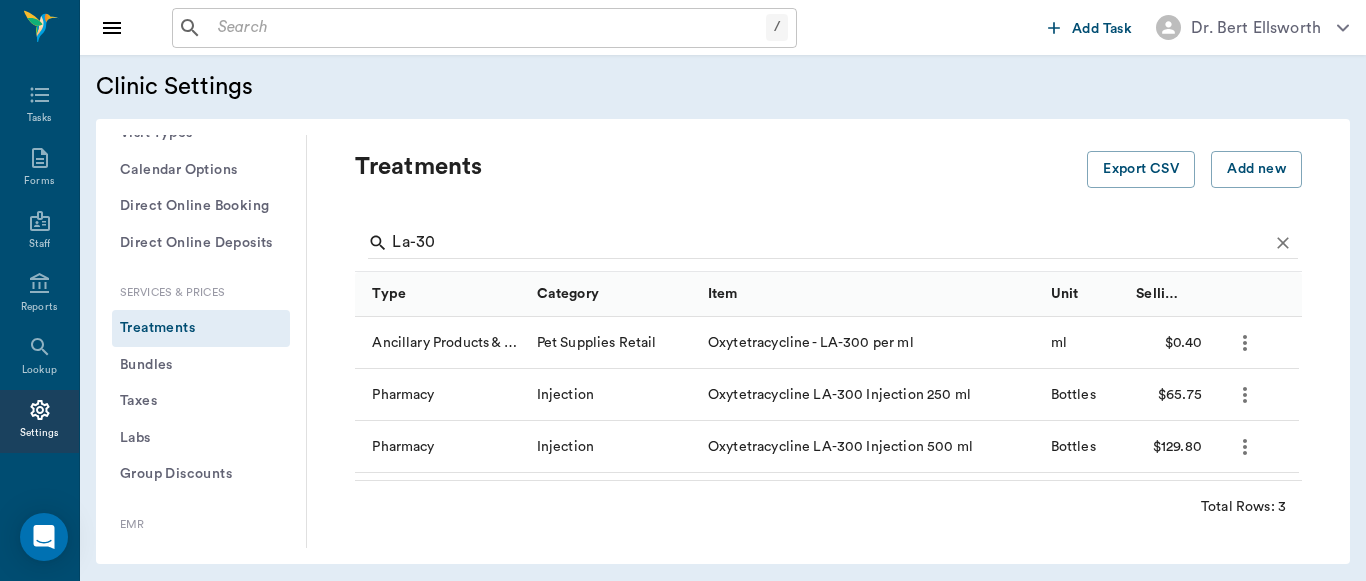 click 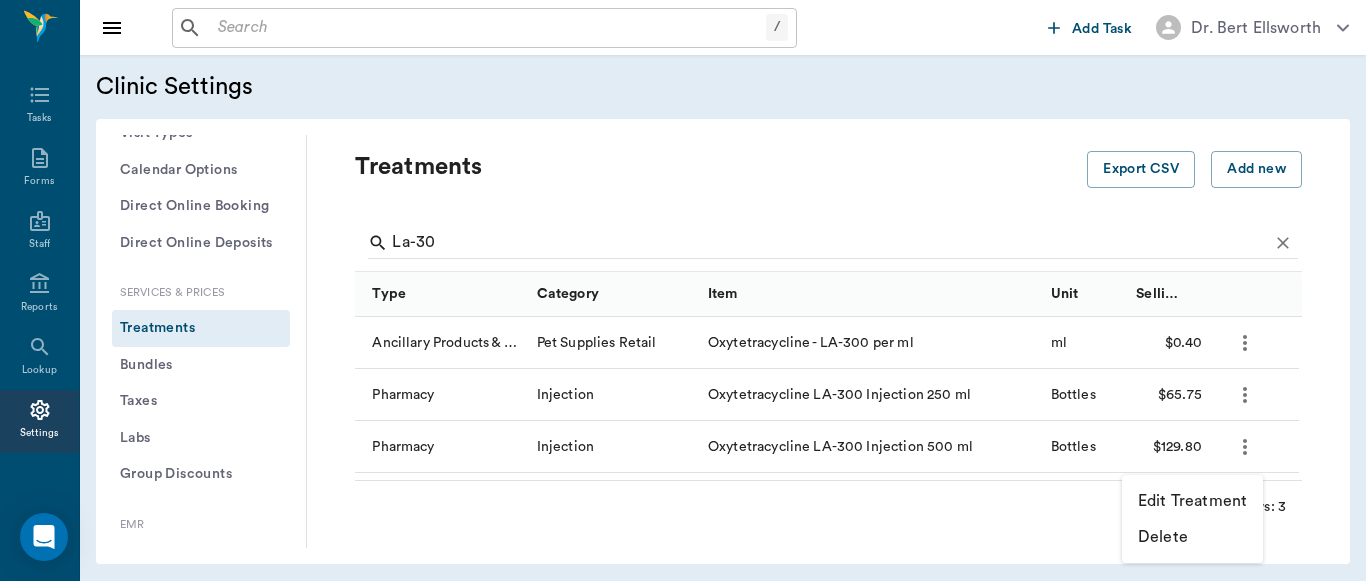 click on "Edit Treatment" at bounding box center [1192, 501] 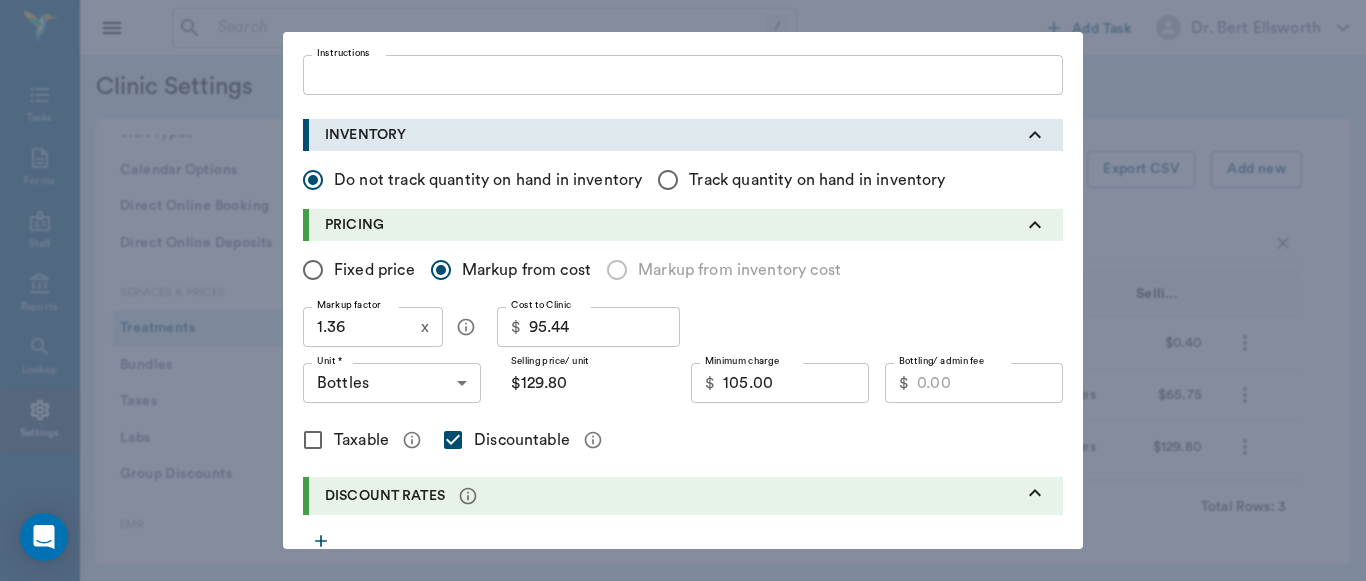 scroll, scrollTop: 201, scrollLeft: 0, axis: vertical 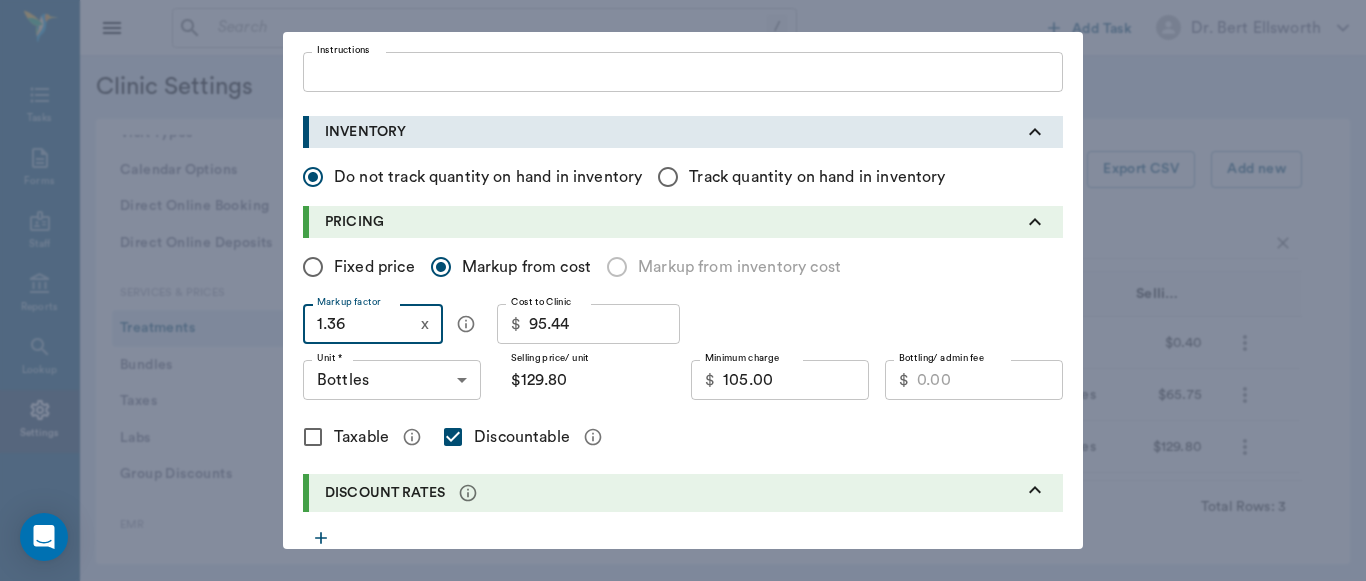 click on "1.36" at bounding box center (358, 324) 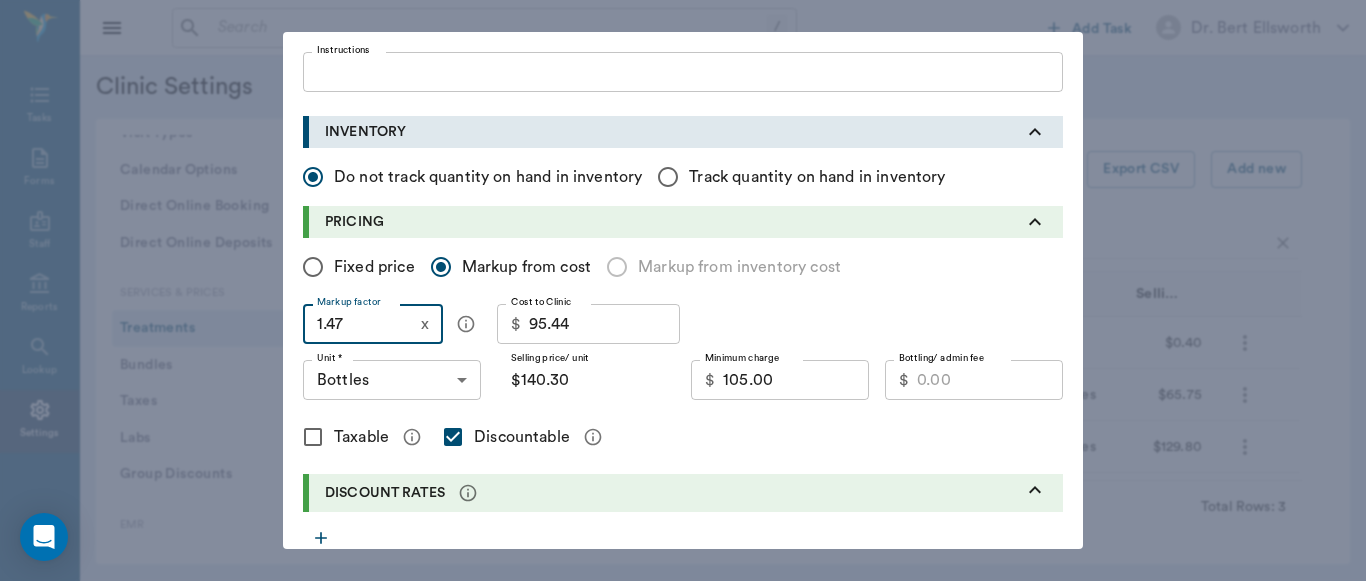 click on "105.00" at bounding box center (796, 380) 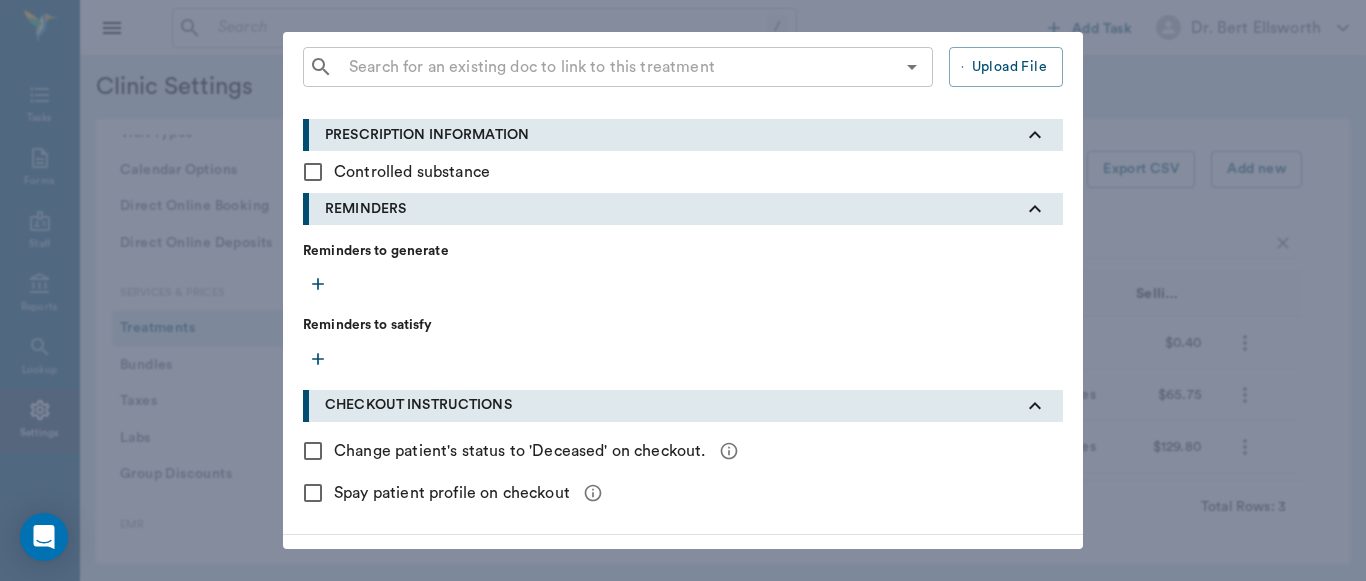 scroll, scrollTop: 842, scrollLeft: 0, axis: vertical 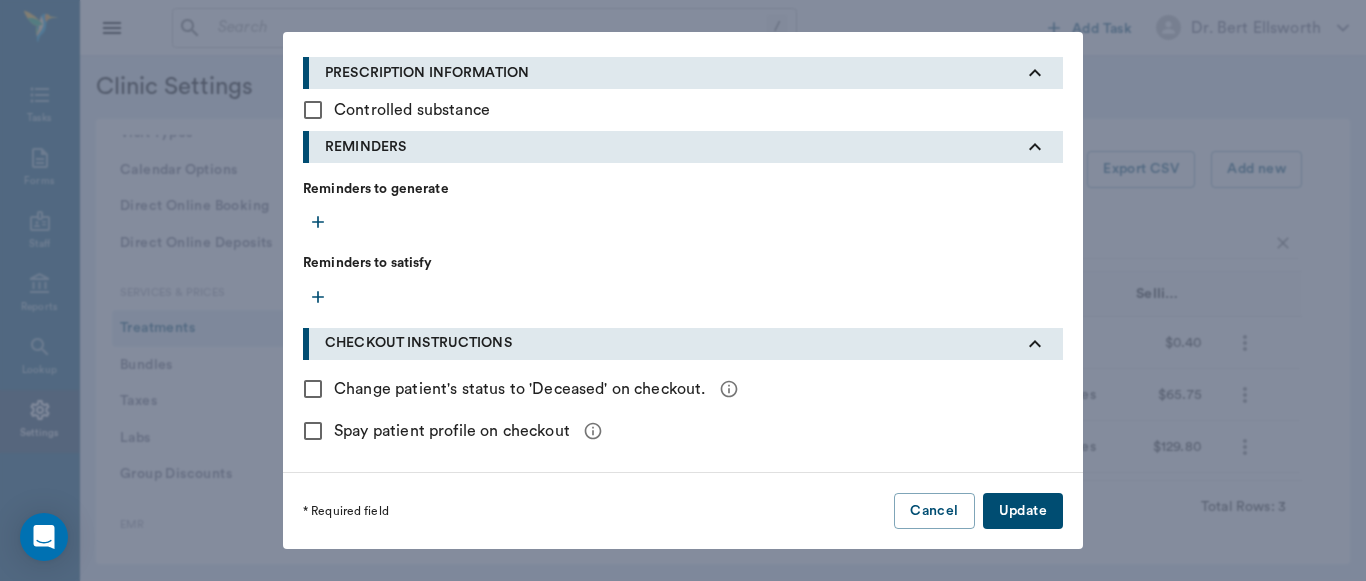 click on "Update" at bounding box center [1023, 511] 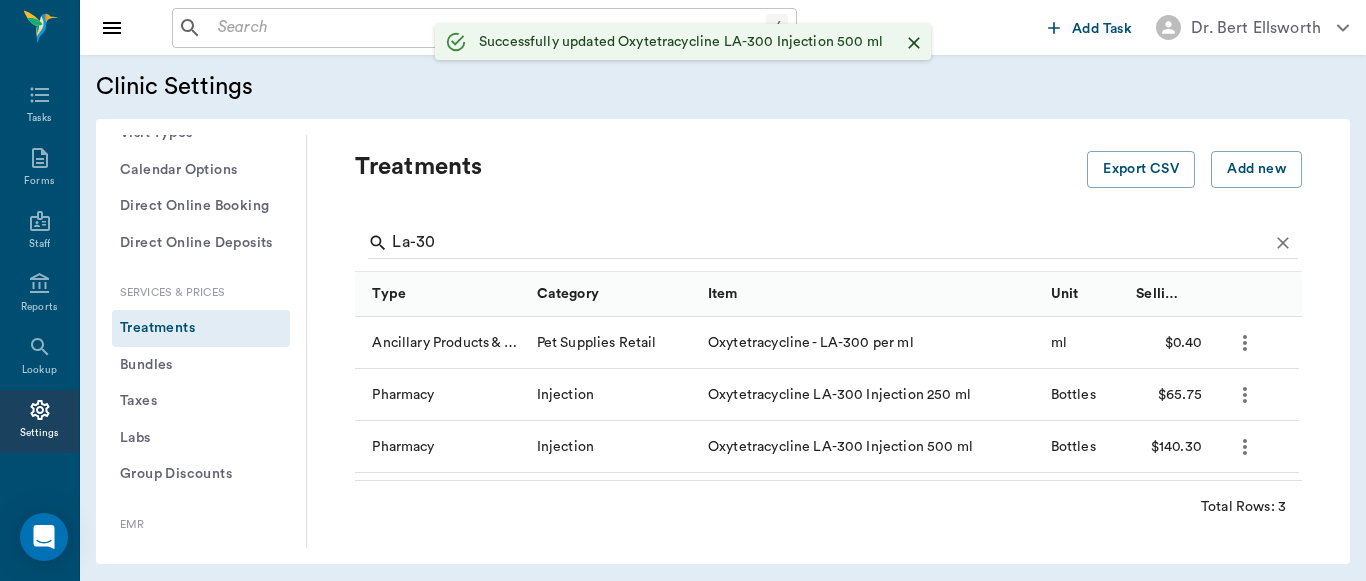 scroll, scrollTop: 572, scrollLeft: 0, axis: vertical 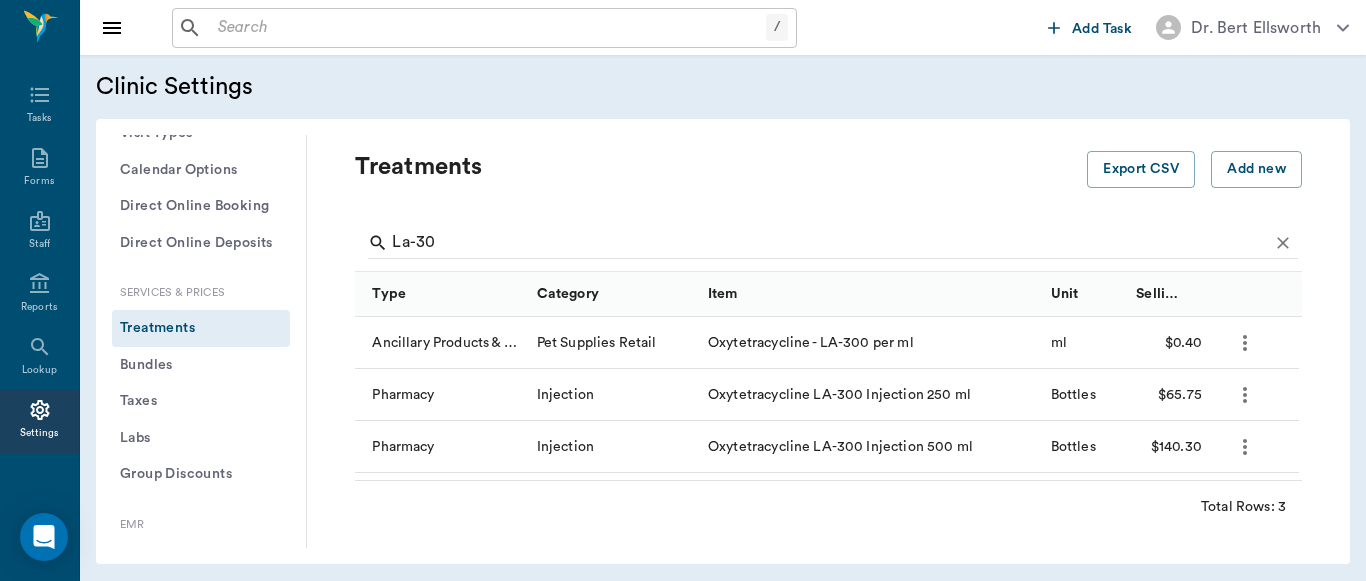 click 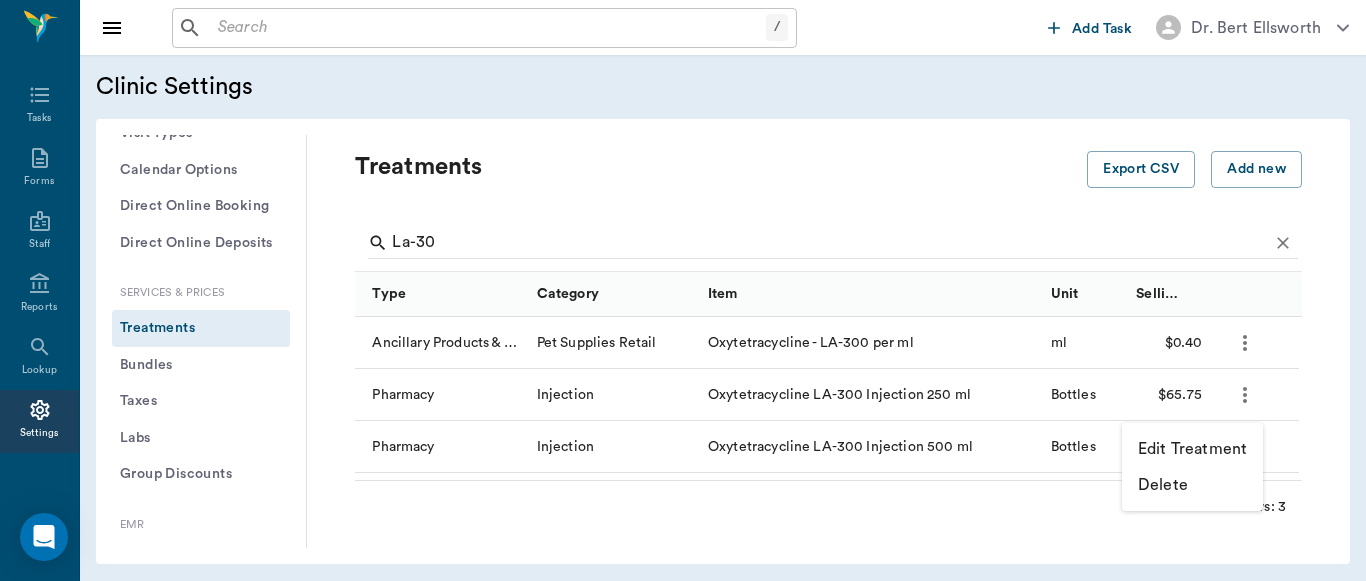 click at bounding box center (683, 290) 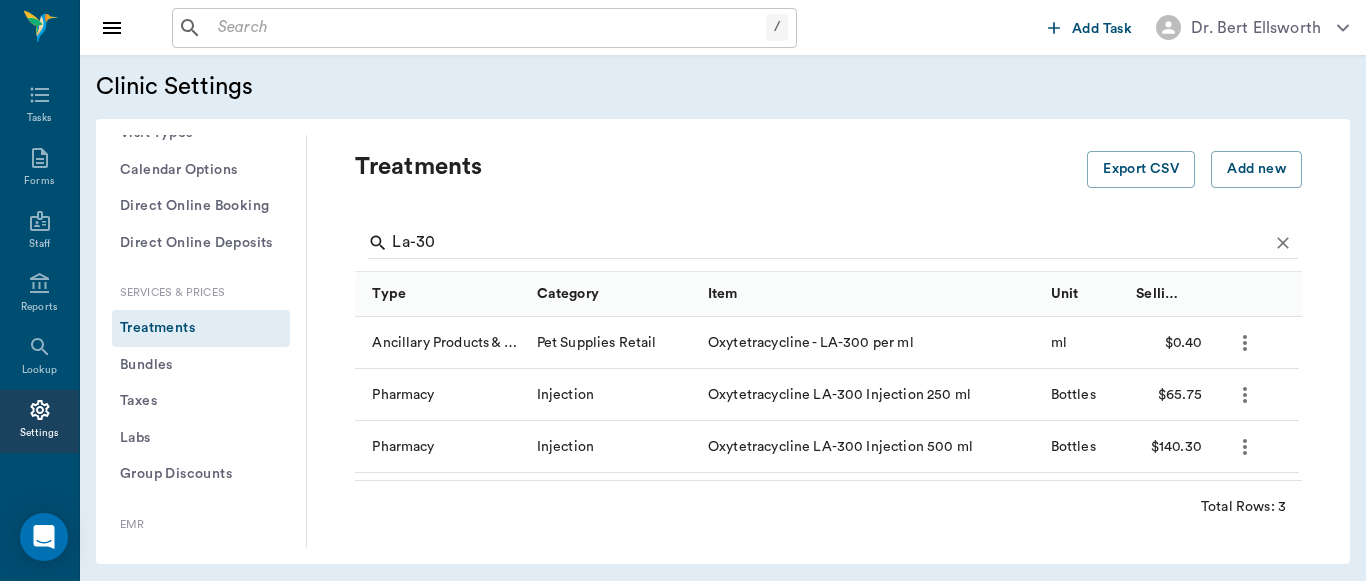click 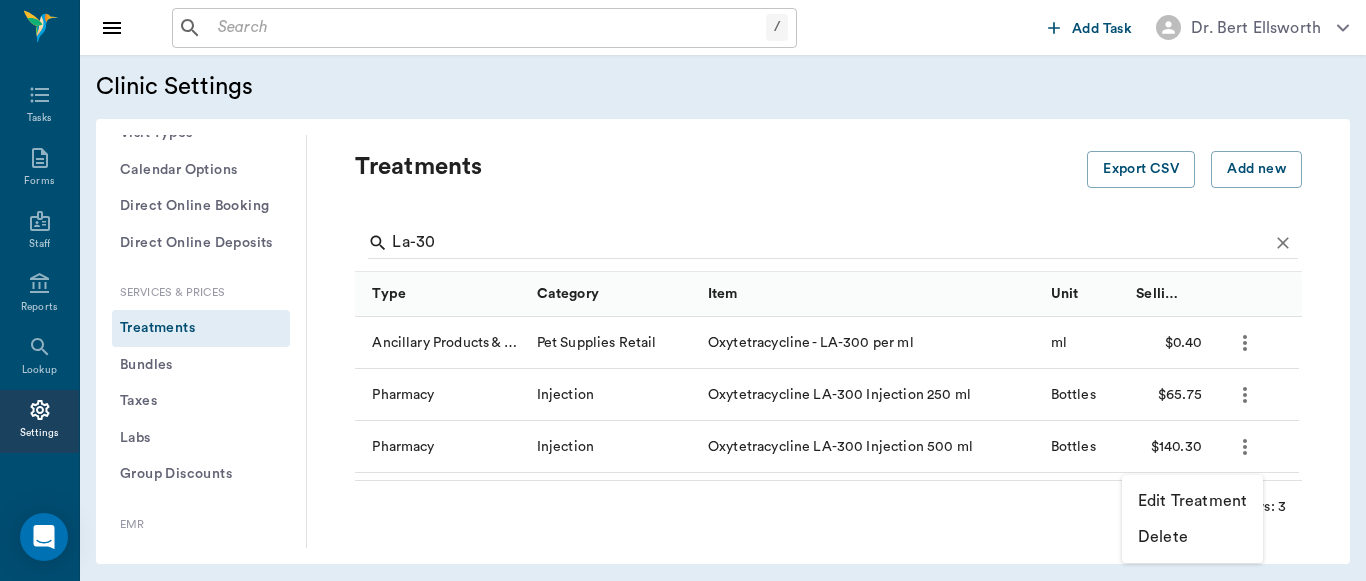 click on "Edit Treatment" at bounding box center [1192, 501] 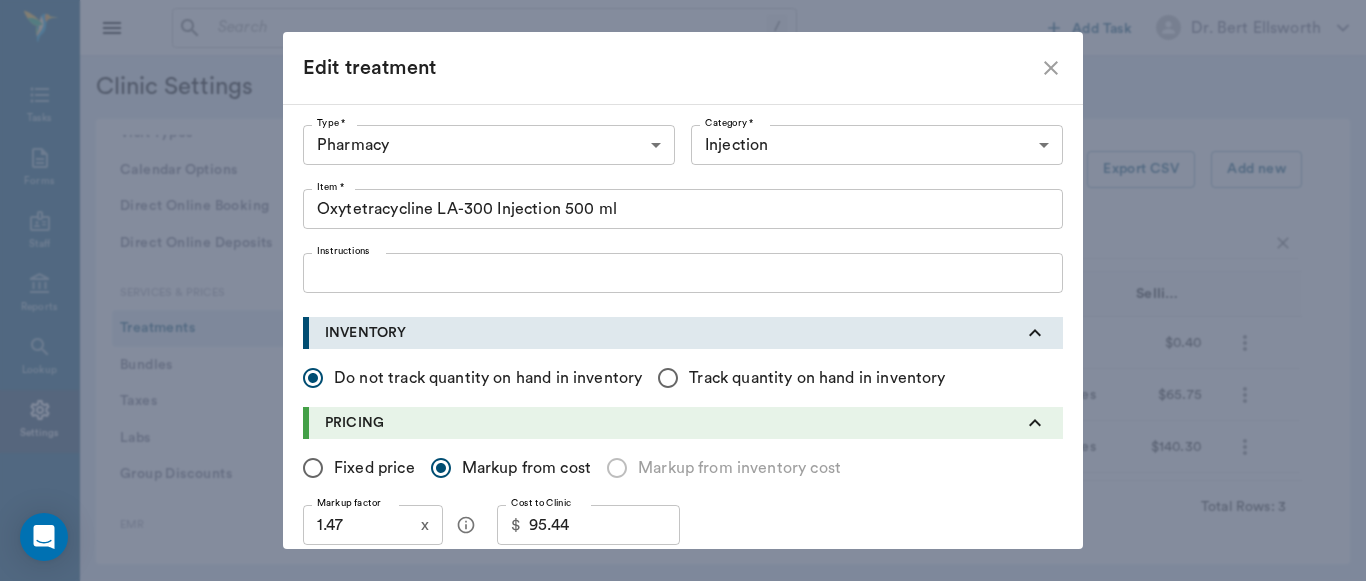 click 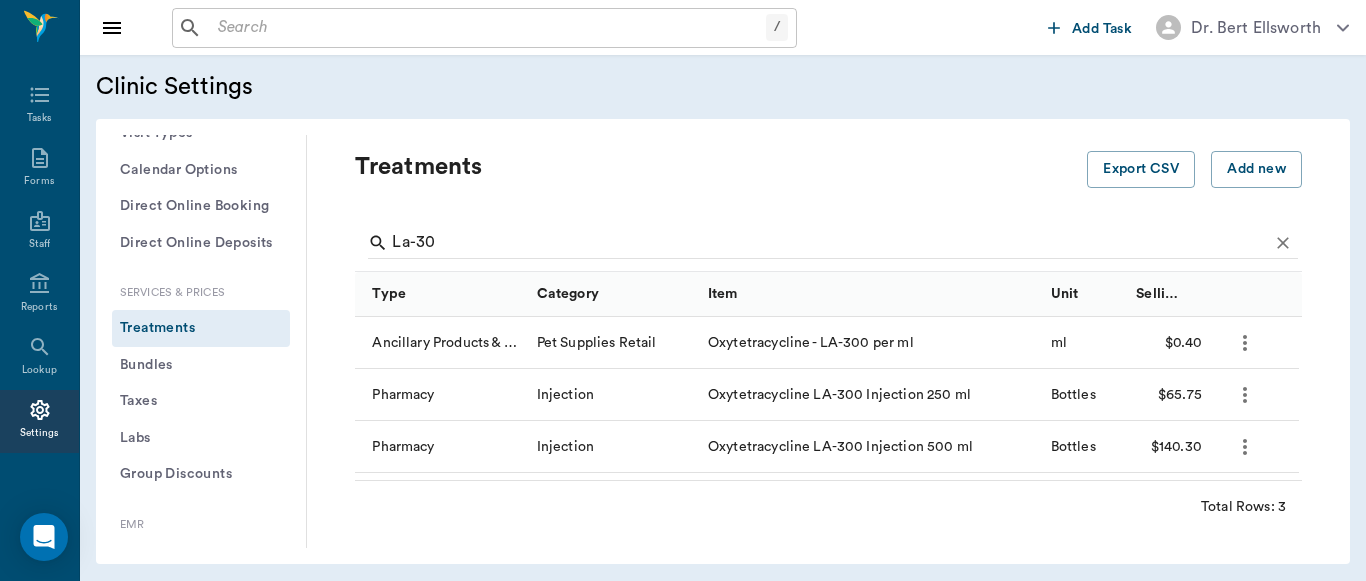 click 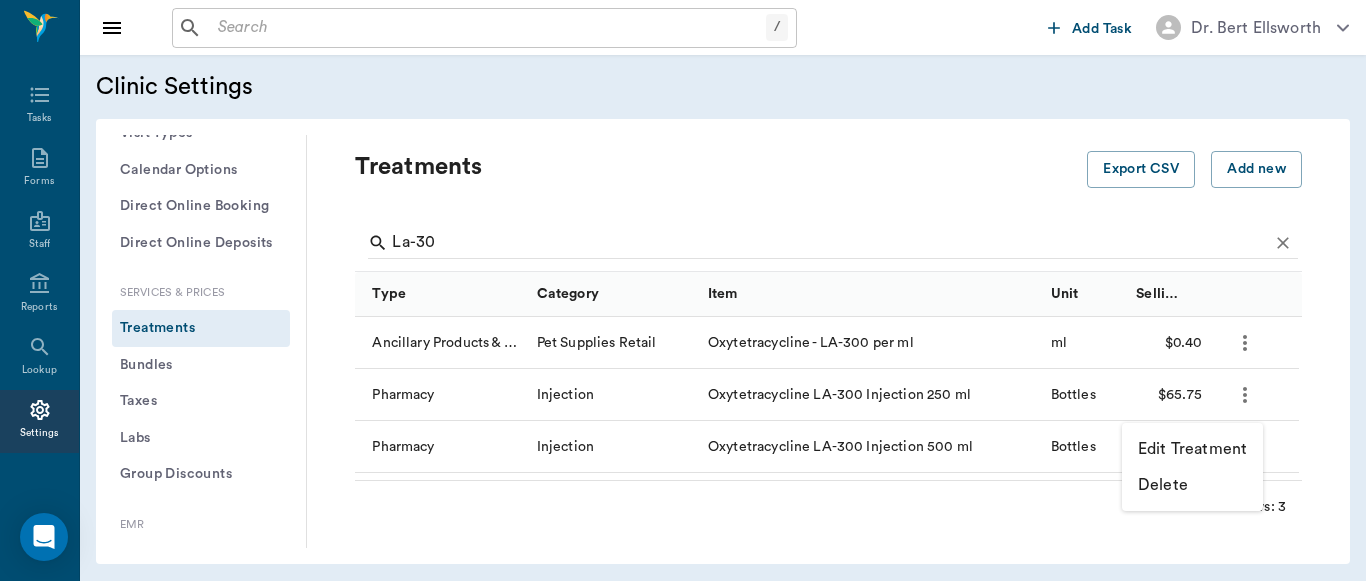 click on "Edit Treatment" at bounding box center [1192, 449] 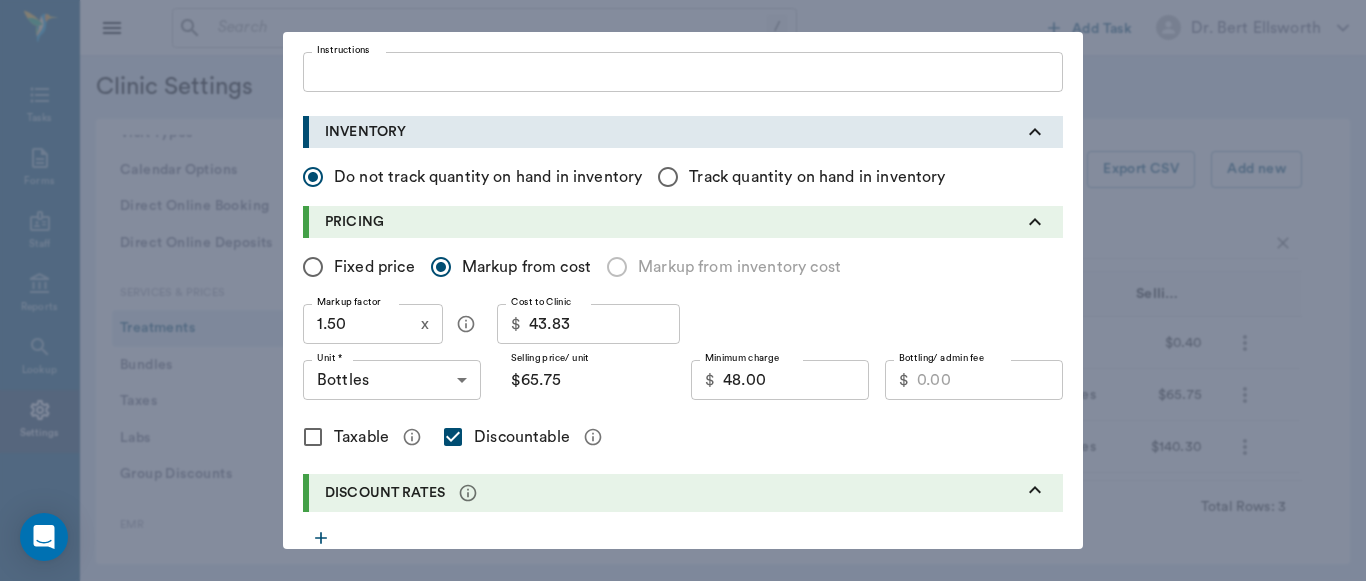 scroll, scrollTop: 223, scrollLeft: 0, axis: vertical 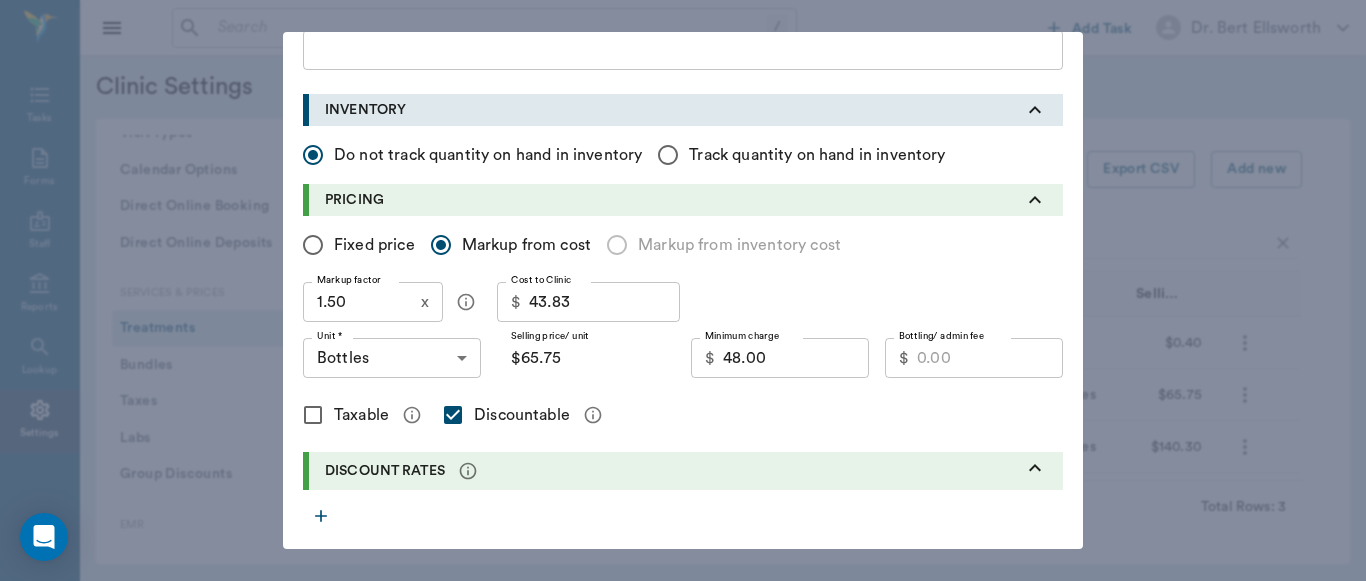 click on "1.50" at bounding box center [358, 302] 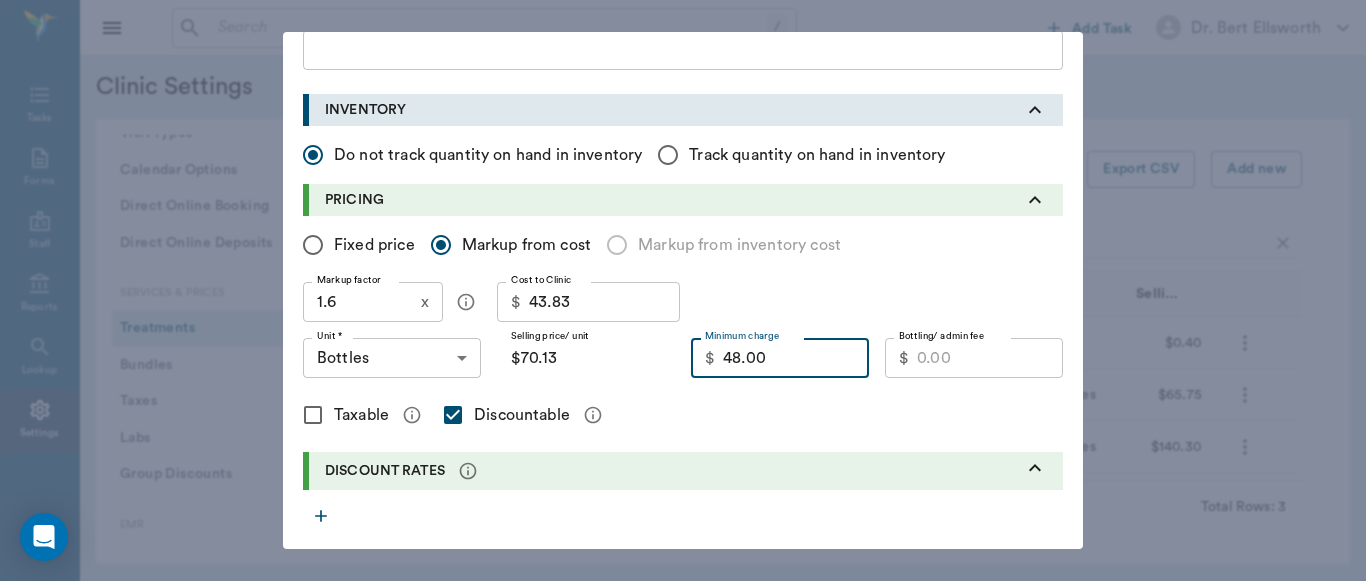 click on "48.00" at bounding box center [796, 358] 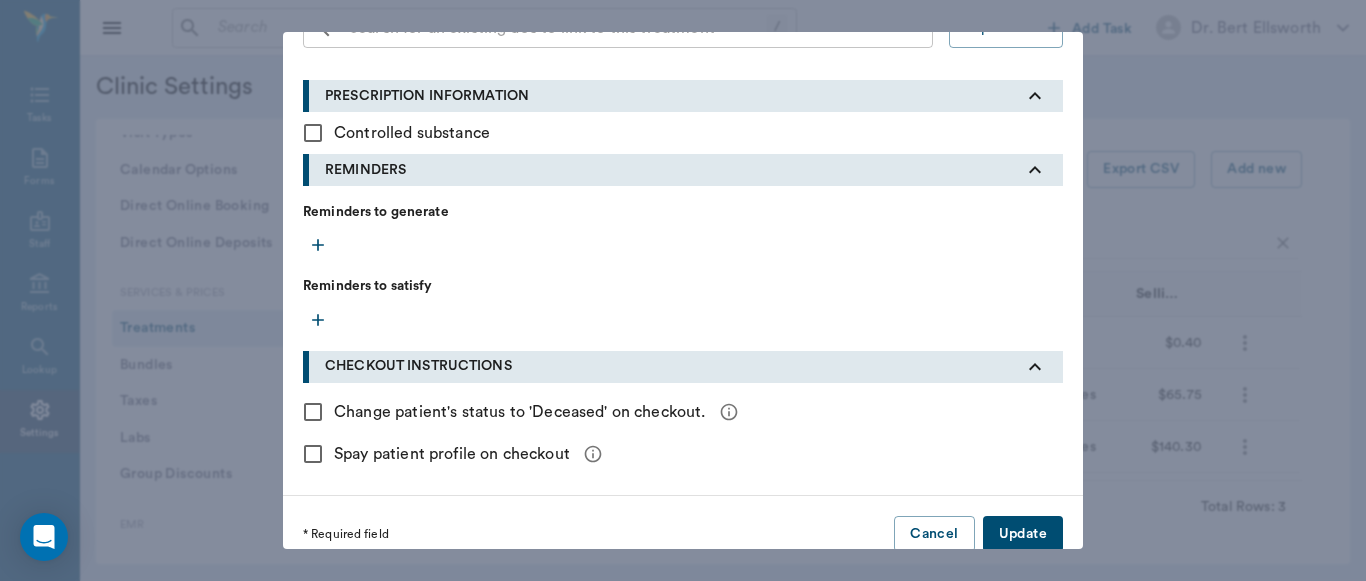 scroll, scrollTop: 842, scrollLeft: 0, axis: vertical 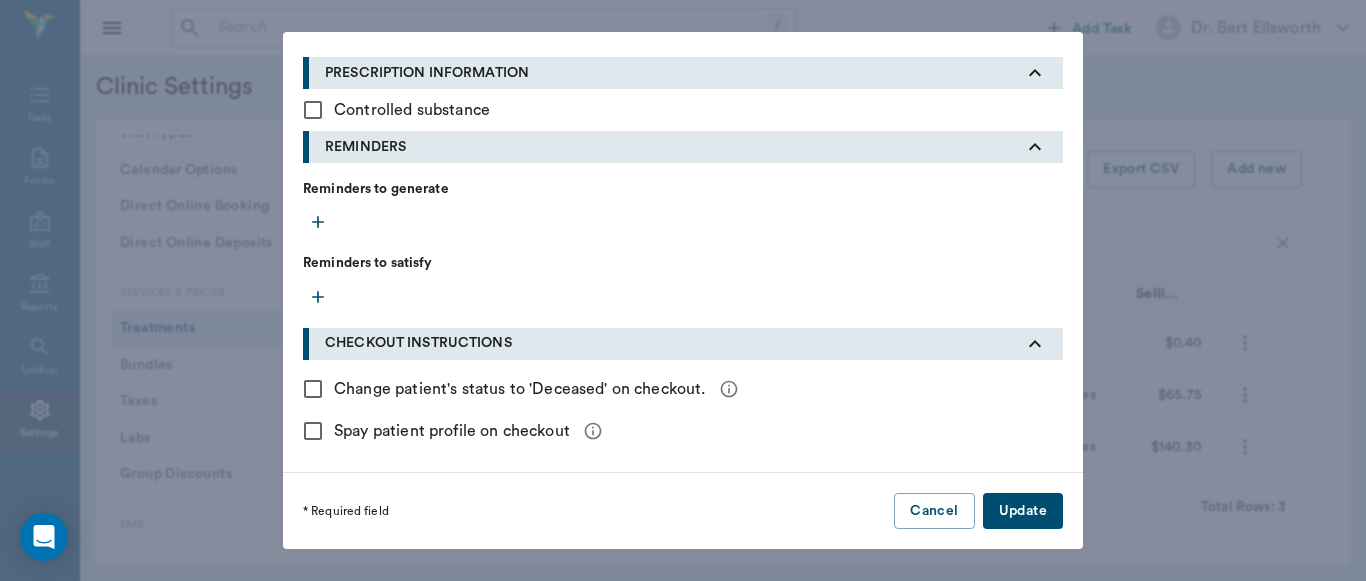 click on "Update" at bounding box center (1023, 511) 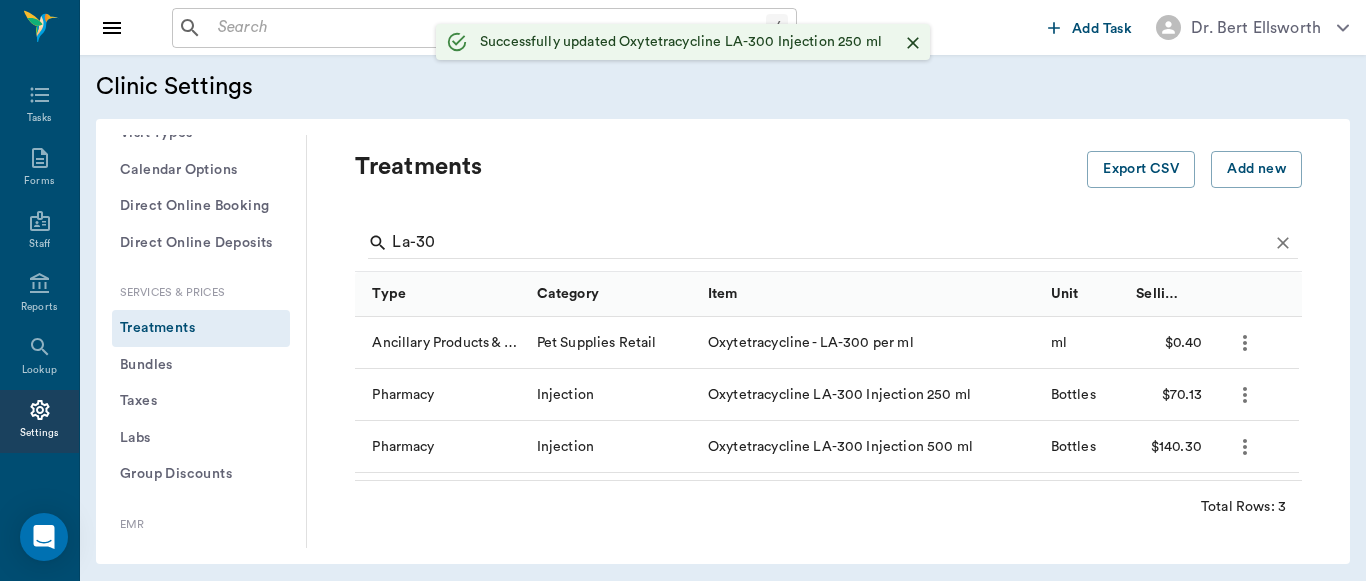 scroll, scrollTop: 572, scrollLeft: 0, axis: vertical 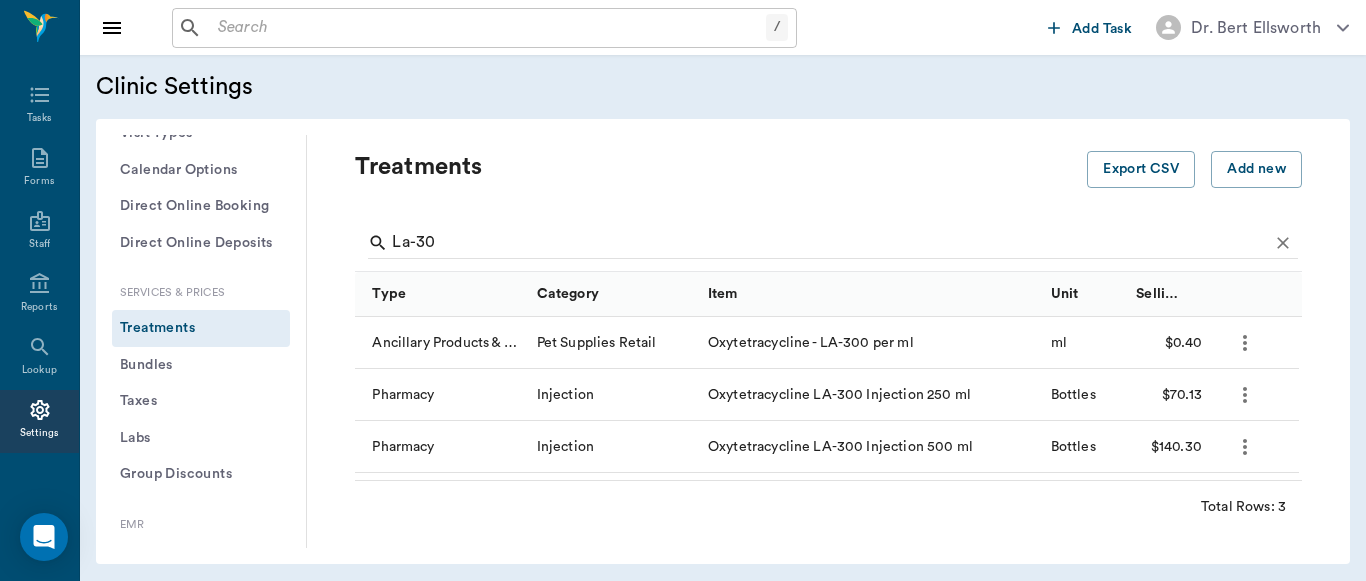 click 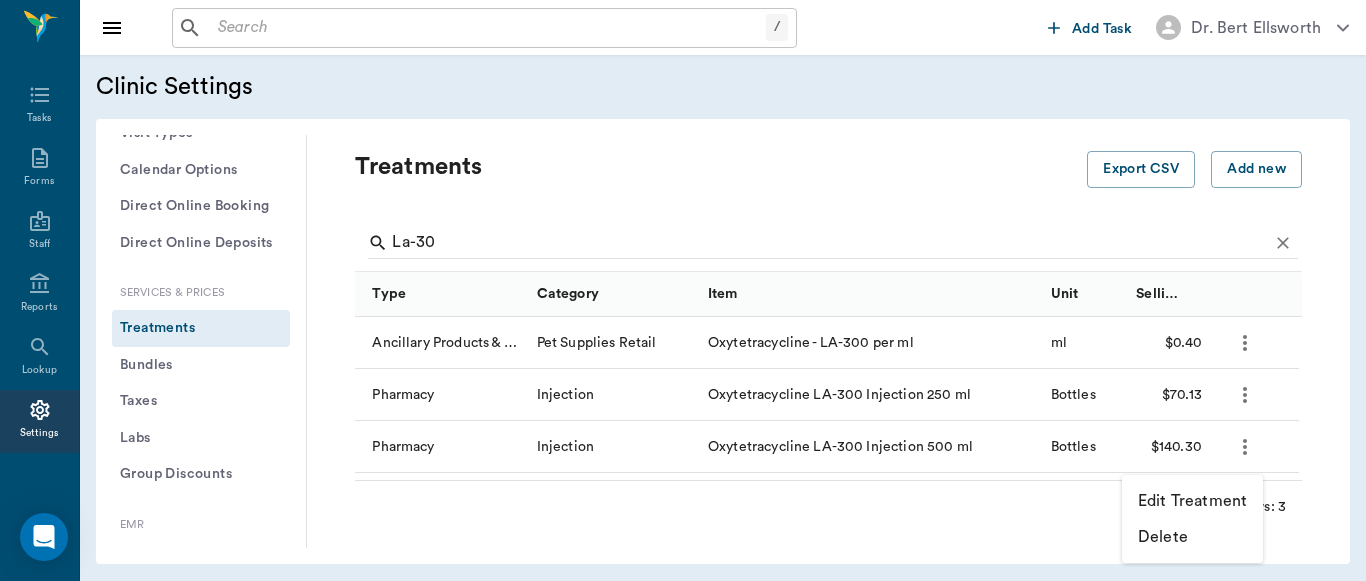 click at bounding box center [683, 290] 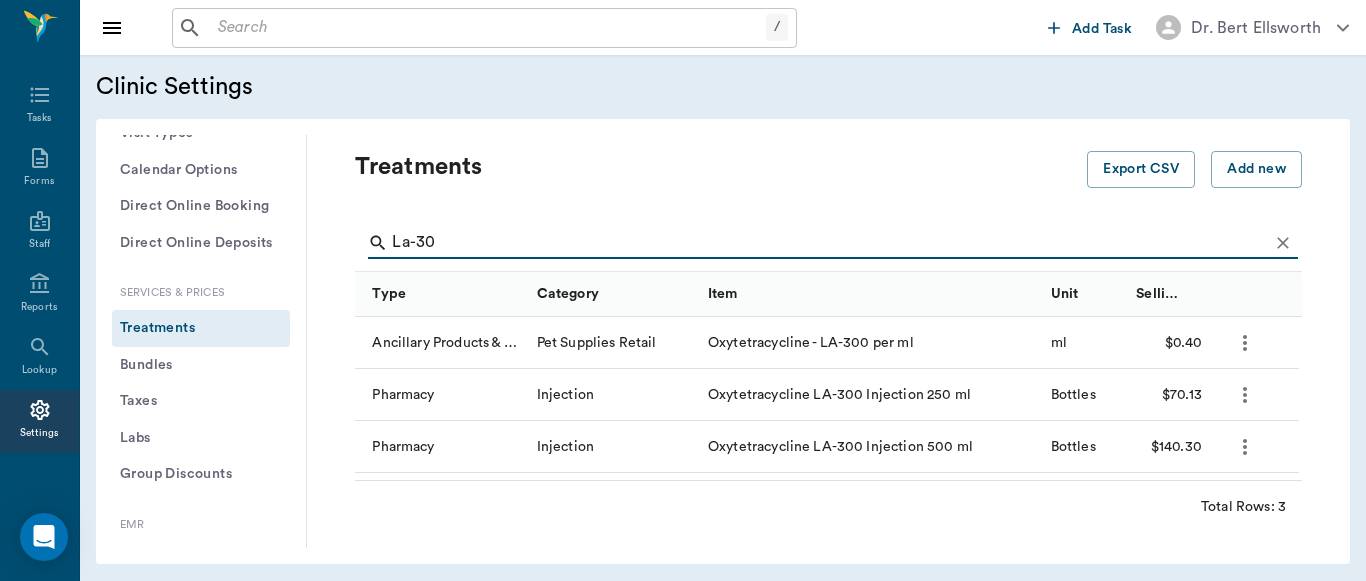 click on "La-30" at bounding box center (830, 243) 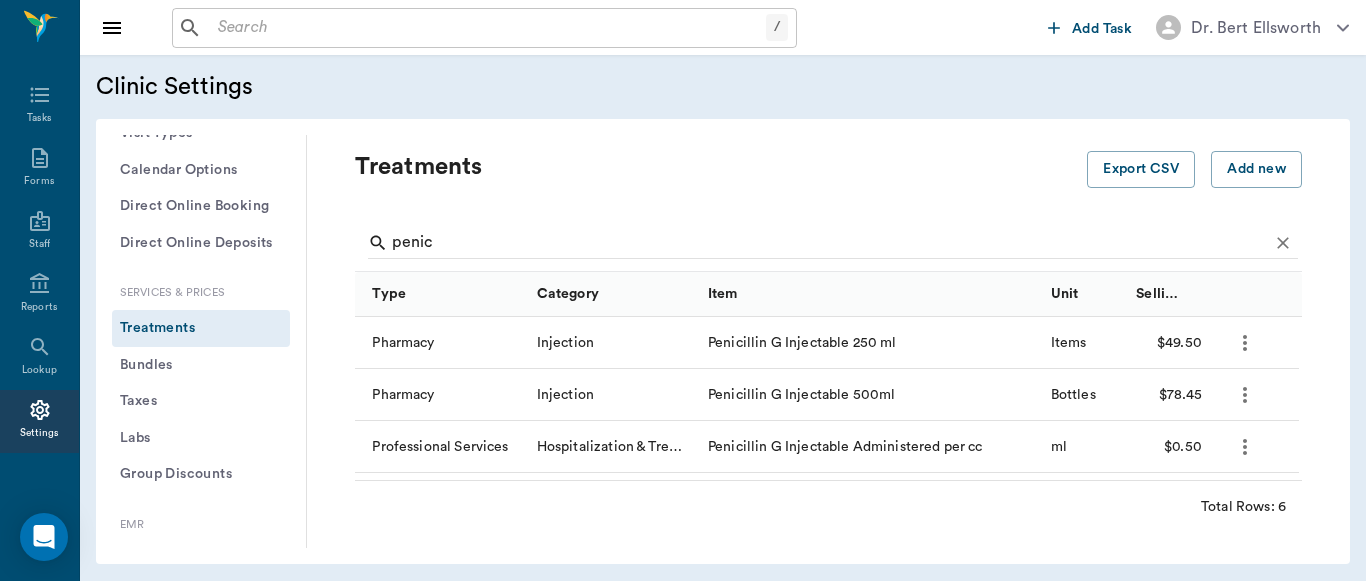 click 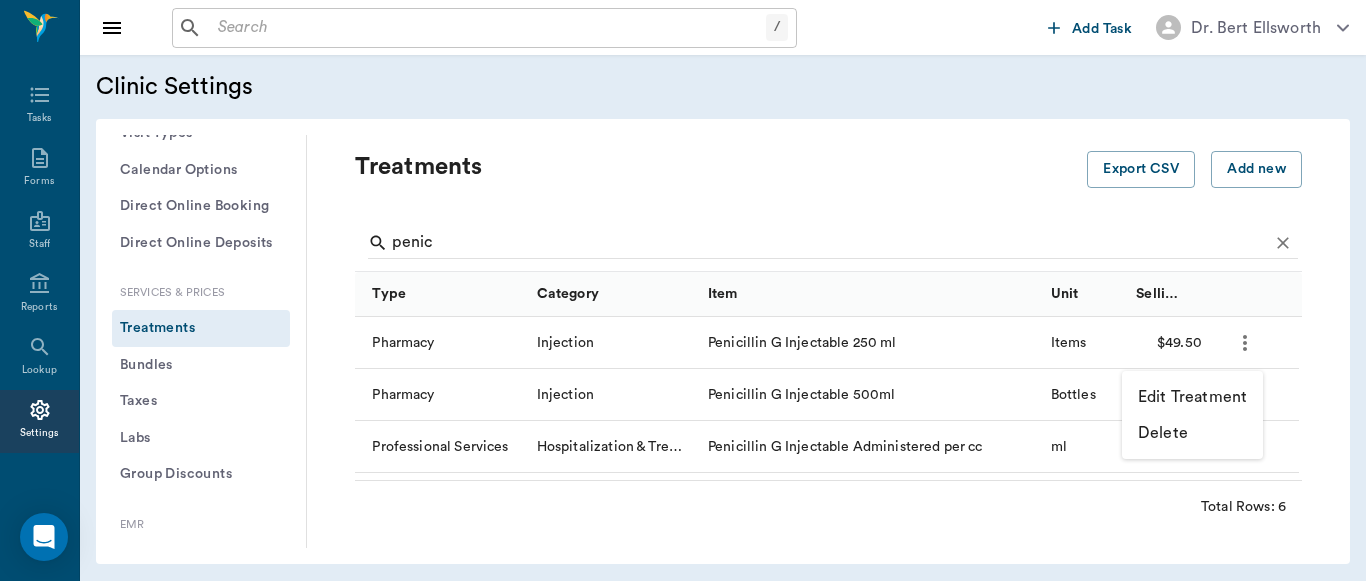 click on "Edit Treatment" at bounding box center [1192, 397] 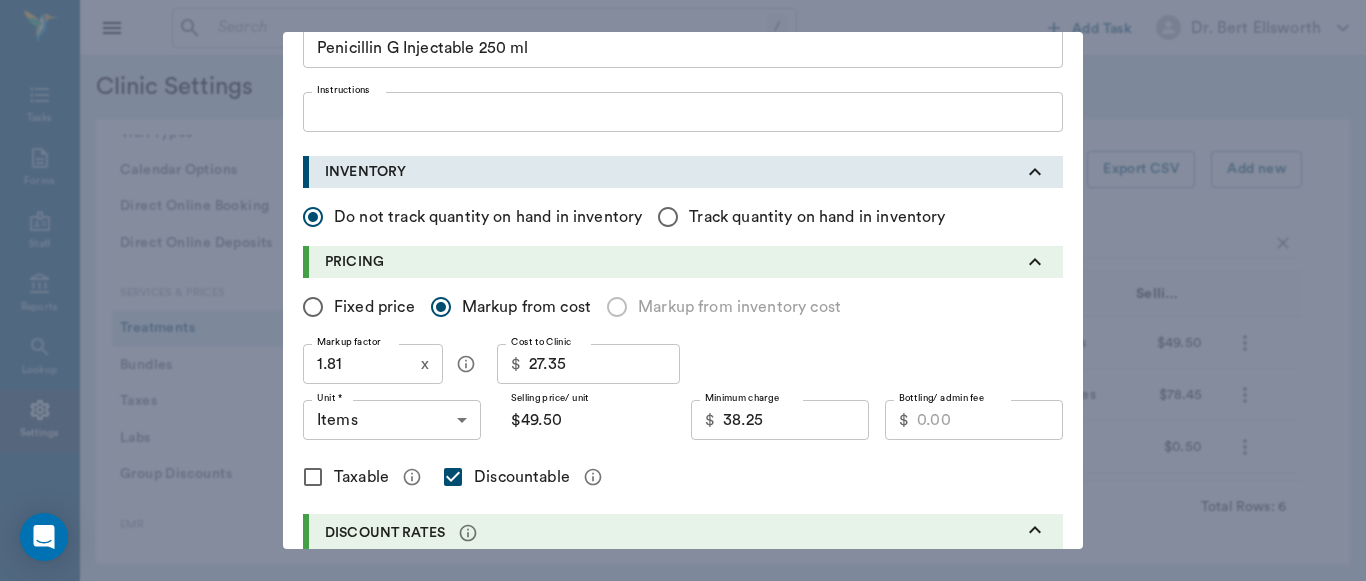 scroll, scrollTop: 167, scrollLeft: 0, axis: vertical 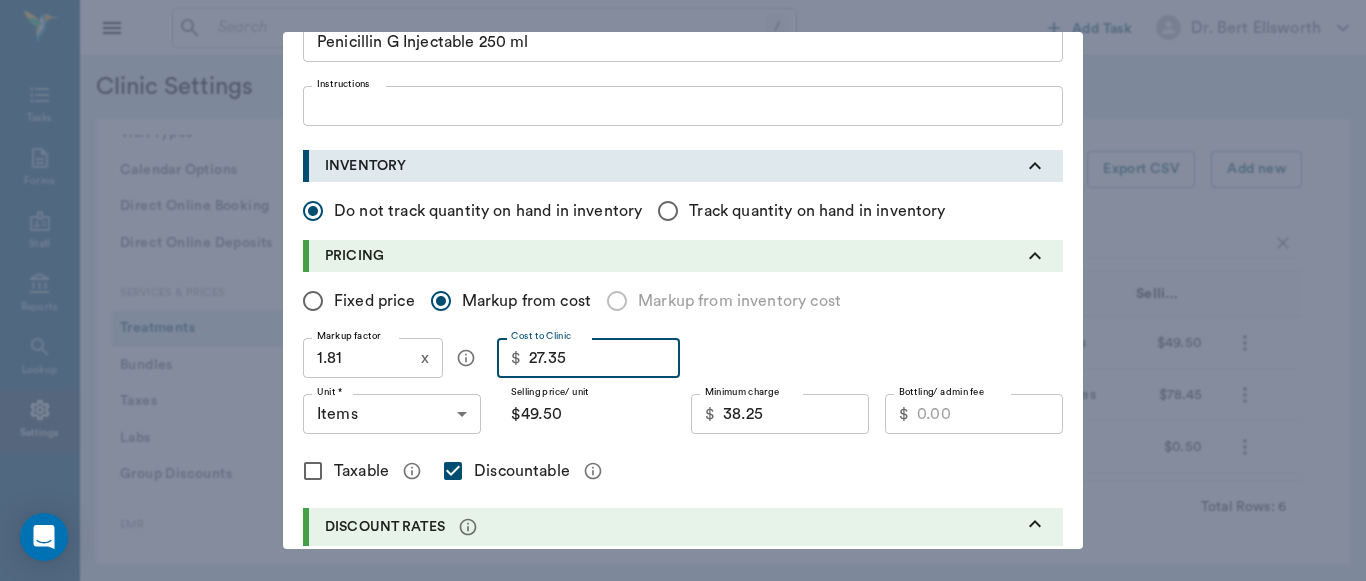 click on "27.35" at bounding box center [604, 358] 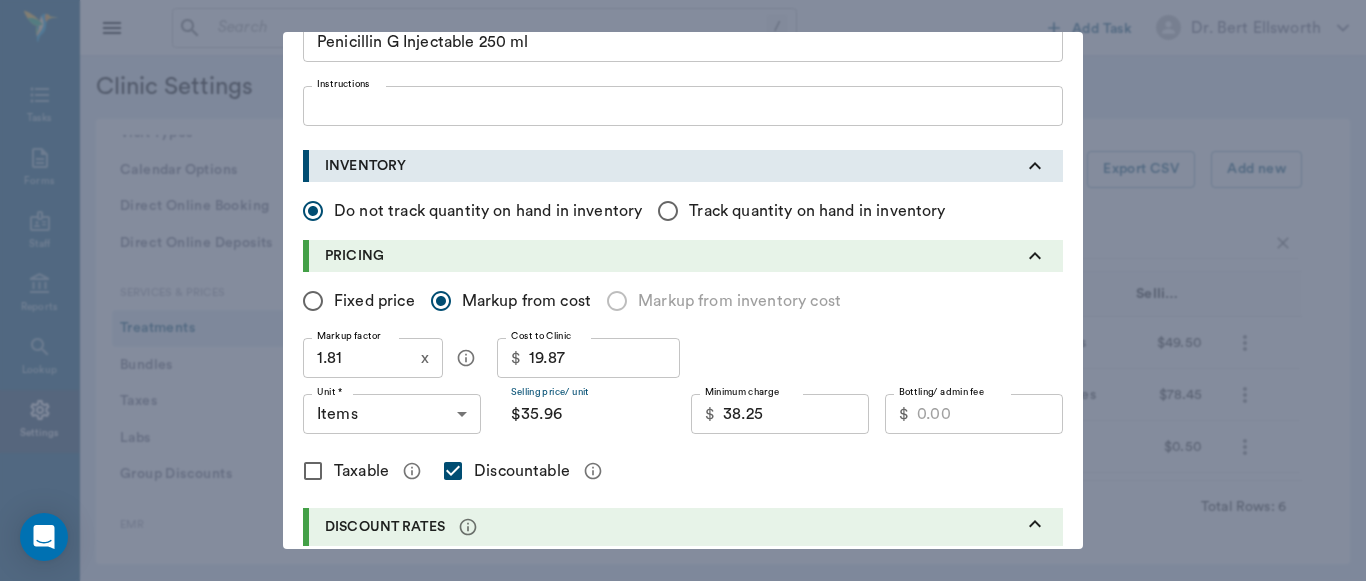 click on "$35.96" at bounding box center [586, 414] 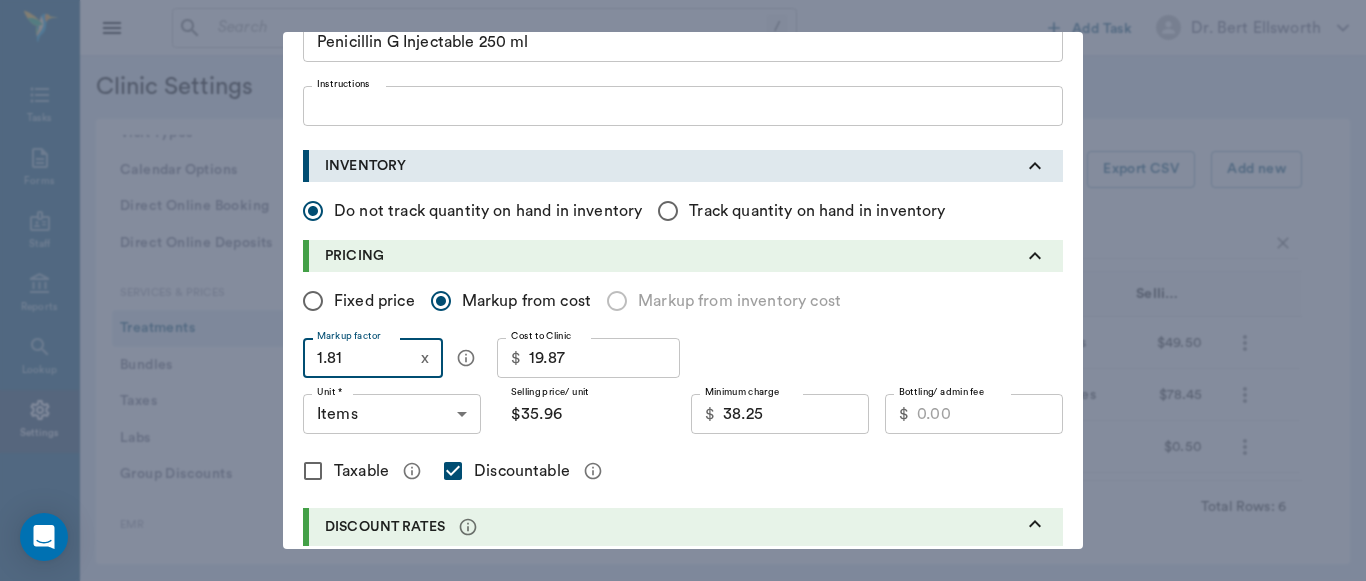 click on "1.81" at bounding box center [358, 358] 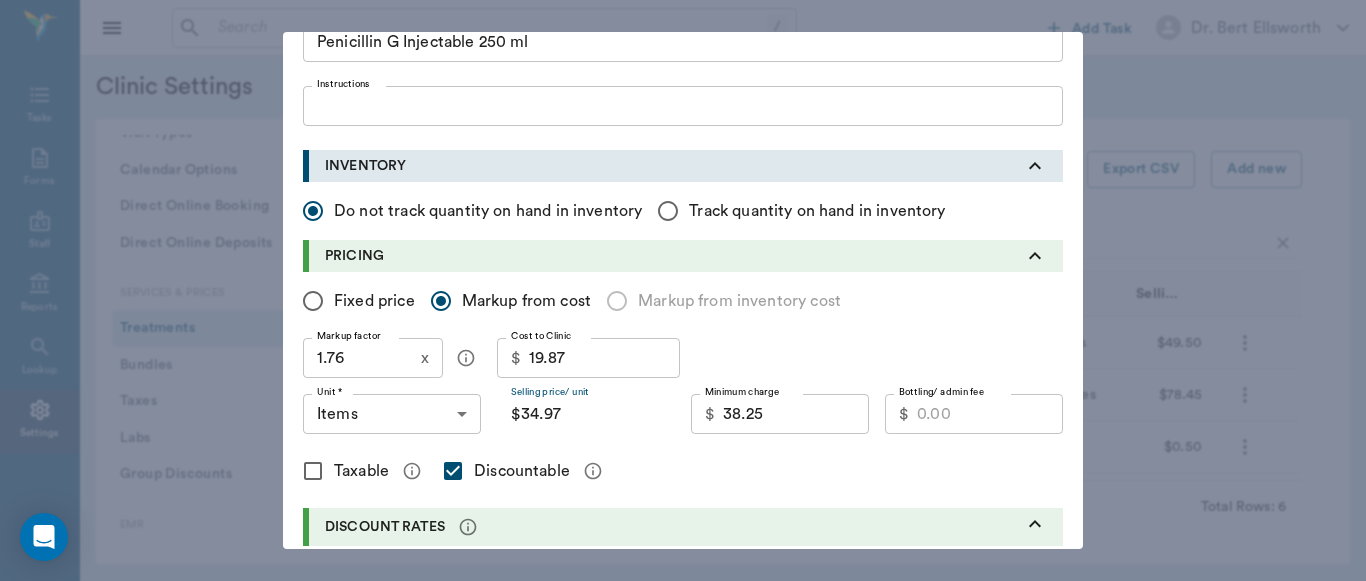 click on "$34.97" at bounding box center (586, 414) 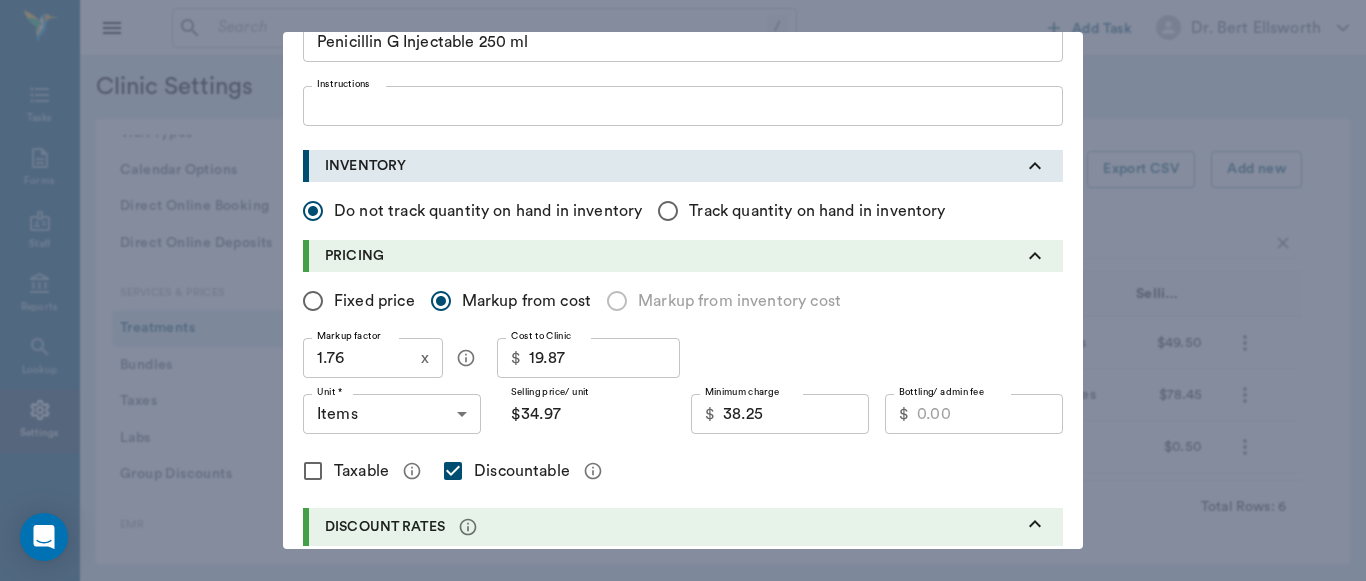 click on "Fixed price" at bounding box center [313, 301] 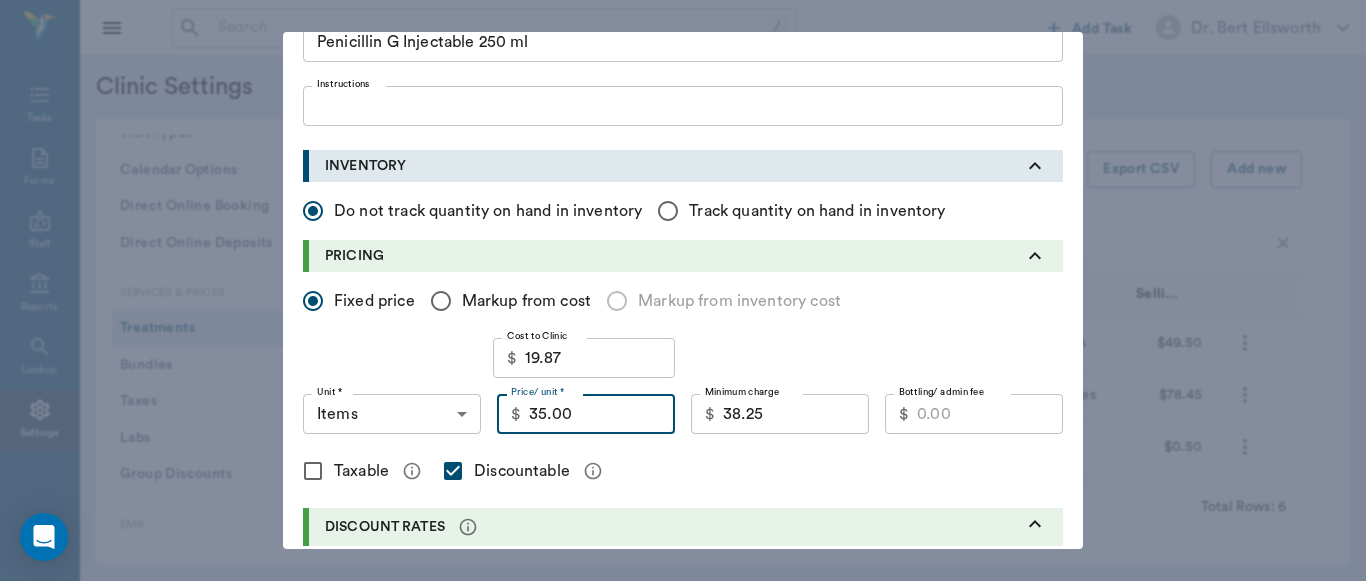 click on "35.00" at bounding box center [602, 414] 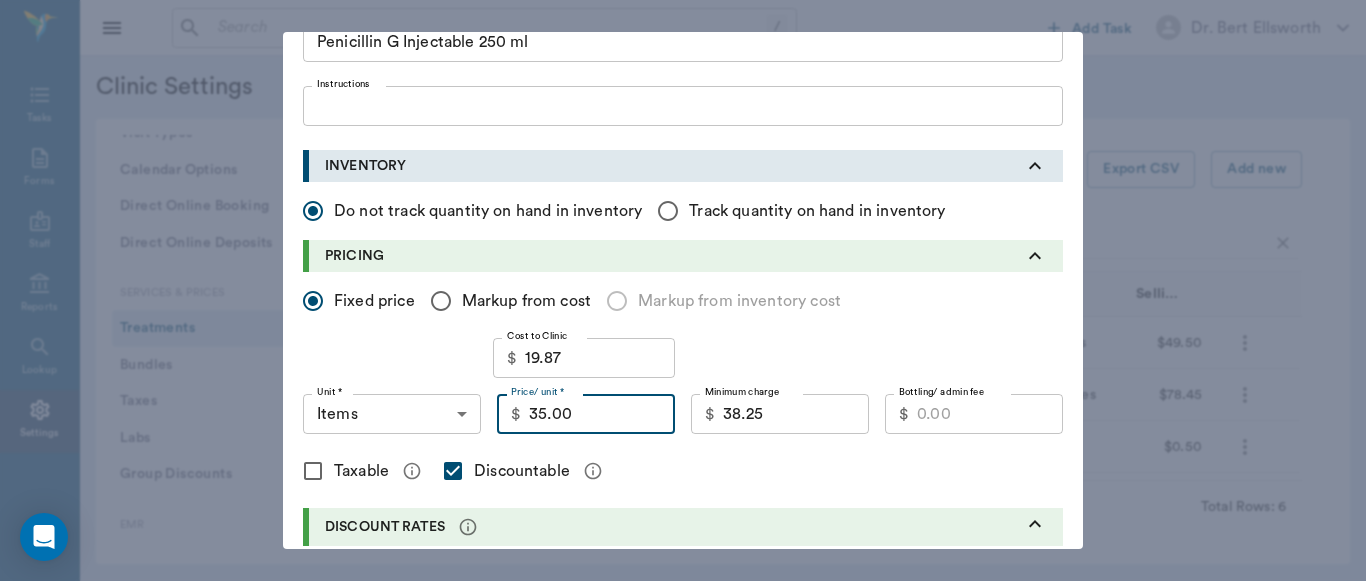click on "38.25" at bounding box center (796, 414) 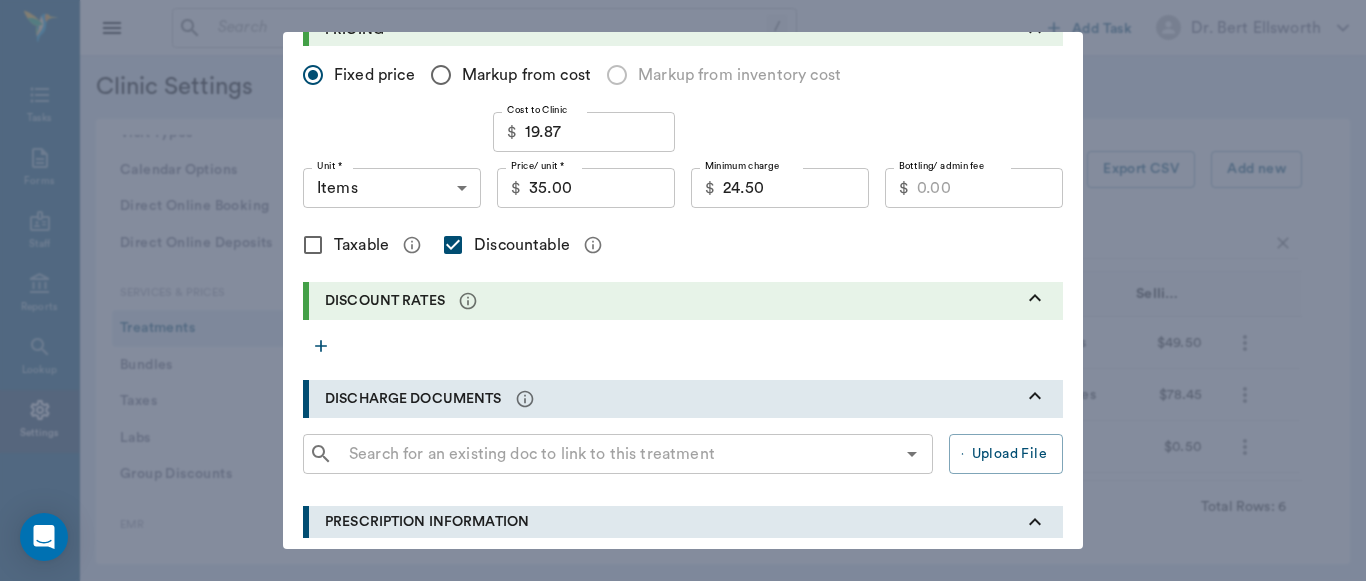 scroll, scrollTop: 381, scrollLeft: 0, axis: vertical 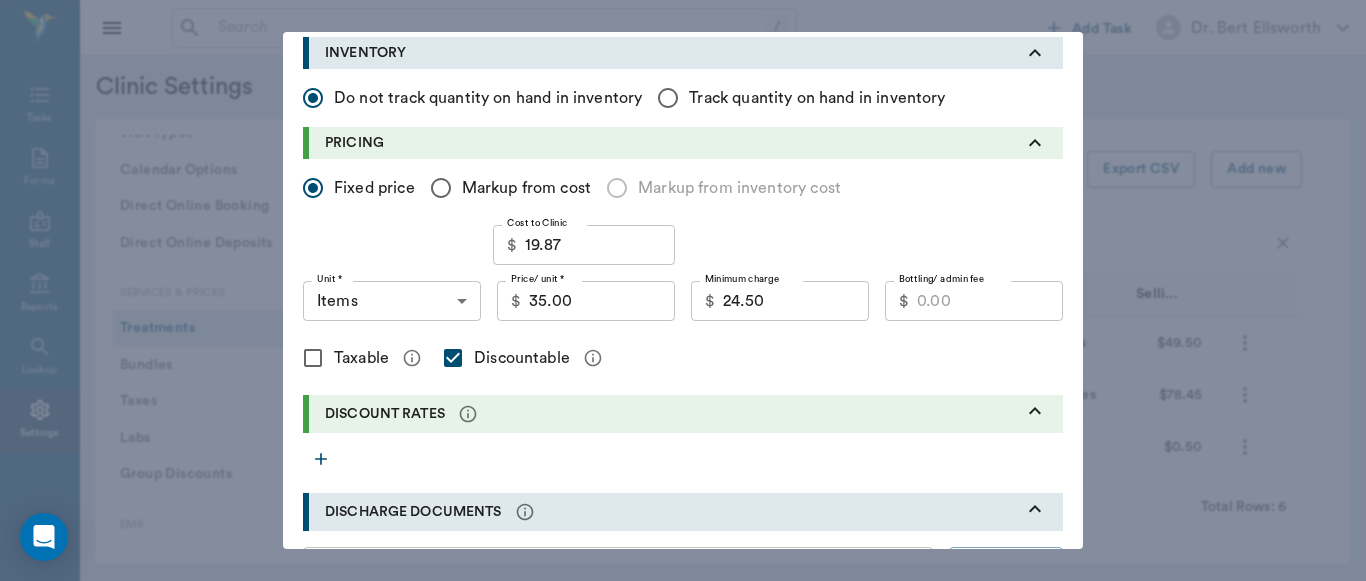click on "/ ​ Add Task Dr. [LAST] [LAST] Nectar Messages Appts Labs Imaging Inventory Tasks Forms Staff Reports Lookup Settings Clinic Settings General Profile Office Hours Permissions Feature Flags AI Prompts Default Units Types and Categories Security / Auto Lock Special Care Notes App Version Client Communication Email Settings Email Templates SMS Settings SMS Templates VOIP Mango Voice Client Portal Appointments Visit Types Calendar Options Direct Online Booking Direct Online Deposits Services & Prices Treatments Bundles Taxes Labs Group Discounts EMR SOAP Templates Surgery Templates Visit Note Templates Surgery Chart Diagnoses Documents Patient Diagrams Forms Report Card Prescriptions Patient Options Species Breeds Colors Inventory Inventory Locations Vendors Finances Payment Estimates & Invoices Interest Greenline Boarding Kennels Imaging Integration IDEXX Soundvet Extras Labels PDF Settings MISC Treatments Export CSV Add new La-2 Type Category Item Unit Selling Price/Unit Pharmacy Injection ml $0.40 Pharmacy" at bounding box center [683, 290] 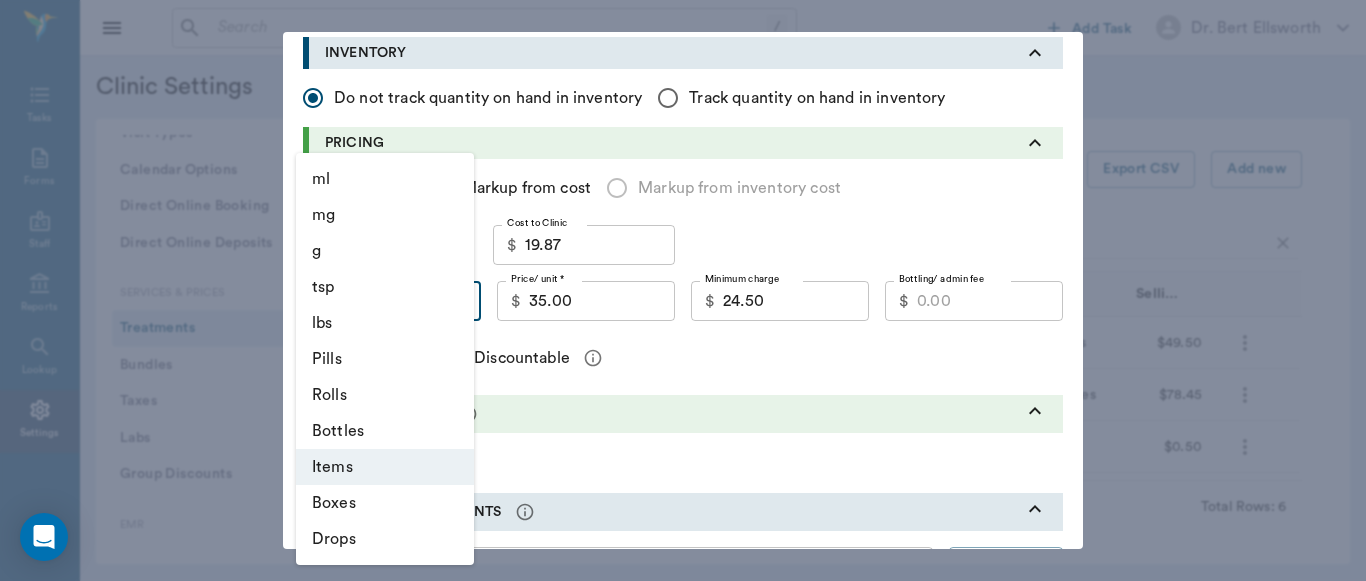 click on "Bottles" at bounding box center [385, 431] 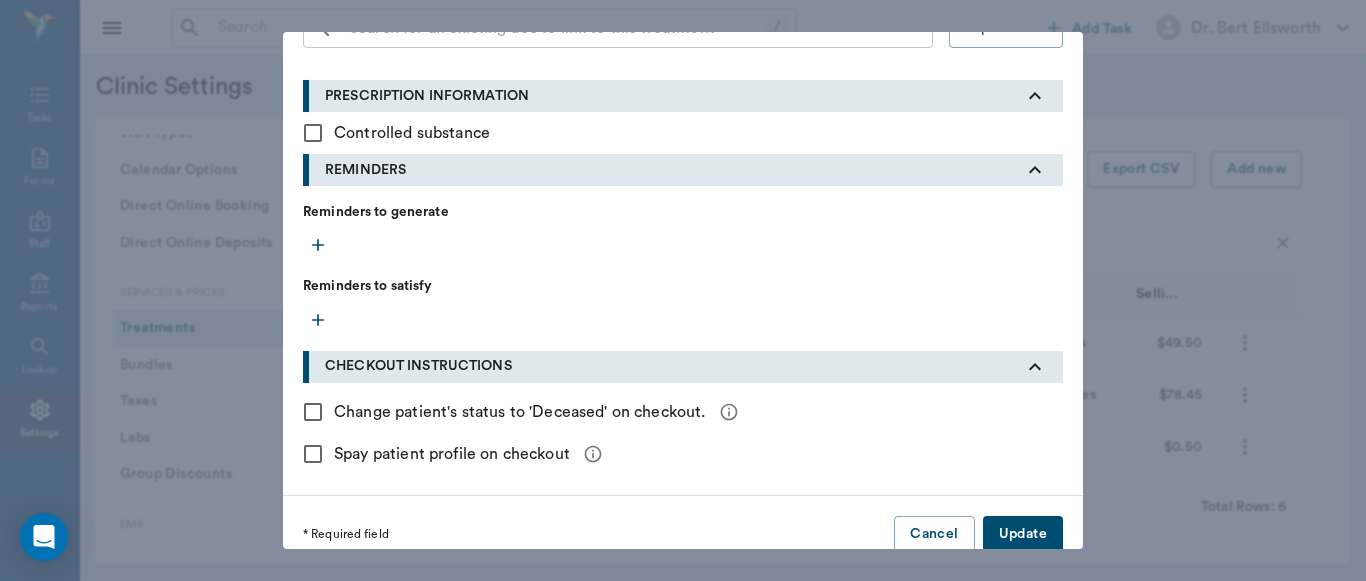 scroll, scrollTop: 842, scrollLeft: 0, axis: vertical 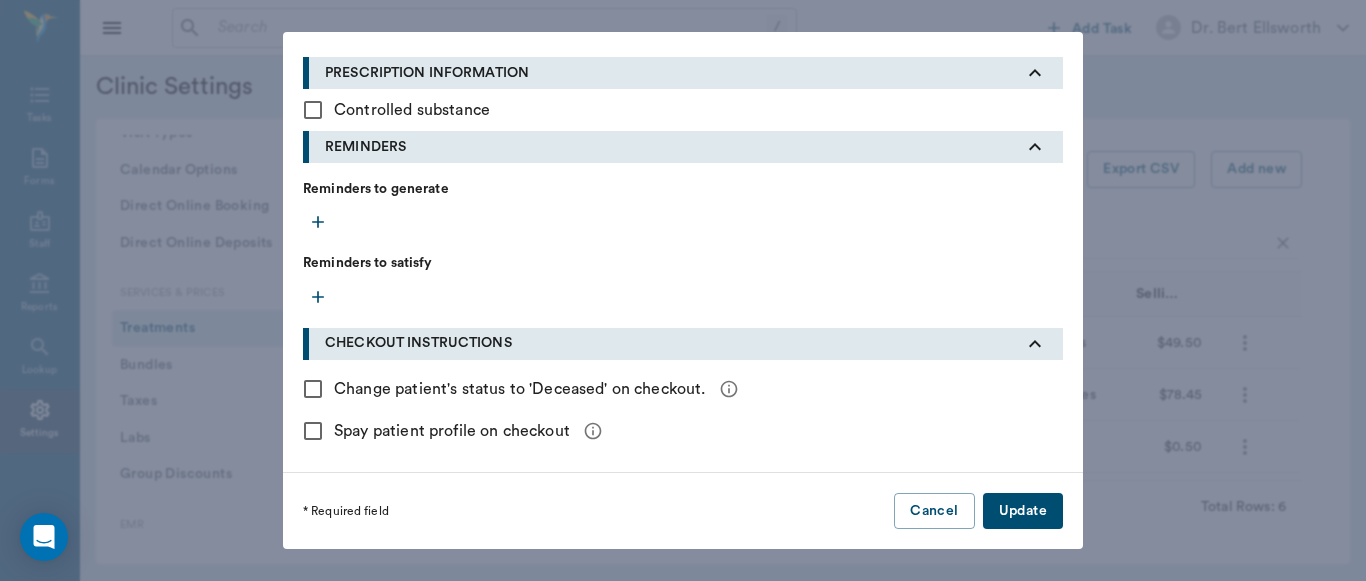 click on "Update" at bounding box center [1023, 511] 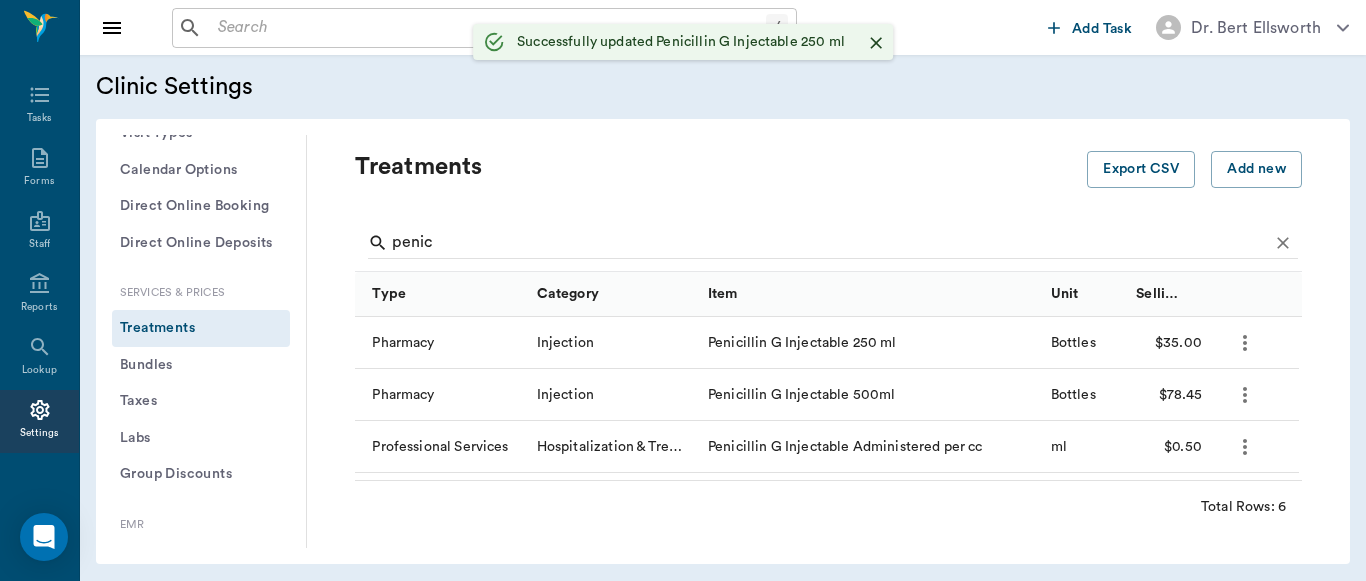 scroll, scrollTop: 572, scrollLeft: 0, axis: vertical 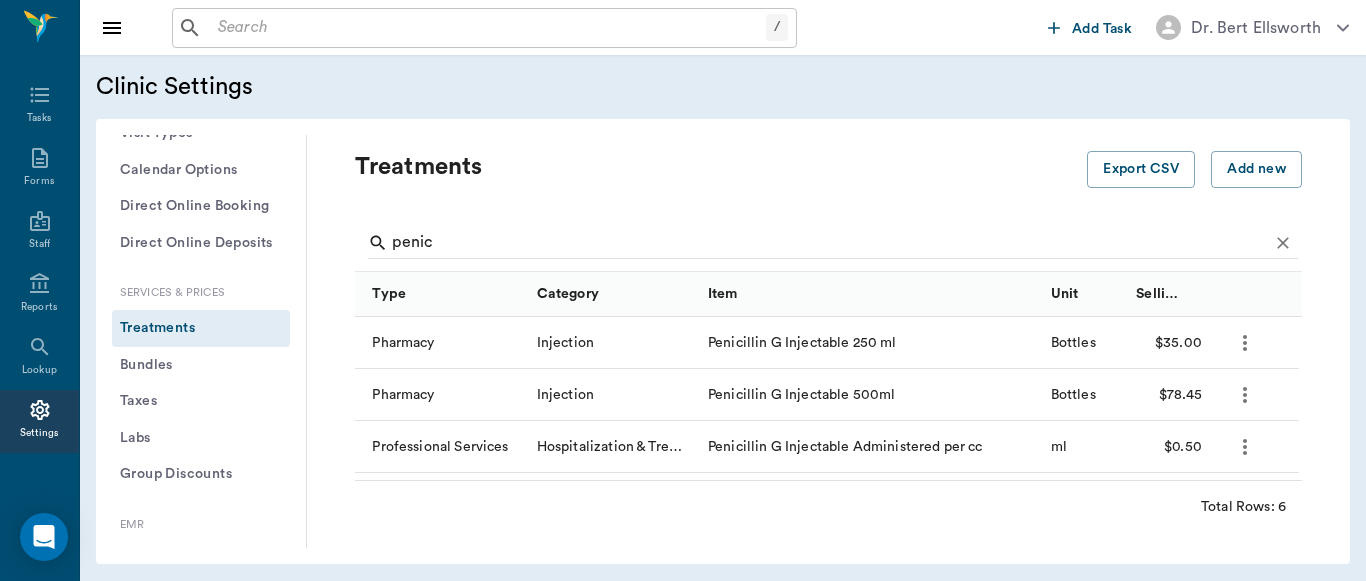 drag, startPoint x: 1287, startPoint y: 377, endPoint x: 1285, endPoint y: 394, distance: 17.117243 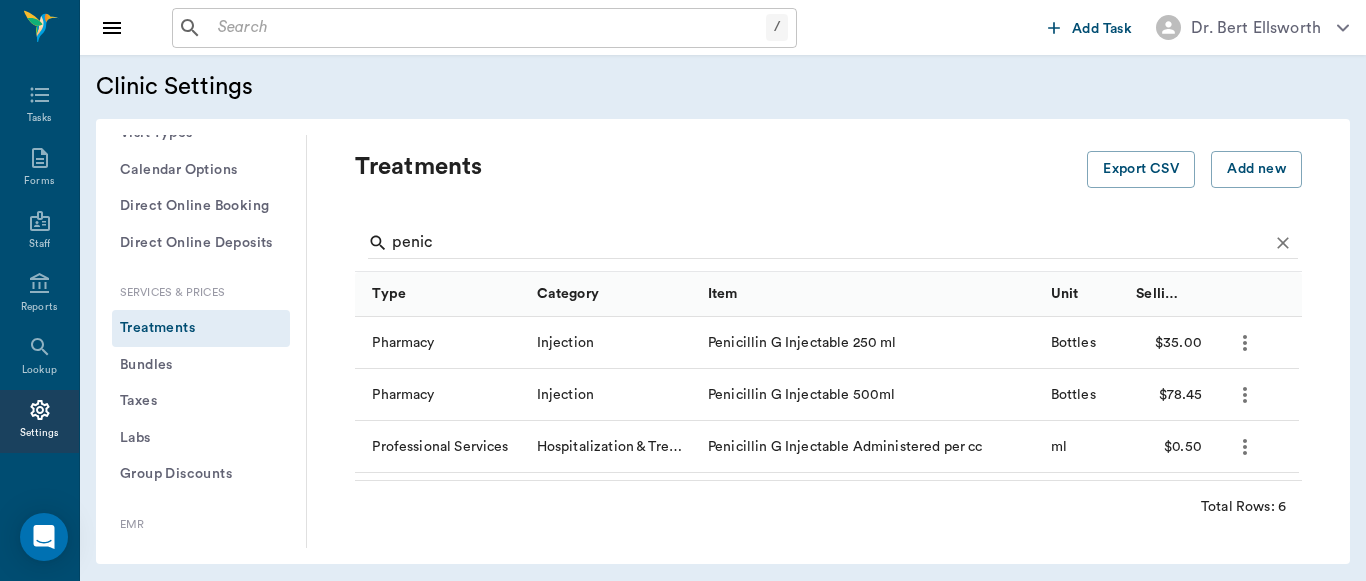 click on "Treatments Export CSV Add new penic Type Category Item Unit Selling Price/Unit Pharmacy Injection Penicillin G Injectable 250 ml Bottles $35.00 Pharmacy Injection Penicillin G Injectable 500ml Bottles $78.45 Professional Services Hospitalization & Treatment Penicillin G Injectable Administered per cc ml $0.50 Pharmacy Injection Penicillin G Injectable Dispensed per cc ml $0.50 Pharmacy Injection Penicillin G Injection 100 ml Bottles $34.10 Pharmacy Injection Penicillin G Potassium 20ml Bottles $46.90 Total Rows:   6" at bounding box center [828, 341] 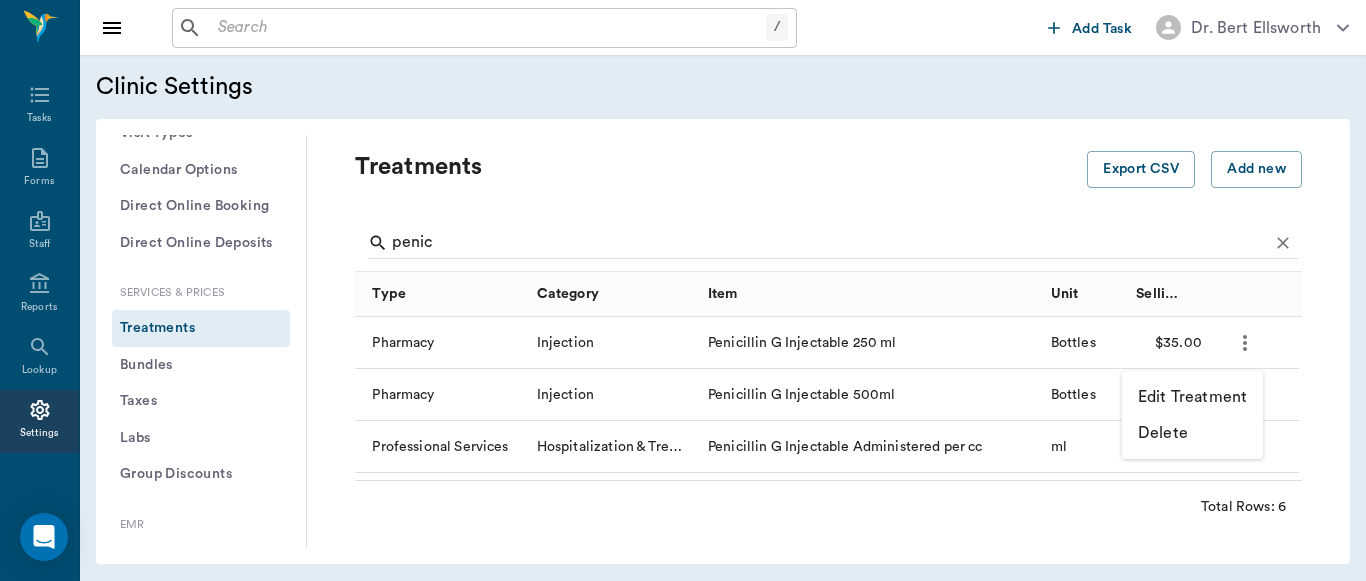 click on "Edit Treatment" at bounding box center (1192, 397) 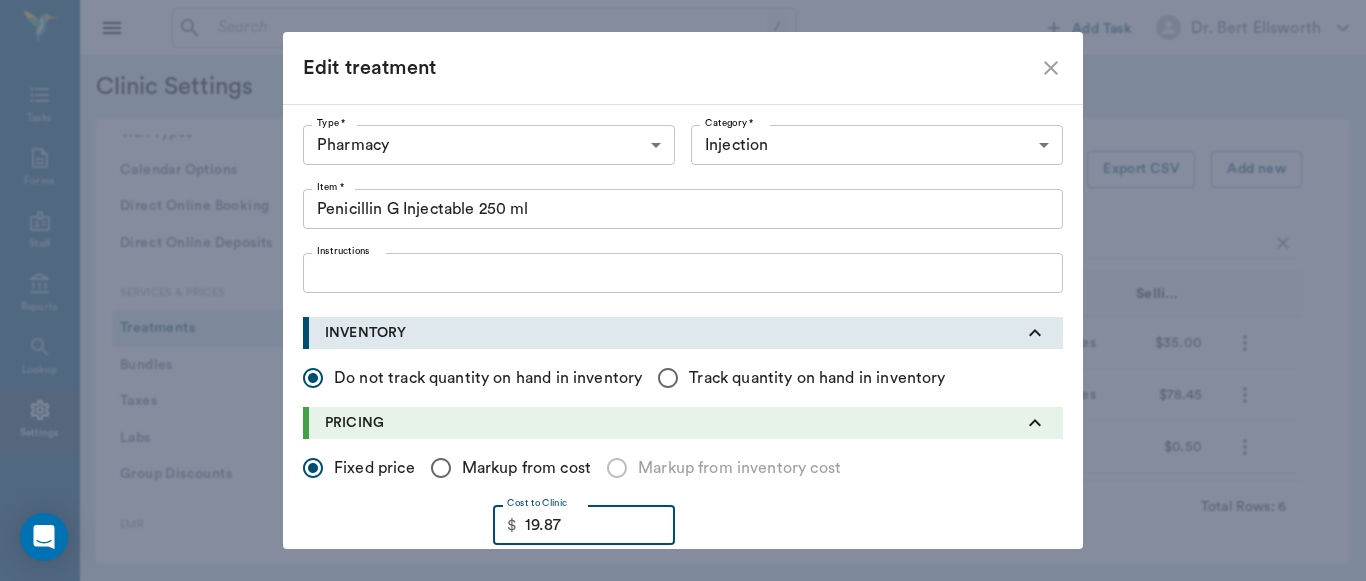 click on "19.87" at bounding box center [600, 525] 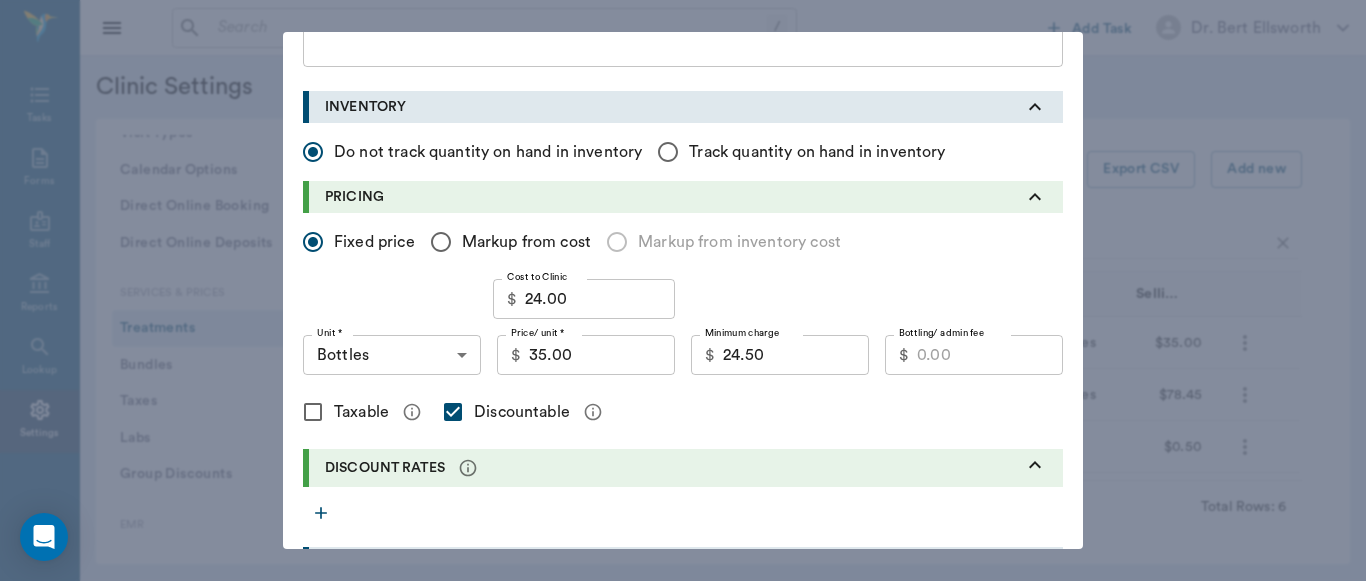 scroll, scrollTop: 232, scrollLeft: 0, axis: vertical 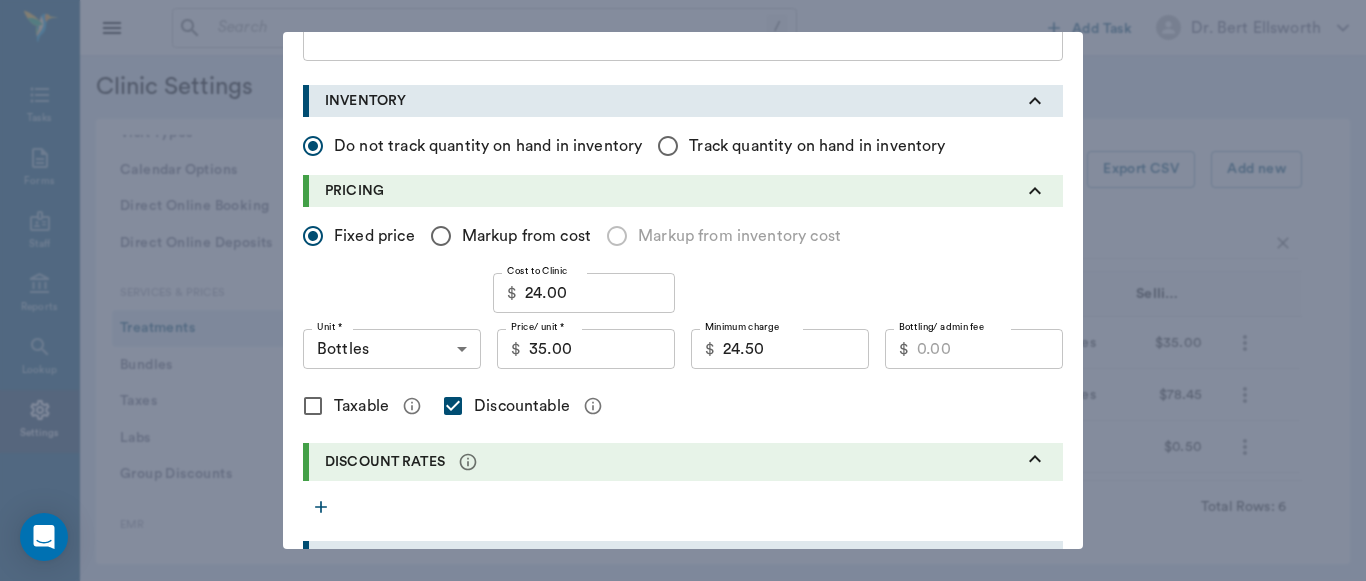 click on "Markup from cost" at bounding box center [441, 236] 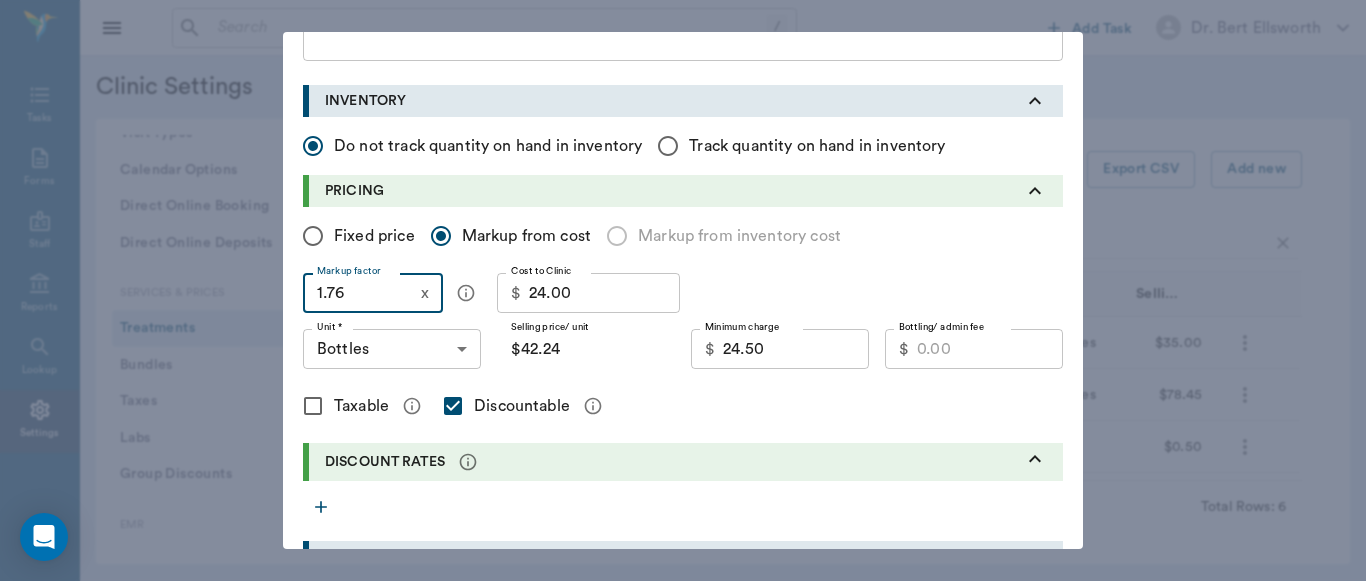 click on "1.76" at bounding box center (358, 293) 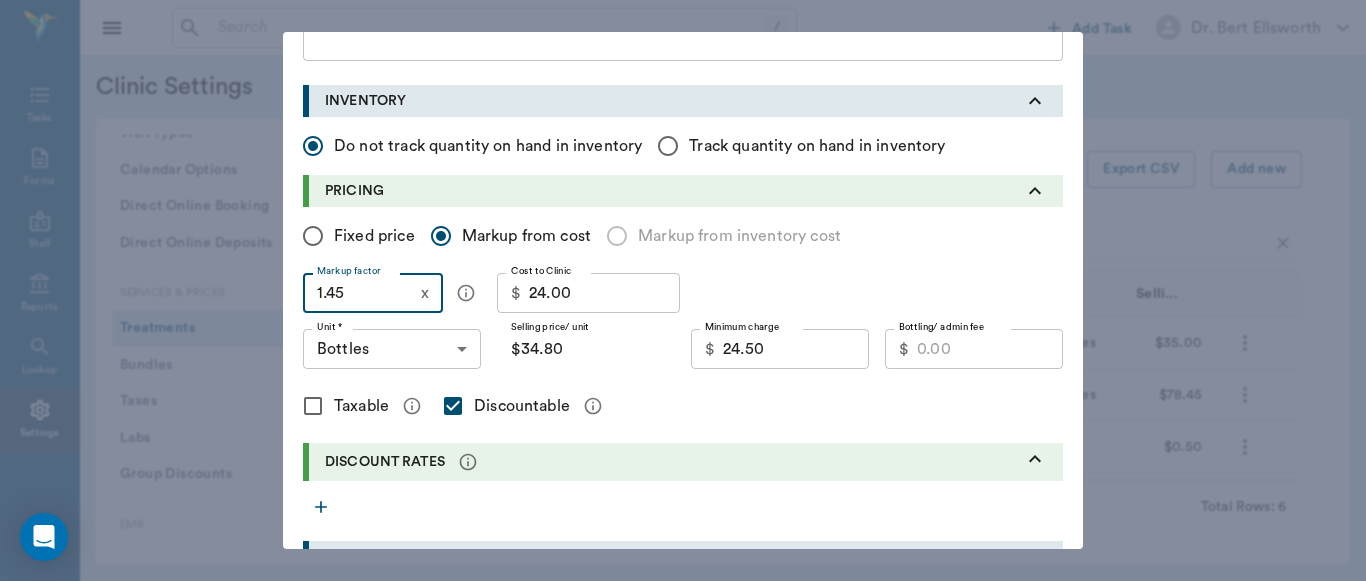 click on "24.50" at bounding box center [796, 349] 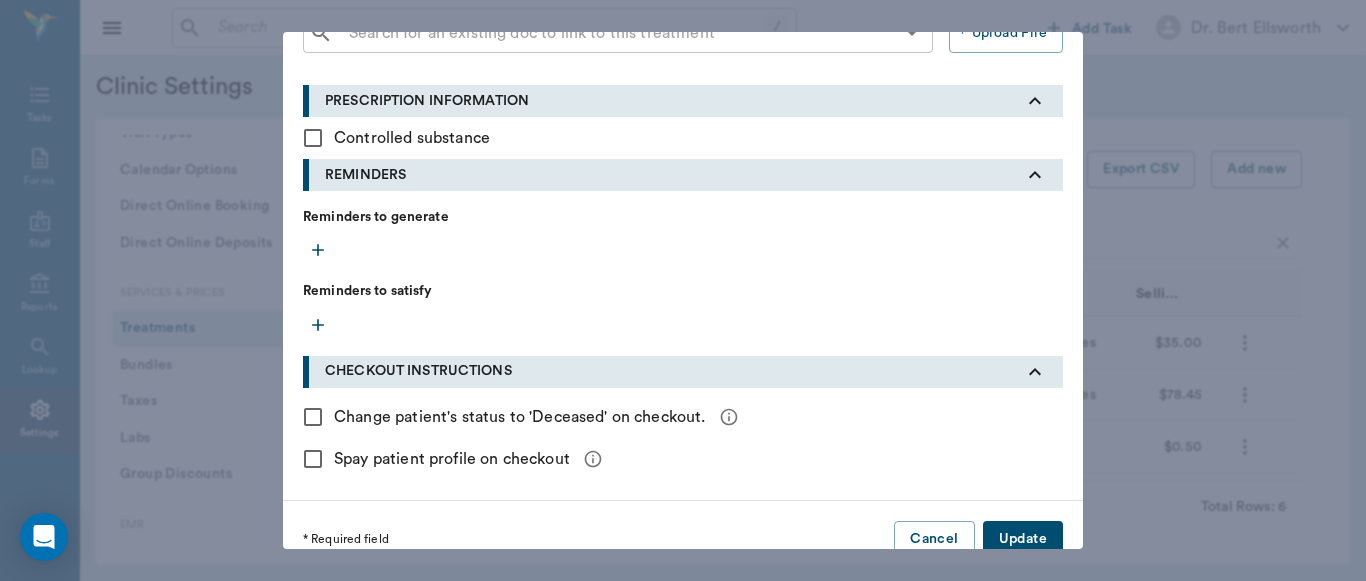 scroll, scrollTop: 842, scrollLeft: 0, axis: vertical 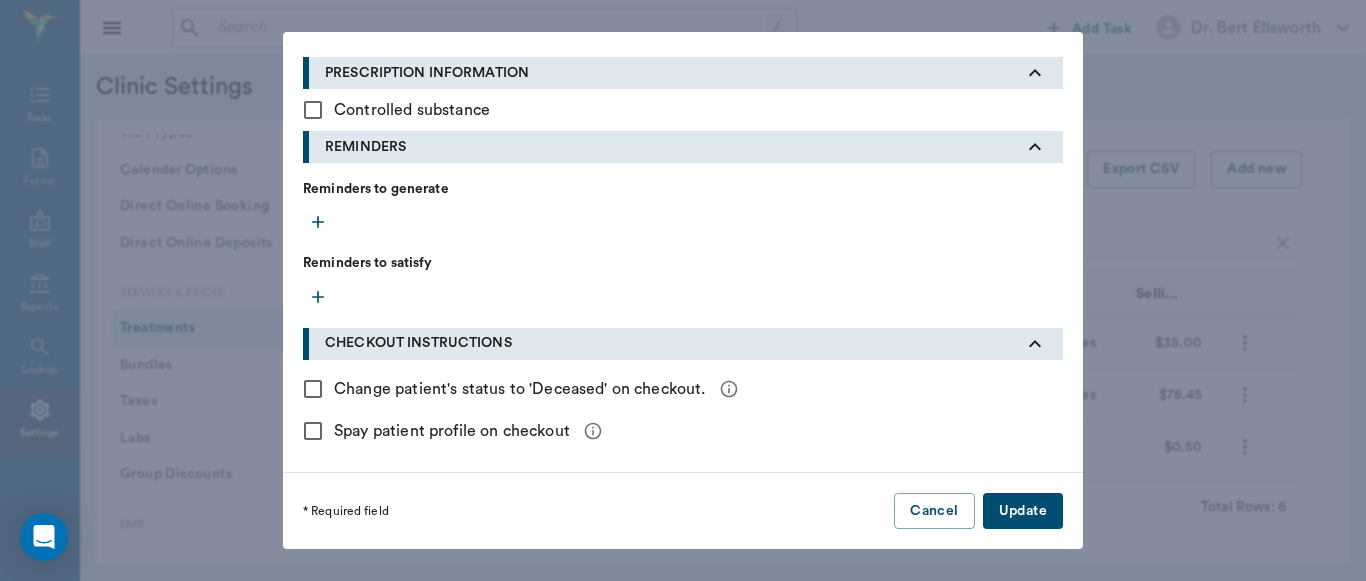 click on "Update" at bounding box center [1023, 511] 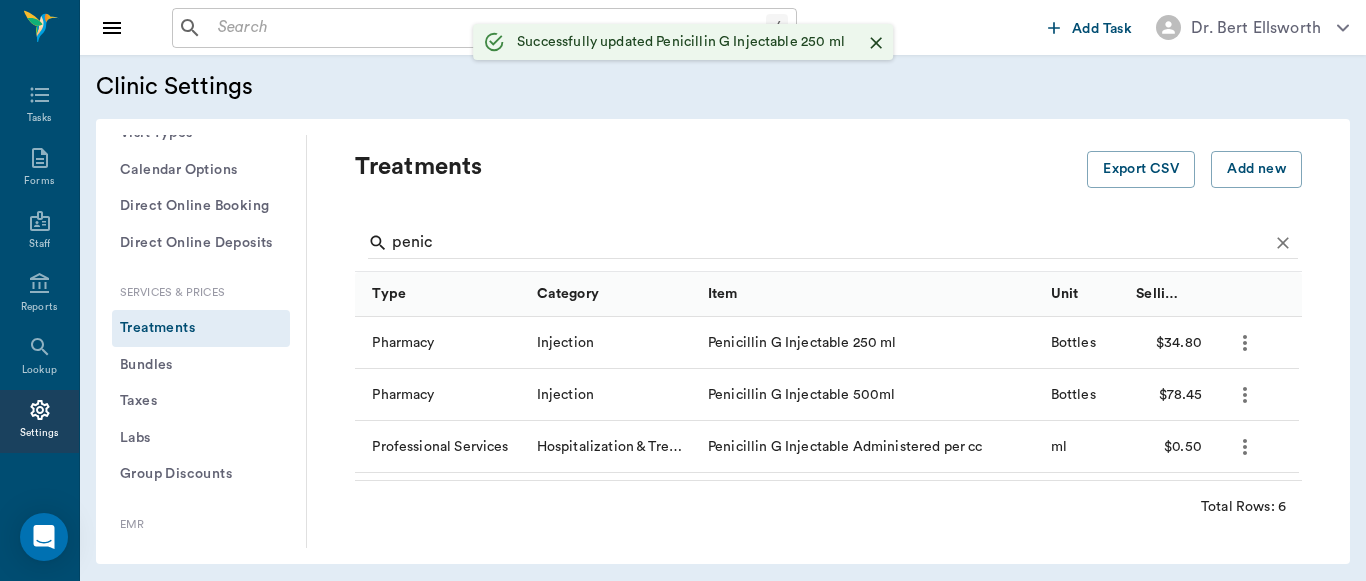 scroll, scrollTop: 572, scrollLeft: 0, axis: vertical 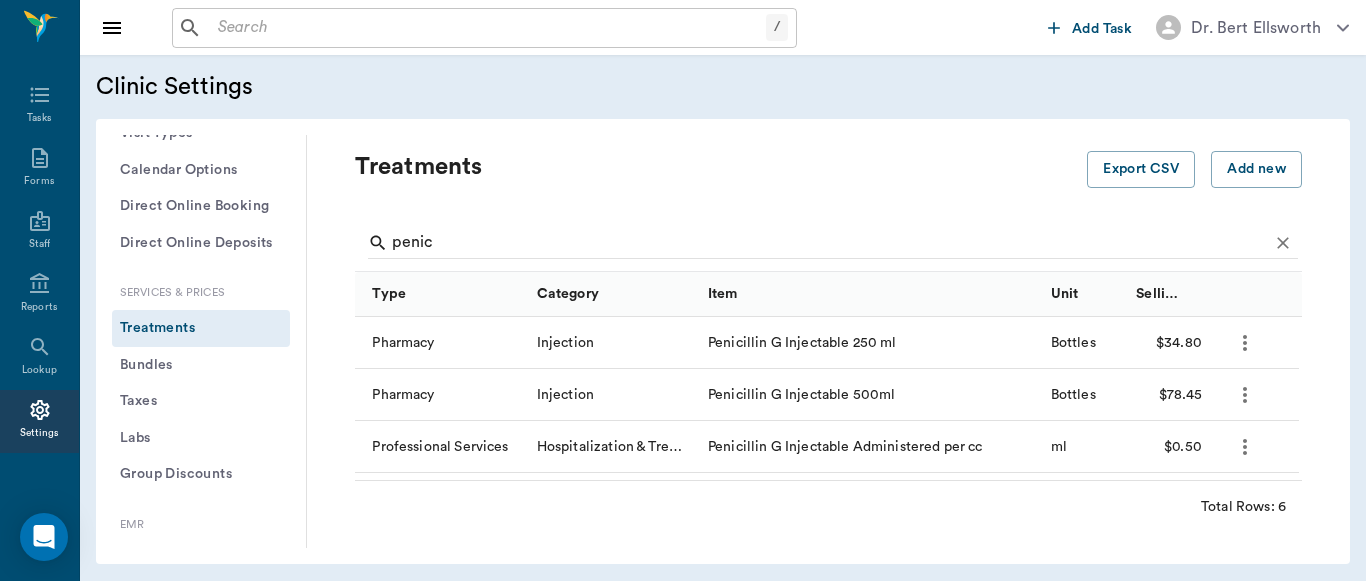 click 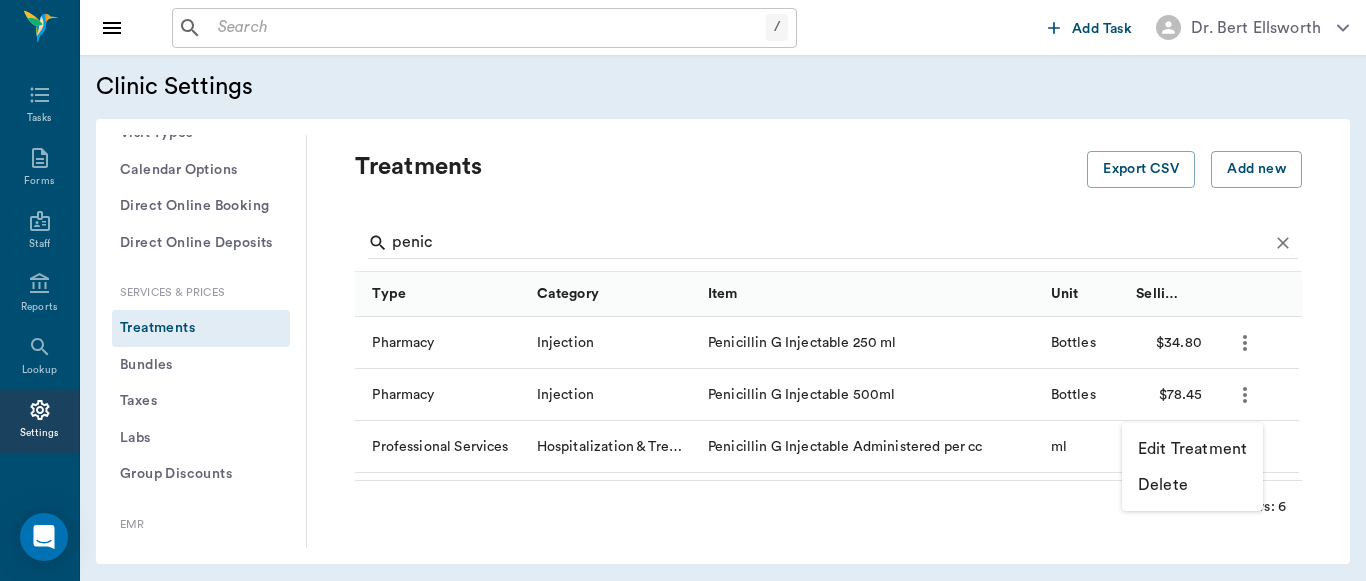 click on "Edit Treatment" at bounding box center (1192, 449) 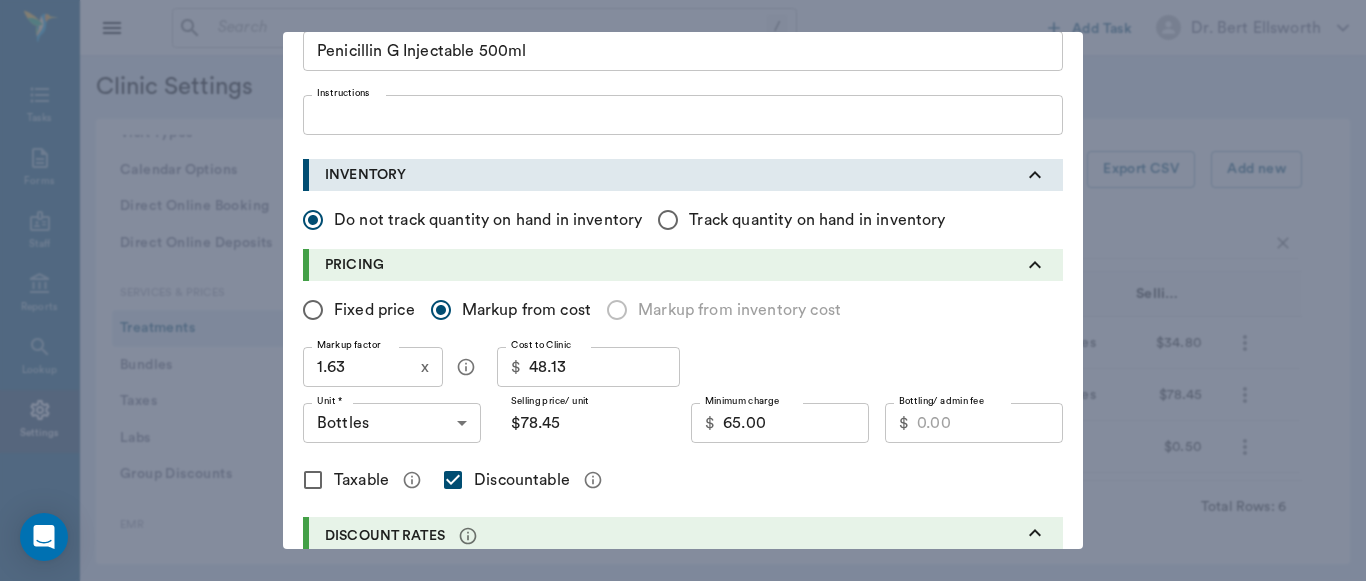 scroll, scrollTop: 172, scrollLeft: 0, axis: vertical 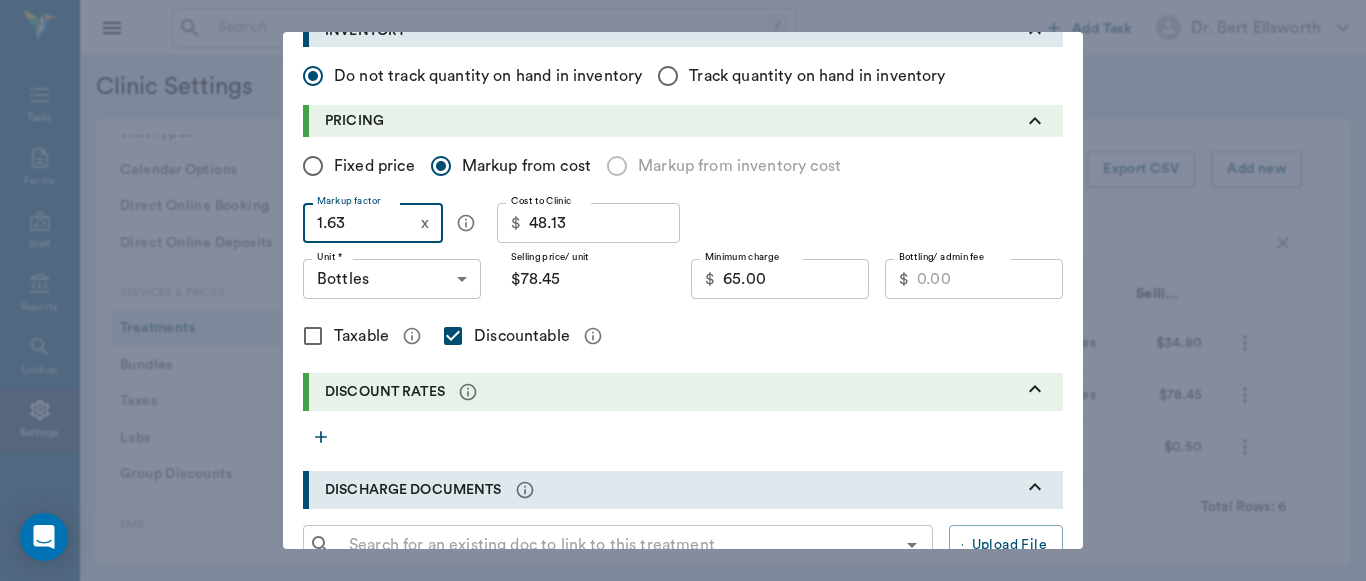 click on "1.63" at bounding box center [358, 223] 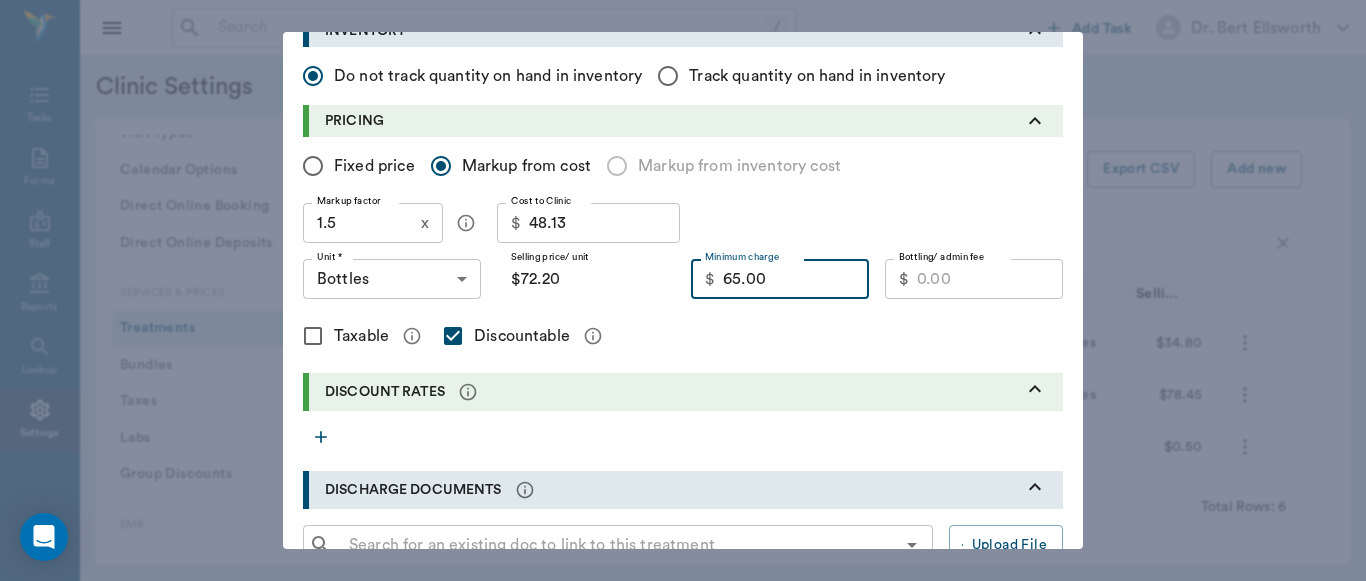 click on "65.00" at bounding box center [796, 279] 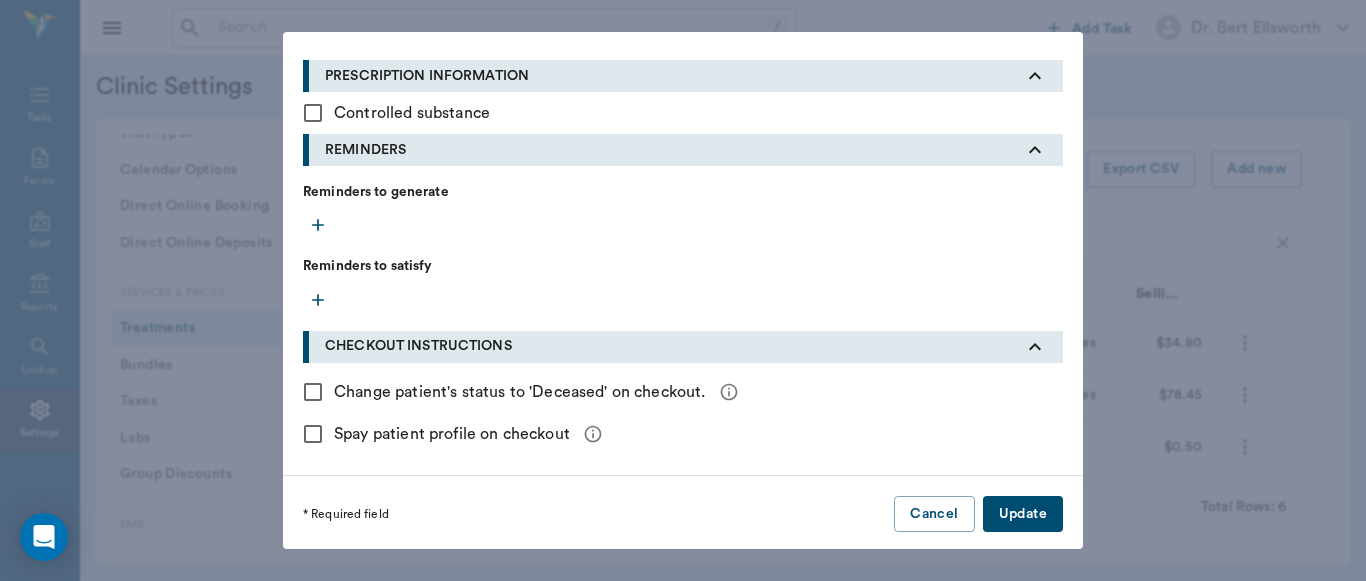 scroll, scrollTop: 842, scrollLeft: 0, axis: vertical 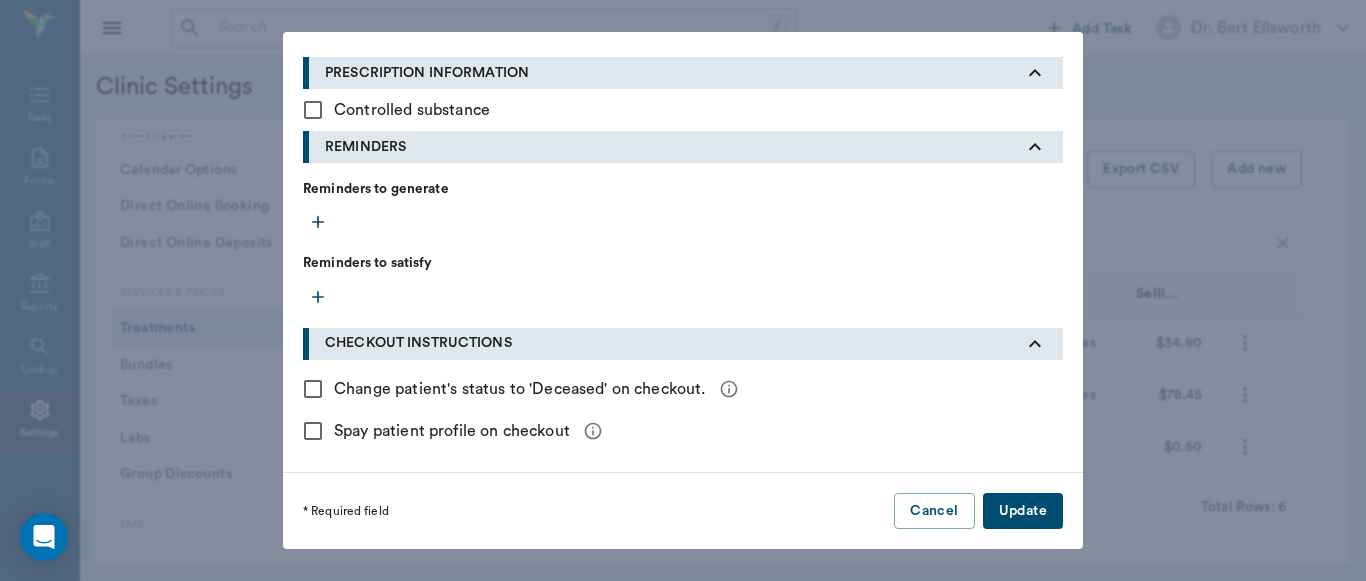 click on "Update" at bounding box center [1023, 511] 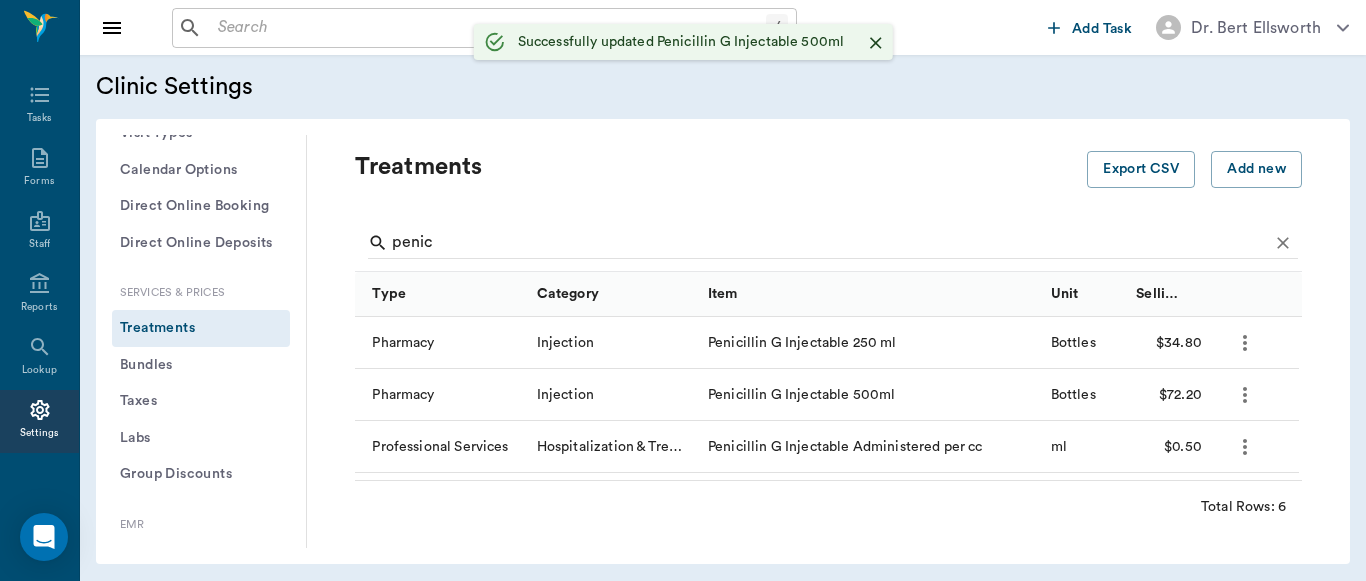 scroll, scrollTop: 572, scrollLeft: 0, axis: vertical 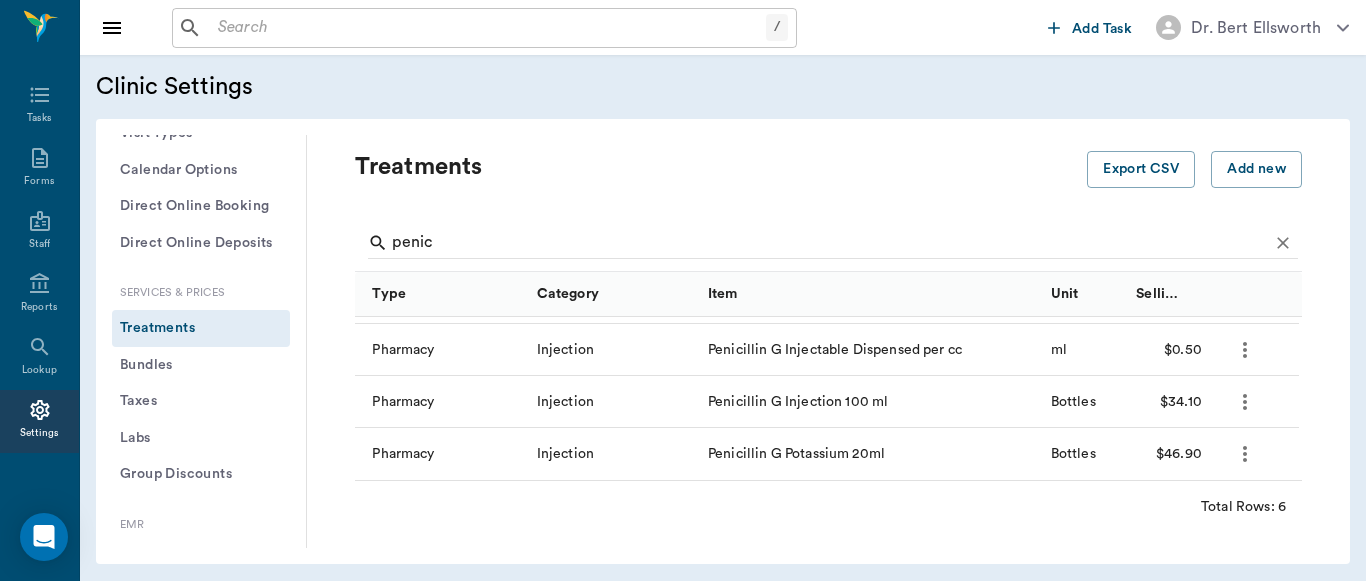 click 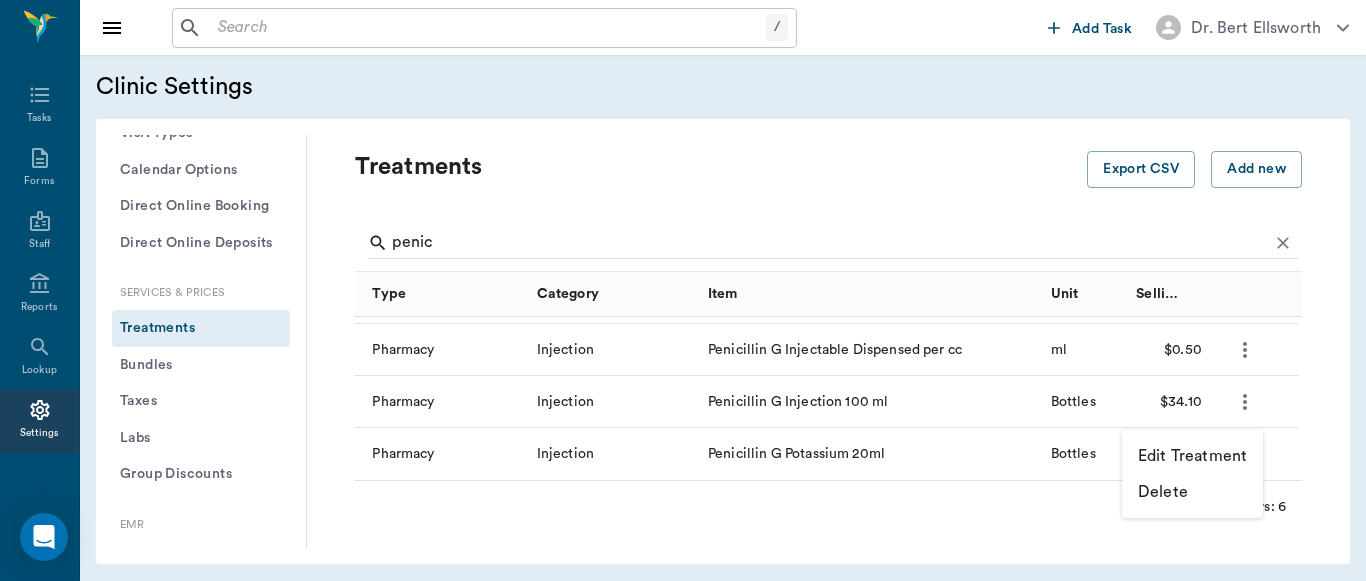 click on "Edit Treatment" at bounding box center (1192, 456) 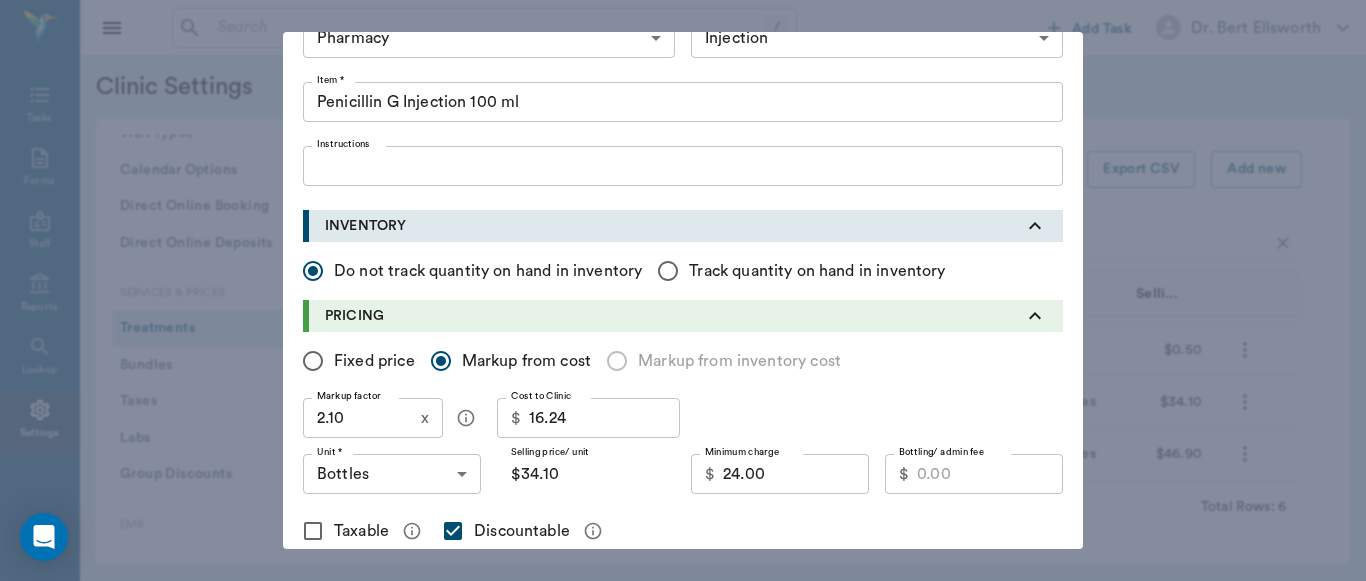 scroll, scrollTop: 136, scrollLeft: 0, axis: vertical 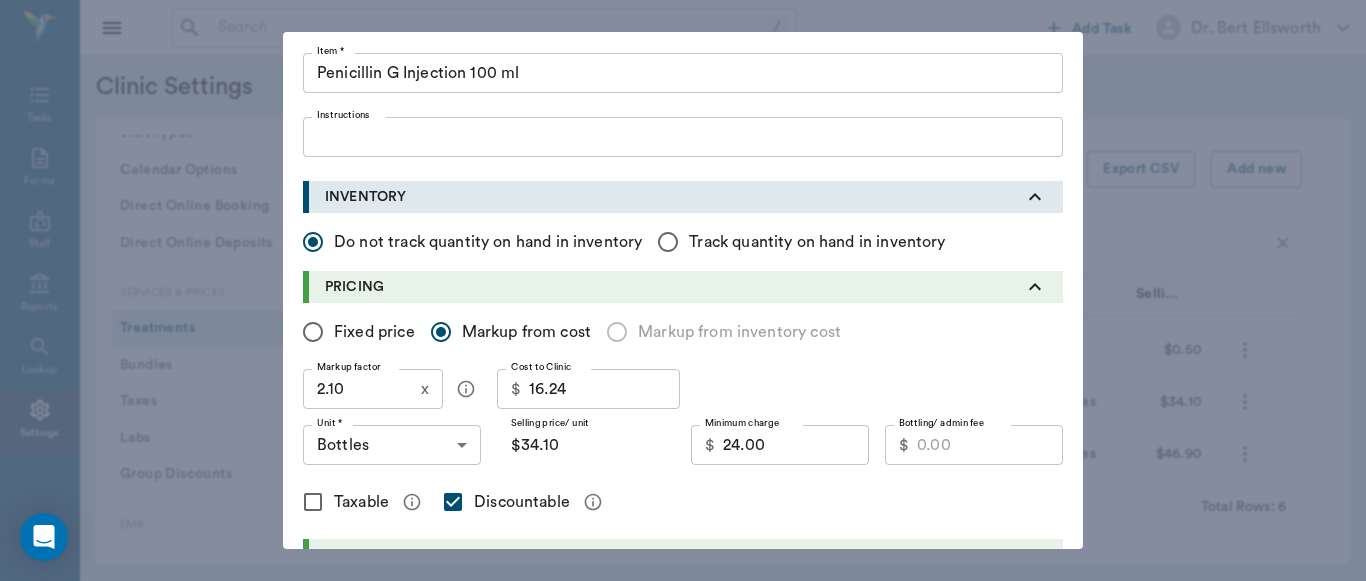 click on "Edit treatment Type * Pharmacy 5100 Type * Category * Injection 5110 Category * Item * Penicillin G Injection 100 ml Item * Instructions x Instructions INVENTORY Do not track quantity on hand in inventory Track quantity on hand in inventory PRICING Fixed price Markup from cost Markup from inventory cost Markup factor 2.10 x Markup factor Cost to Clinic $ 16.24 Cost to Clinic Unit * Bottles BOTTLES Unit * Selling price/ unit $34.10 Selling price/ unit Minimum charge $ 24.00 Minimum charge Bottling/ admin fee $ Bottling/ admin fee Taxable Discountable DISCOUNT RATES DISCHARGE DOCUMENTS ​ ​ Upload File PRESCRIPTION INFORMATION Controlled substance REMINDERS Reminders to generate Reminders to satisfy CHECKOUT INSTRUCTIONS Change patient's status to 'Deceased' on checkout. Spay patient profile on checkout * Required field Cancel Update" at bounding box center [683, 290] 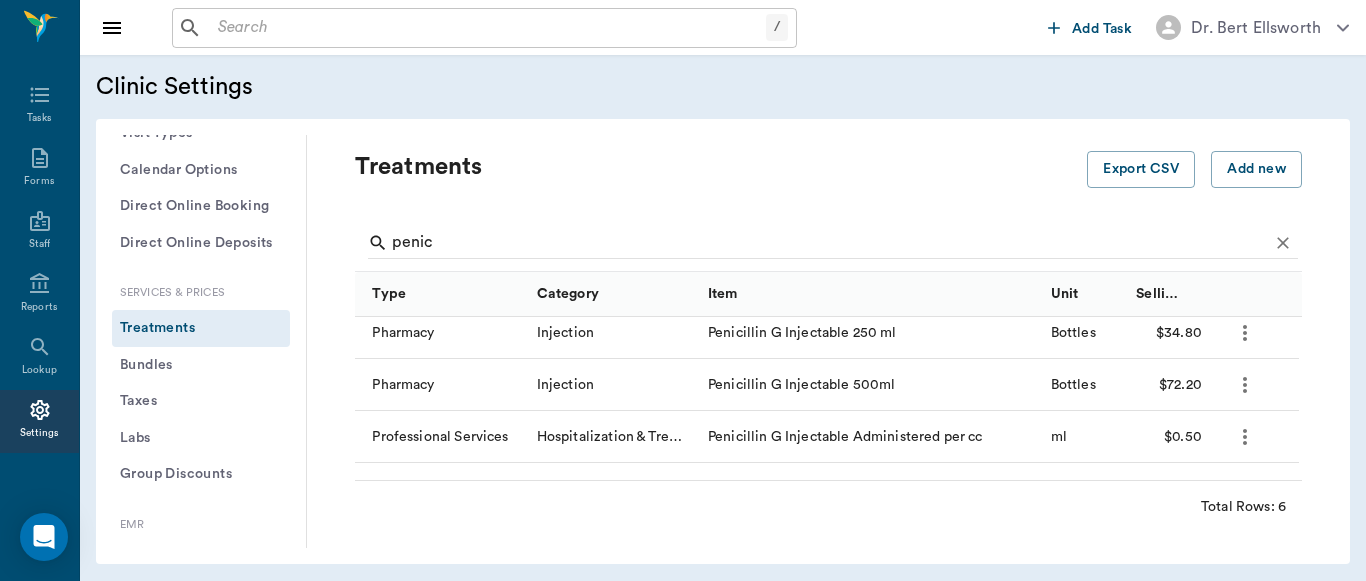 scroll, scrollTop: 0, scrollLeft: 0, axis: both 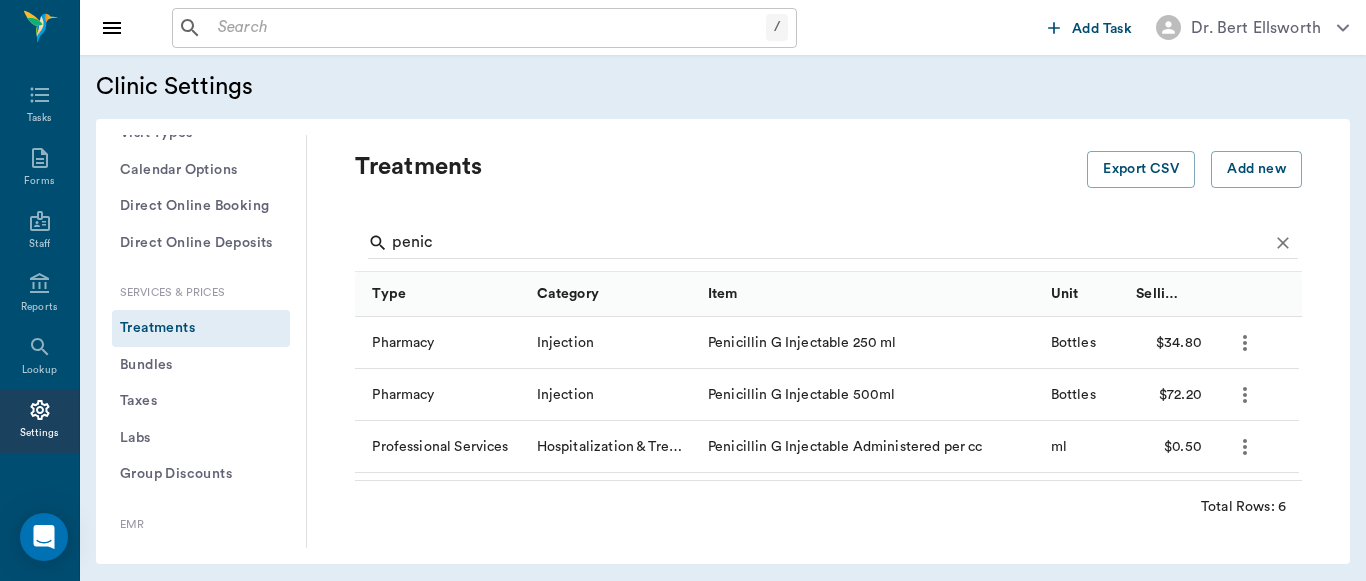 click 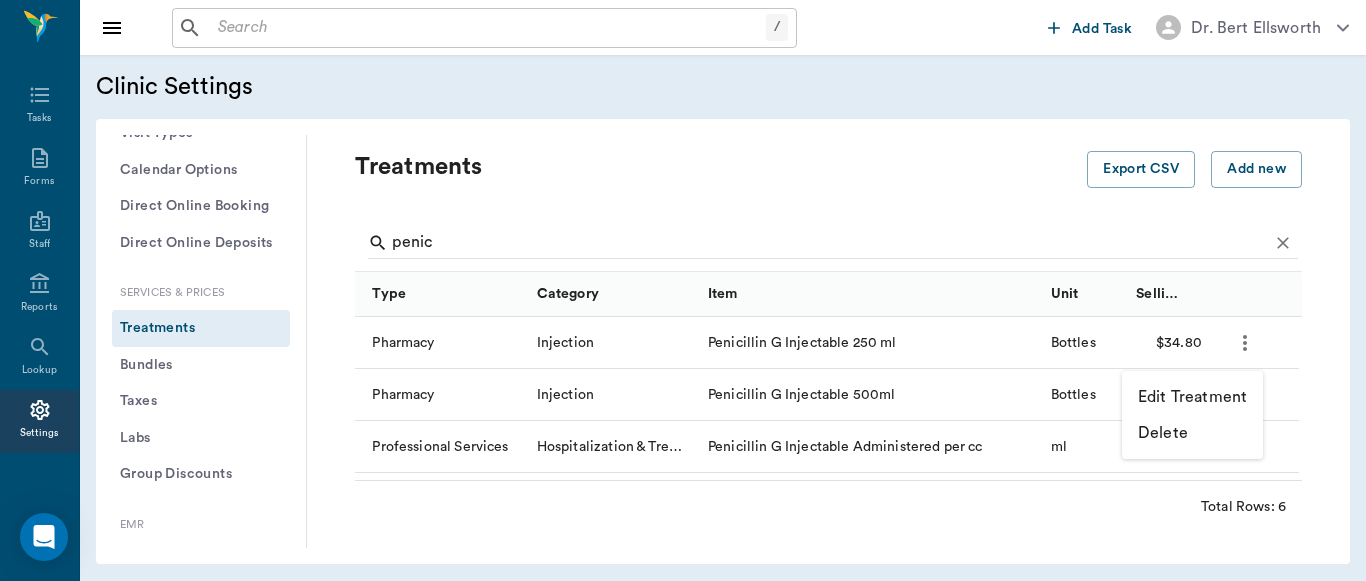 click on "Edit Treatment" at bounding box center (1192, 397) 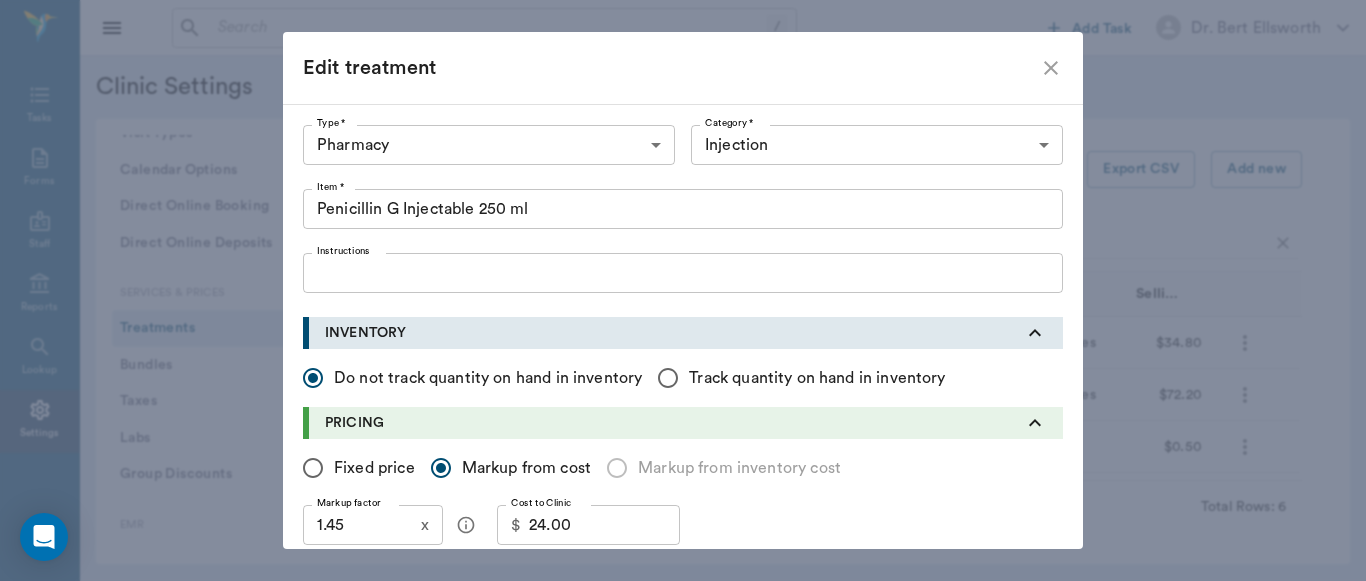 click on "1.45" at bounding box center [358, 525] 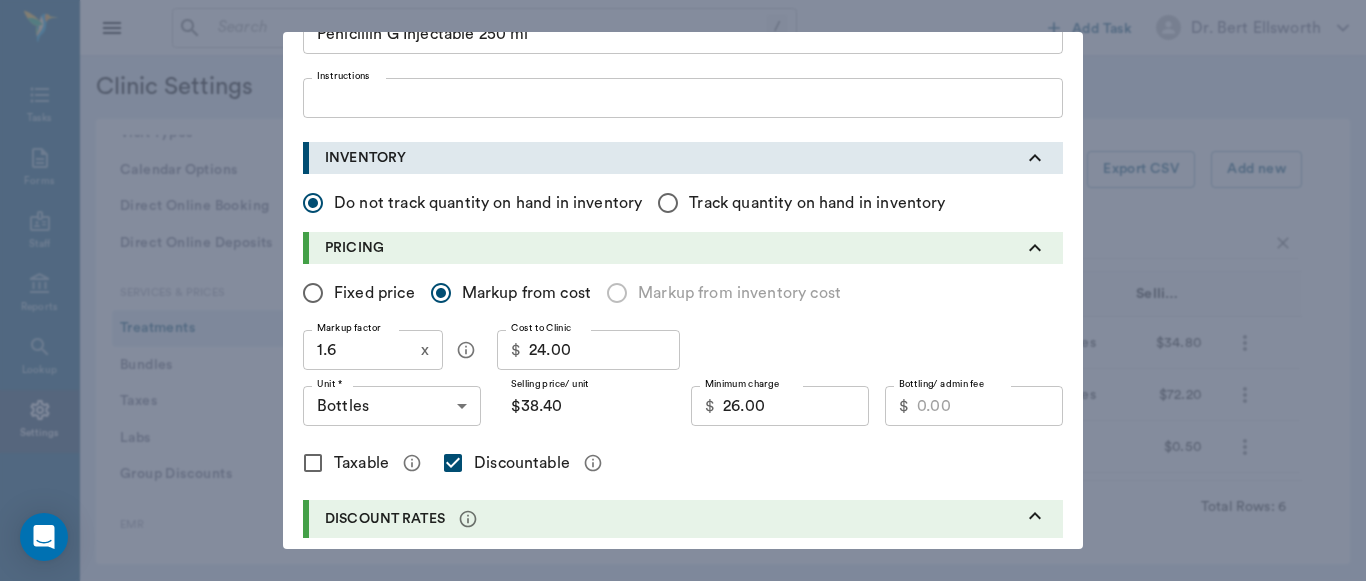 scroll, scrollTop: 184, scrollLeft: 0, axis: vertical 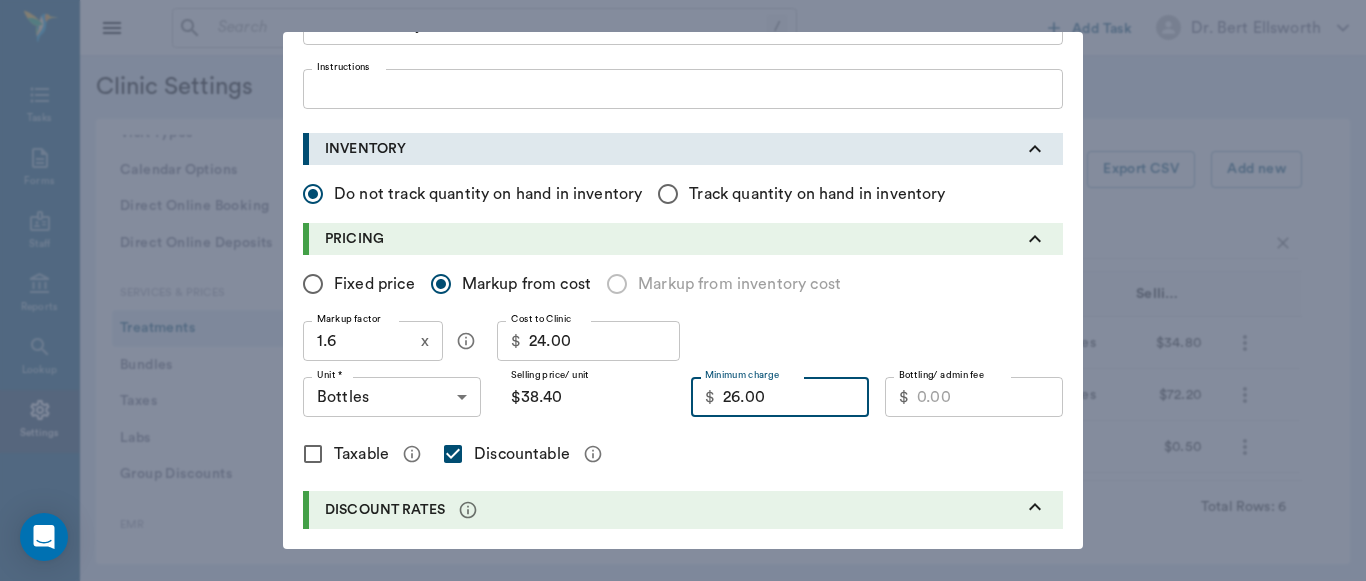 click on "26.00" at bounding box center [796, 397] 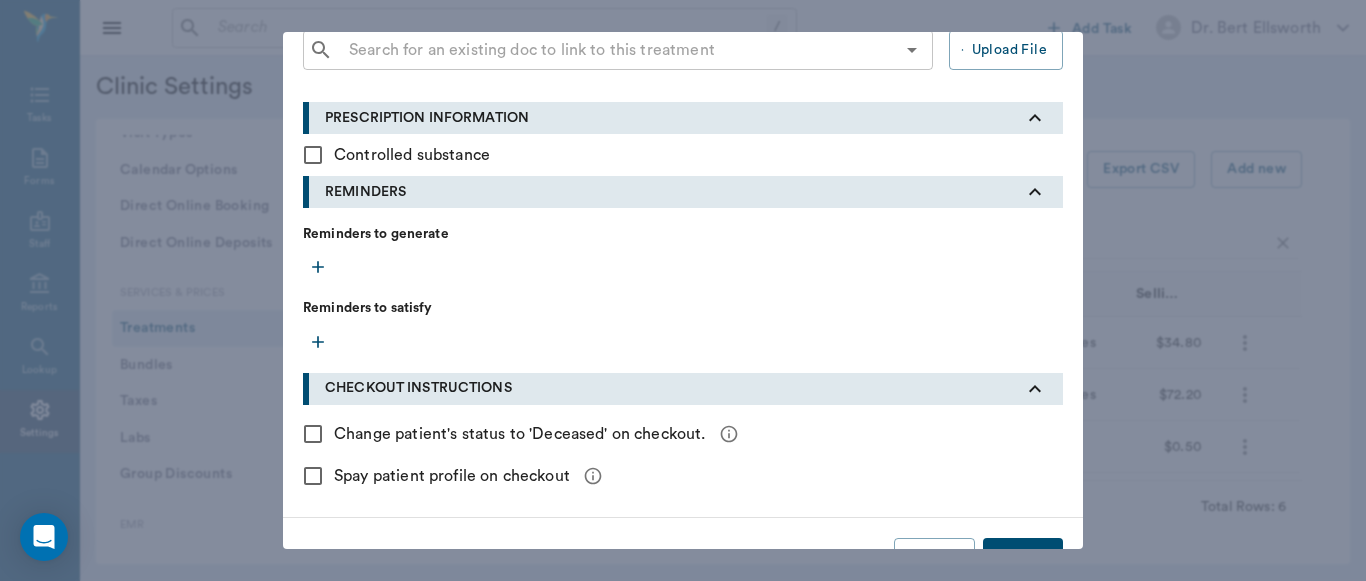 scroll, scrollTop: 842, scrollLeft: 0, axis: vertical 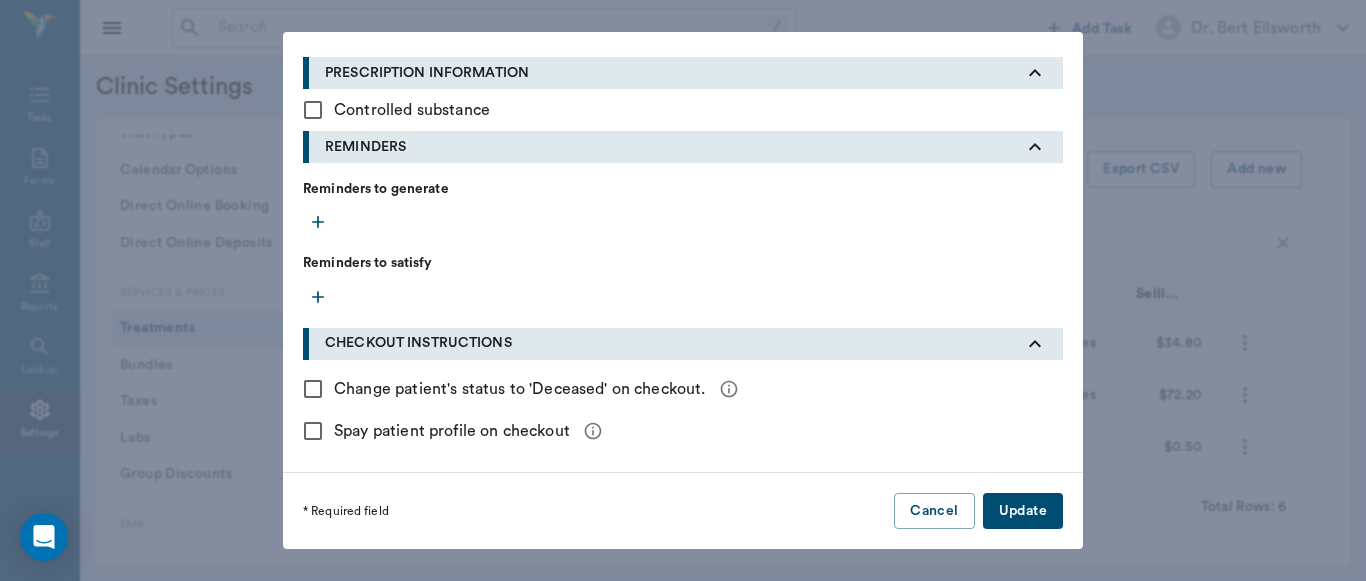 click on "Update" at bounding box center [1023, 511] 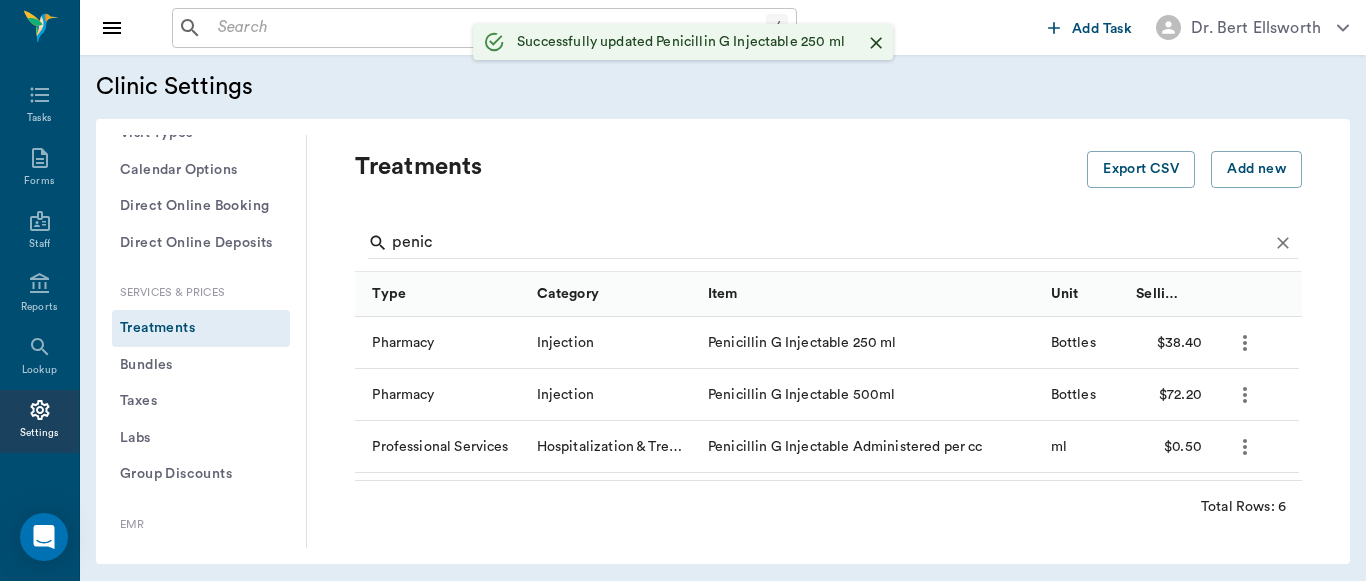 scroll, scrollTop: 572, scrollLeft: 0, axis: vertical 